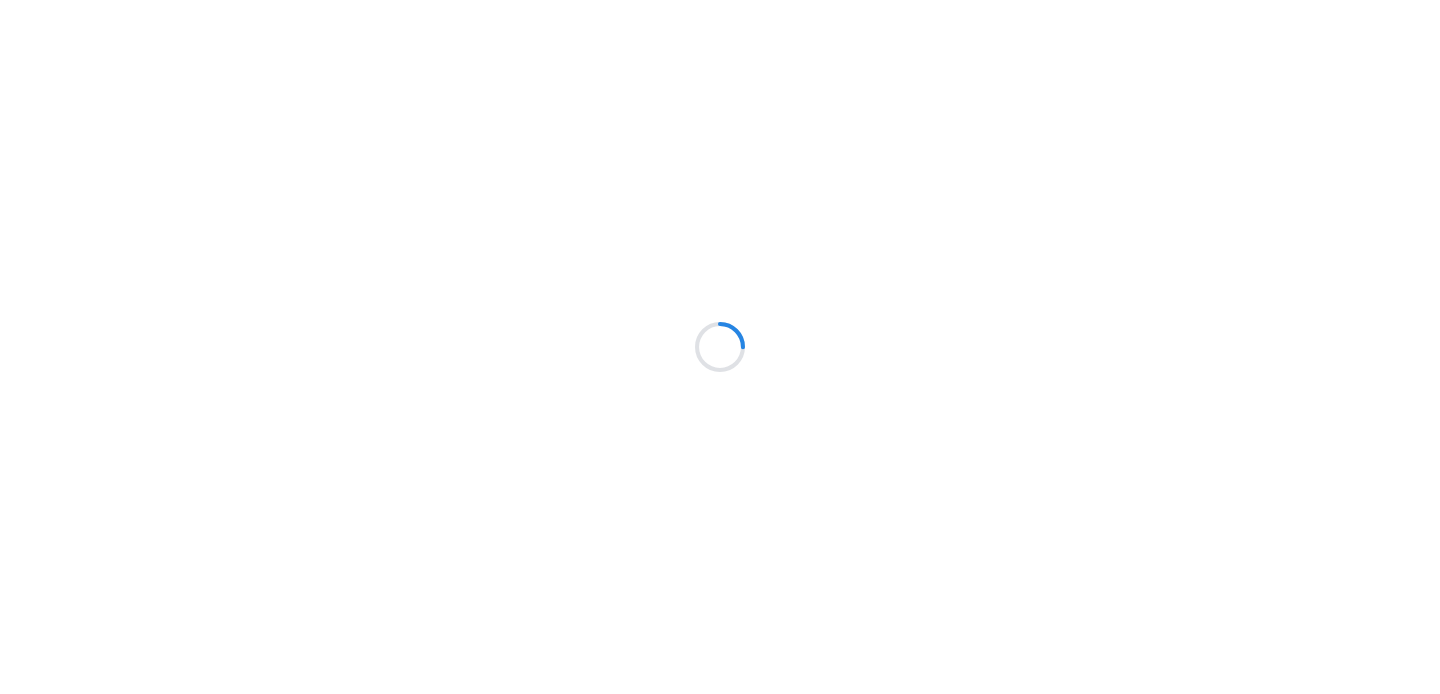 scroll, scrollTop: 0, scrollLeft: 0, axis: both 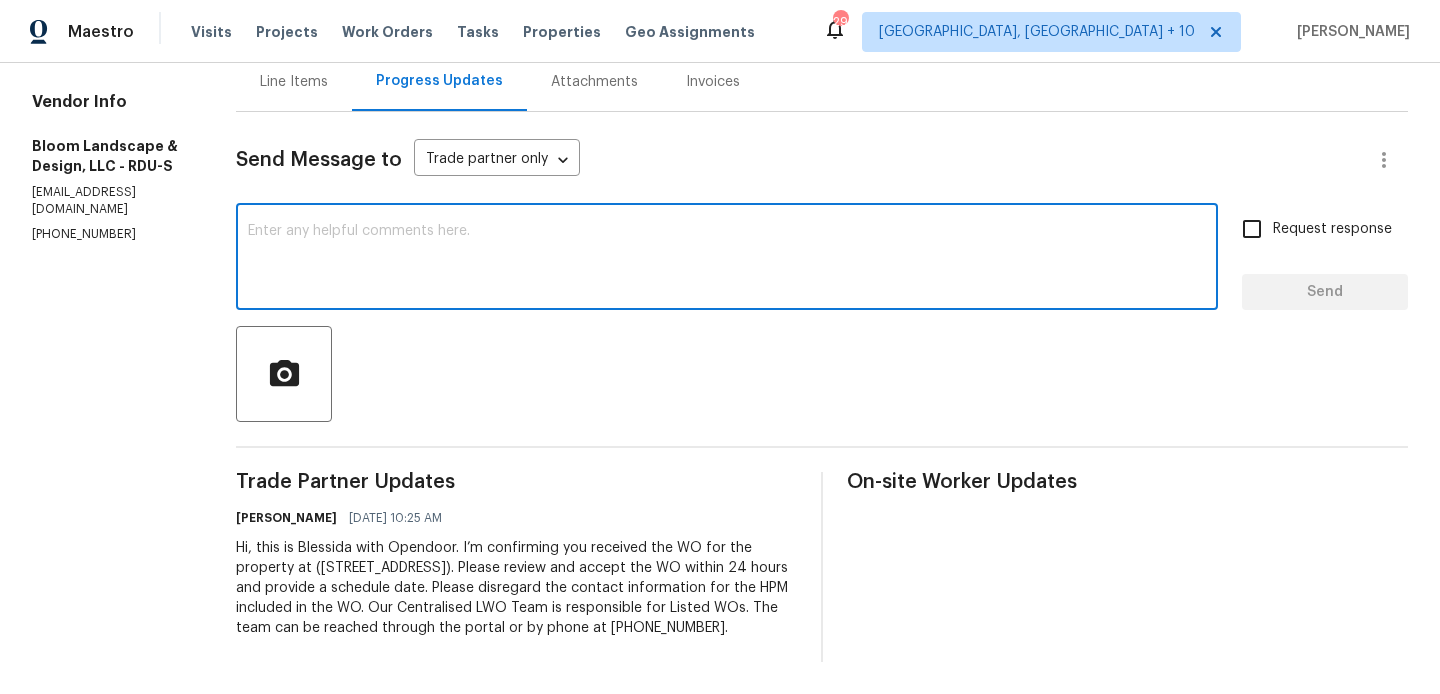 click at bounding box center (727, 259) 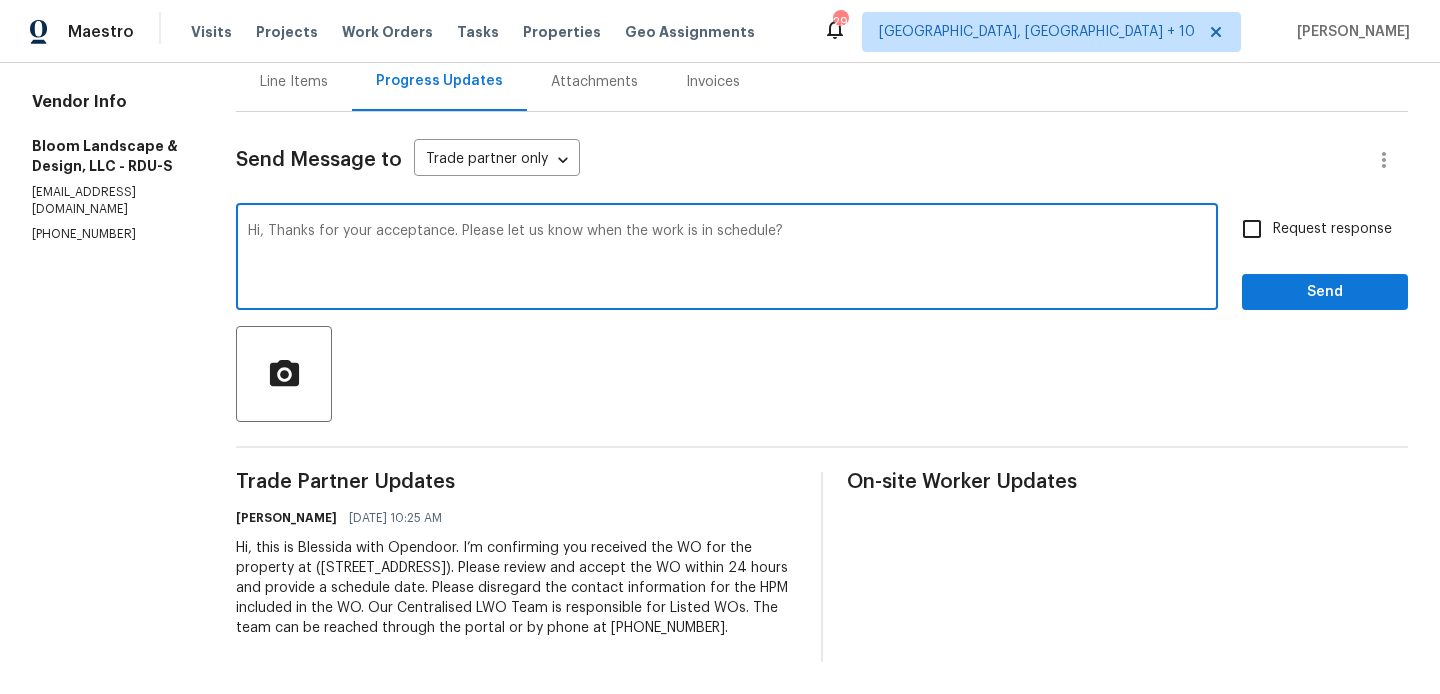 type on "Hi, Thanks for your acceptance. Please let us know when the work is in schedule?" 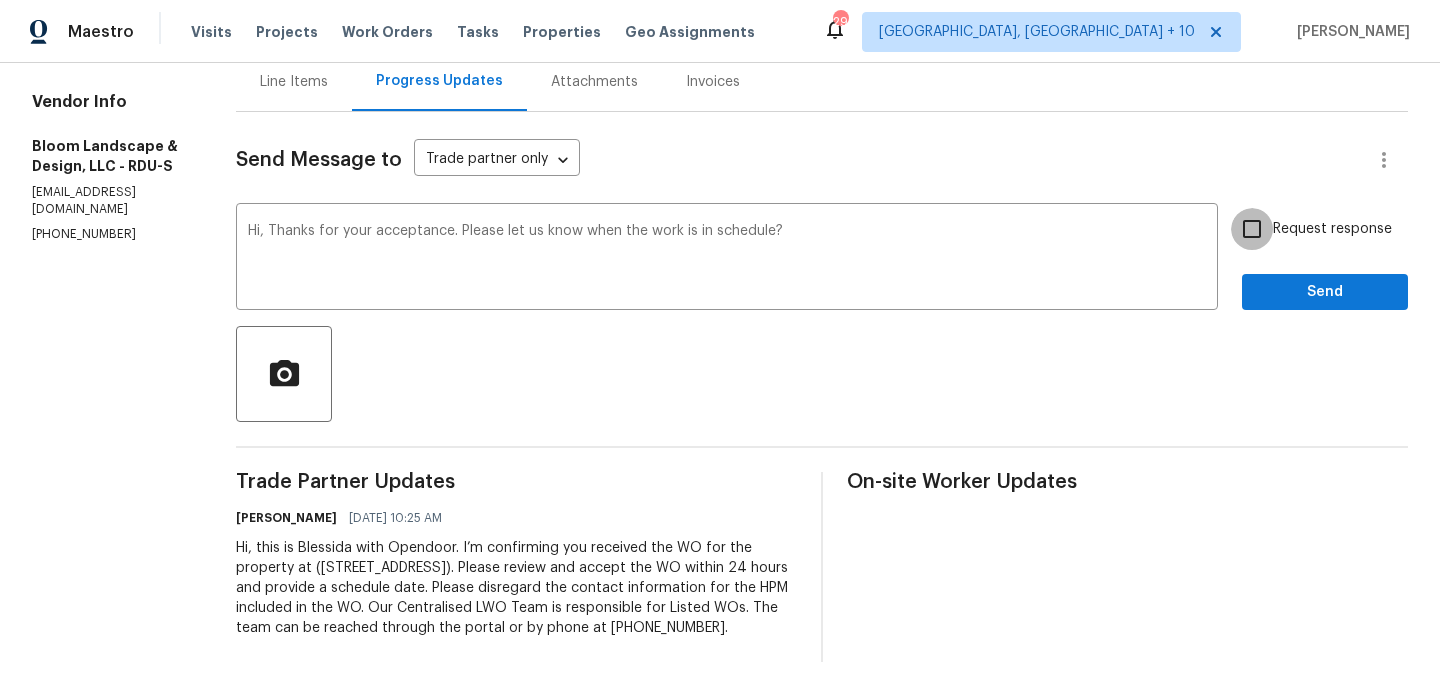 click on "Request response" at bounding box center (1252, 229) 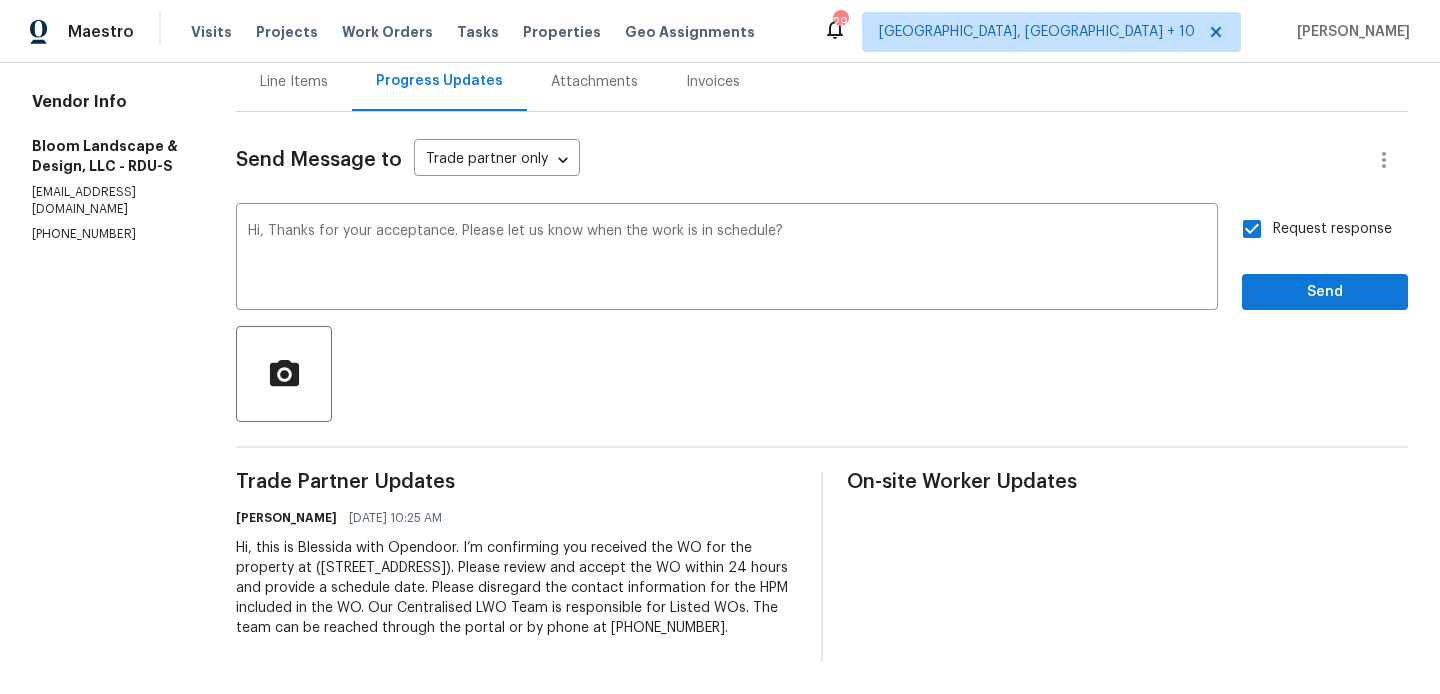 click on "Request response Send" at bounding box center [1325, 259] 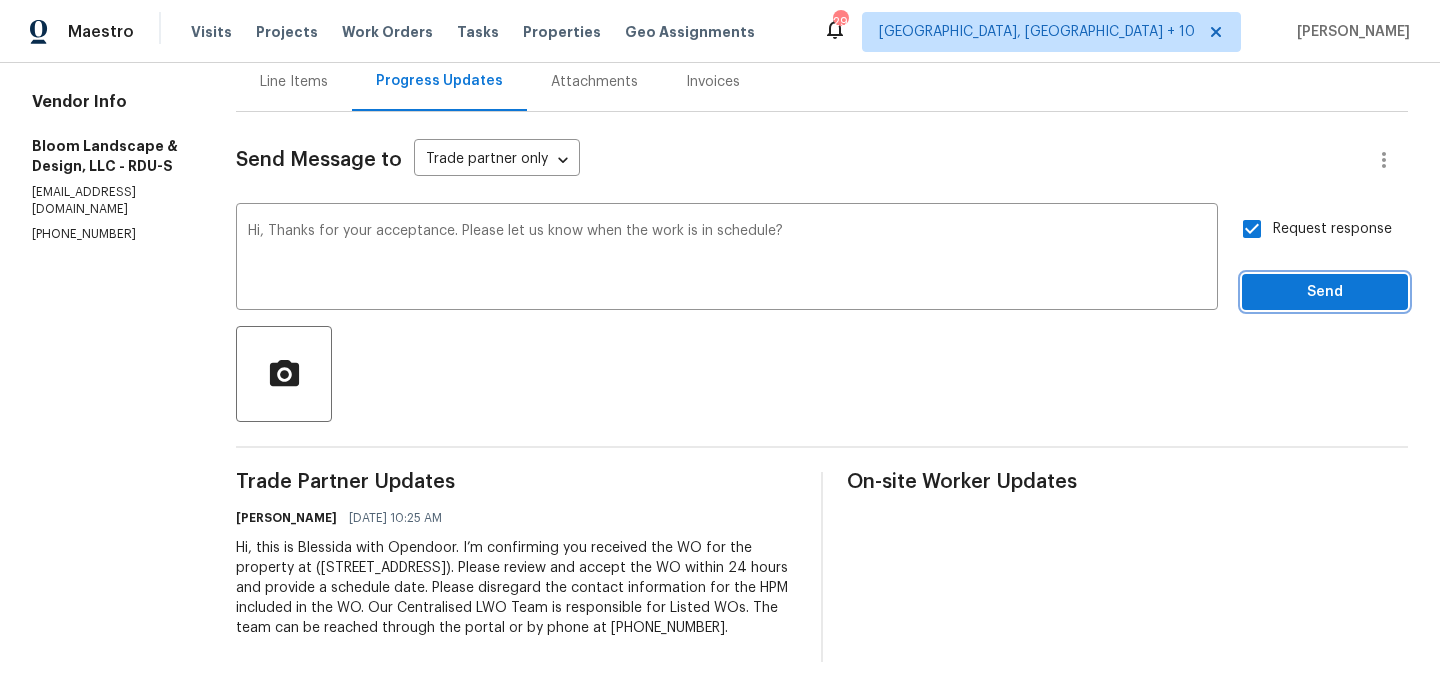 click on "Send" at bounding box center [1325, 292] 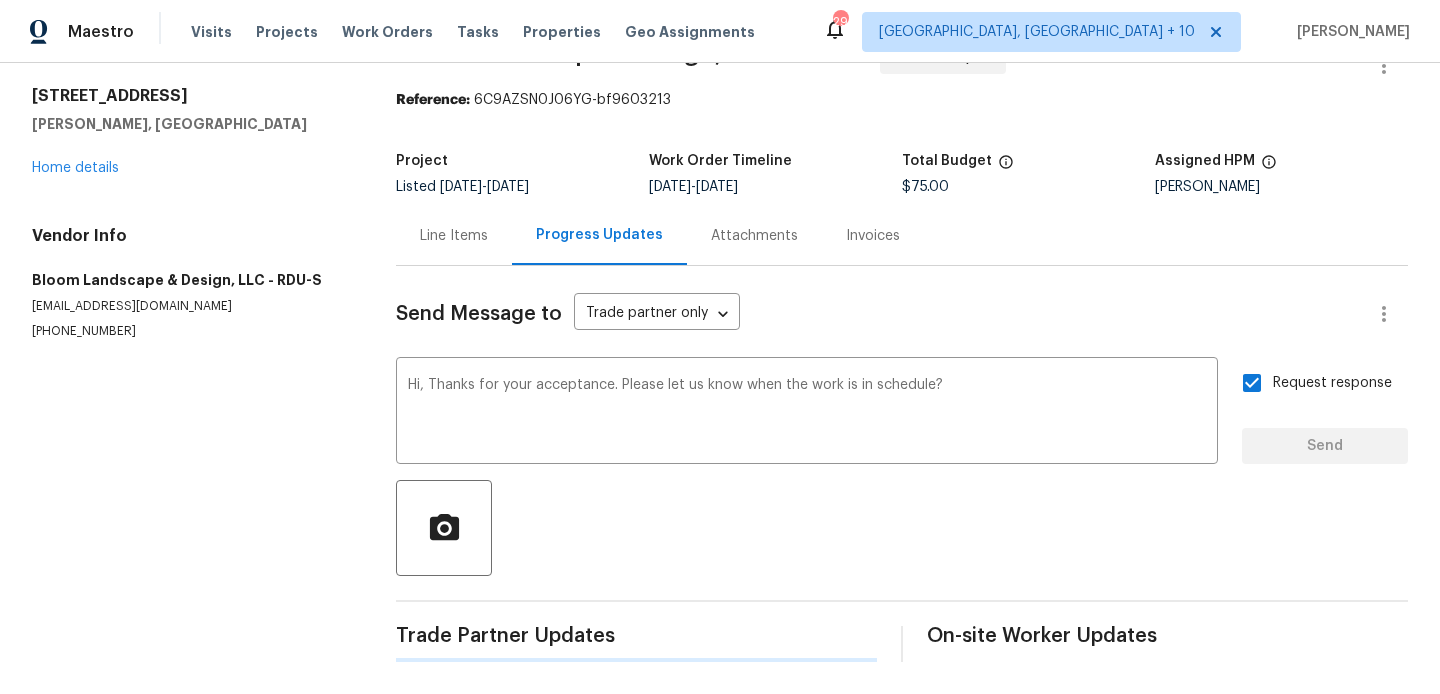 type 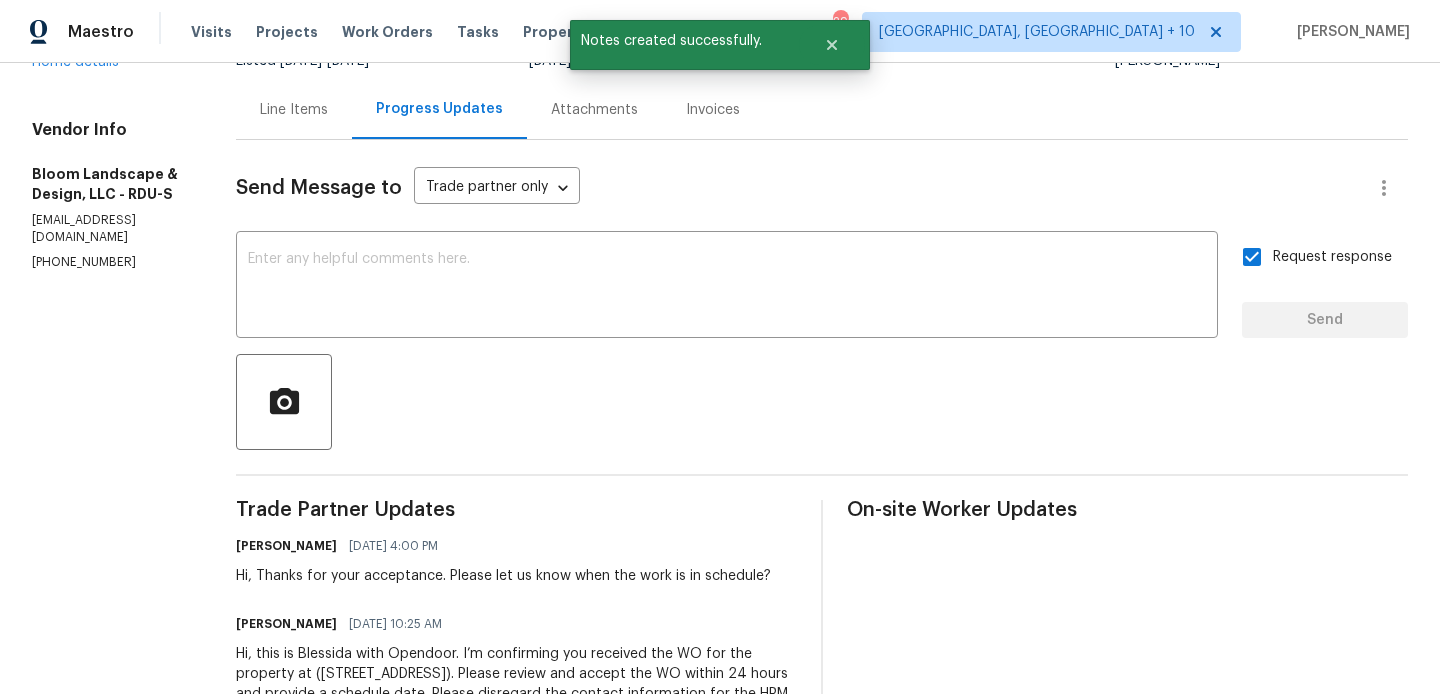 scroll, scrollTop: 0, scrollLeft: 0, axis: both 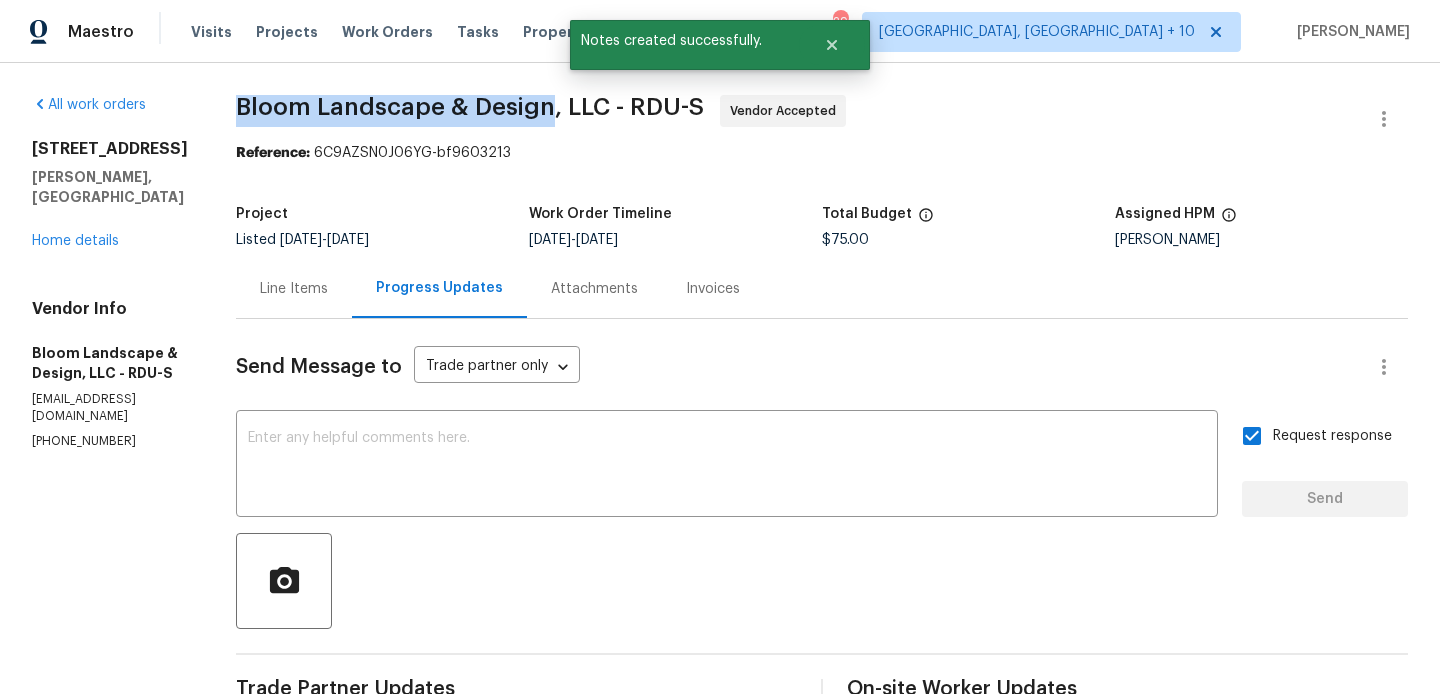 drag, startPoint x: 250, startPoint y: 117, endPoint x: 571, endPoint y: 117, distance: 321 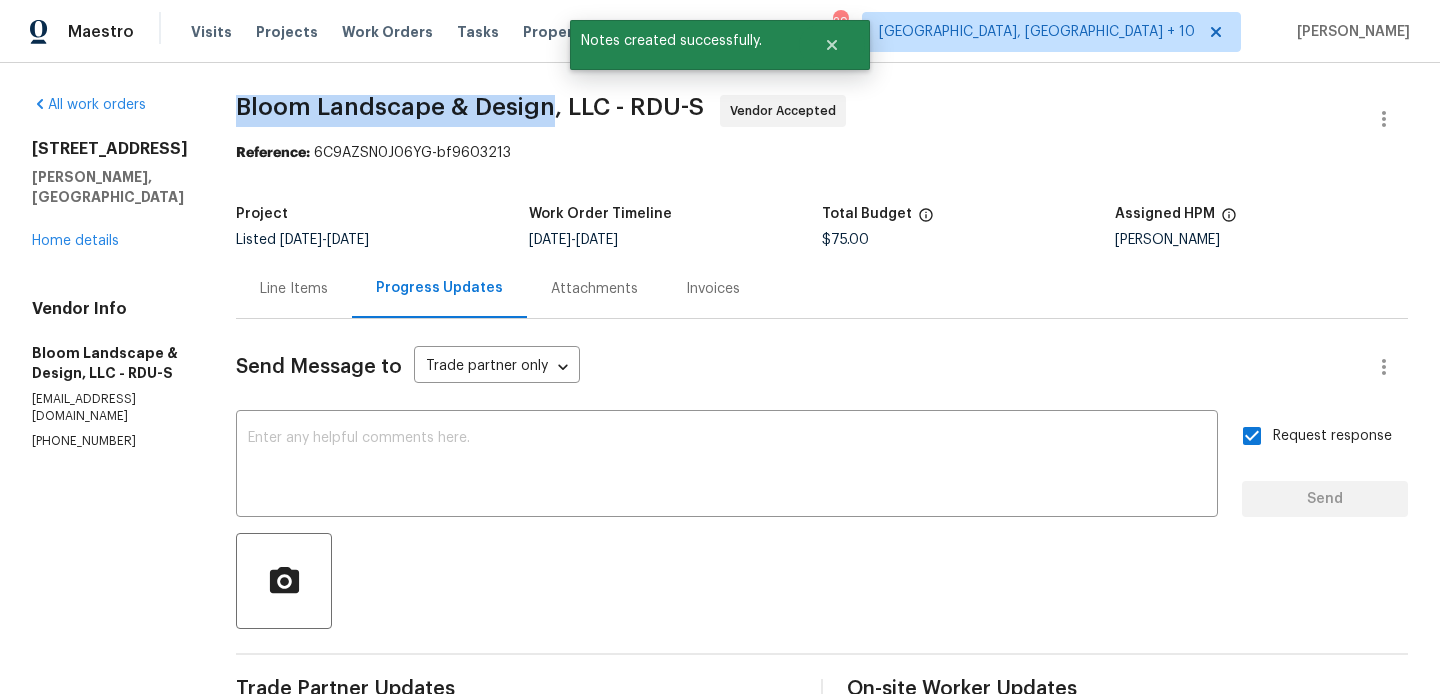 copy on "Bloom Landscape & Design" 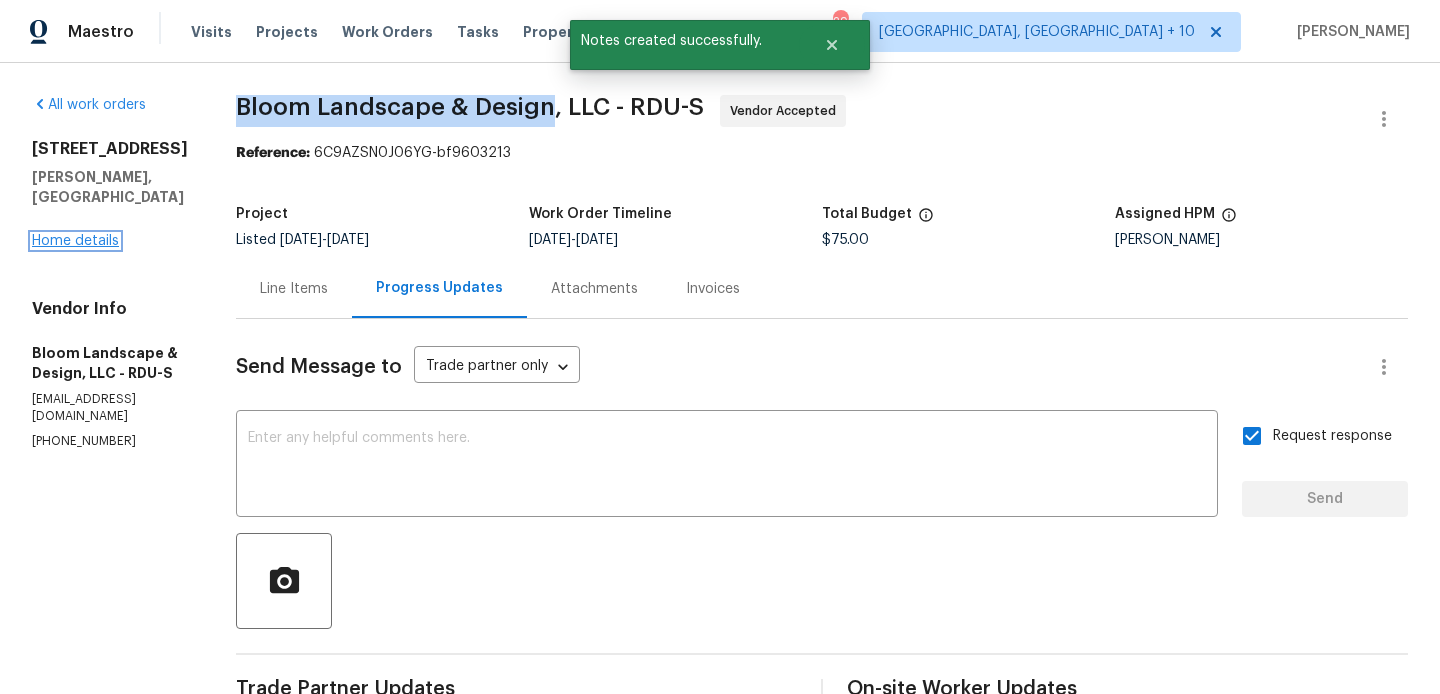 click on "Home details" at bounding box center [75, 241] 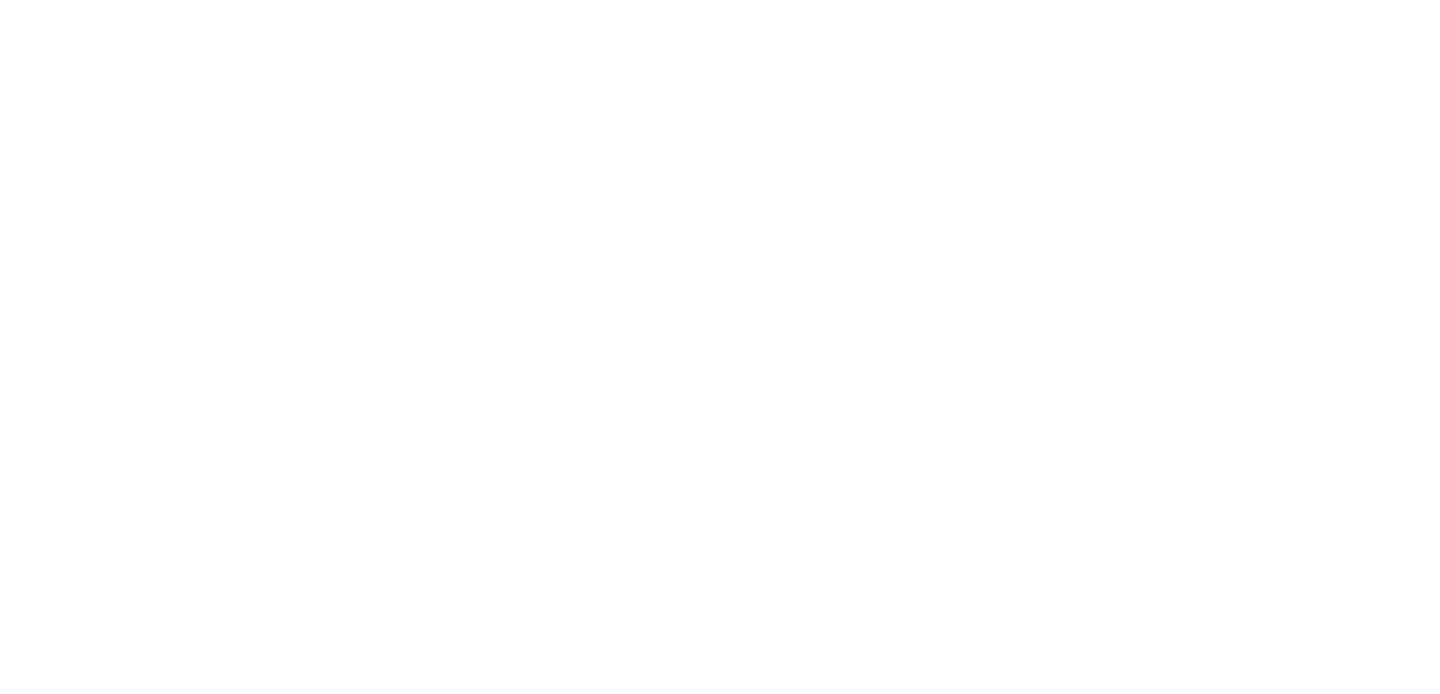 scroll, scrollTop: 0, scrollLeft: 0, axis: both 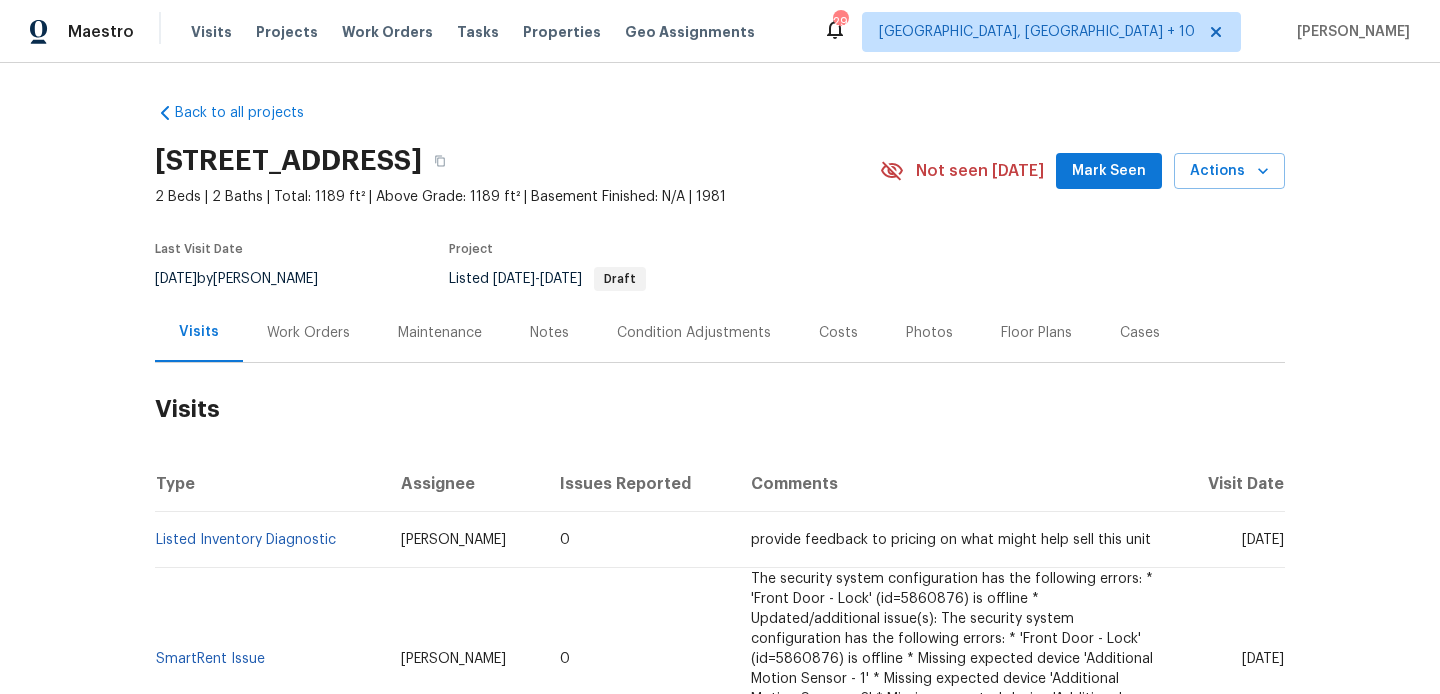 click on "Work Orders" at bounding box center (308, 333) 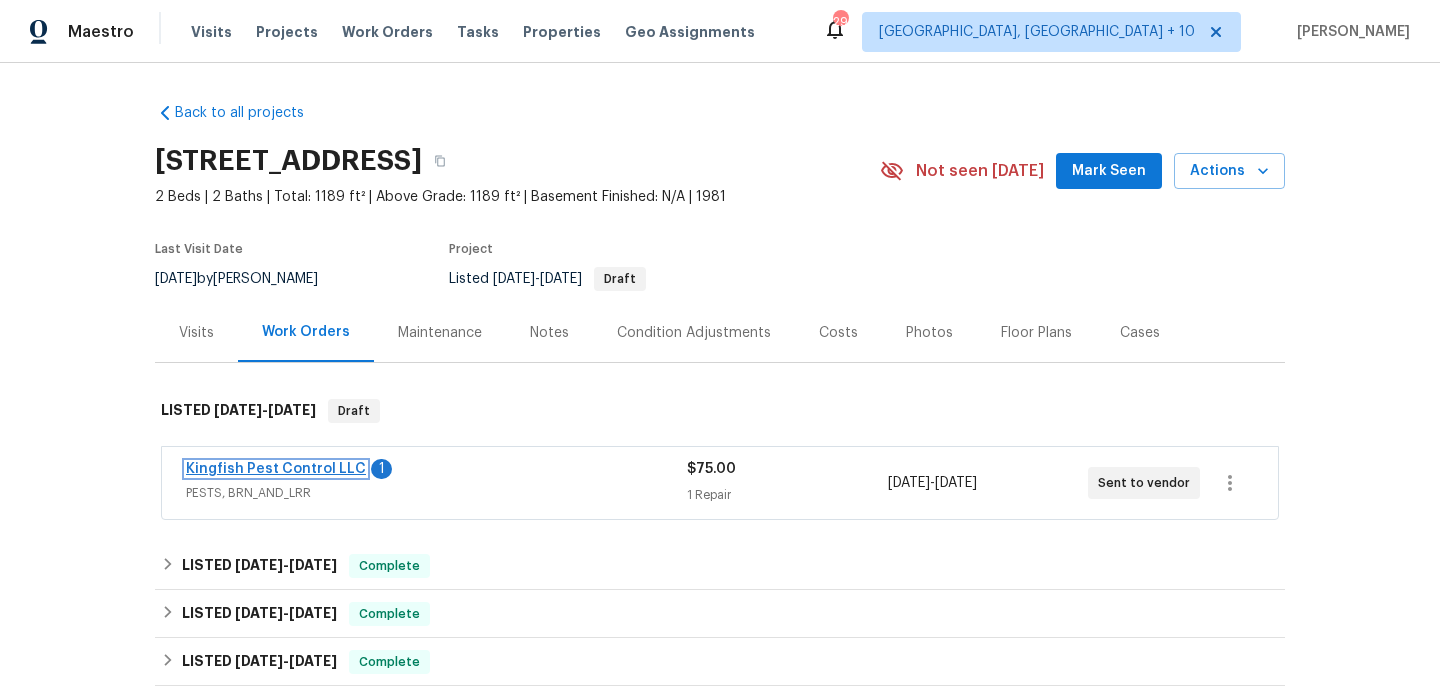 click on "Kingfish Pest Control LLC" at bounding box center (276, 469) 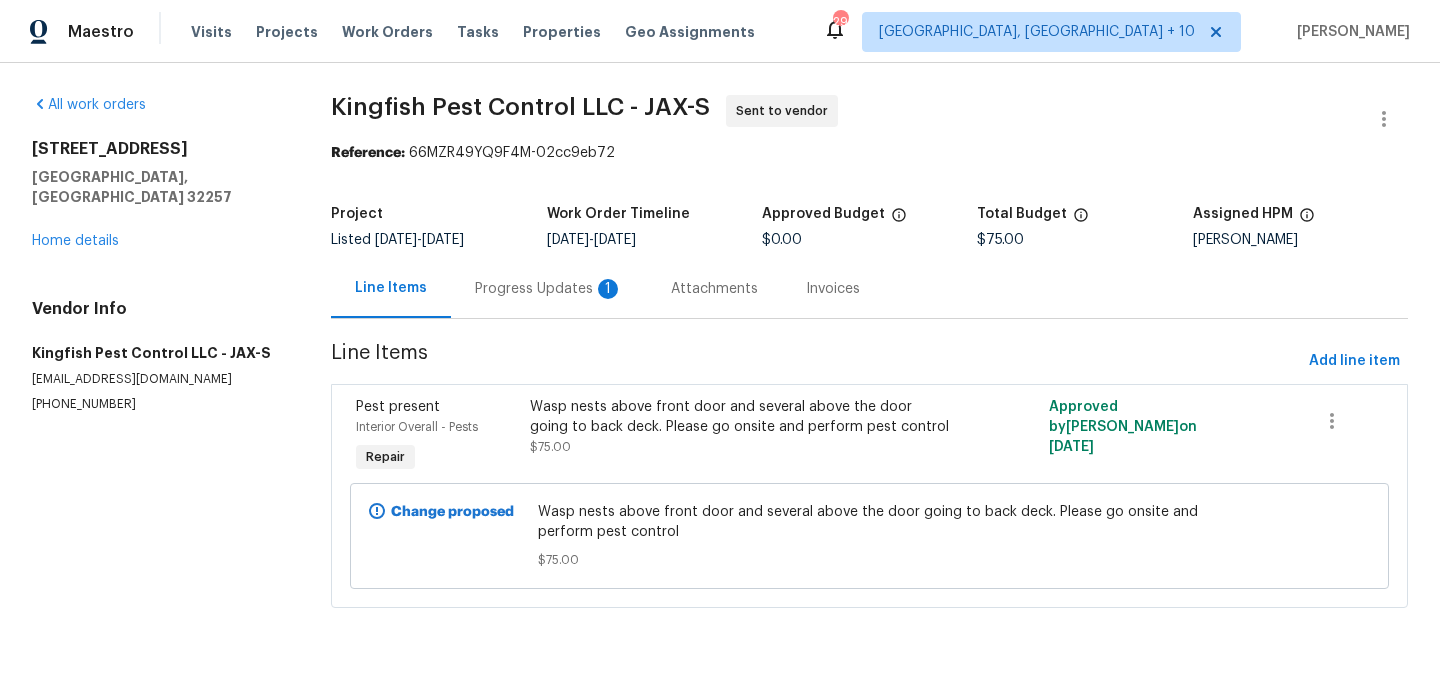 click on "Progress Updates 1" at bounding box center (549, 288) 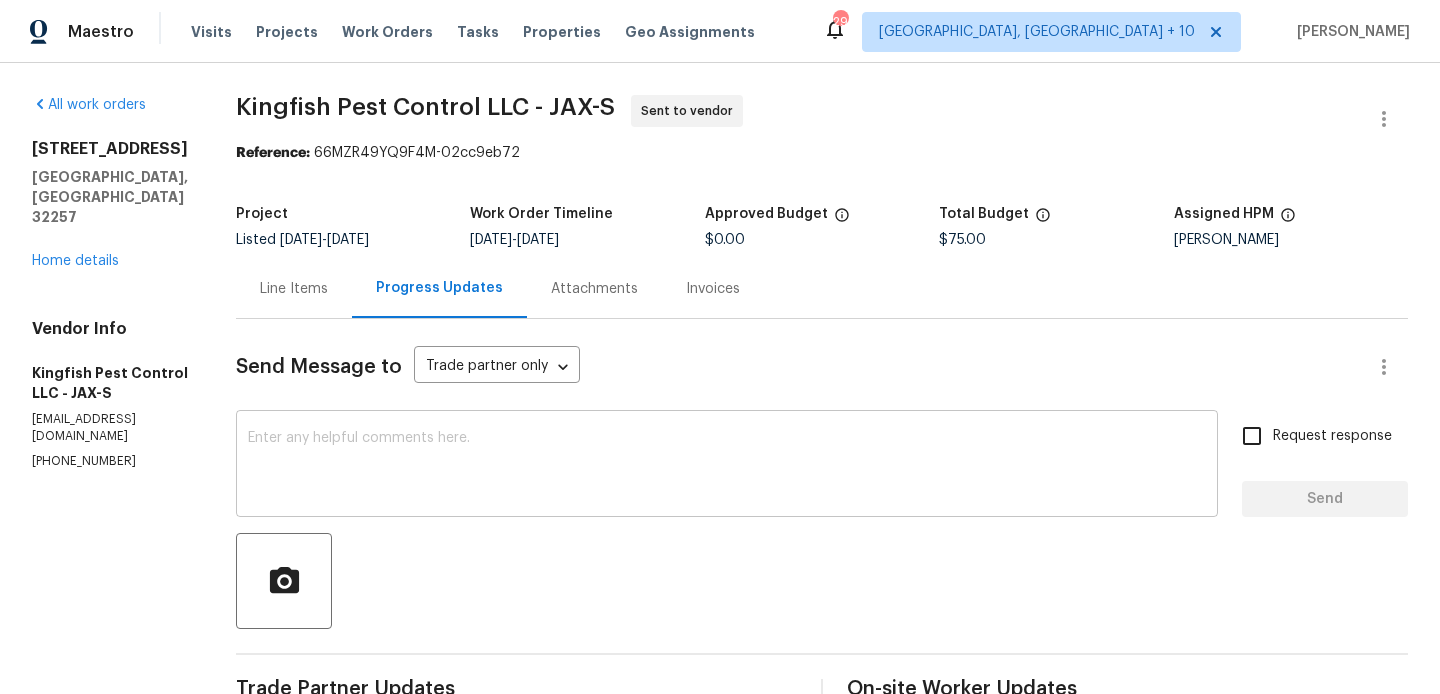 scroll, scrollTop: 325, scrollLeft: 0, axis: vertical 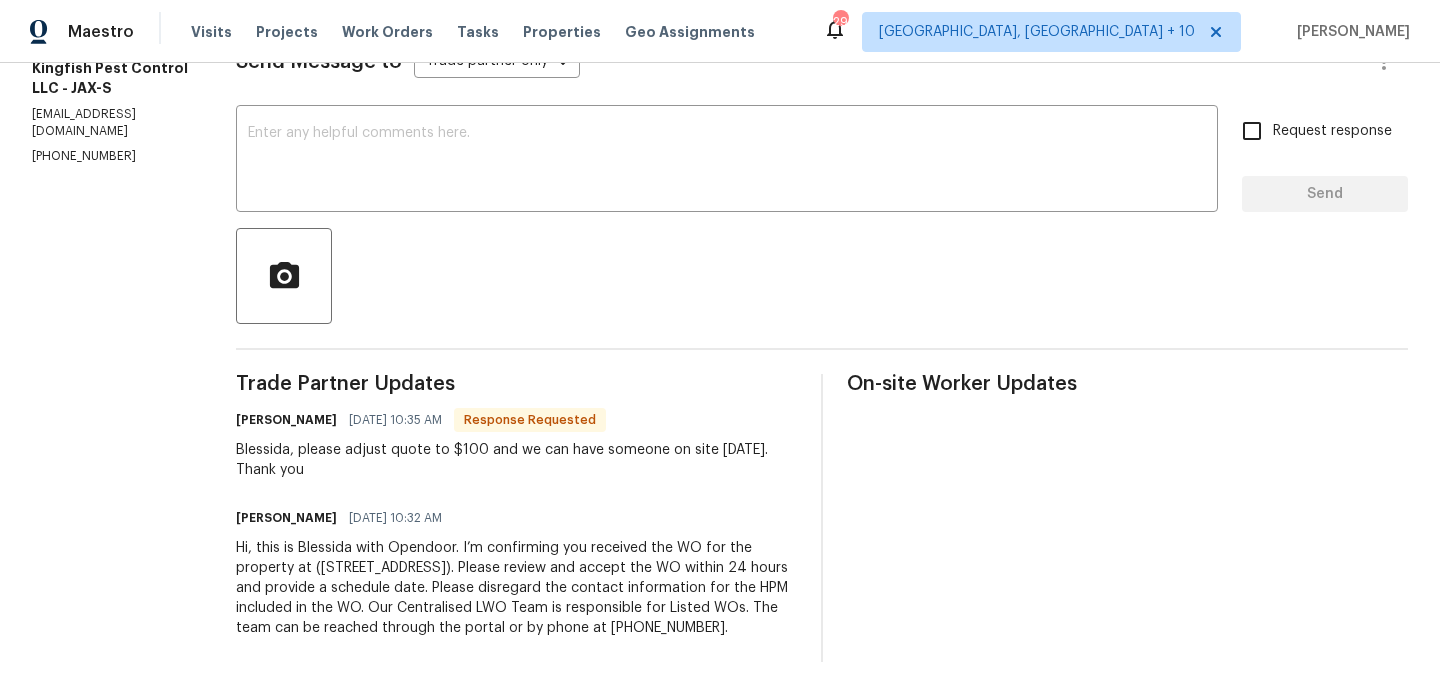click on "Brian Wescott" at bounding box center (286, 420) 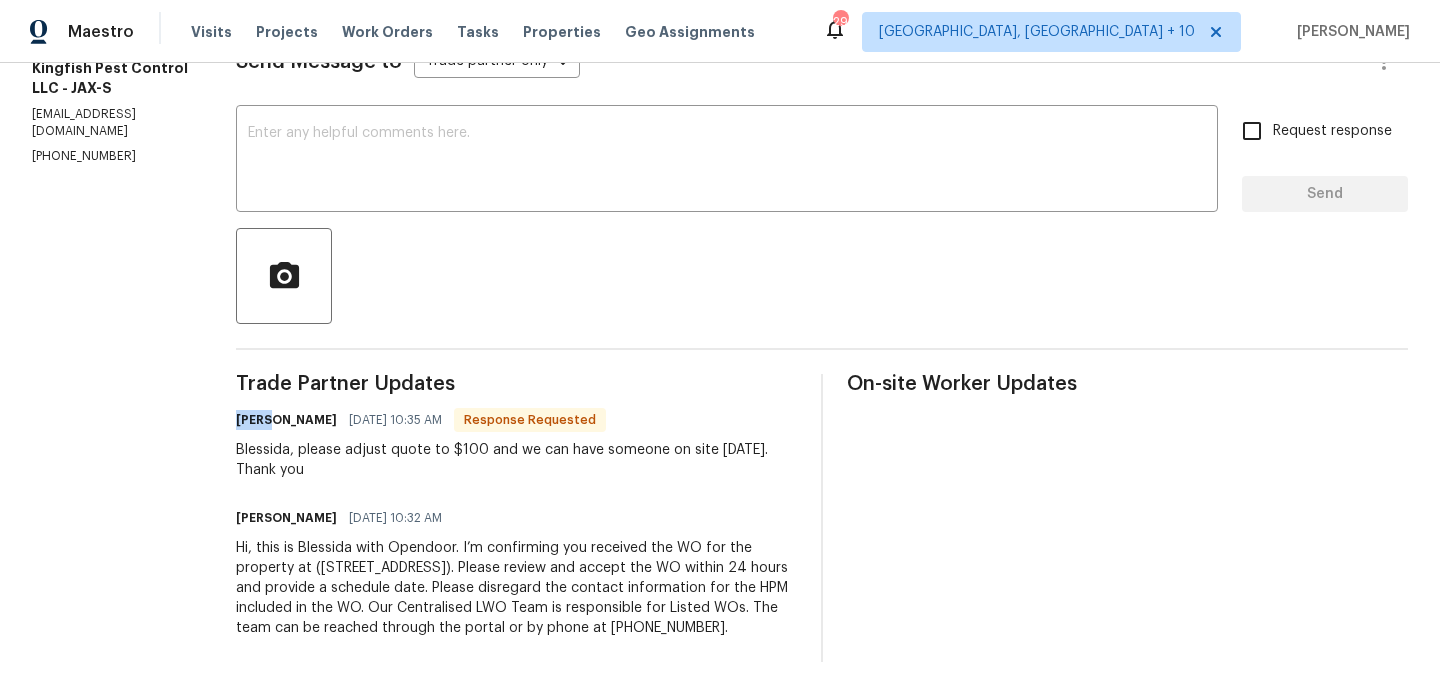 click on "Brian Wescott" at bounding box center (286, 420) 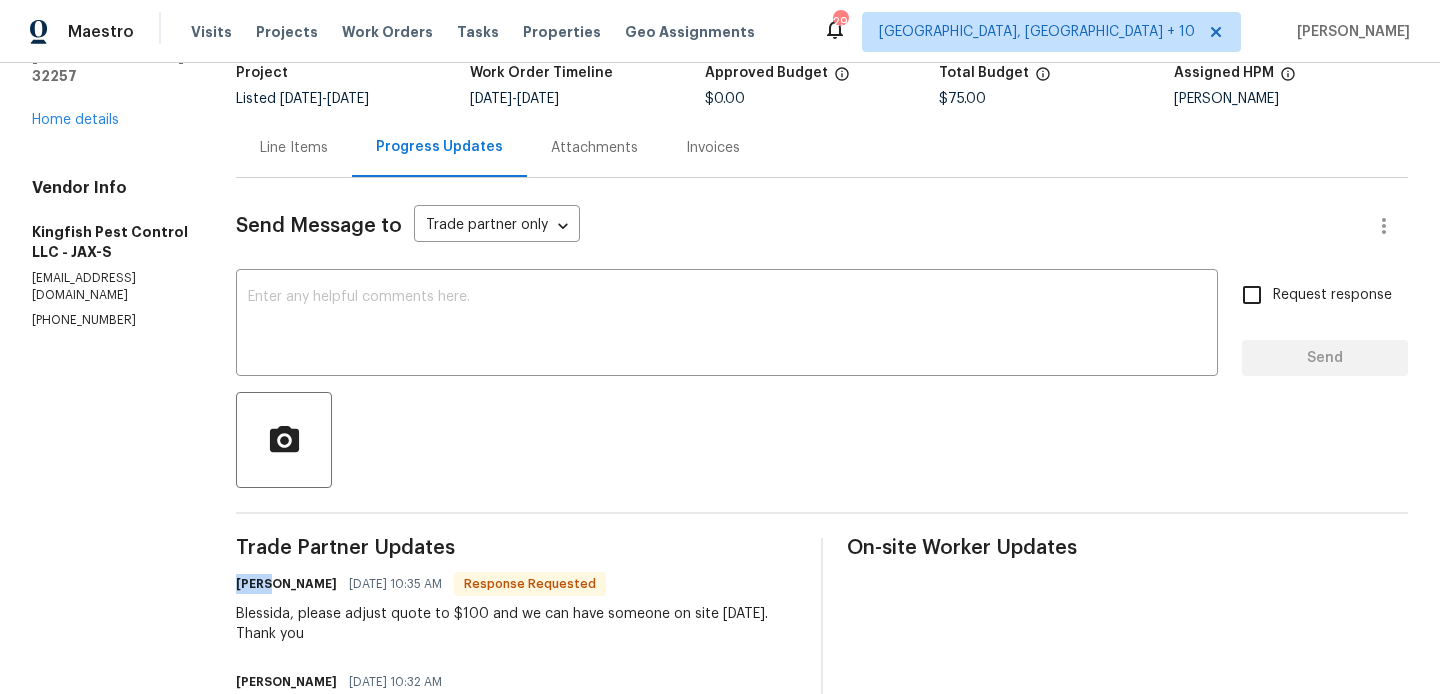 scroll, scrollTop: 0, scrollLeft: 0, axis: both 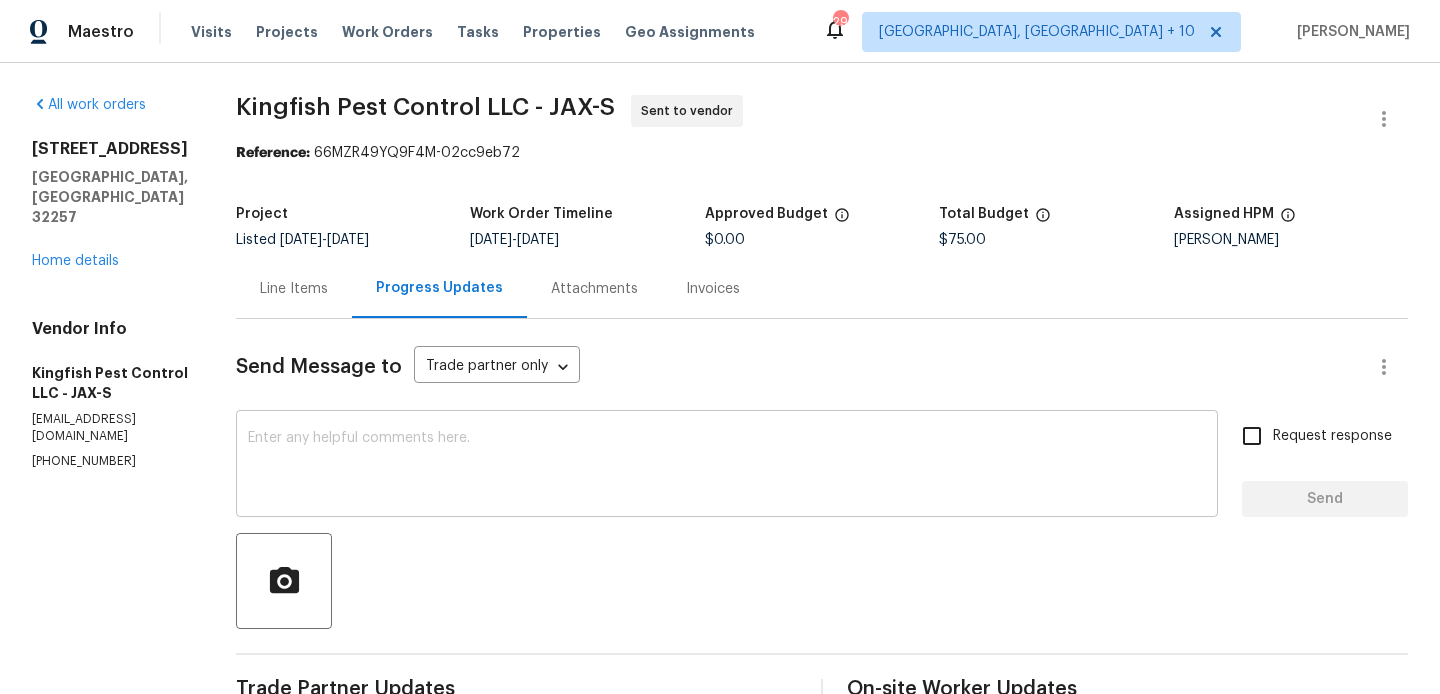click on "x ​" at bounding box center (727, 466) 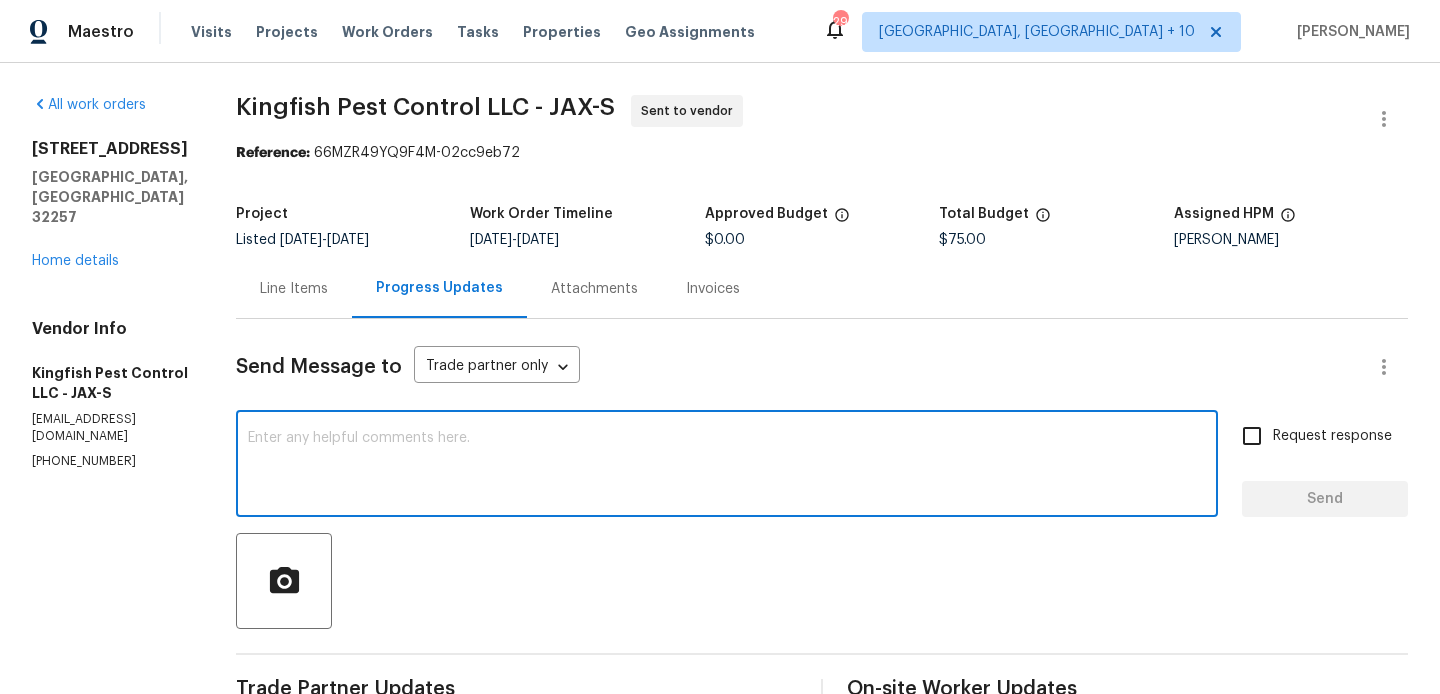 paste on "Brian" 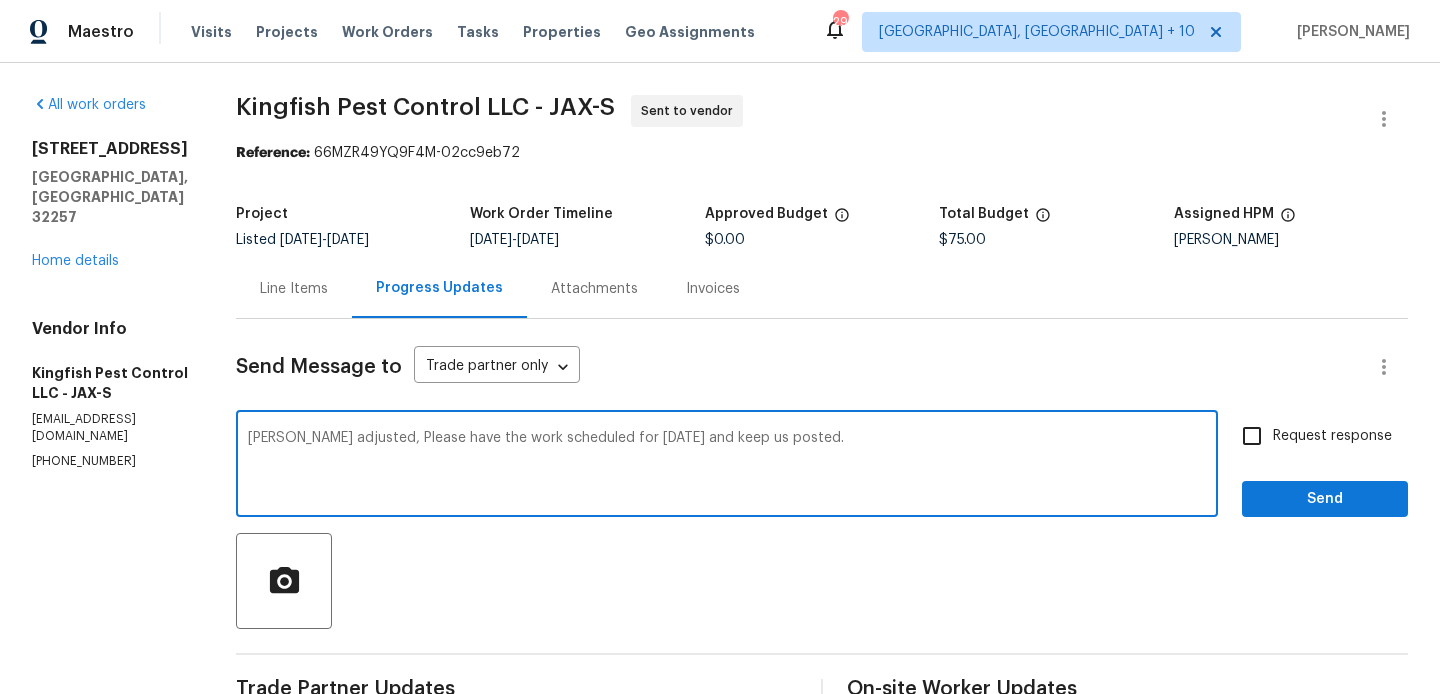 type on "Brian price adjusted, Please have the work scheduled for tomorrow 7/15 and keep us posted." 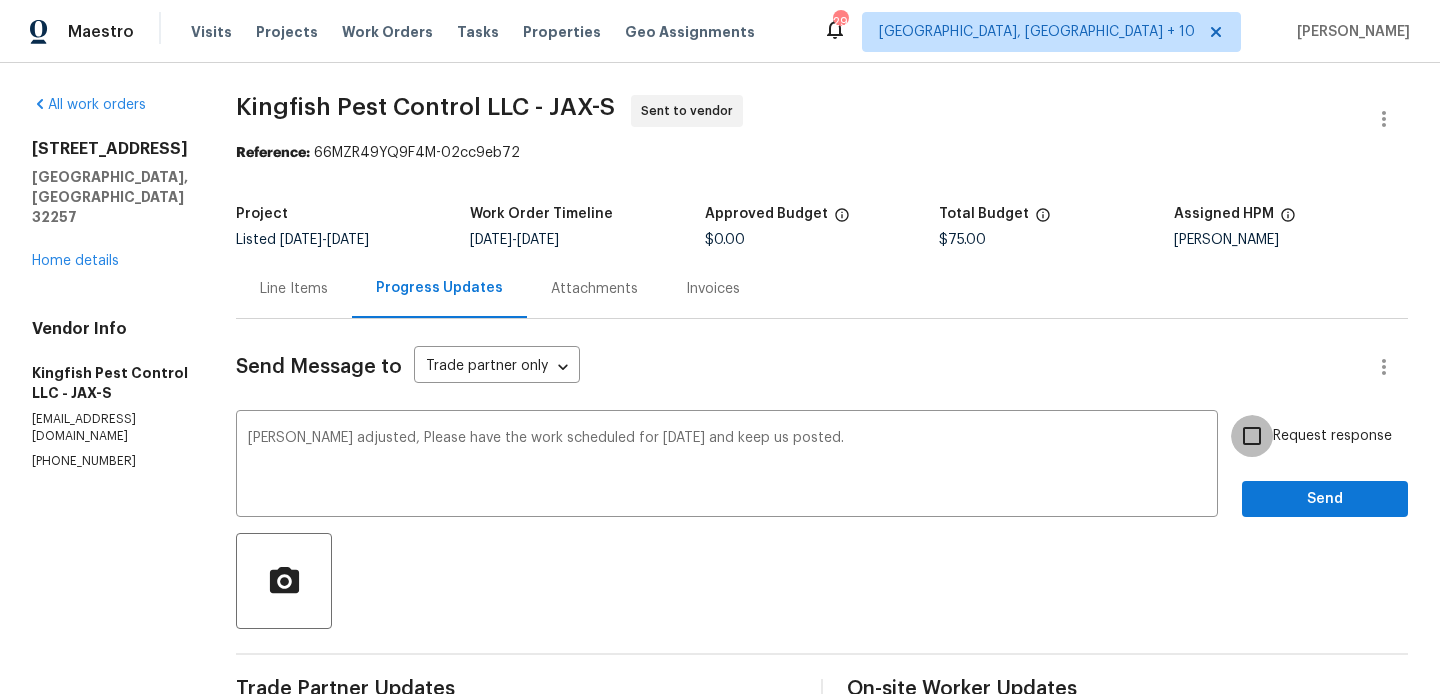 click on "Request response" at bounding box center [1252, 436] 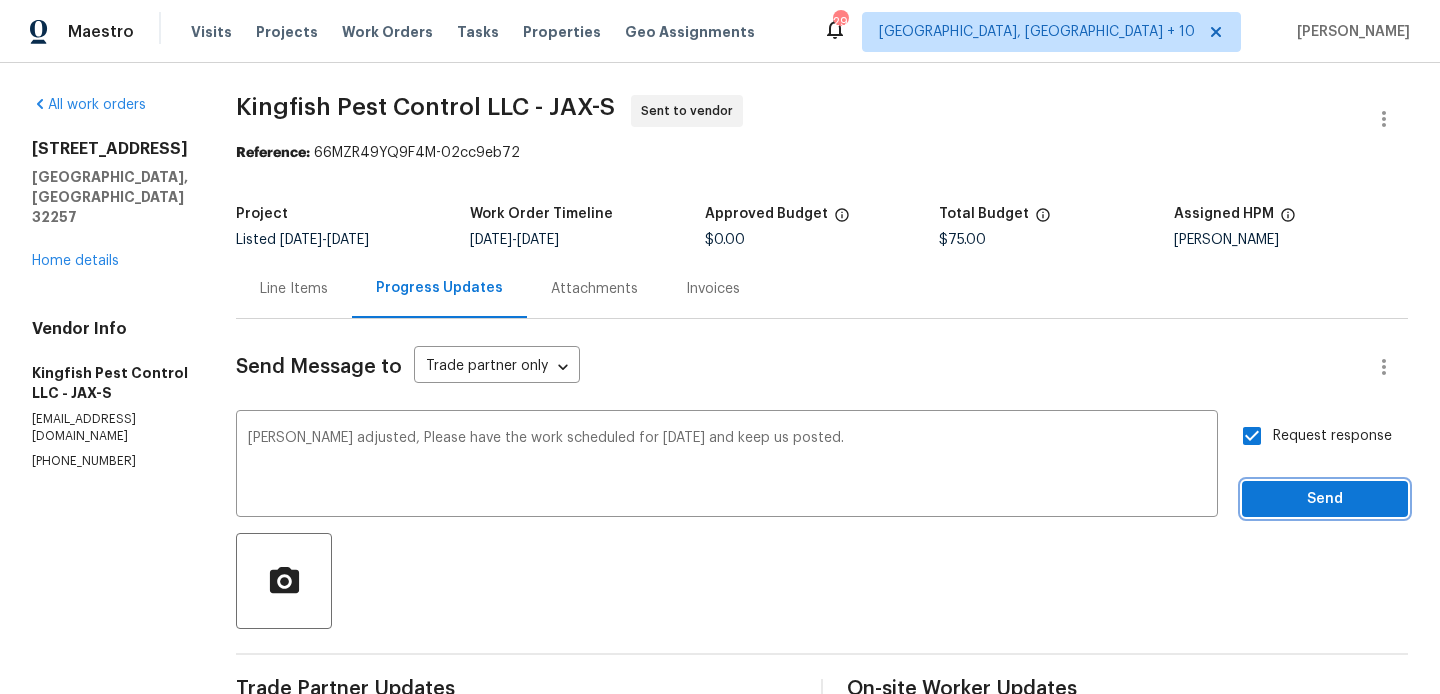 click on "Send" at bounding box center (1325, 499) 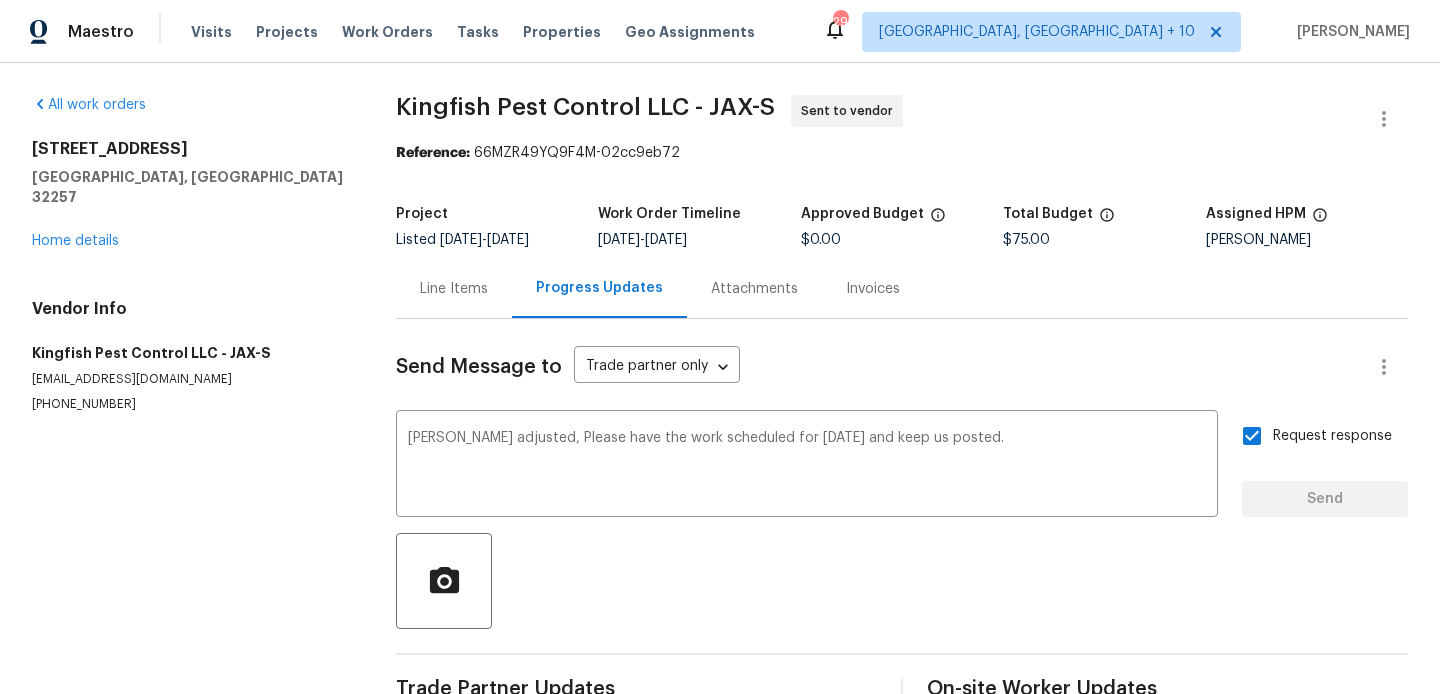 type 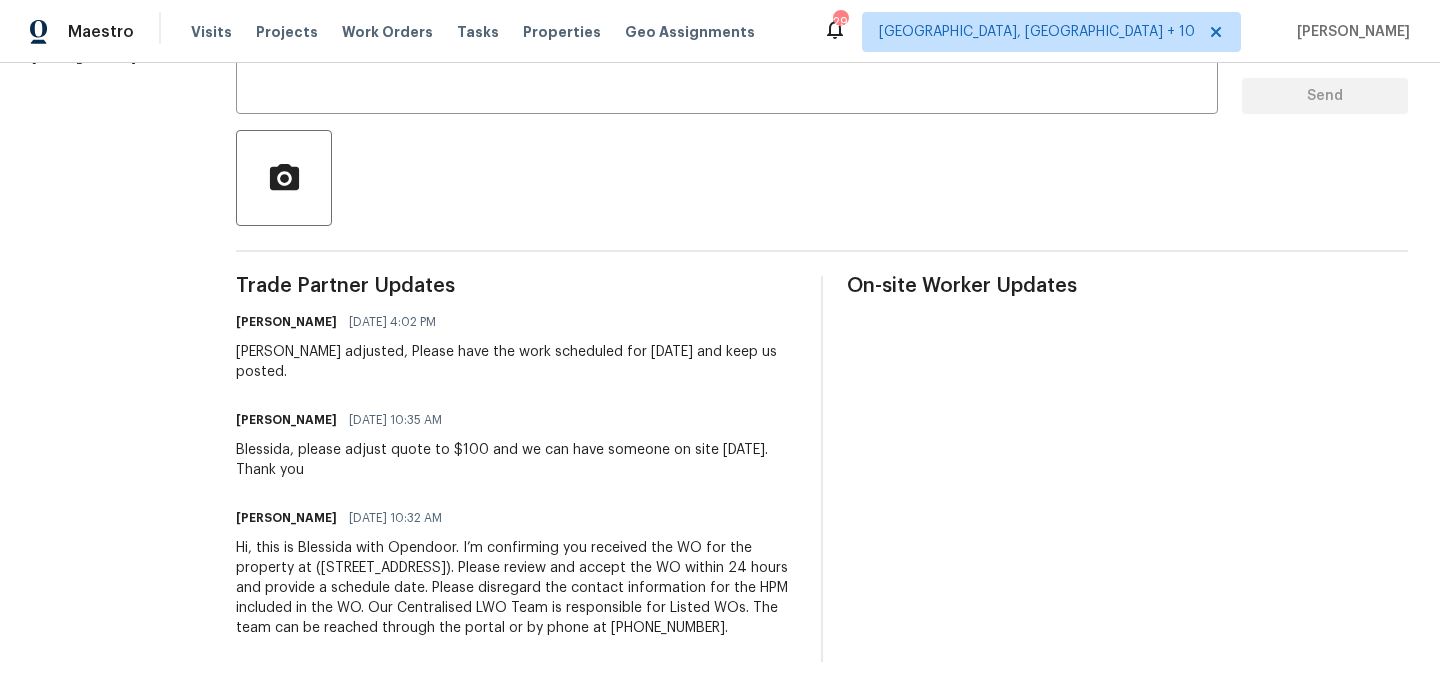 scroll, scrollTop: 0, scrollLeft: 0, axis: both 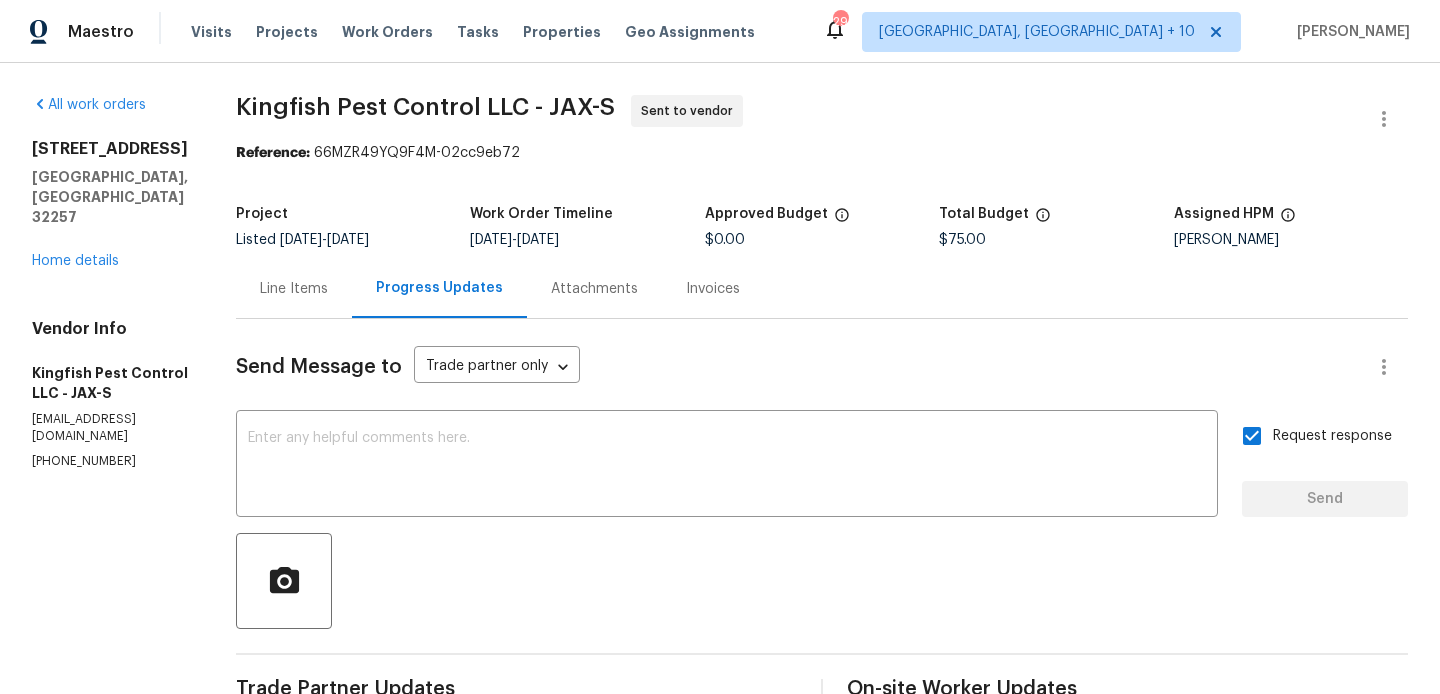 click on "Line Items" at bounding box center (294, 288) 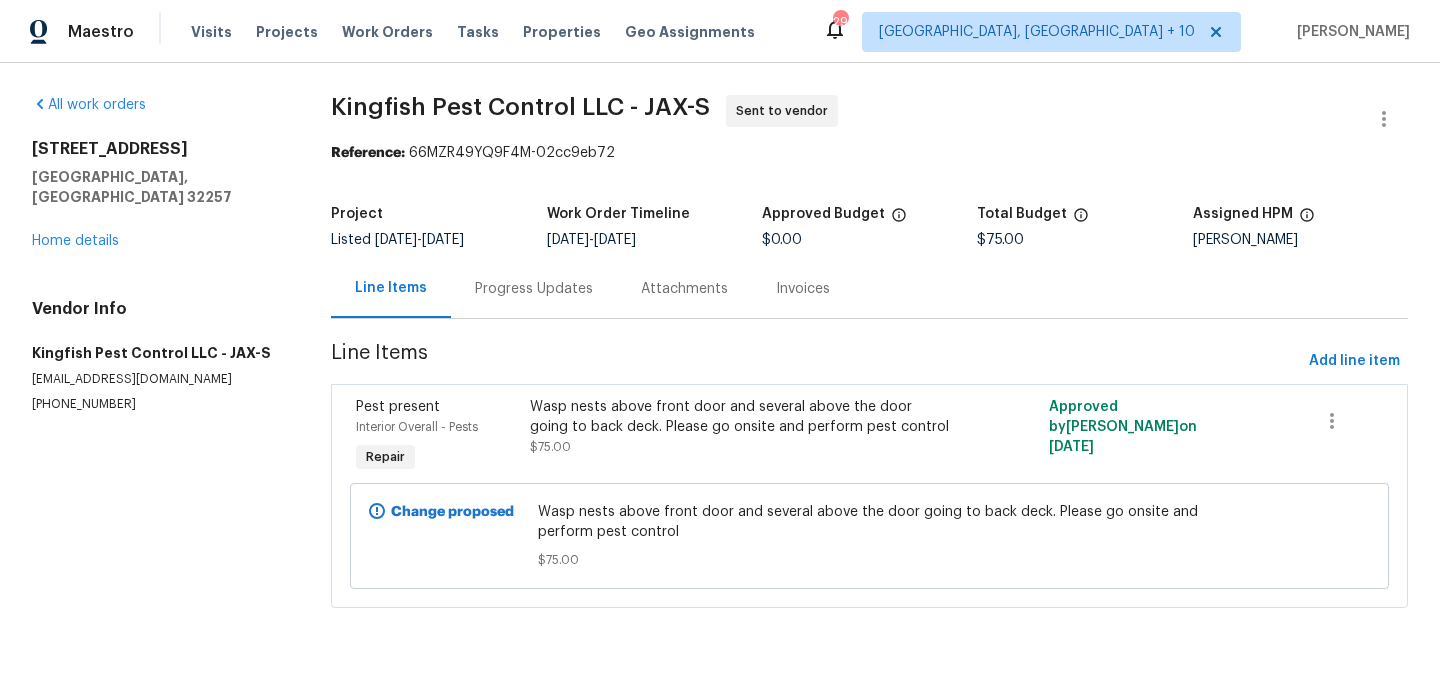click on "Pest present Interior Overall - Pests Repair Wasp nests above front door and several above the door going to back deck. Please go onsite and perform pest control $75.00 Approved by  Blessida Angeline M  on   7/14/2025 Change proposed Wasp nests above front door and several above the door going to back deck. Please go onsite and perform pest control $75.00" at bounding box center [869, 496] 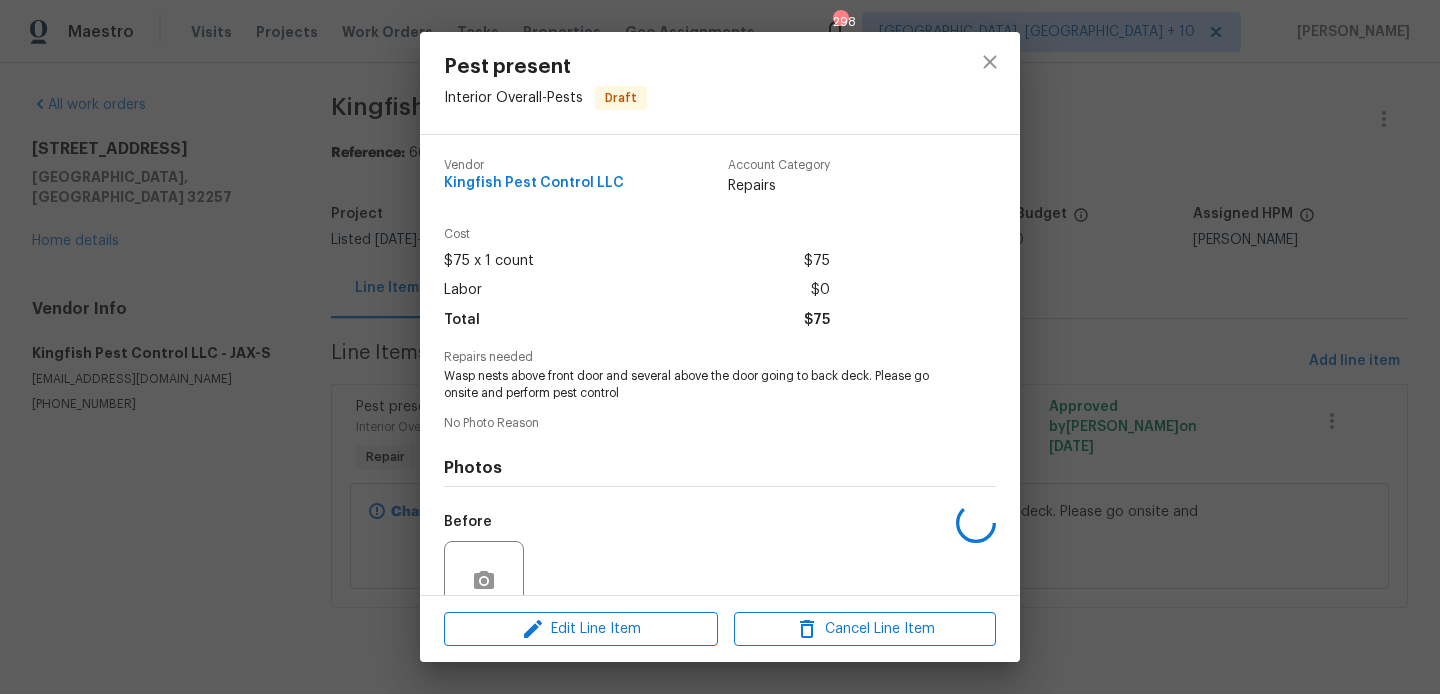 scroll, scrollTop: 176, scrollLeft: 0, axis: vertical 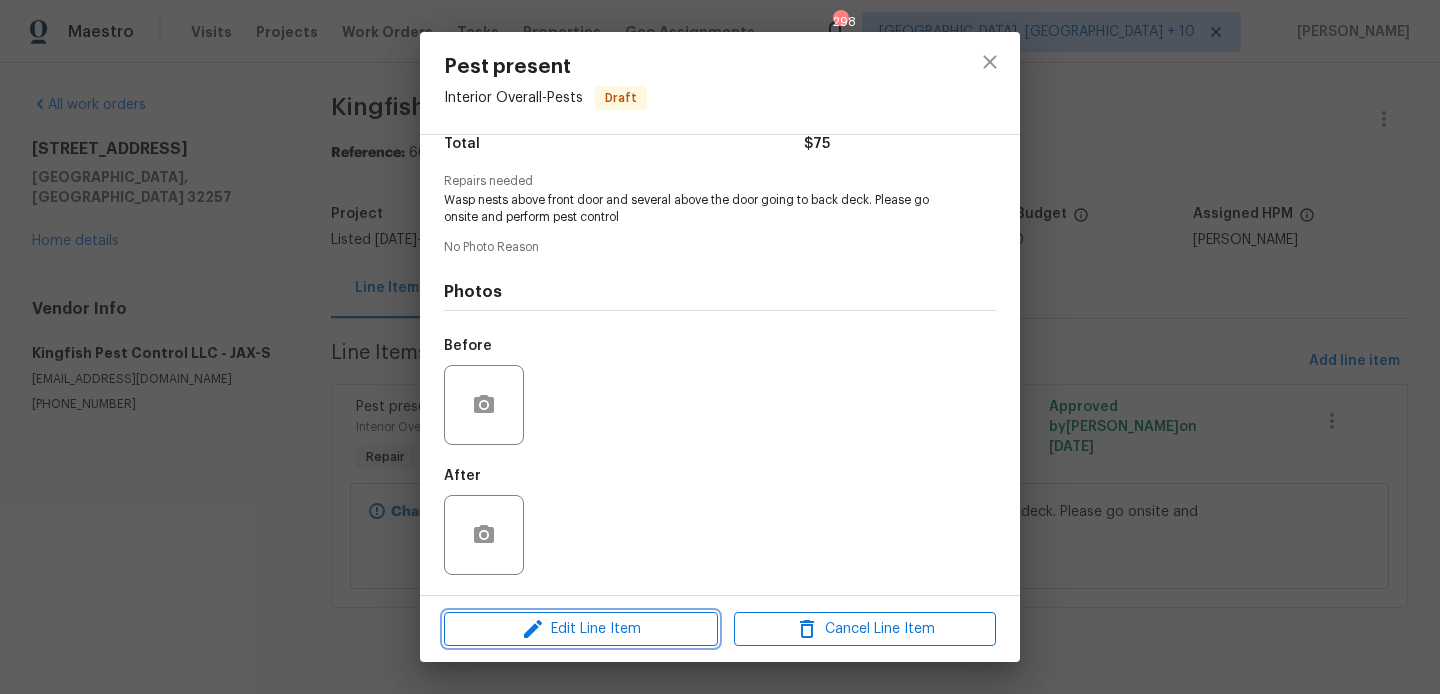 click on "Edit Line Item" at bounding box center (581, 629) 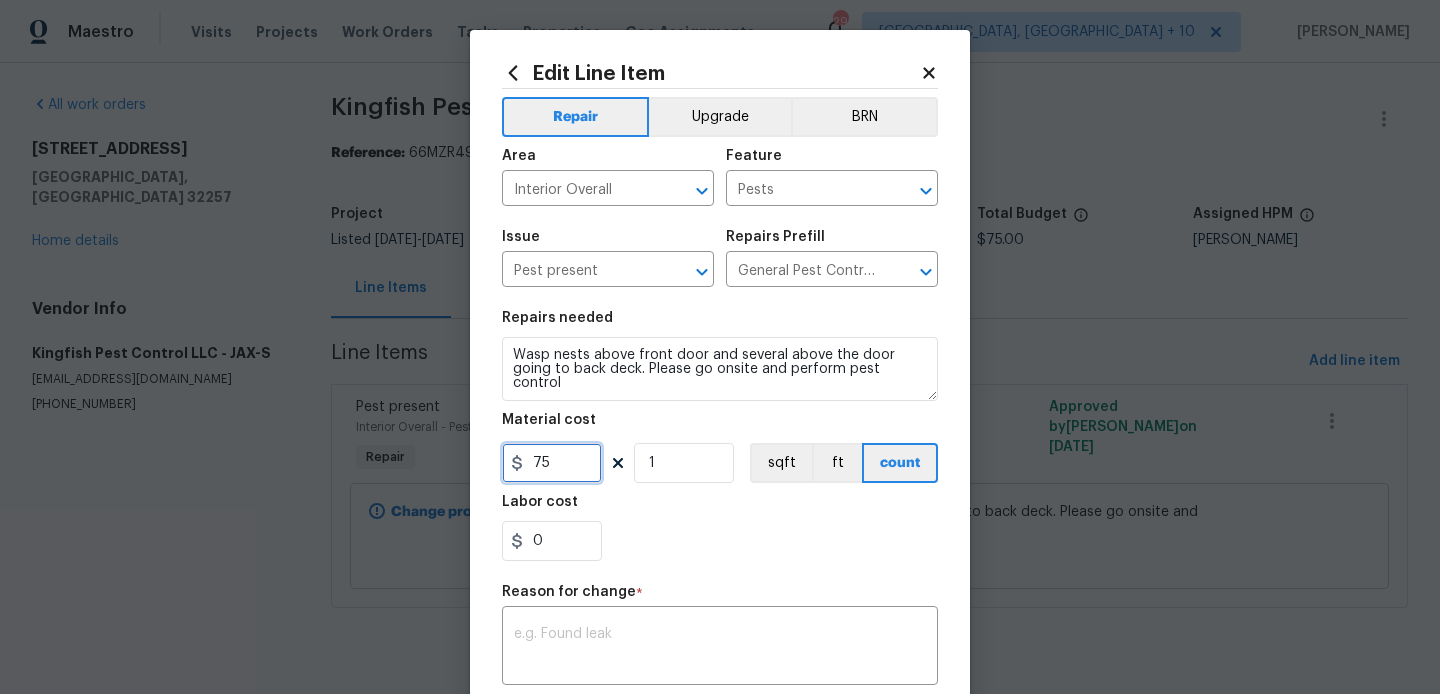 click on "75" at bounding box center [552, 463] 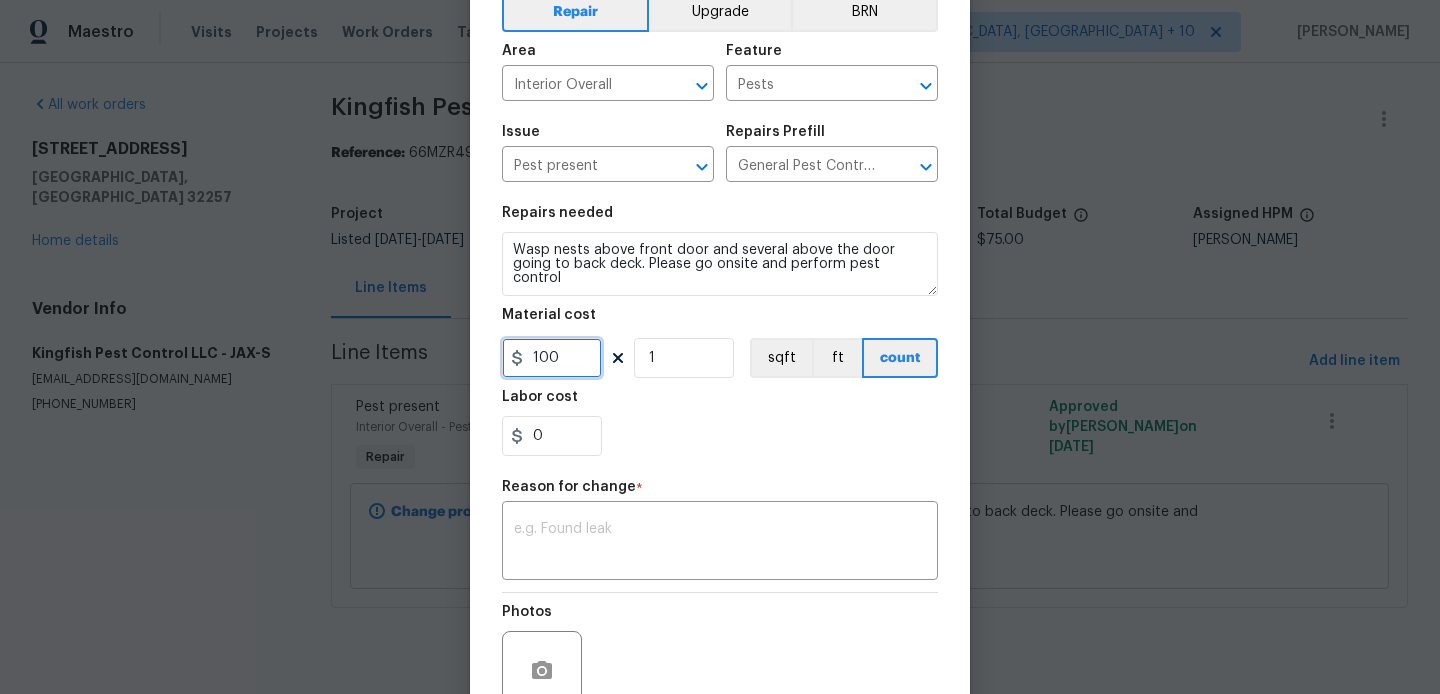 scroll, scrollTop: 153, scrollLeft: 0, axis: vertical 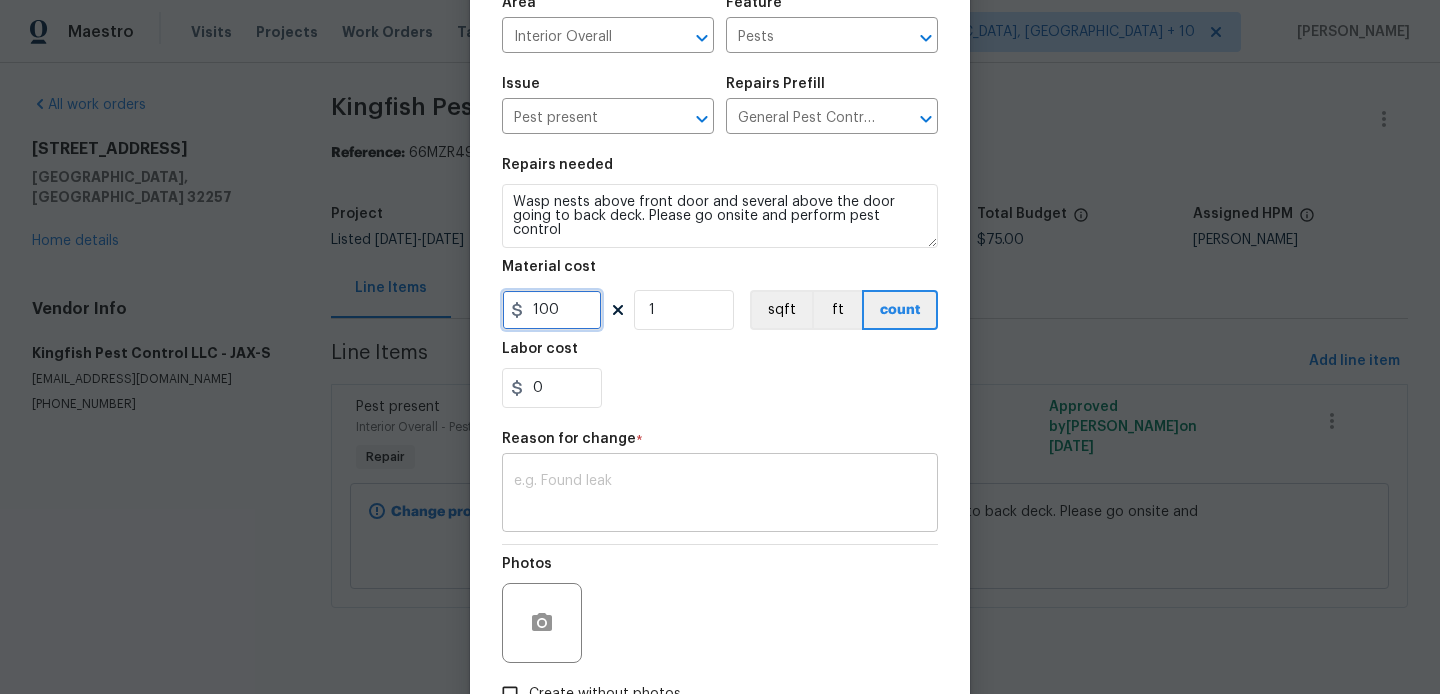 type on "100" 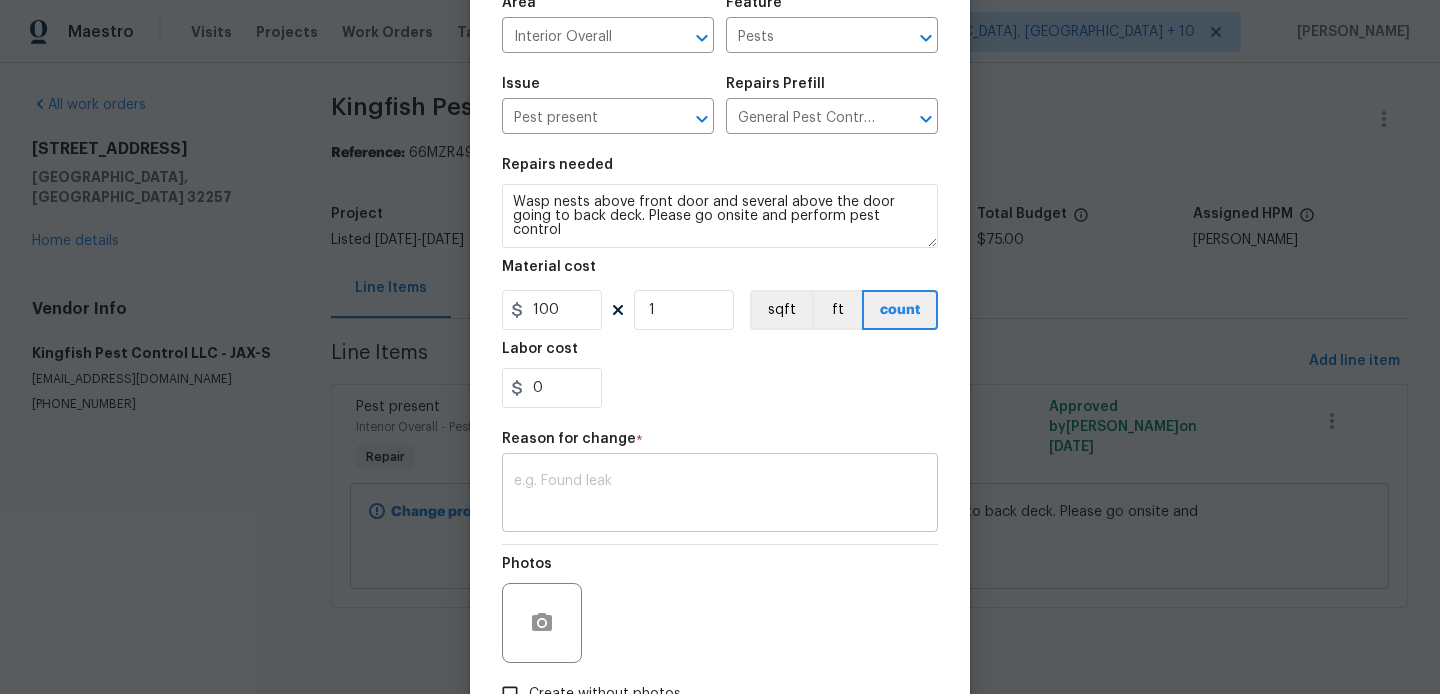 click at bounding box center [720, 495] 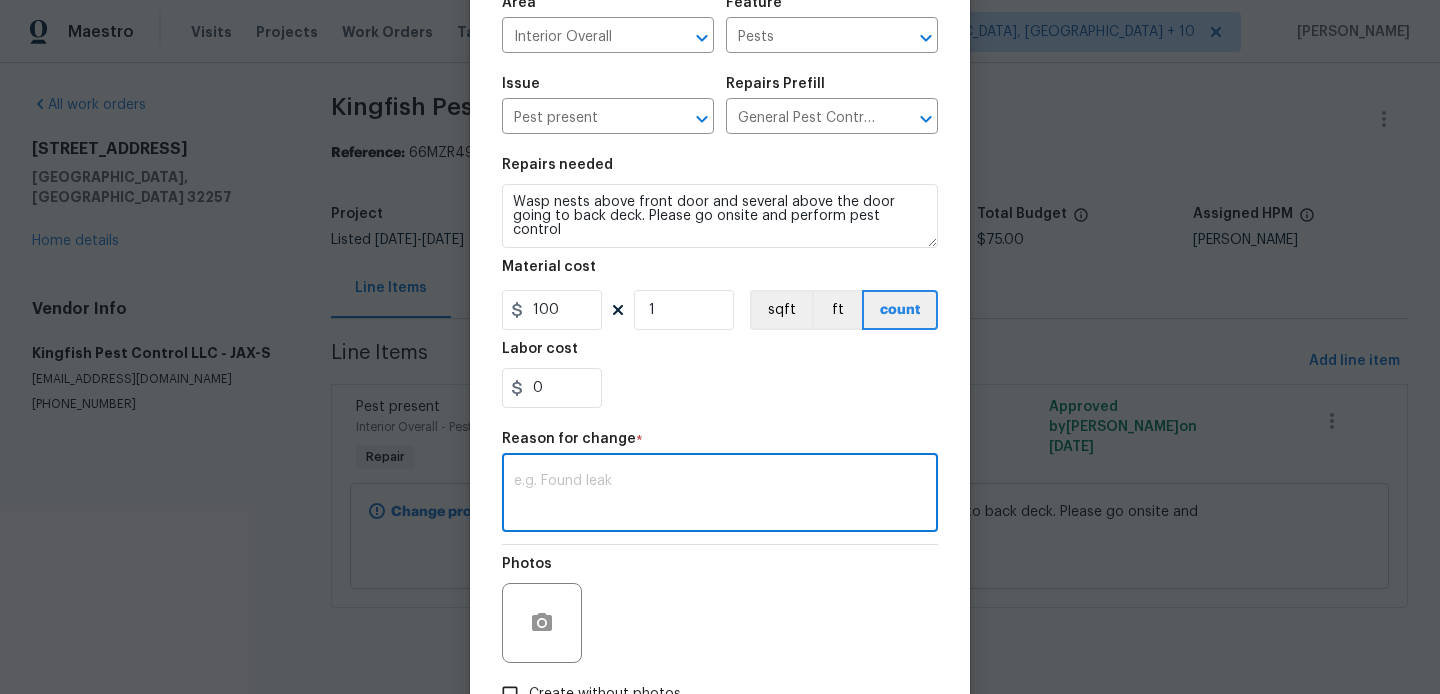 paste on "(BA) Updated per vendor’s final cost." 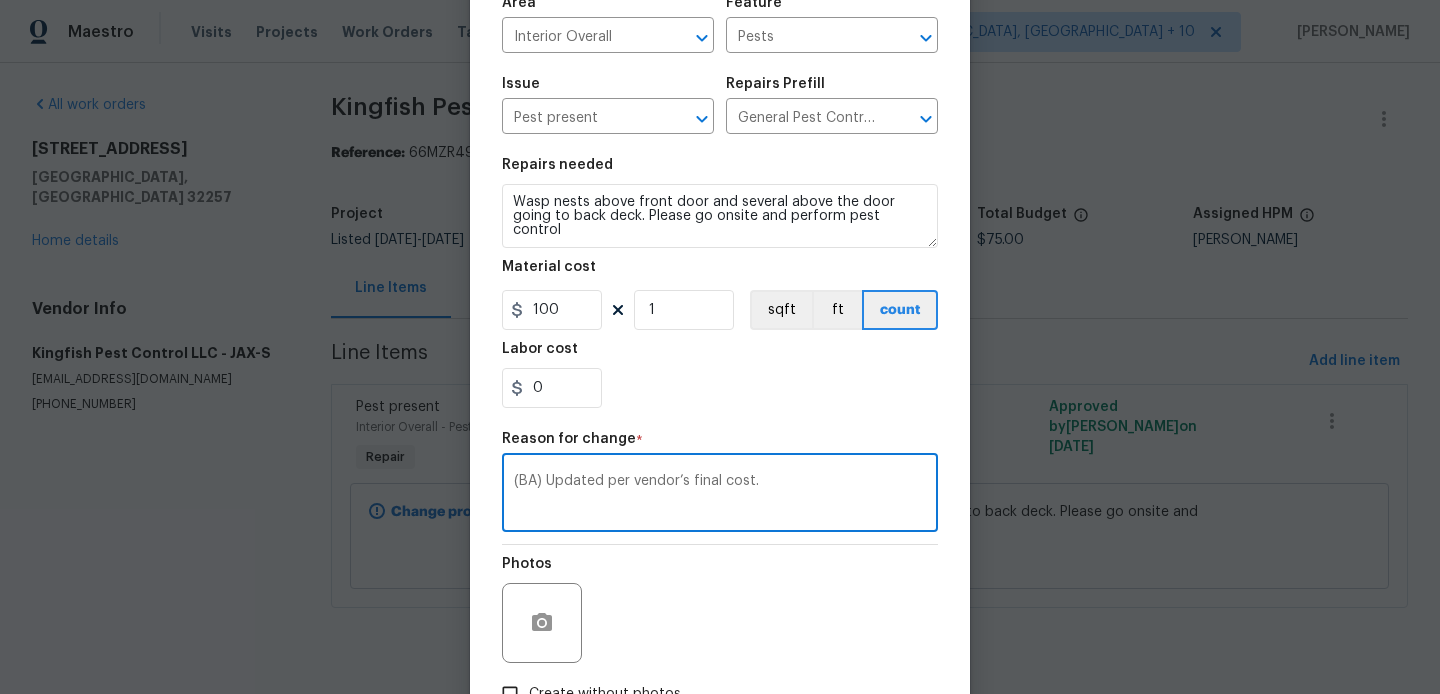 scroll, scrollTop: 292, scrollLeft: 0, axis: vertical 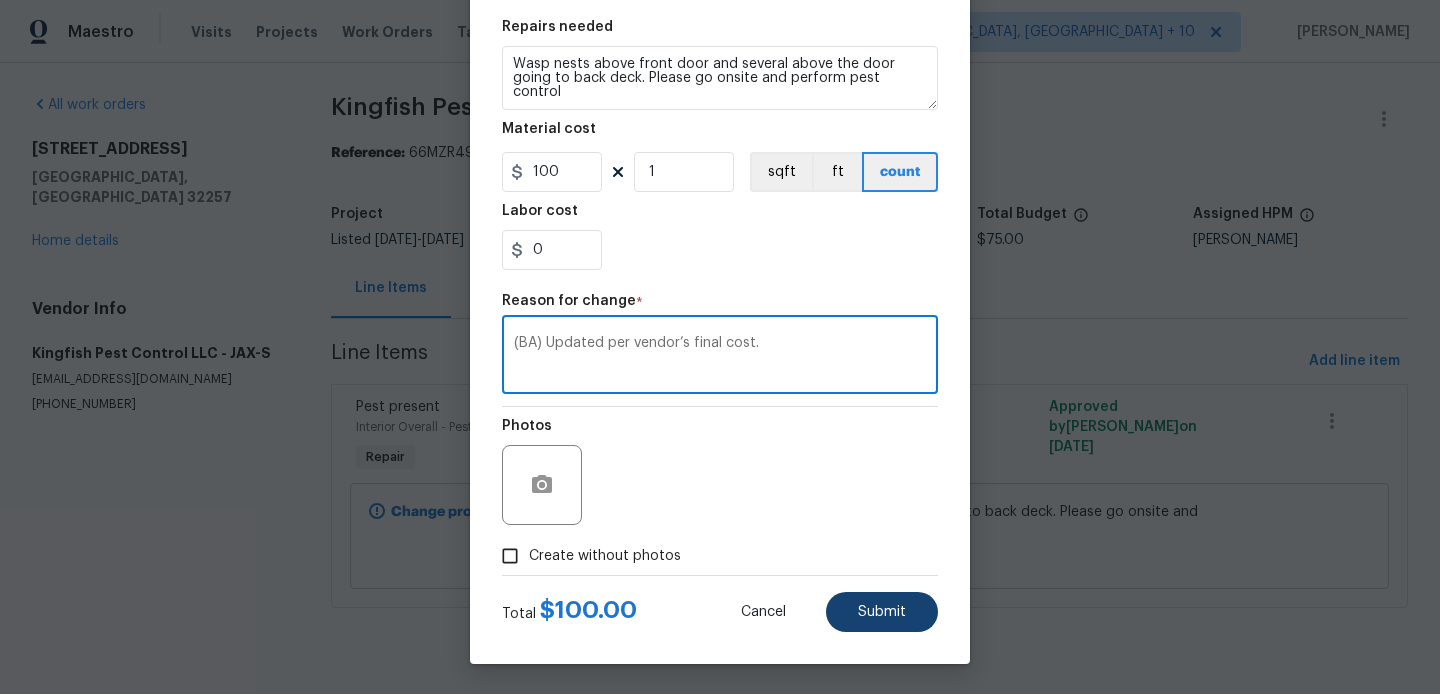 type on "(BA) Updated per vendor’s final cost." 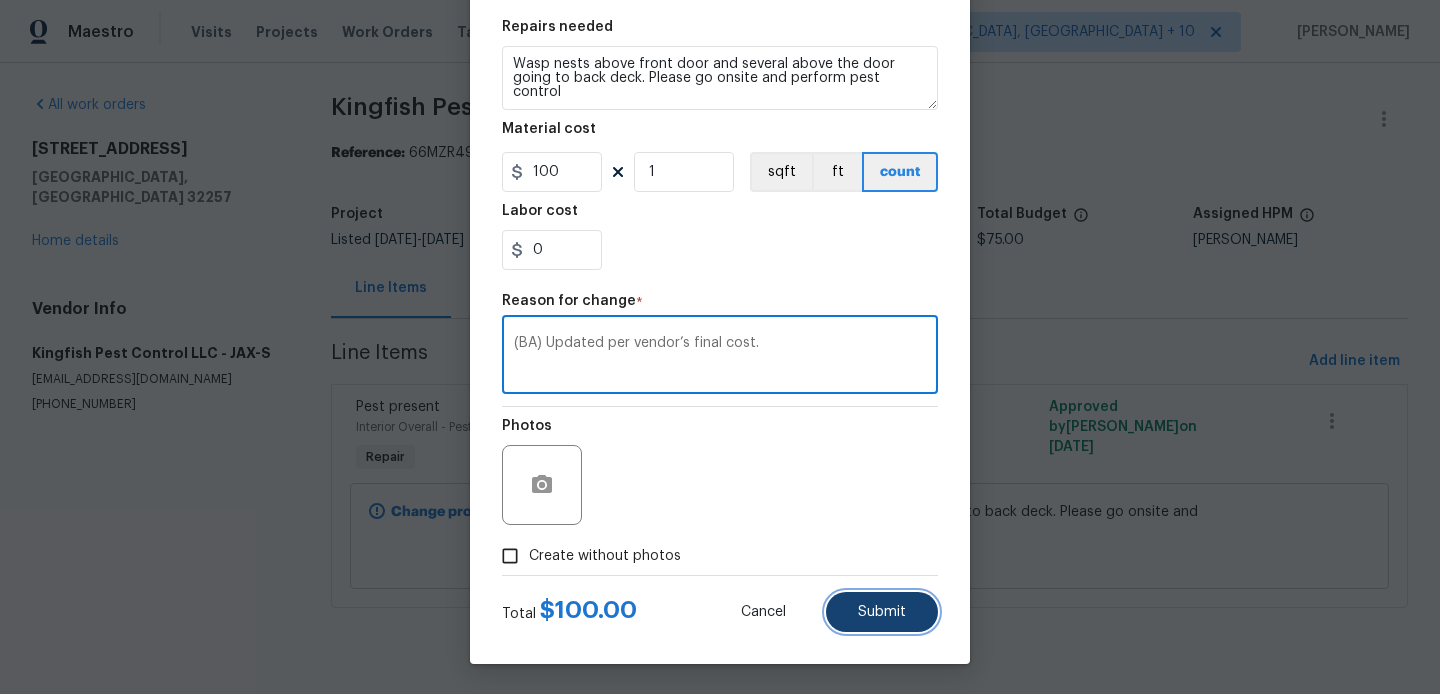 click on "Submit" at bounding box center (882, 612) 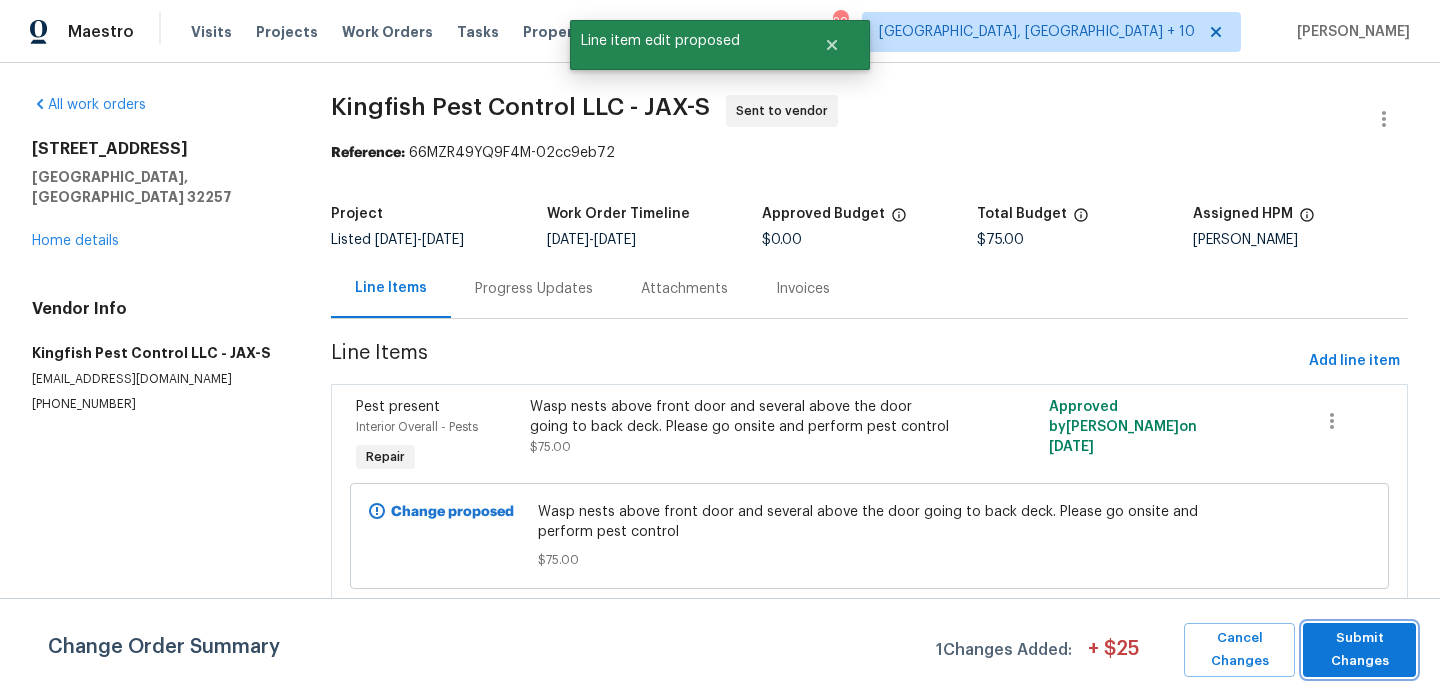 scroll, scrollTop: 0, scrollLeft: 0, axis: both 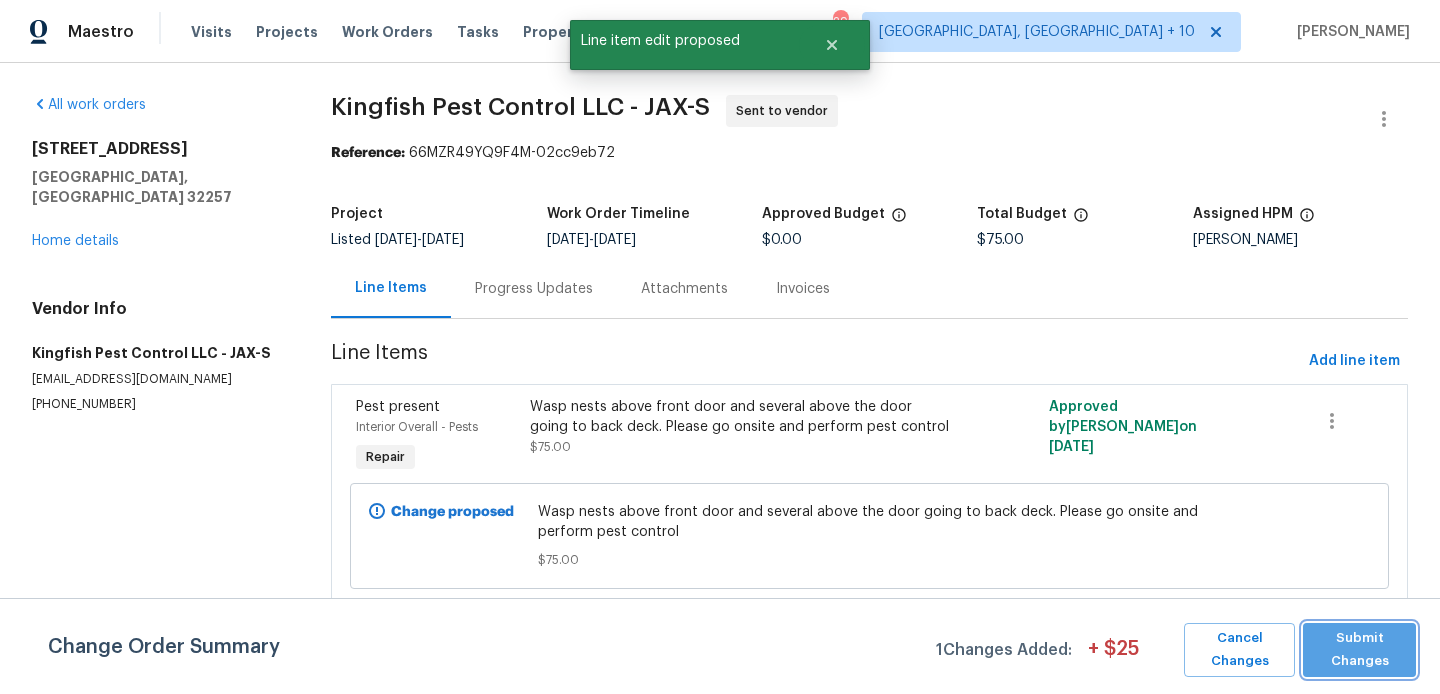 click on "Submit Changes" at bounding box center [1359, 650] 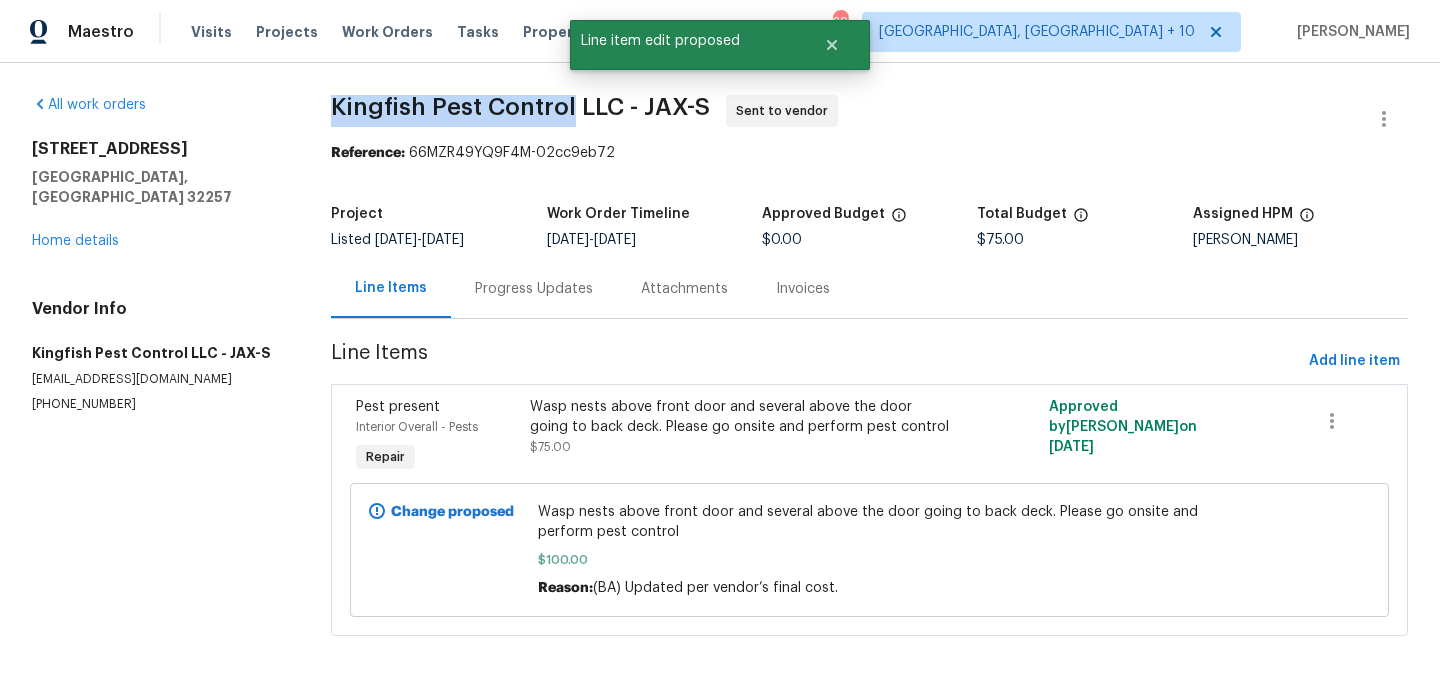 drag, startPoint x: 325, startPoint y: 112, endPoint x: 568, endPoint y: 115, distance: 243.01852 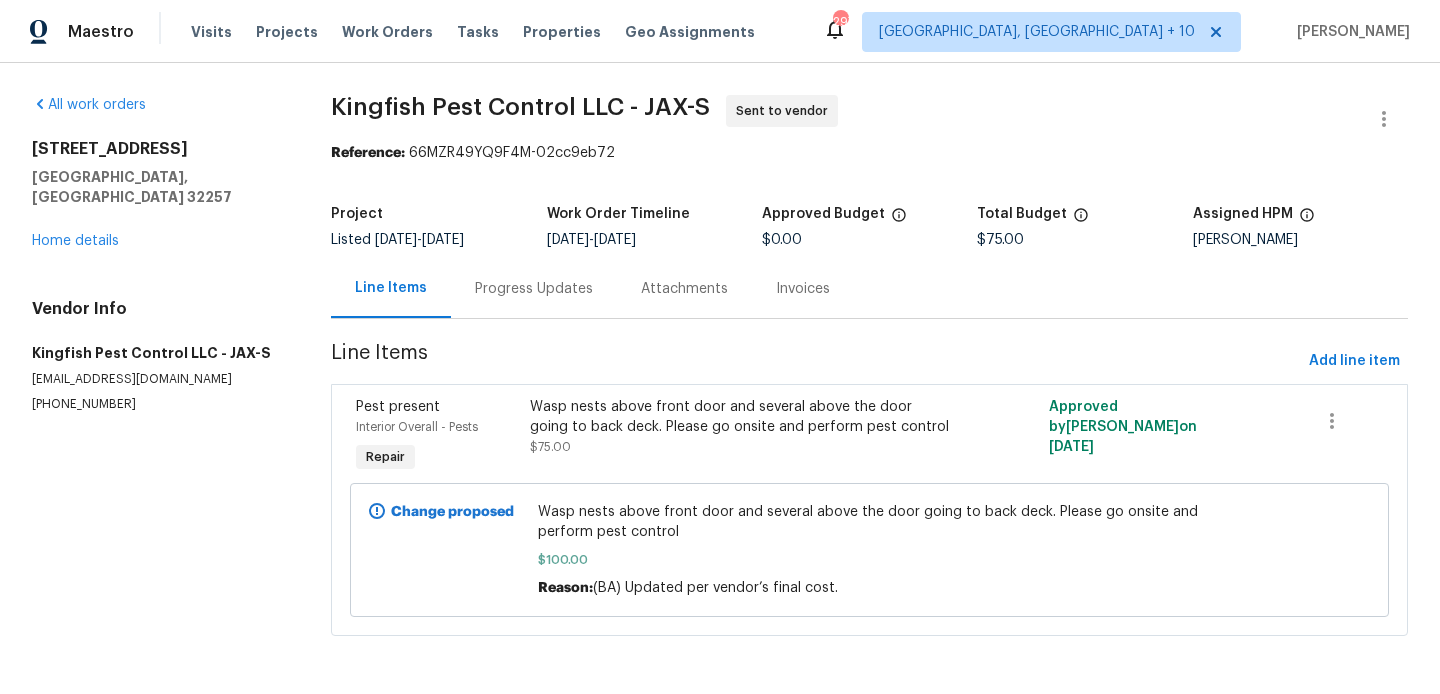 click on "Kingfish Pest Control LLC - JAX-S Sent to vendor Reference:   66MZR49YQ9F4M-02cc9eb72 Project Listed   7/14/2025  -  7/16/2025 Work Order Timeline 7/14/2025  -  7/16/2025 Approved Budget $0.00 Total Budget $75.00 Assigned HPM William Sparks Line Items Progress Updates Attachments Invoices Line Items Add line item Pest present Interior Overall - Pests Repair Wasp nests above front door and several above the door going to back deck. Please go onsite and perform pest control $75.00 Approved by  Blessida Angeline M  on   7/14/2025 Change proposed Wasp nests above front door and several above the door going to back deck. Please go onsite and perform pest control $100.00 Reason:  (BA) Updated per vendor’s final cost." at bounding box center (869, 377) 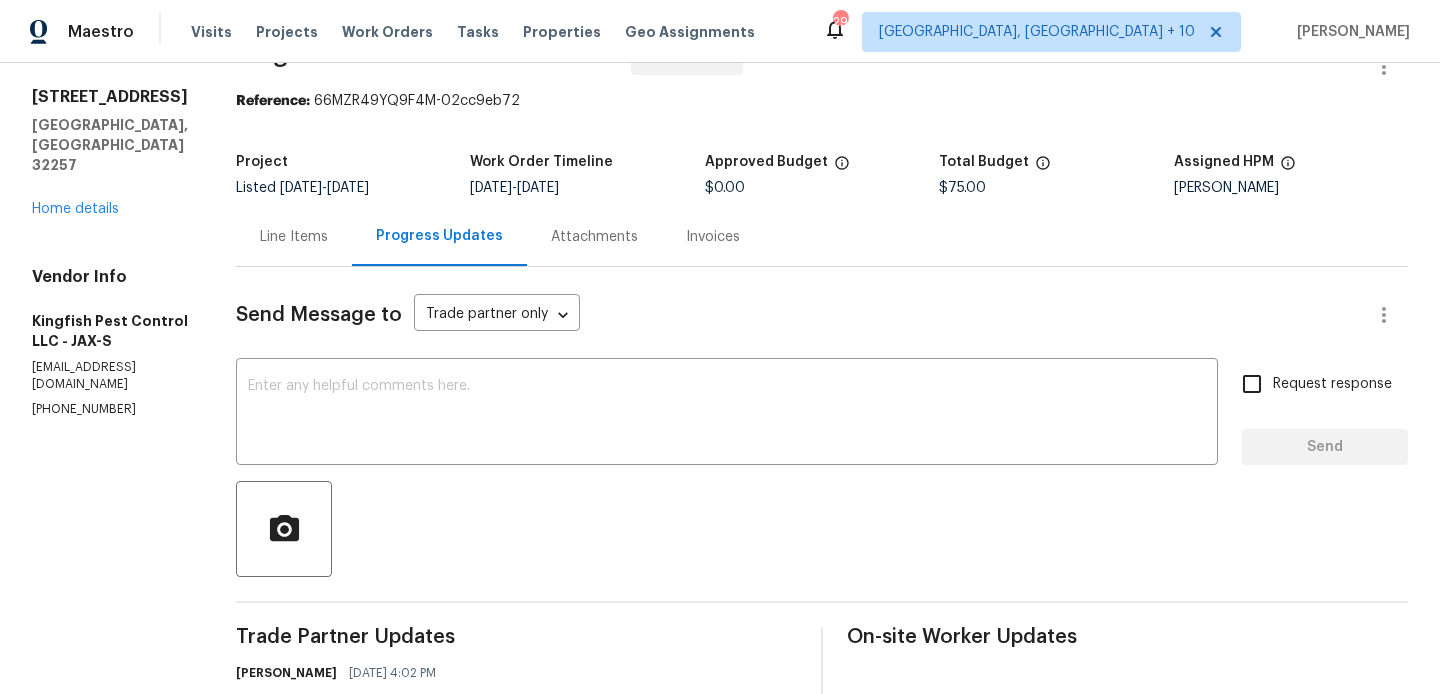 scroll, scrollTop: 423, scrollLeft: 0, axis: vertical 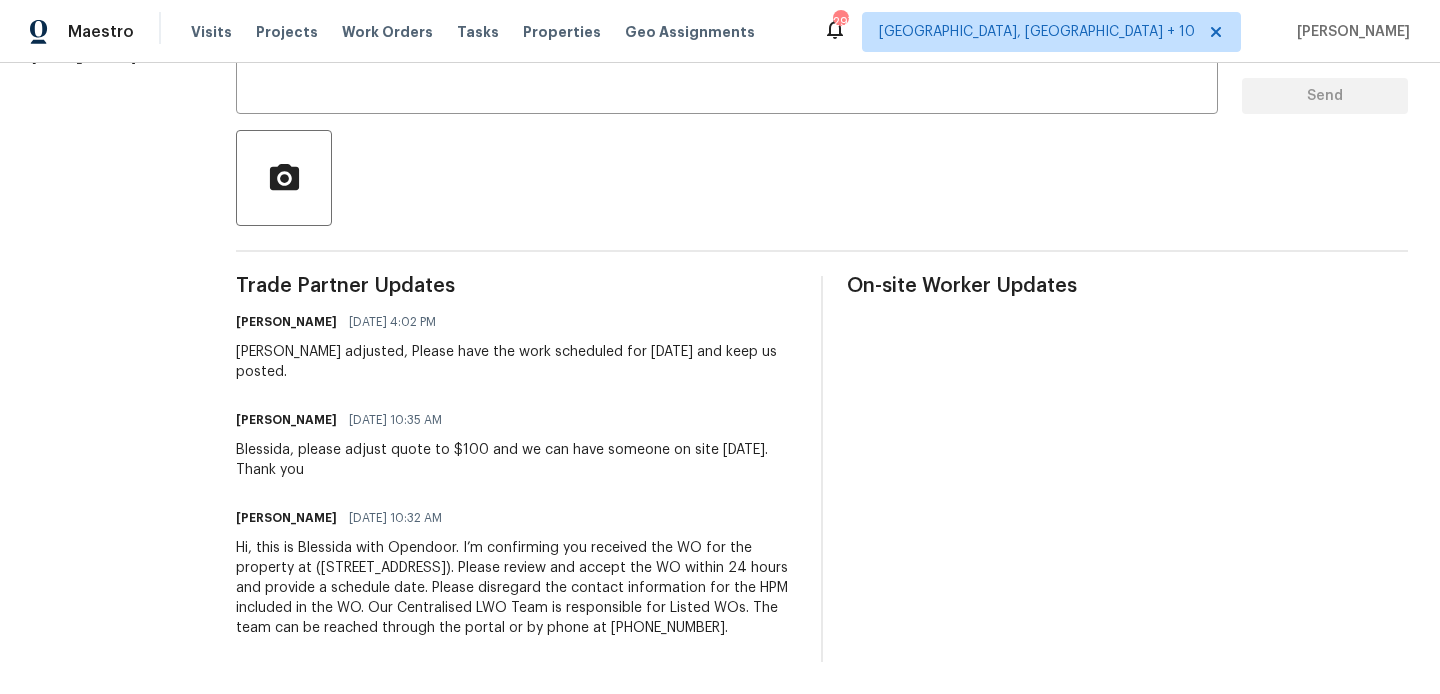 click on "Blessida, please adjust quote to $100 and we can have someone on site tomorrow. Thank you" at bounding box center [516, 460] 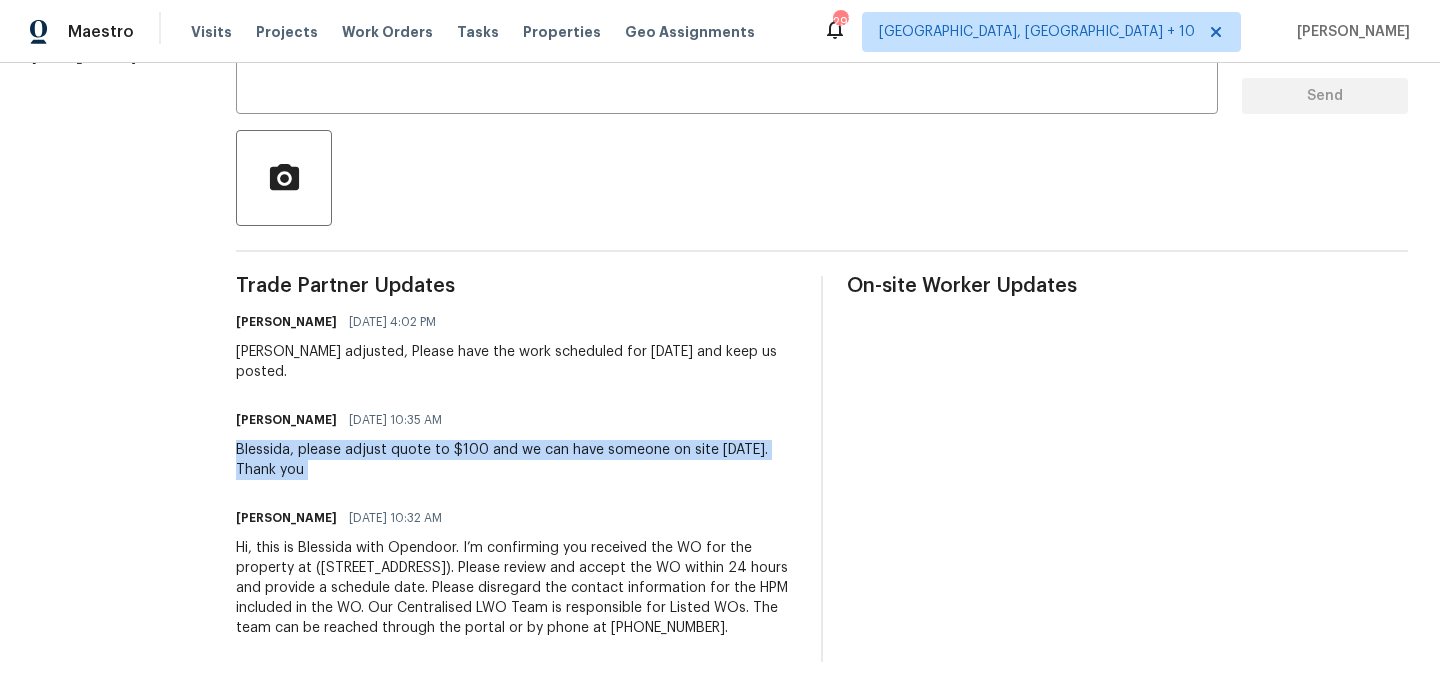 click on "Blessida, please adjust quote to $100 and we can have someone on site tomorrow. Thank you" at bounding box center [516, 460] 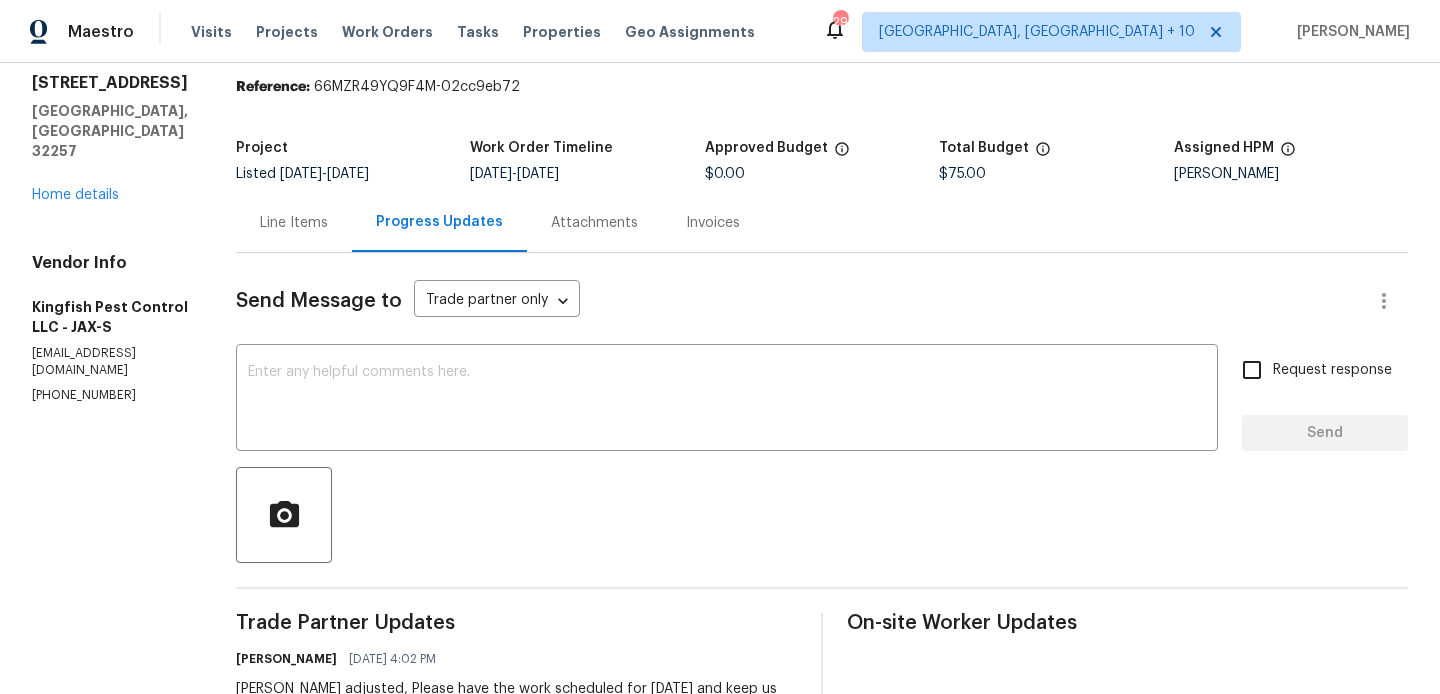 scroll, scrollTop: 0, scrollLeft: 0, axis: both 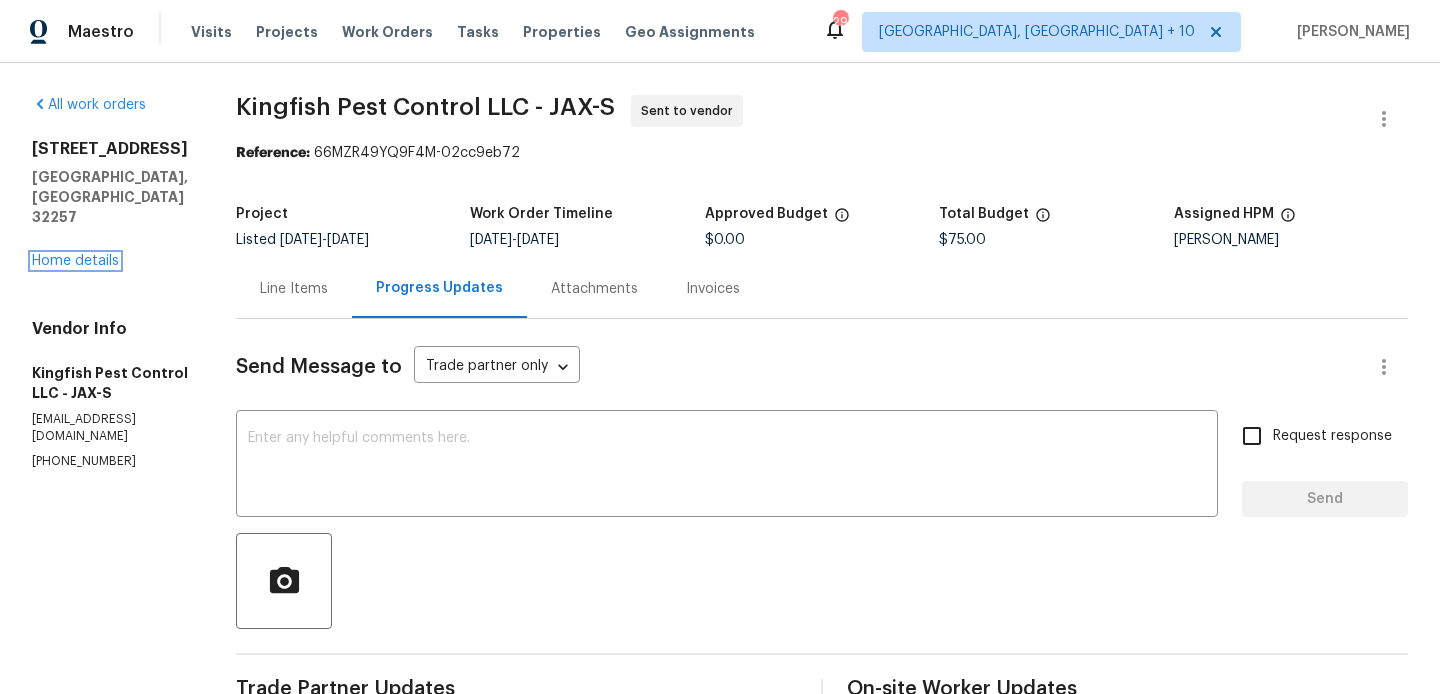 click on "Home details" at bounding box center (75, 261) 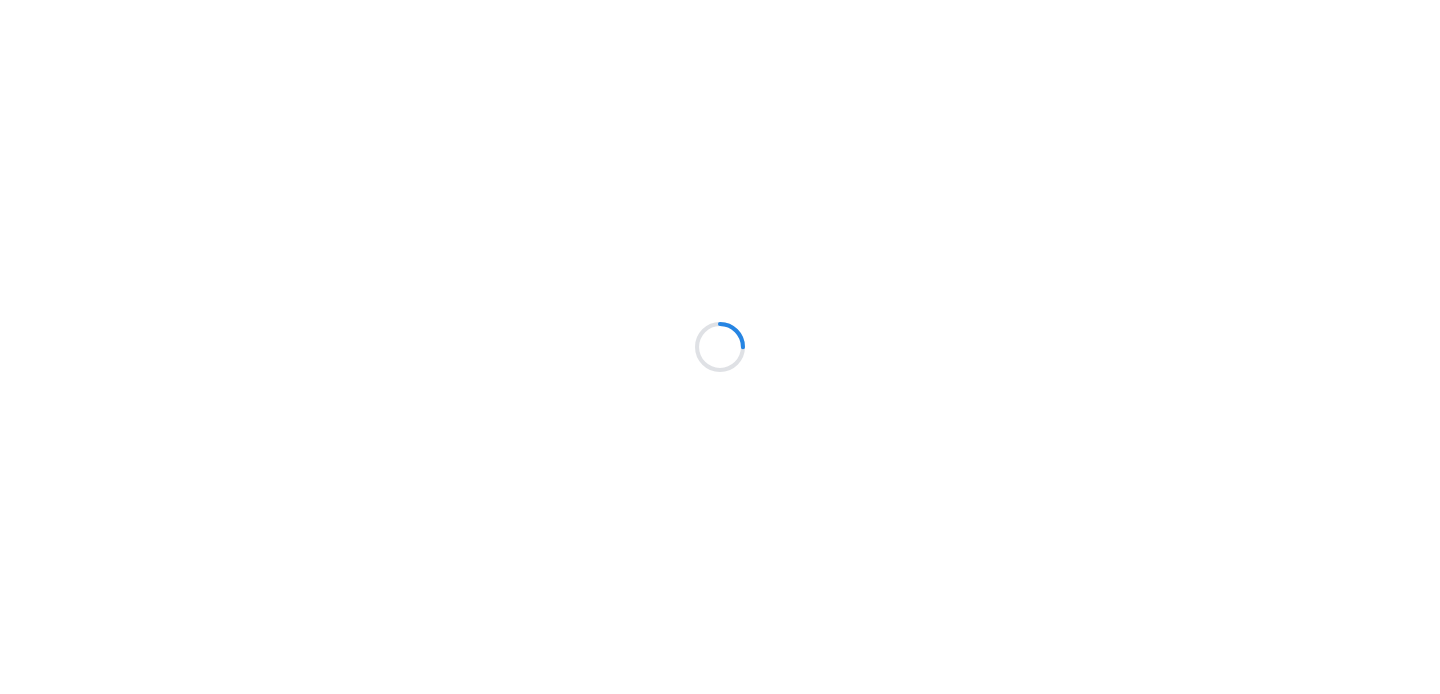 scroll, scrollTop: 0, scrollLeft: 0, axis: both 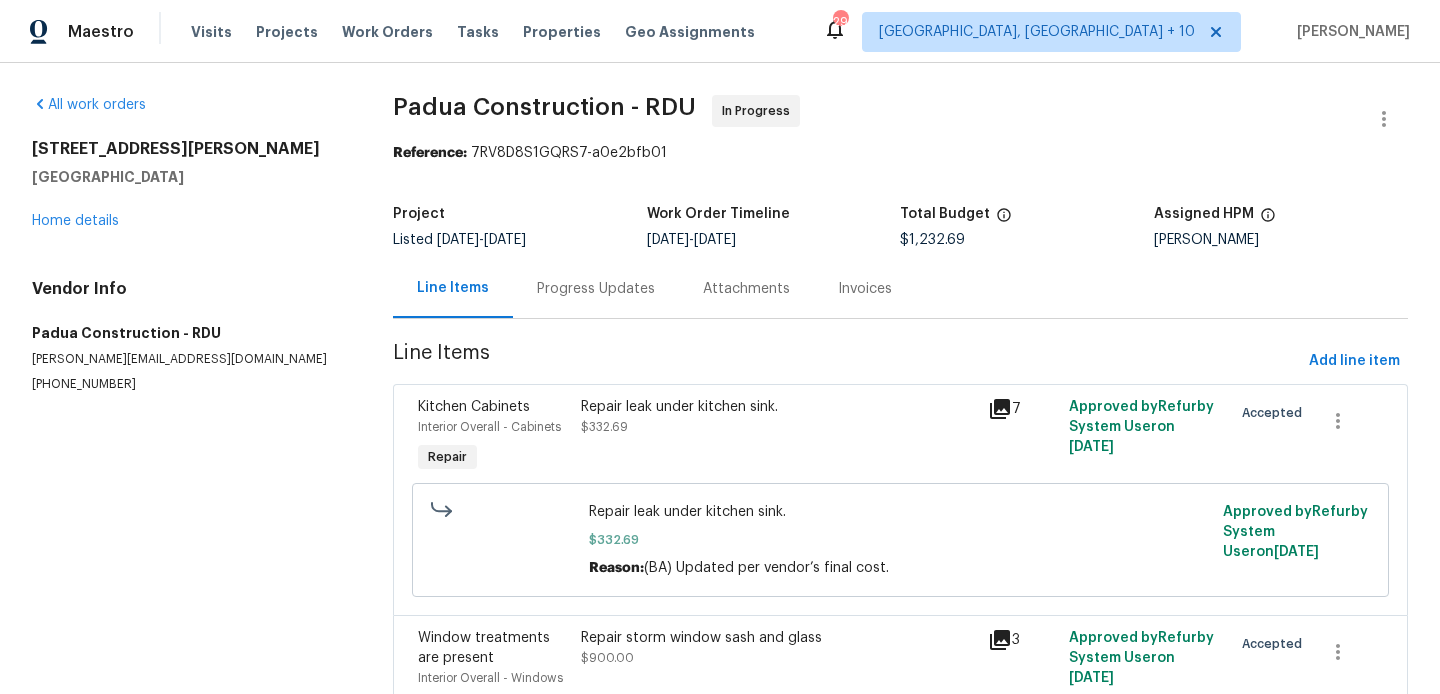 click on "Progress Updates" at bounding box center (596, 288) 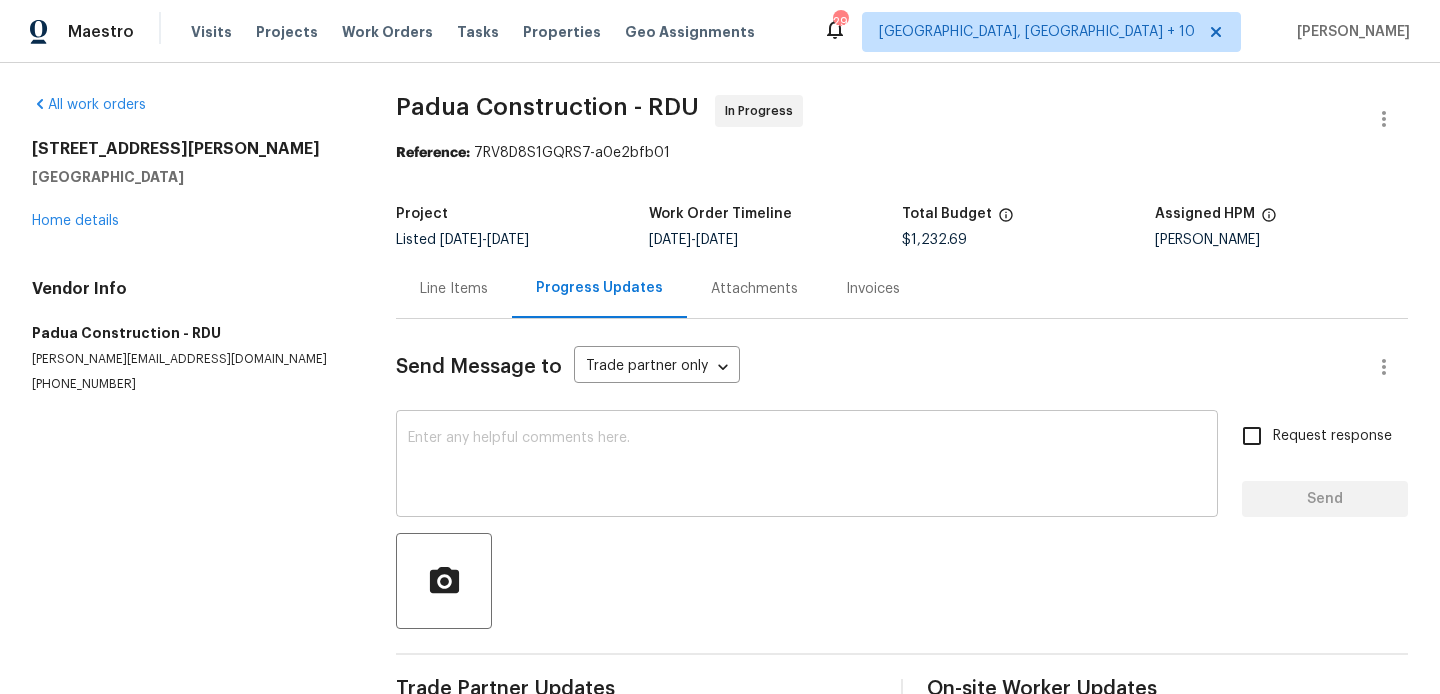scroll, scrollTop: 53, scrollLeft: 0, axis: vertical 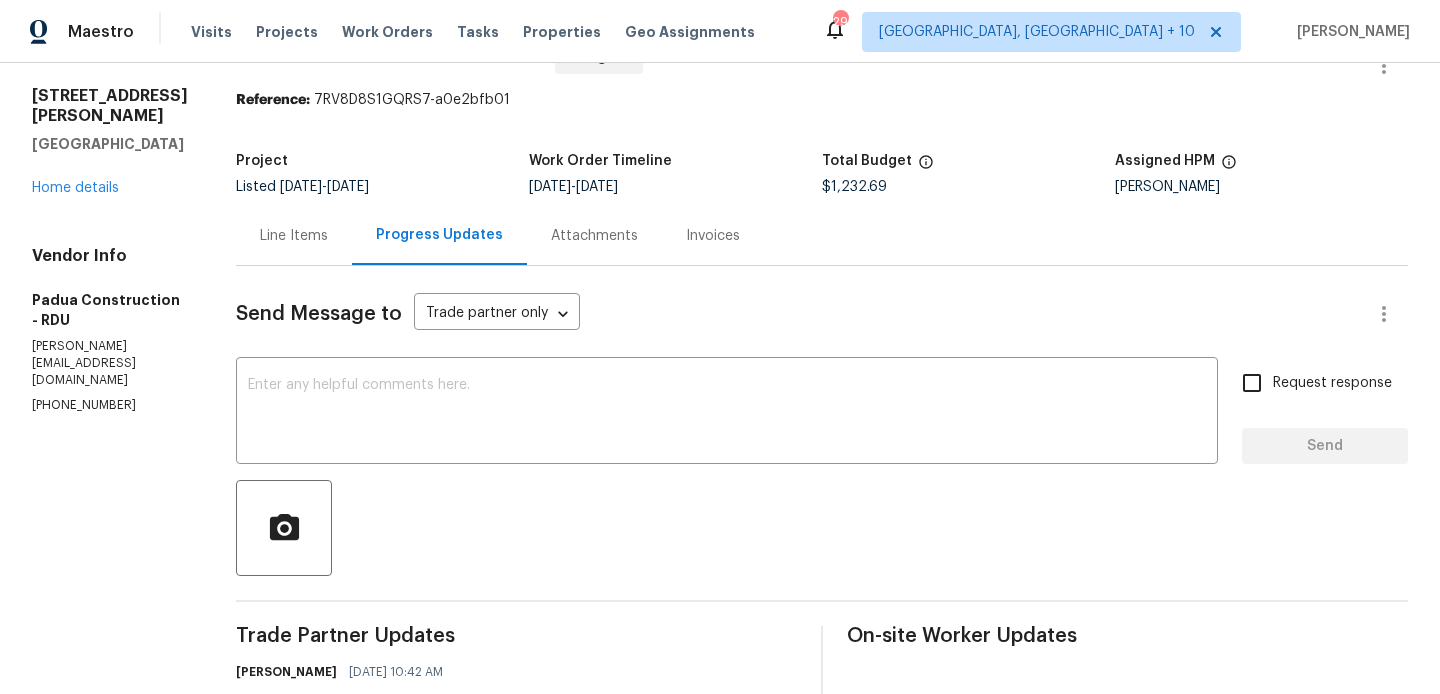 click on "Line Items" at bounding box center (294, 236) 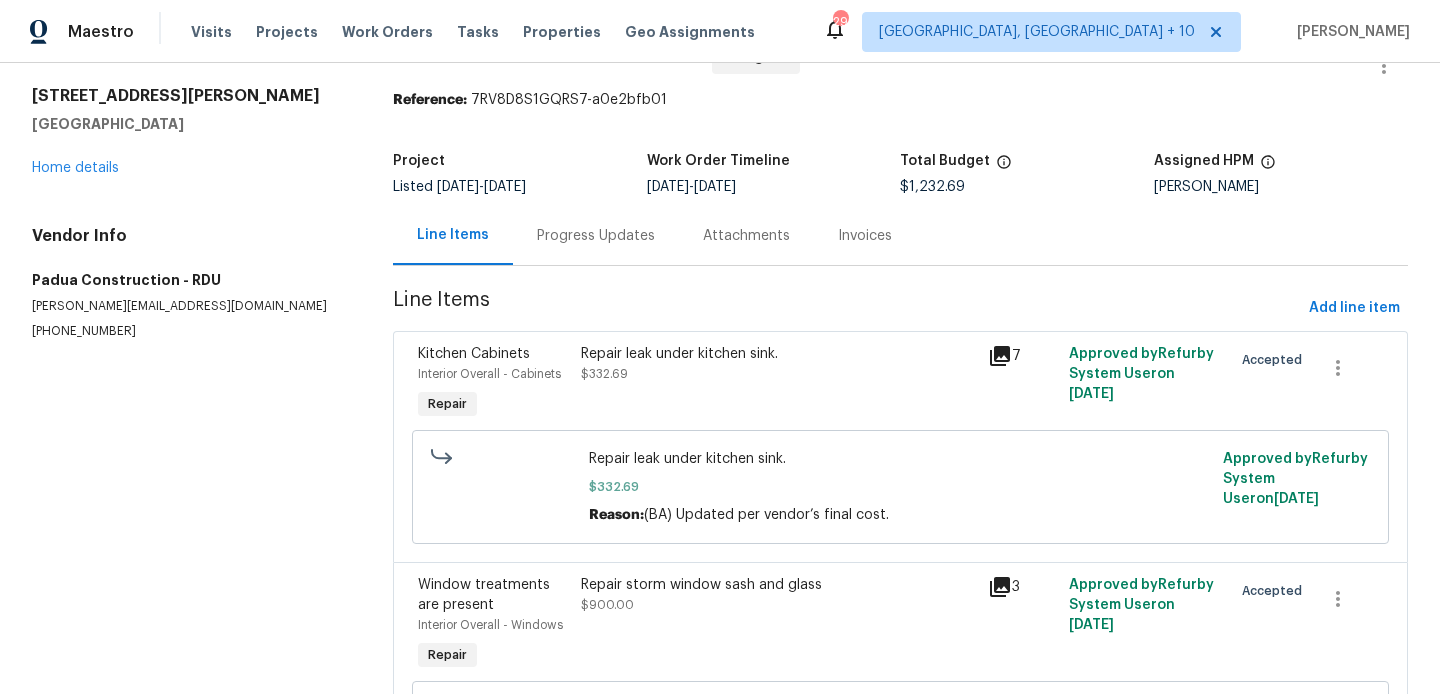 click on "Repair leak under kitchen sink. $332.69" at bounding box center [778, 364] 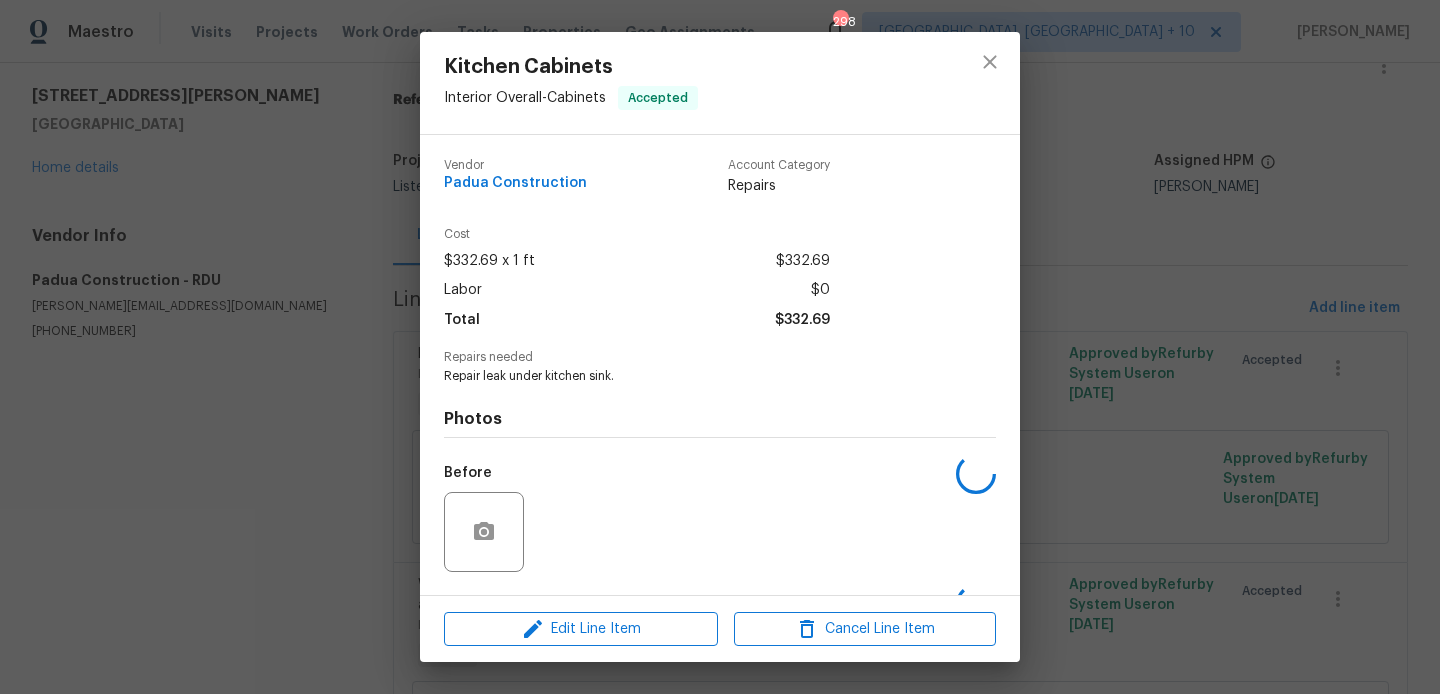 scroll, scrollTop: 127, scrollLeft: 0, axis: vertical 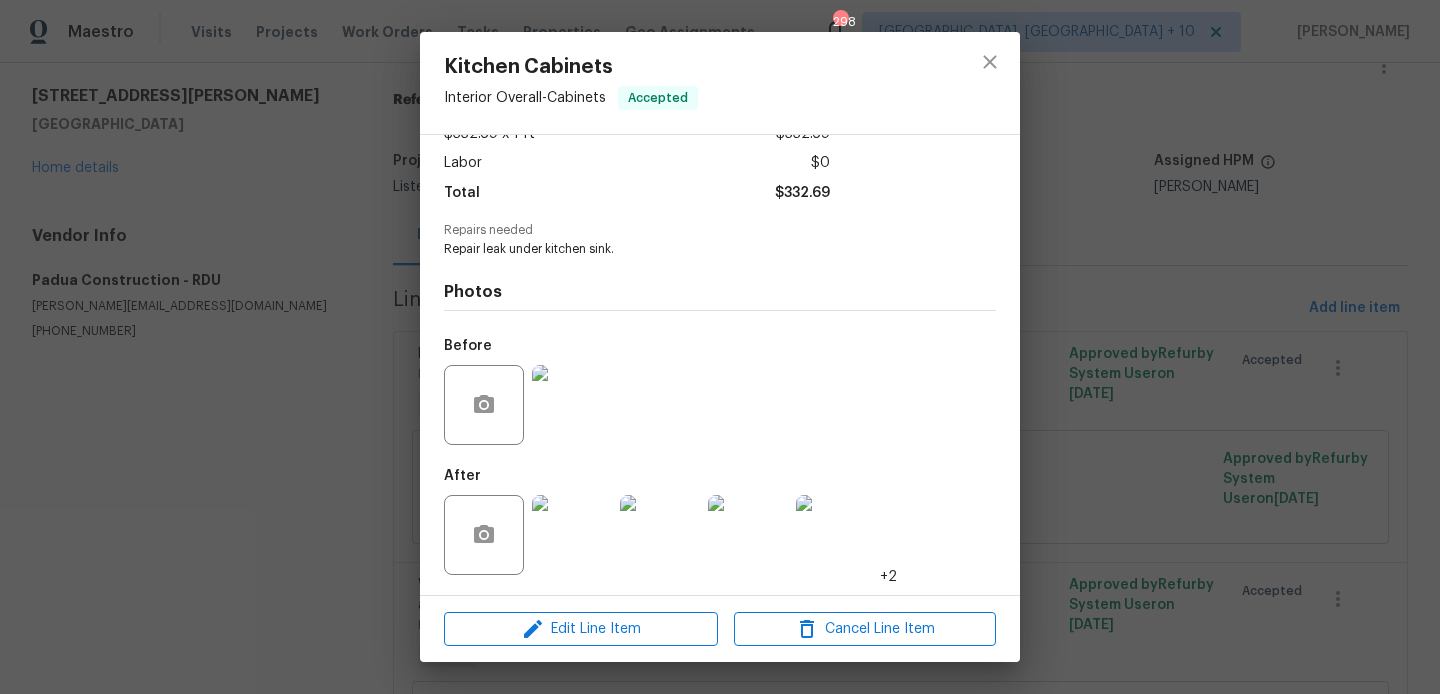 click on "Kitchen Cabinets Interior Overall  -  Cabinets Accepted Vendor Padua Construction Account Category Repairs Cost $332.69 x 1 ft $332.69 Labor $0 Total $332.69 Repairs needed Repair leak under kitchen sink. Photos Before After  +2  Edit Line Item  Cancel Line Item" at bounding box center (720, 347) 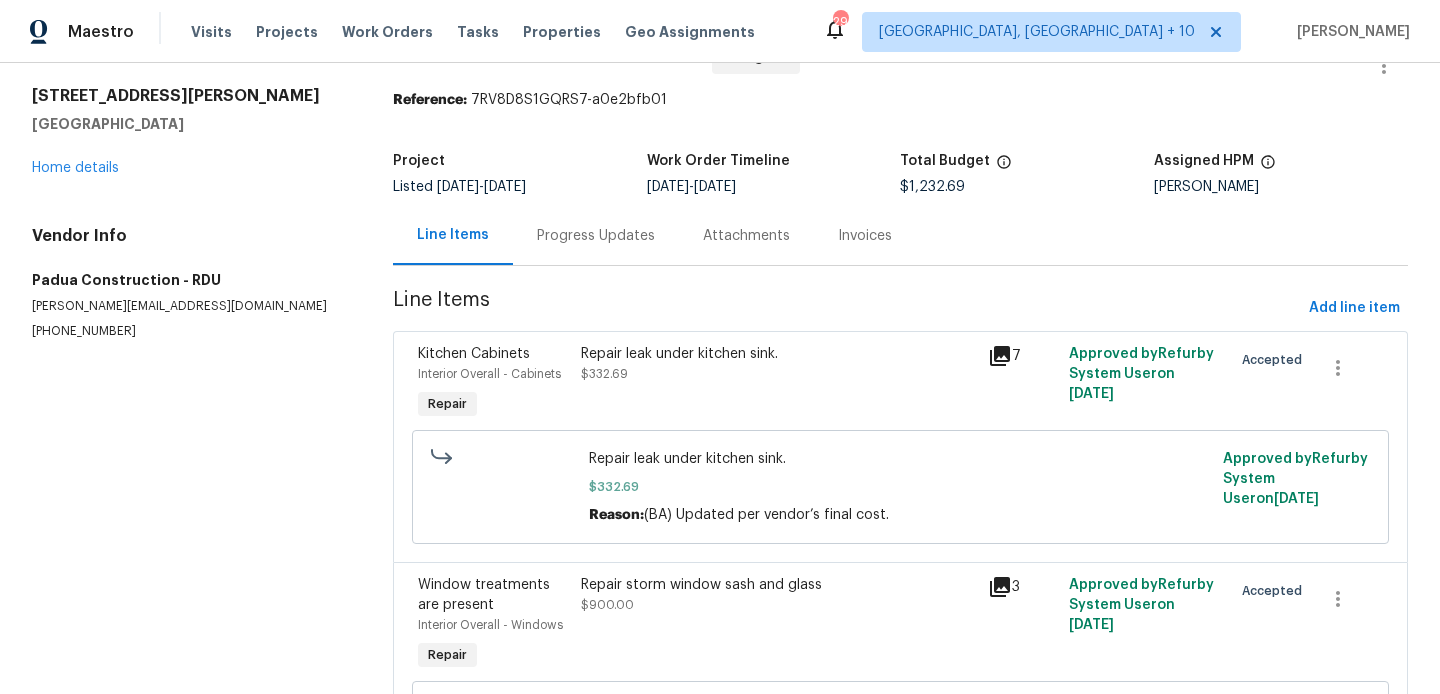 scroll, scrollTop: 231, scrollLeft: 0, axis: vertical 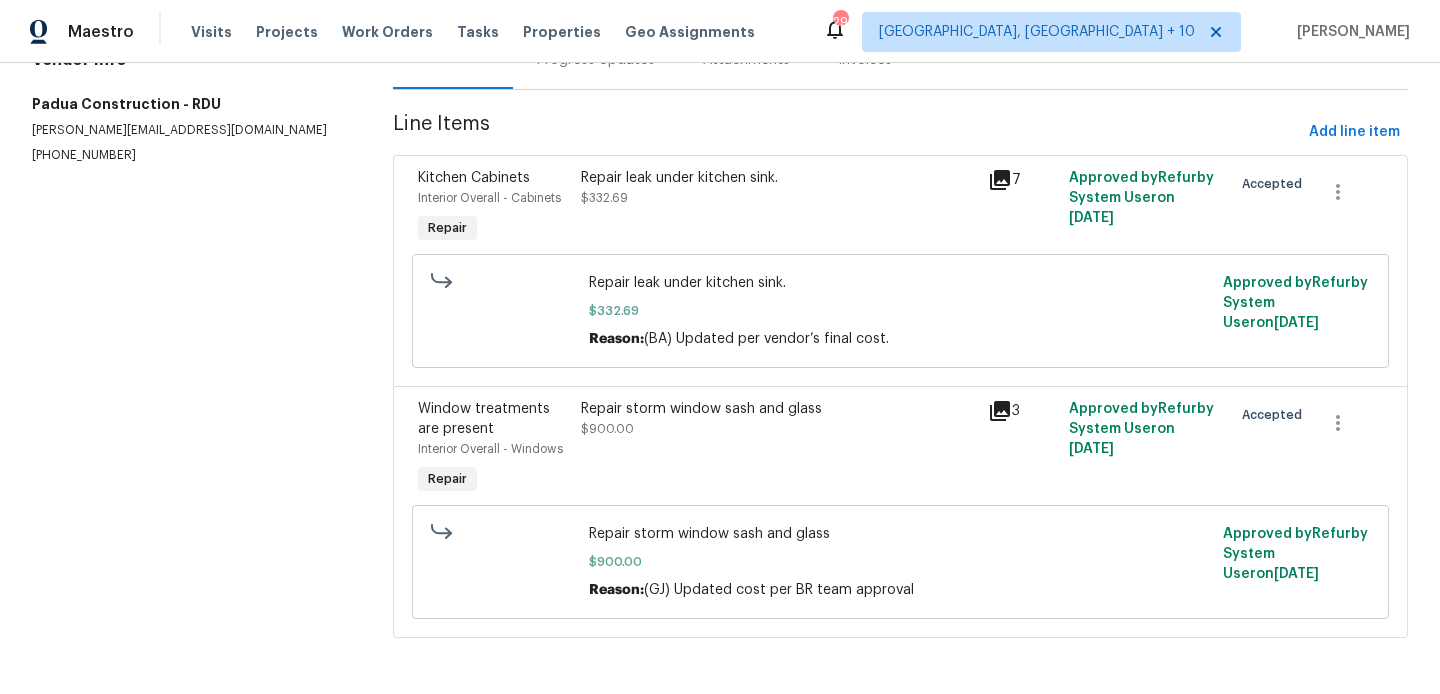click on "Repair storm window sash and glass $900.00" at bounding box center [778, 419] 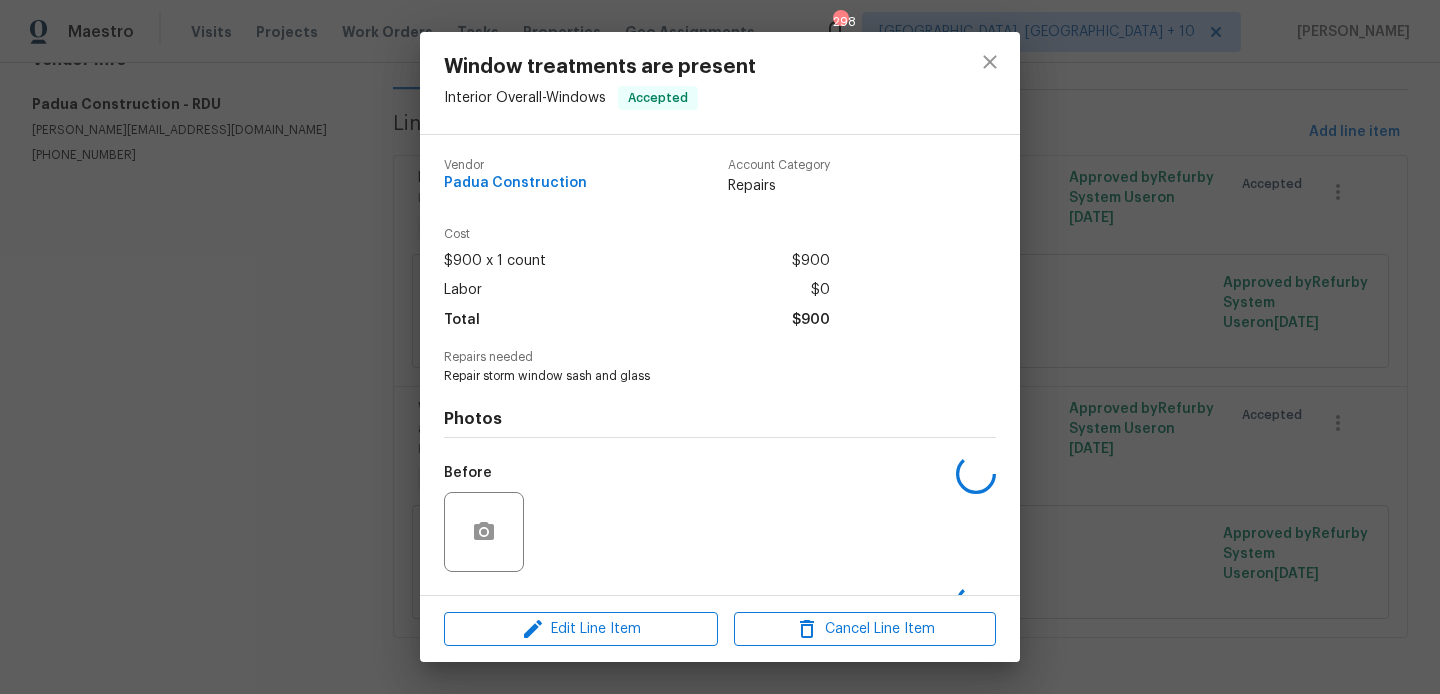 scroll, scrollTop: 127, scrollLeft: 0, axis: vertical 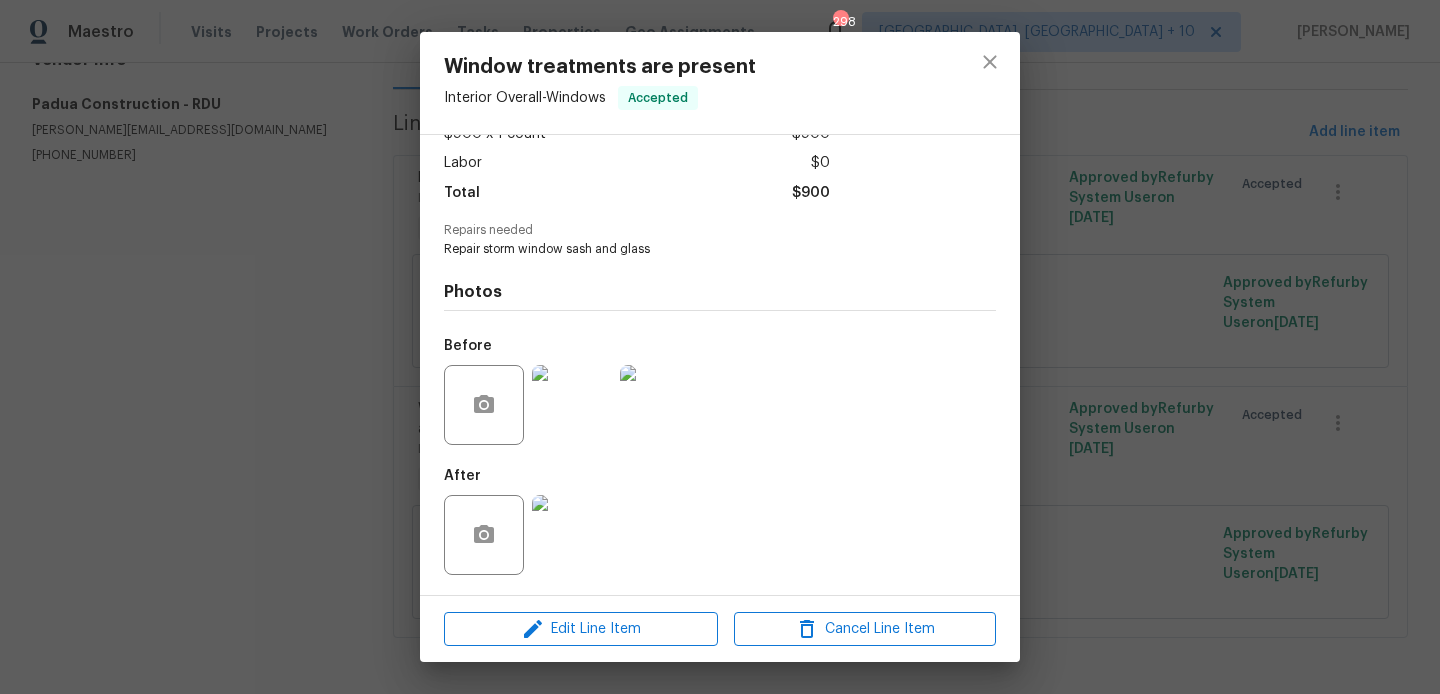 click on "Window treatments are present Interior Overall  -  Windows Accepted Vendor Padua Construction Account Category Repairs Cost $900 x 1 count $900 Labor $0 Total $900 Repairs needed Repair storm window sash and glass Photos Before After  Edit Line Item  Cancel Line Item" at bounding box center [720, 347] 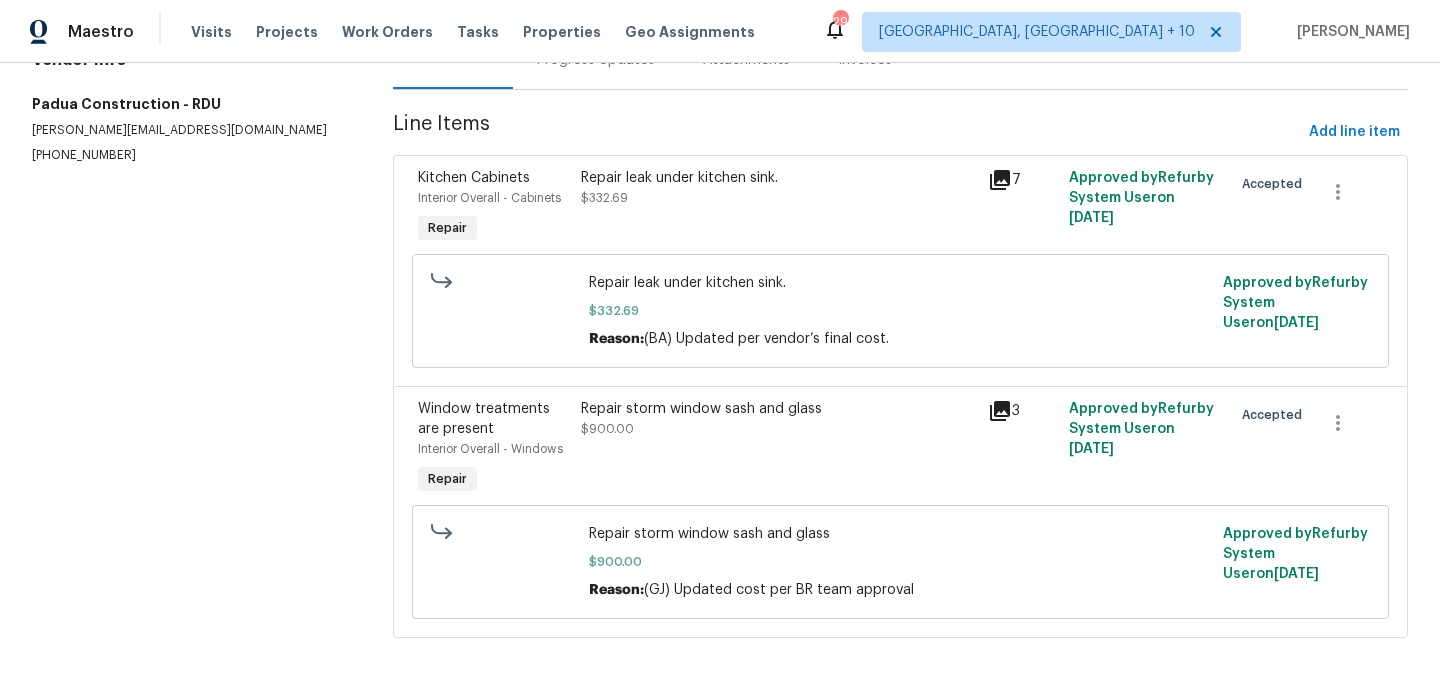 scroll, scrollTop: 0, scrollLeft: 0, axis: both 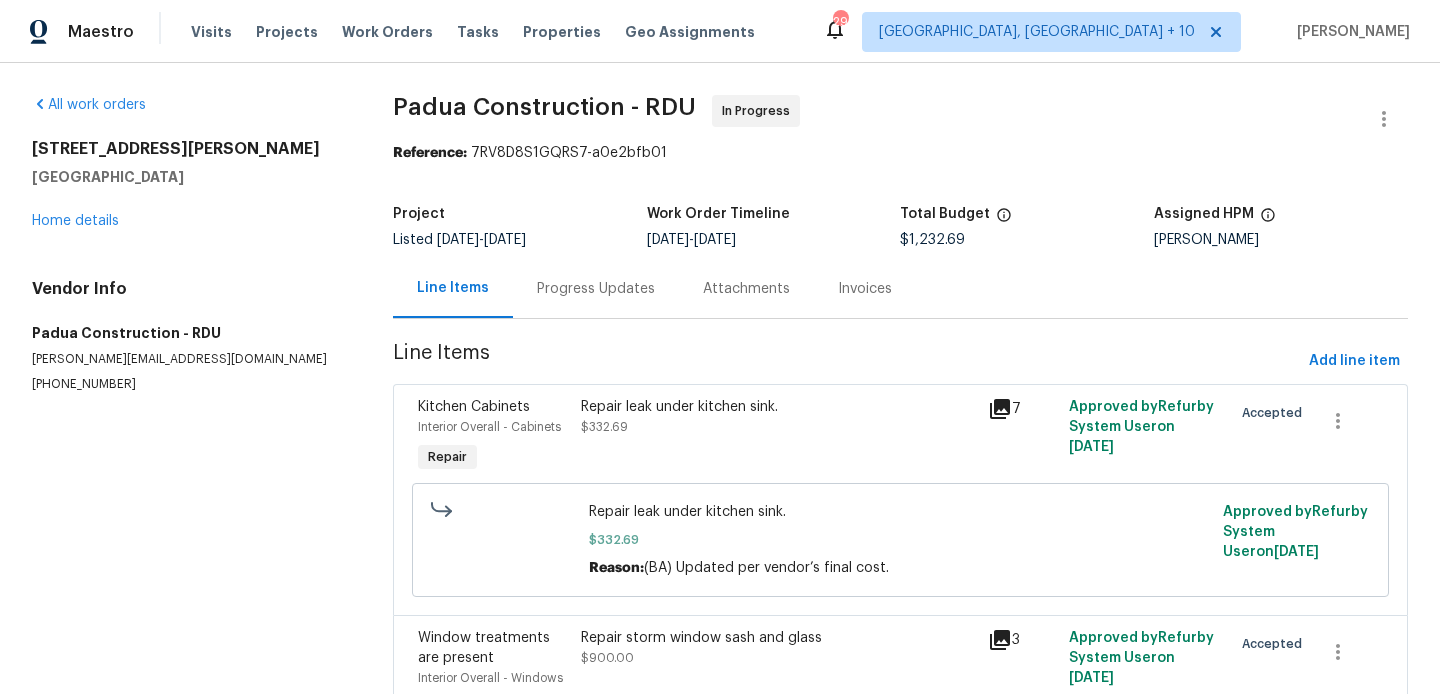 click on "Progress Updates" at bounding box center [596, 289] 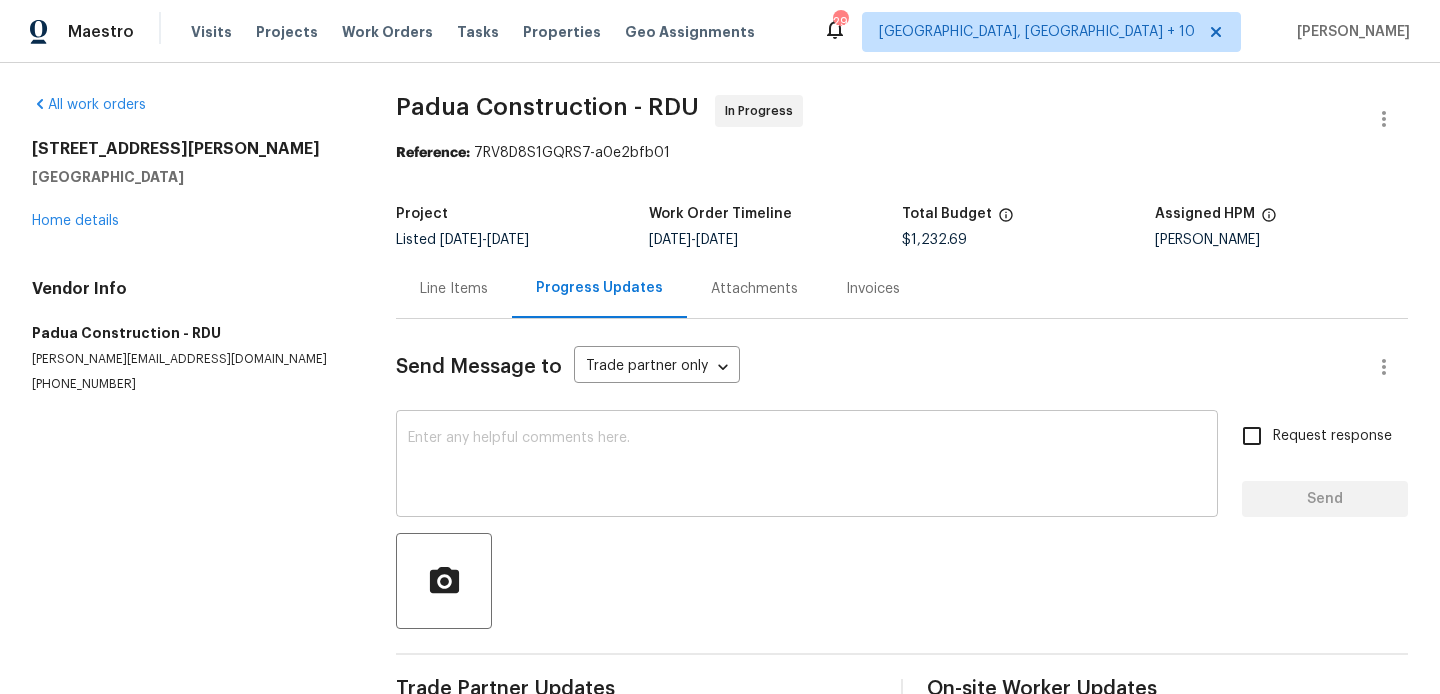 scroll, scrollTop: 53, scrollLeft: 0, axis: vertical 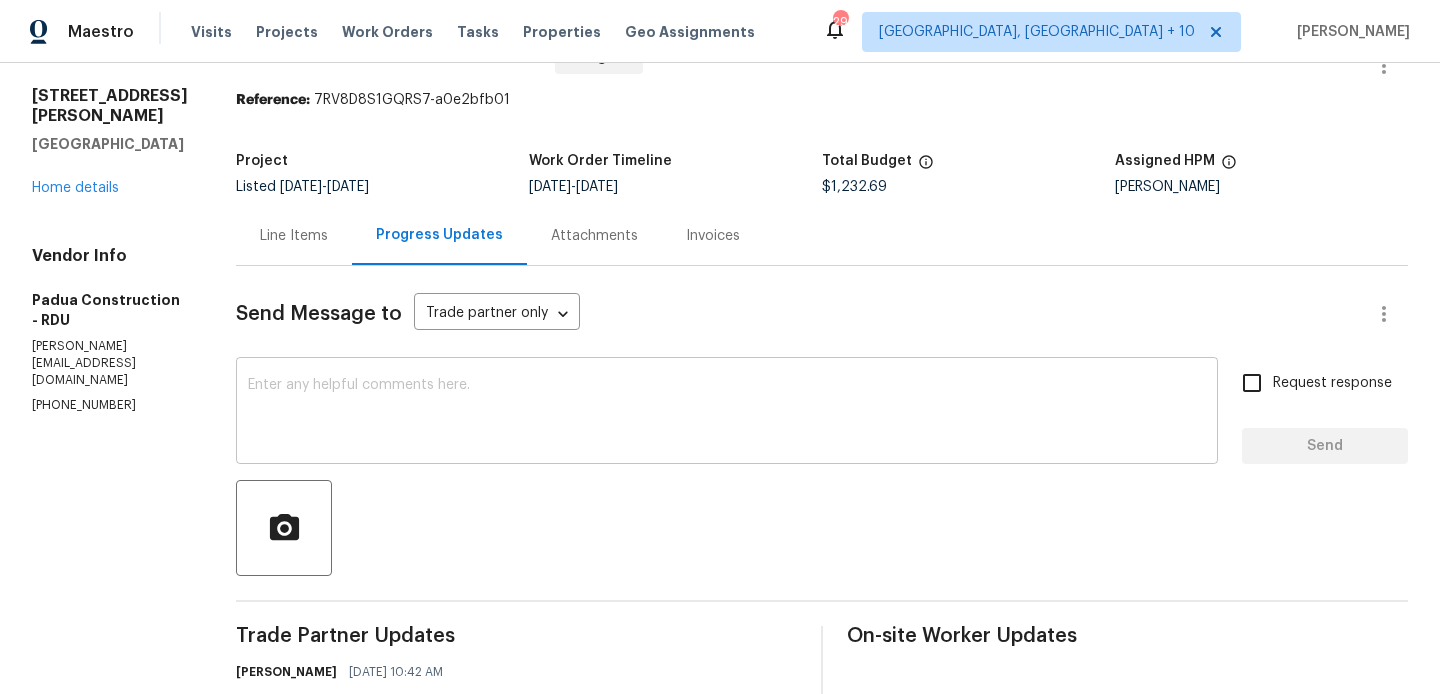 click on "x ​" at bounding box center [727, 413] 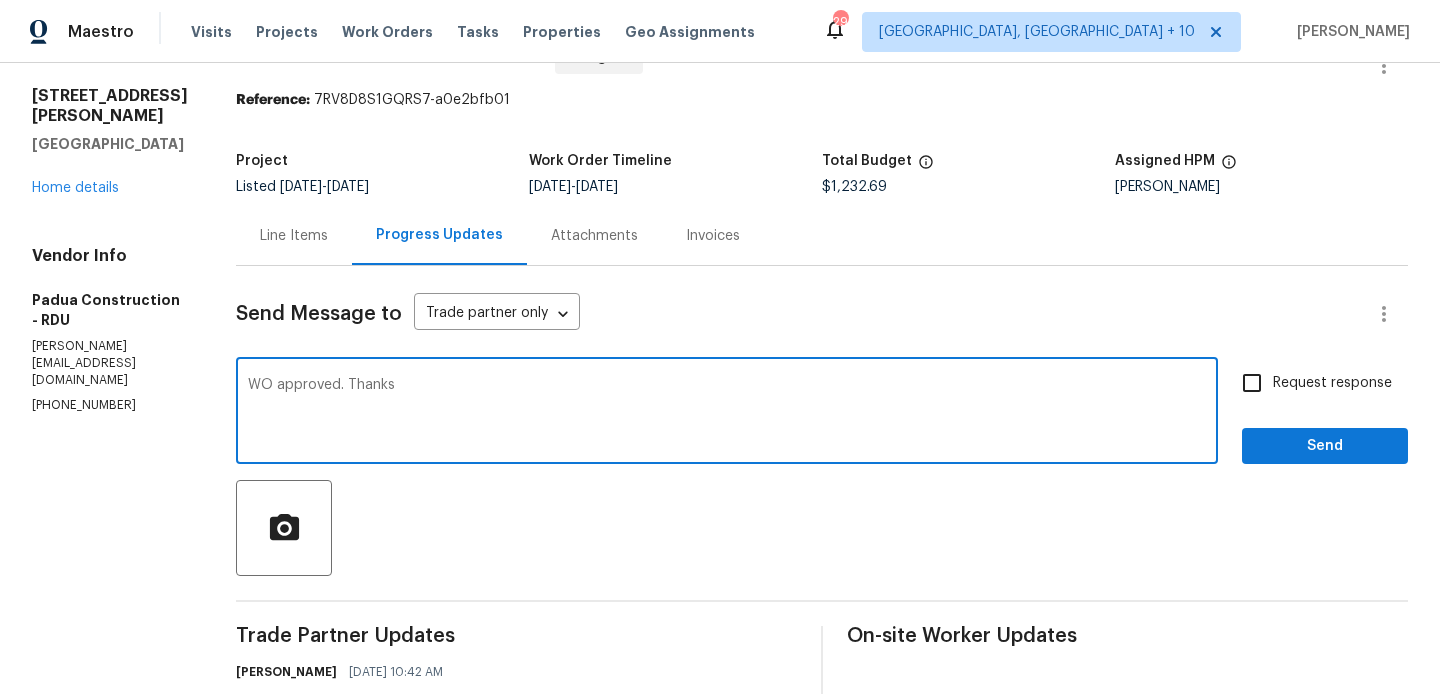 type on "WO approved. Thanks" 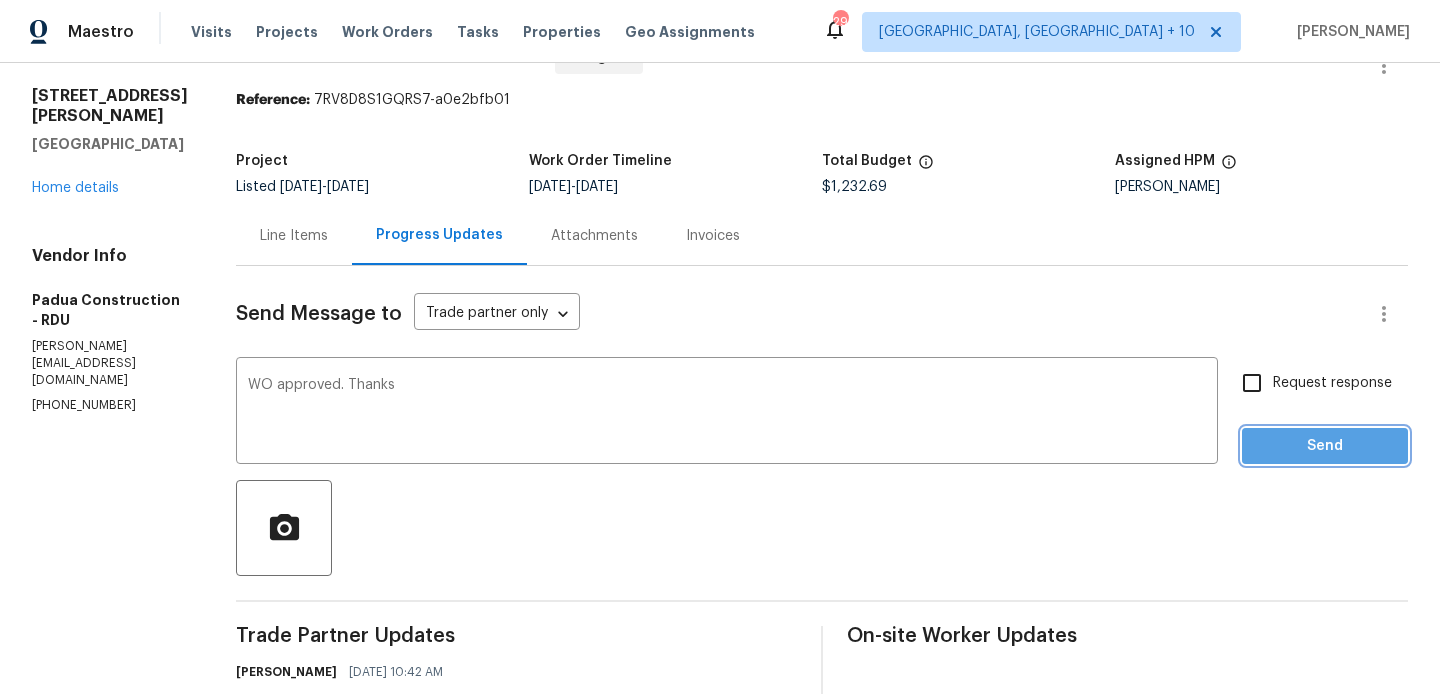 click on "Send" at bounding box center (1325, 446) 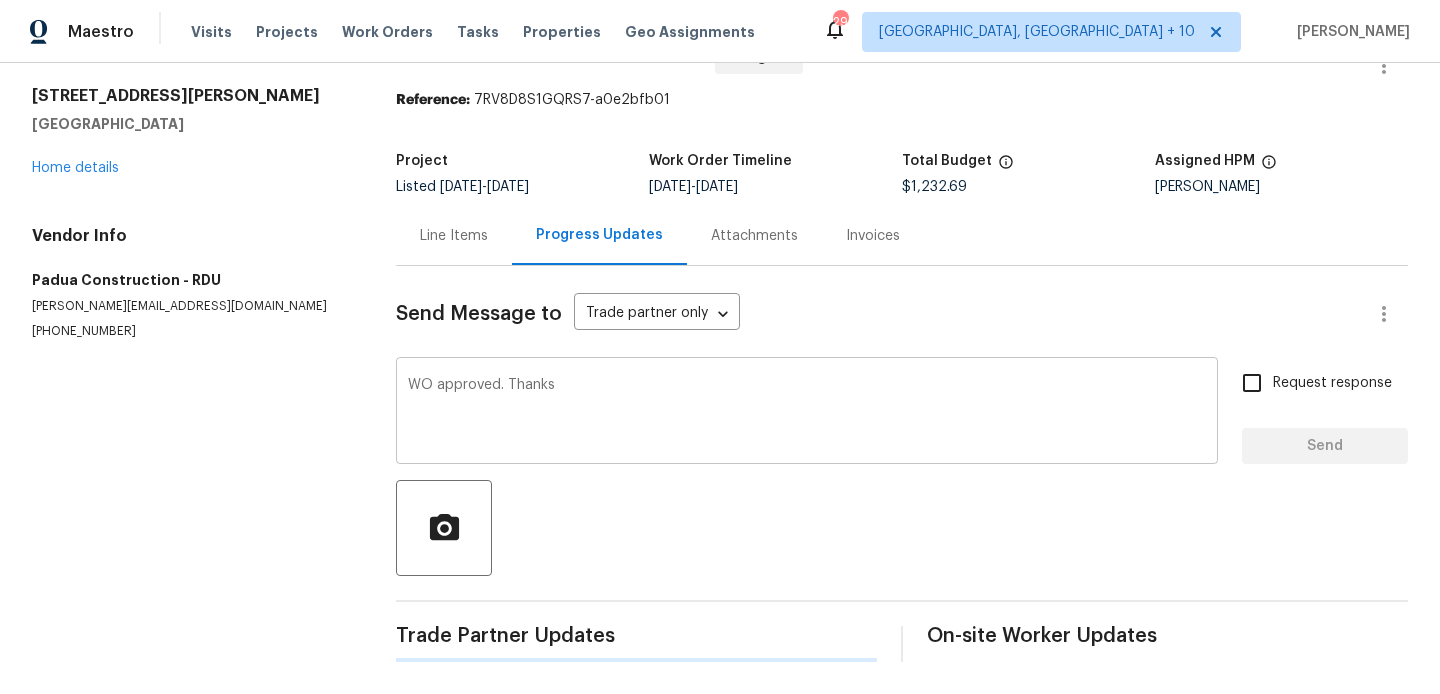 type 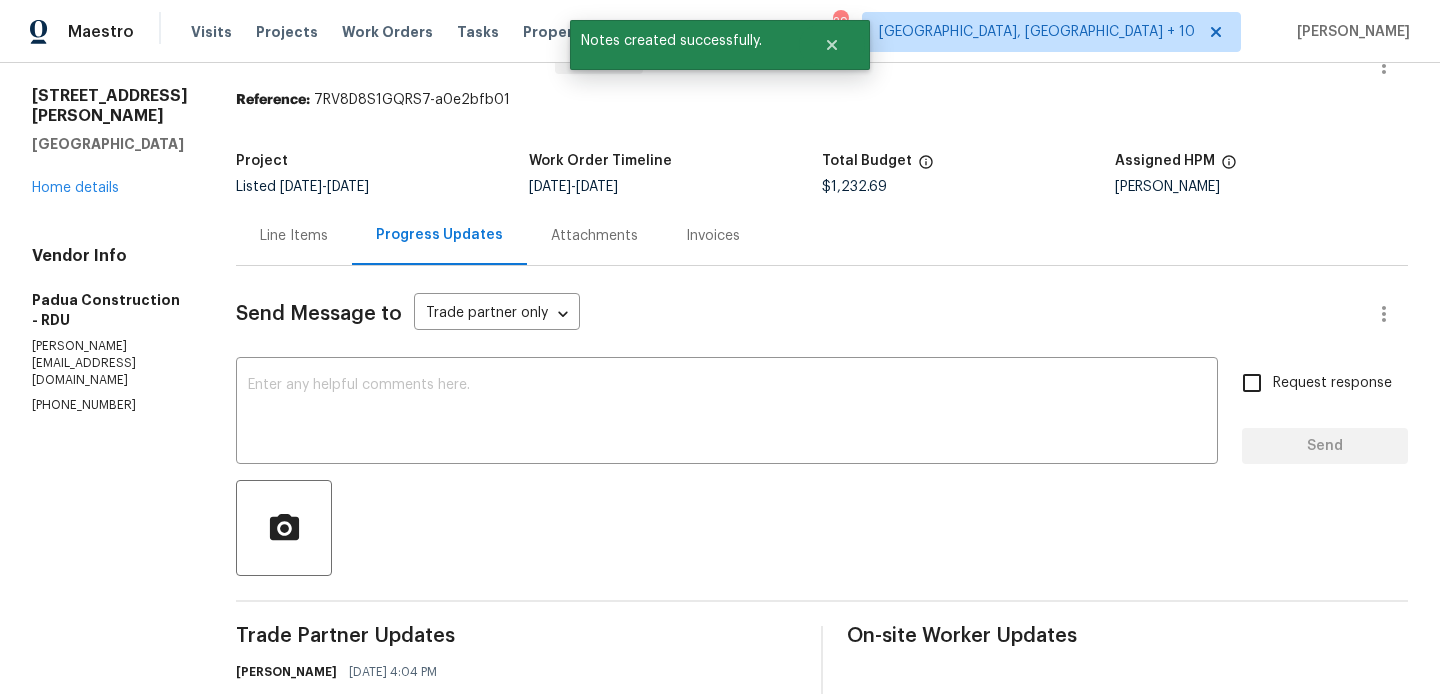 click on "Line Items" at bounding box center [294, 236] 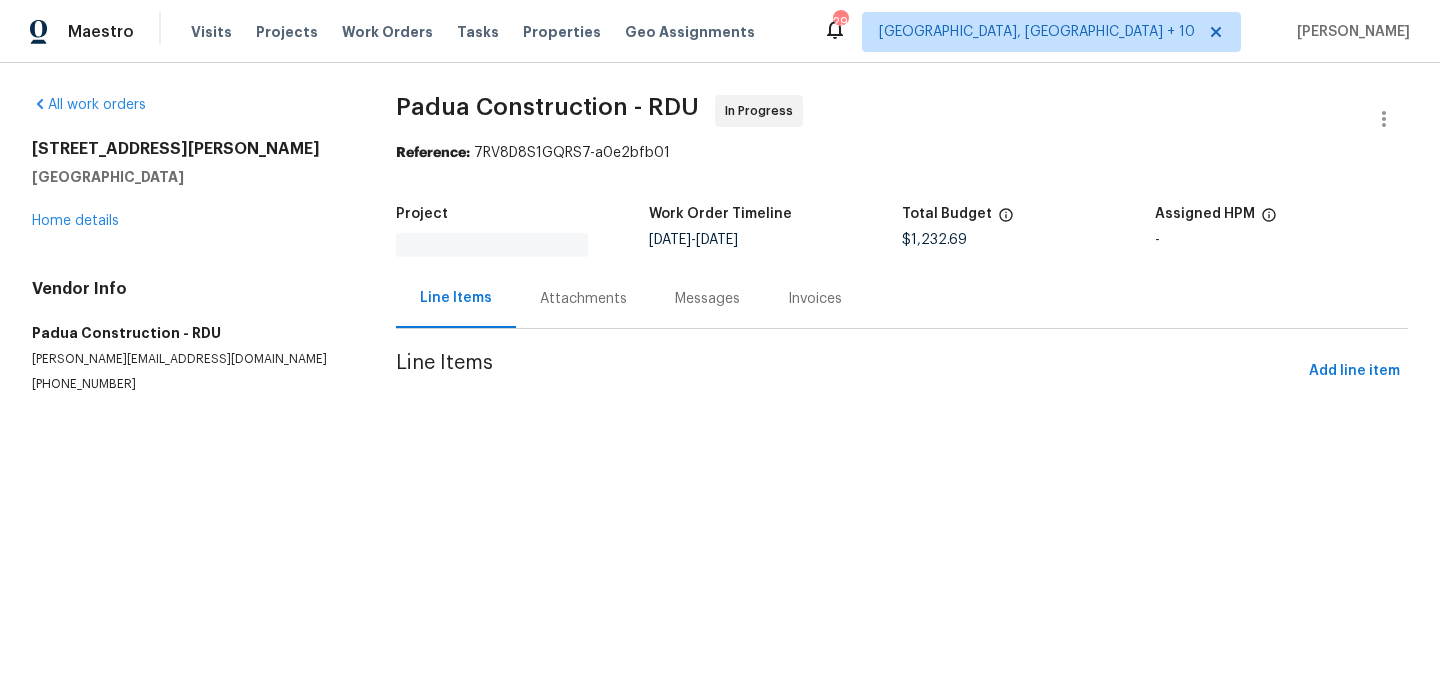 scroll, scrollTop: 0, scrollLeft: 0, axis: both 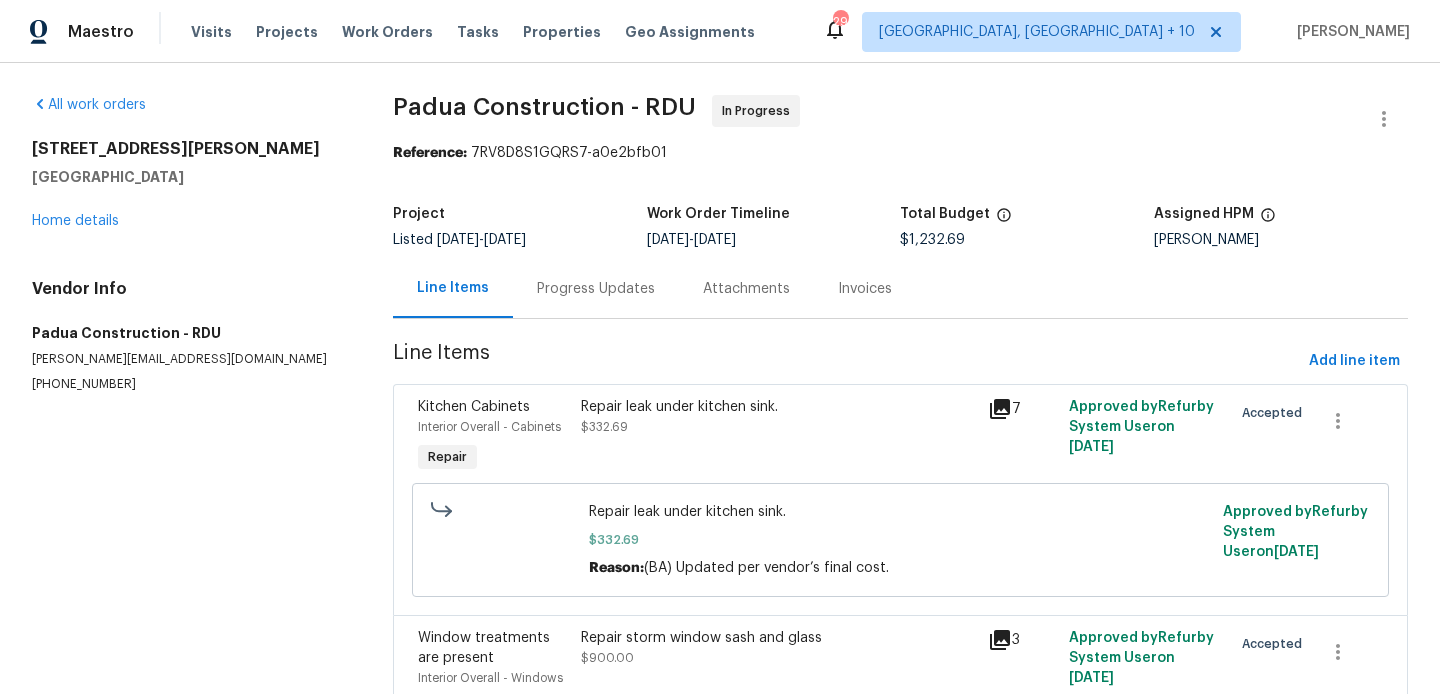 click on "Progress Updates" at bounding box center [596, 289] 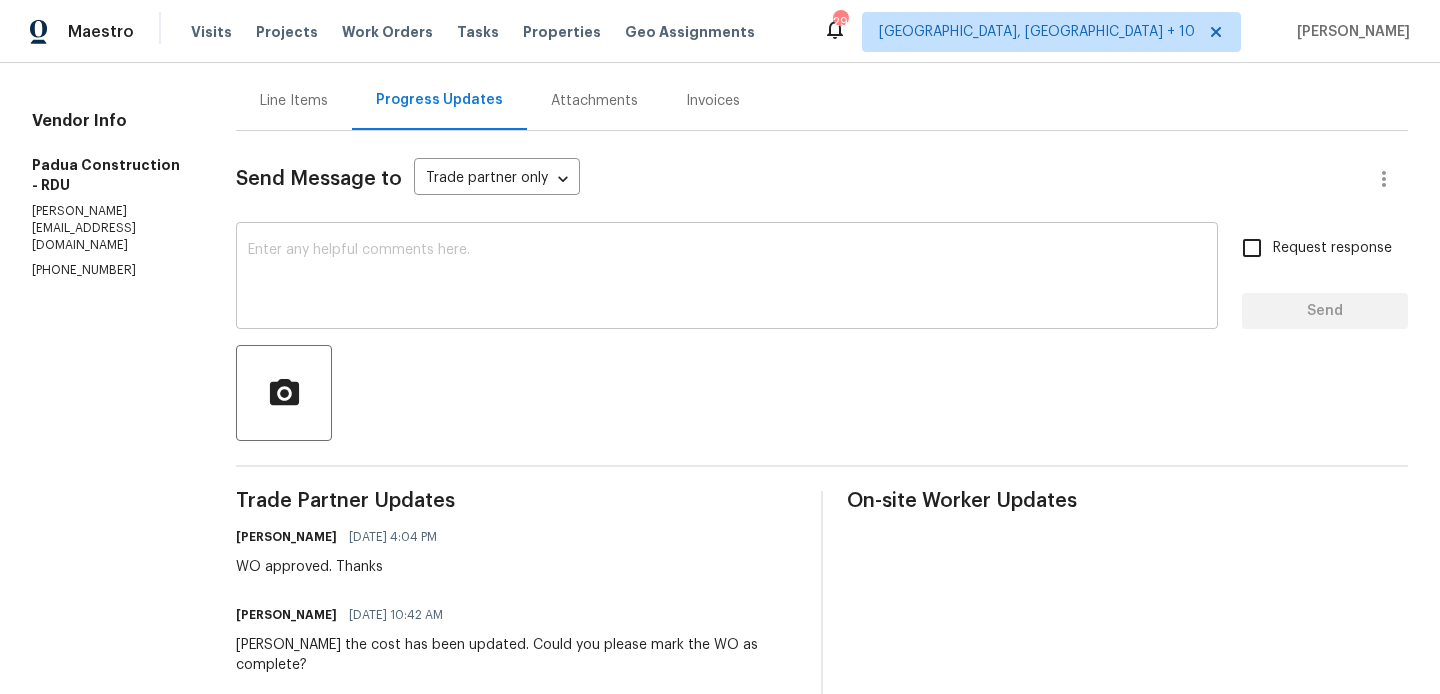 scroll, scrollTop: 0, scrollLeft: 0, axis: both 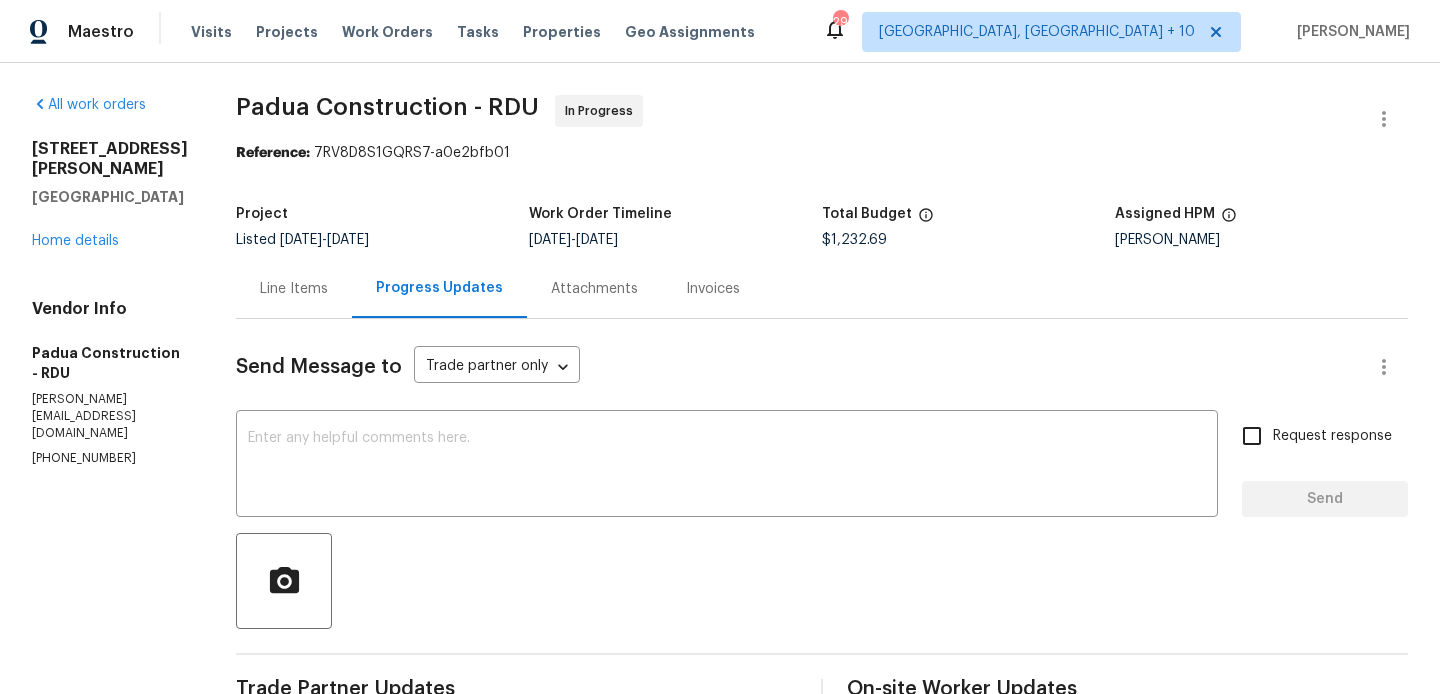click on "Line Items" at bounding box center [294, 288] 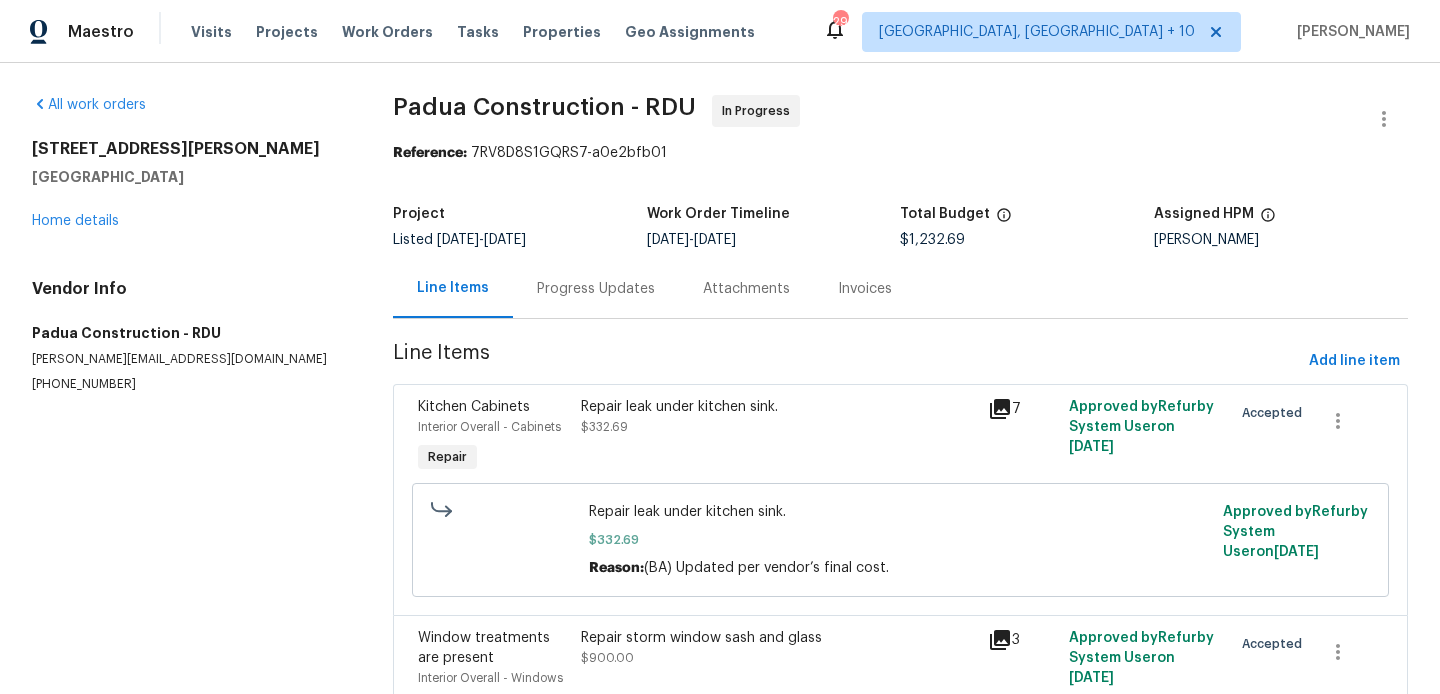scroll, scrollTop: 0, scrollLeft: 0, axis: both 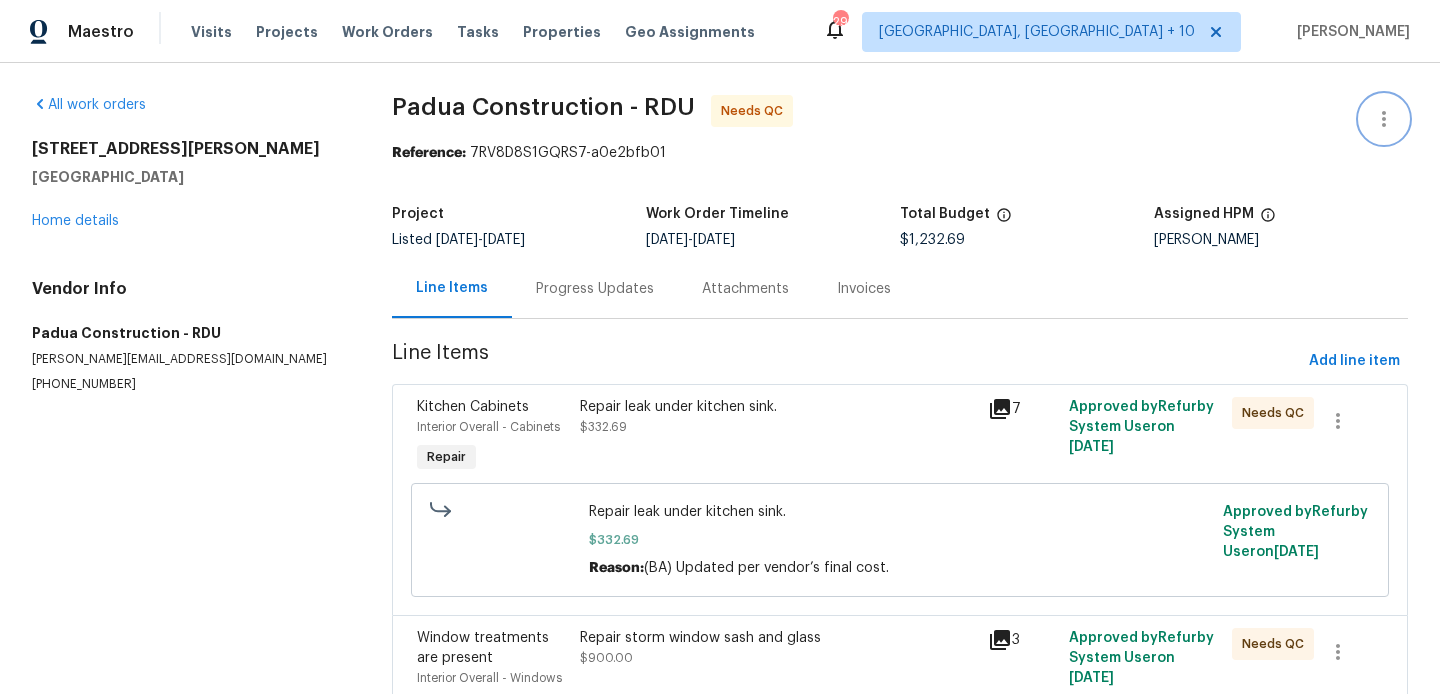 click at bounding box center (1384, 119) 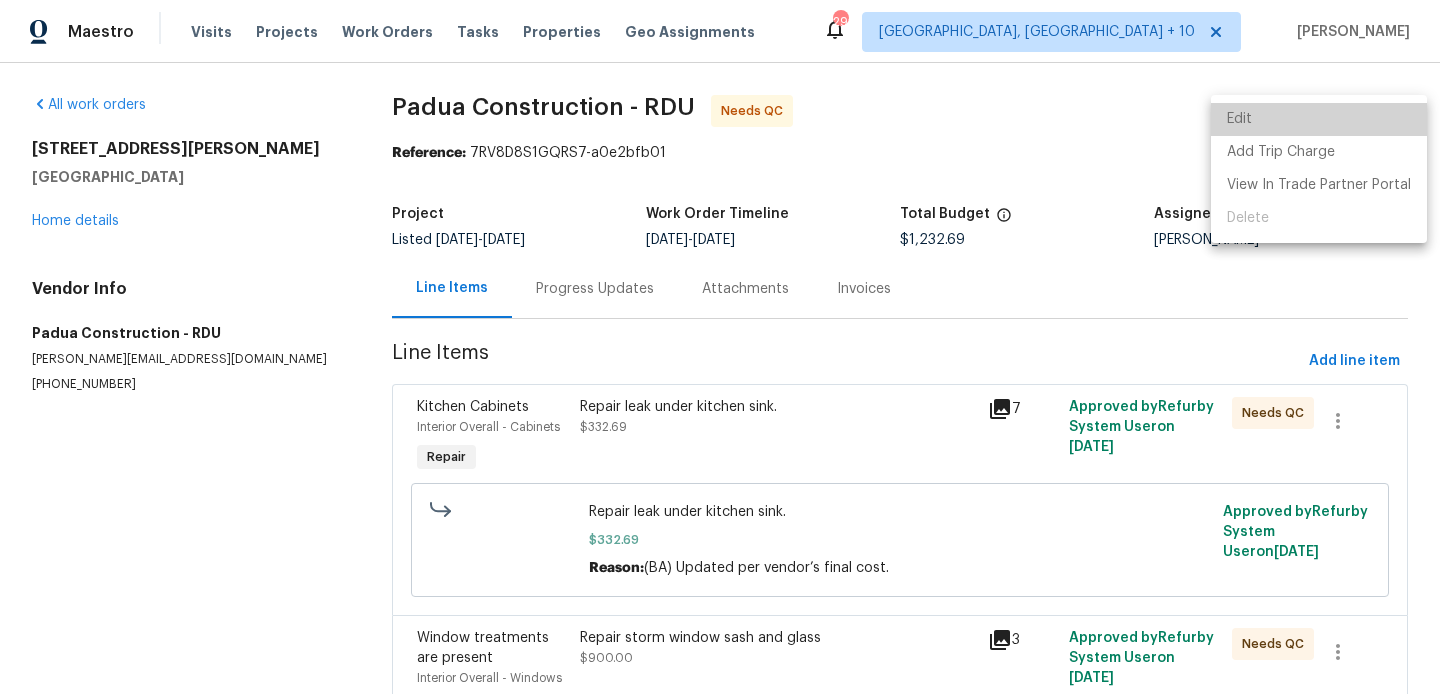 click on "Edit" at bounding box center [1319, 119] 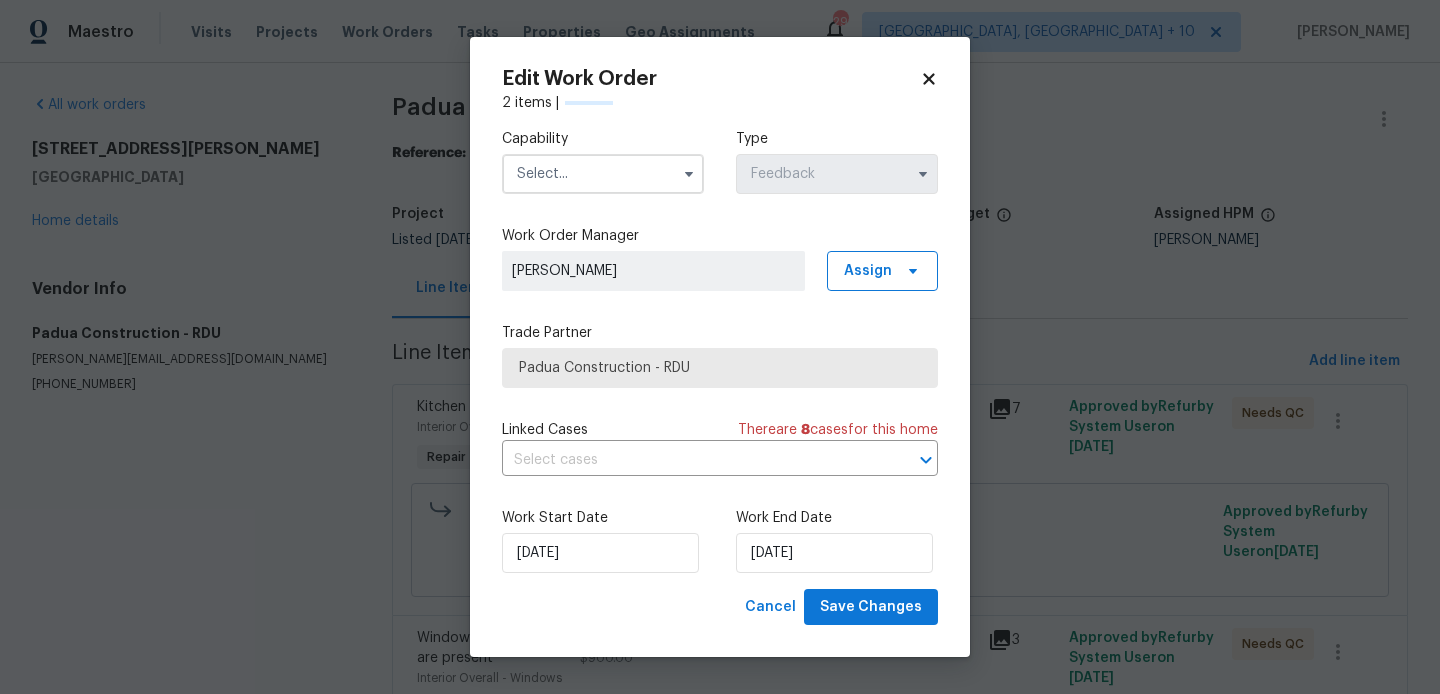 click on "Work Start Date   23/06/2025 Work End Date   09/07/2025" at bounding box center (720, 540) 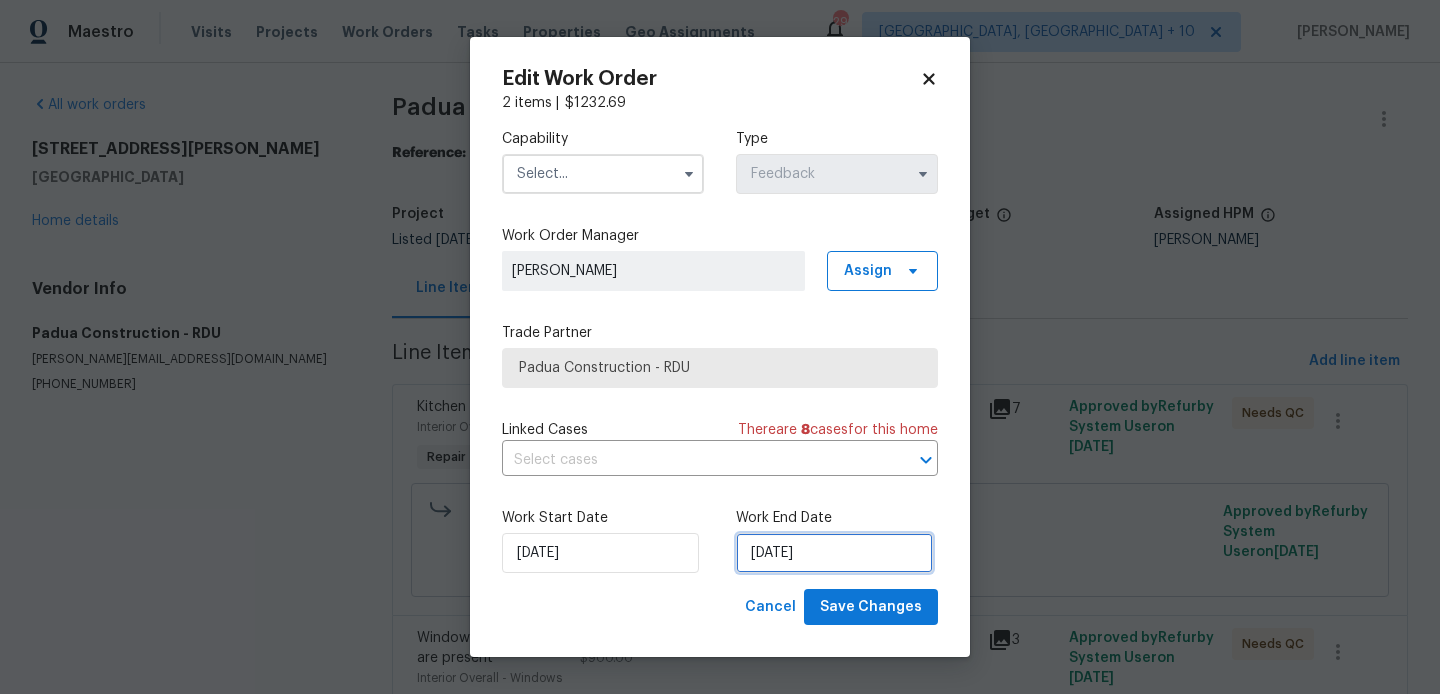 click on "09/07/2025" at bounding box center (834, 553) 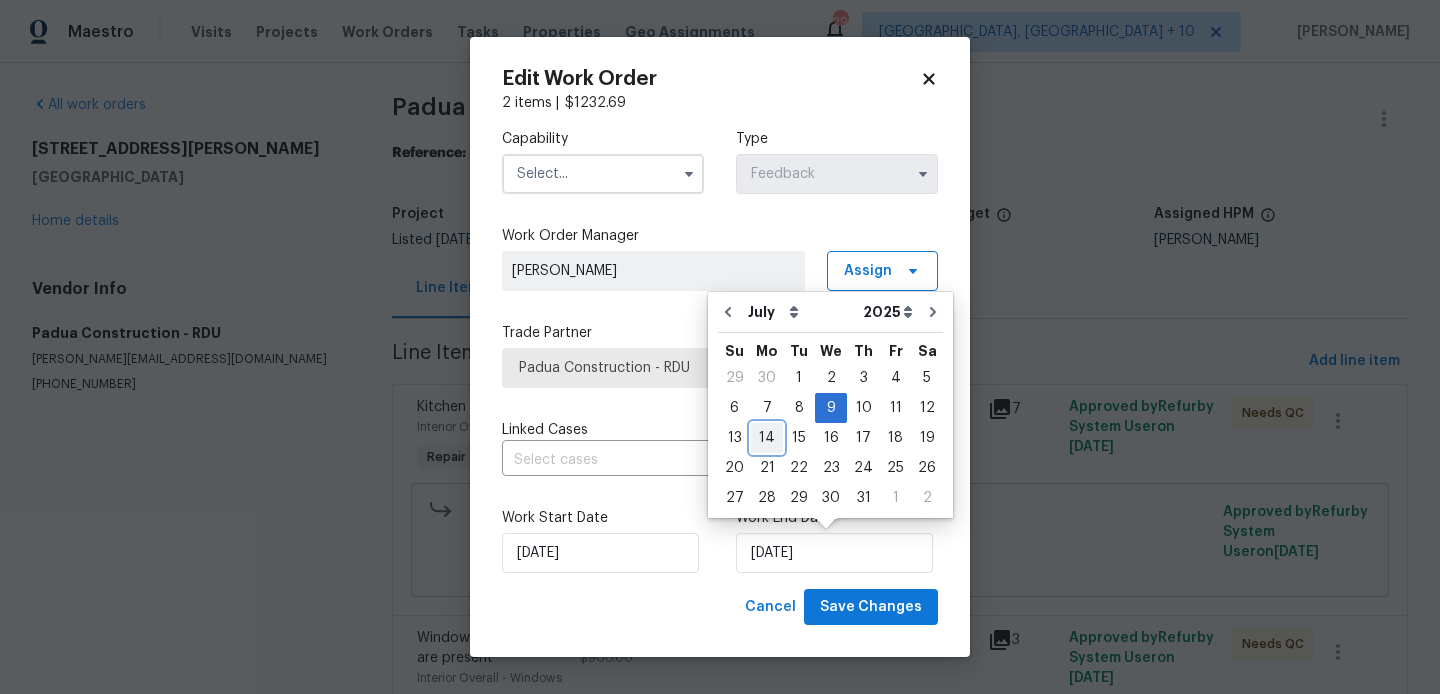 click on "14" at bounding box center [767, 438] 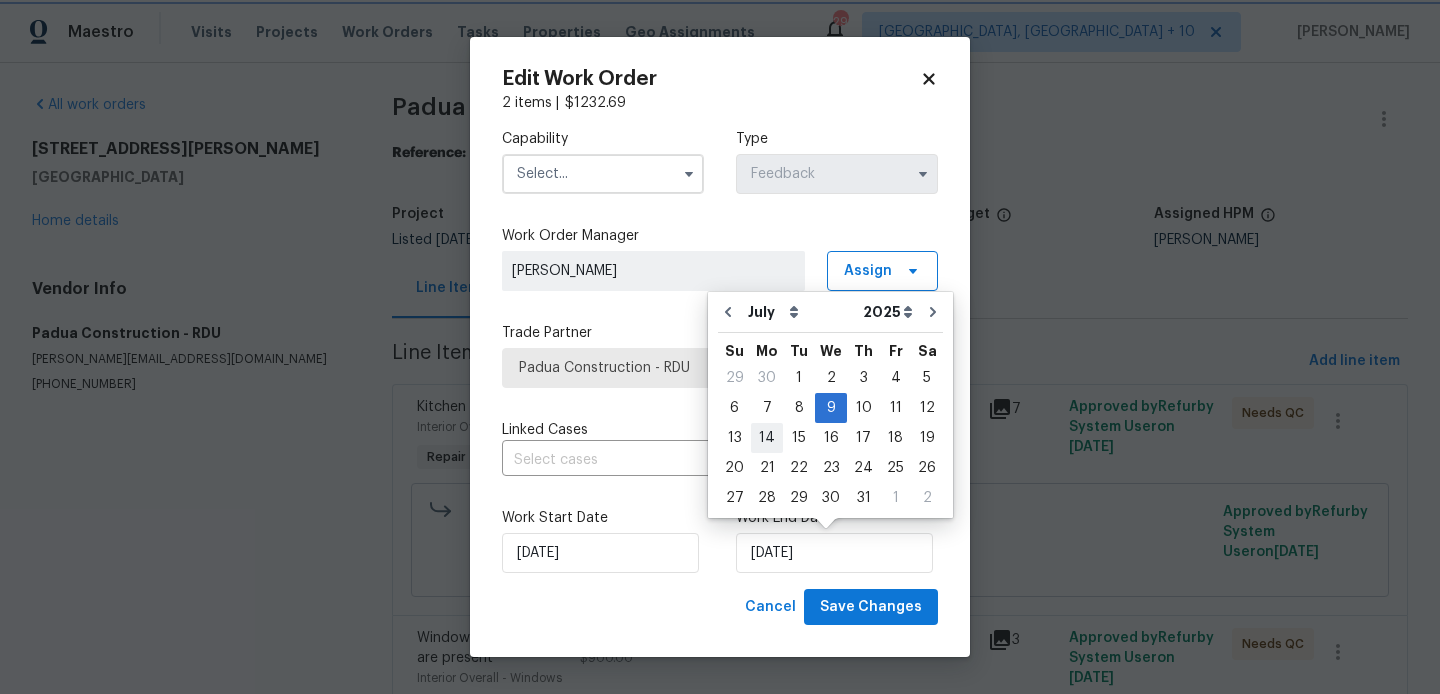 type on "14/07/2025" 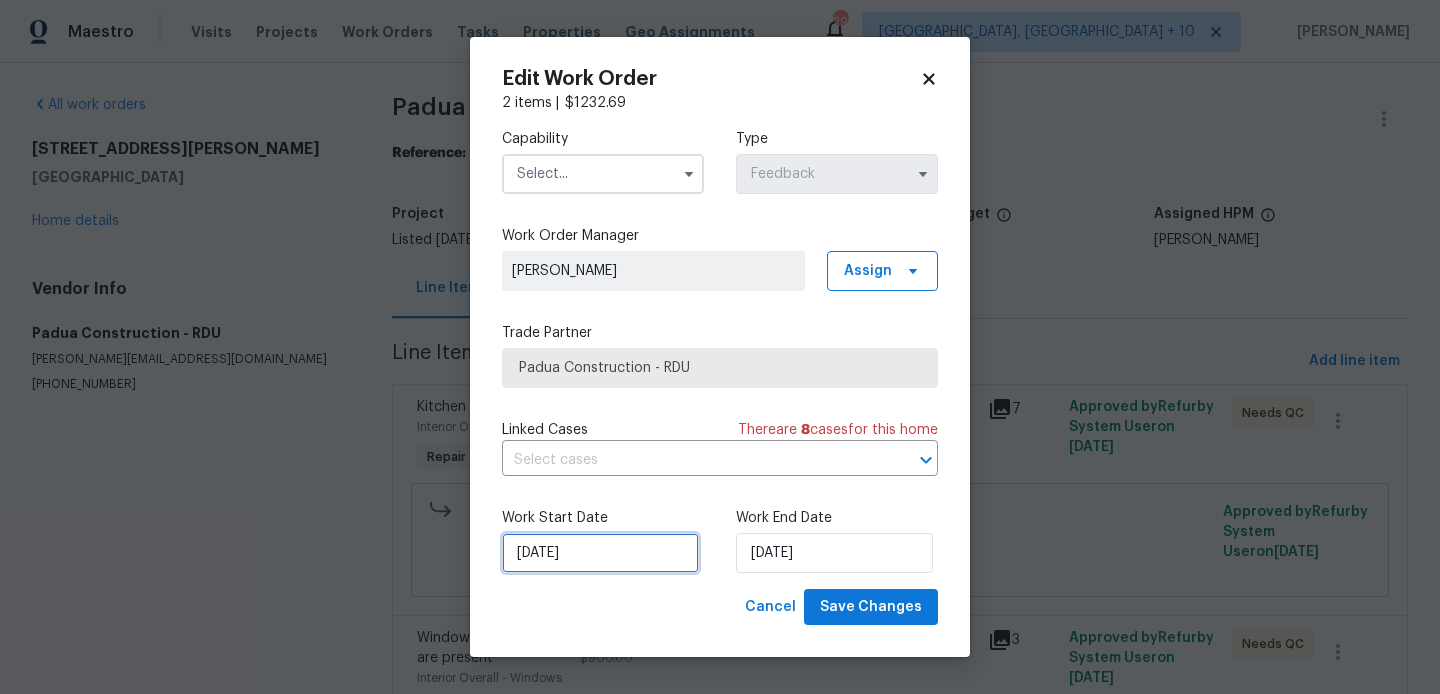 click on "23/06/2025" at bounding box center (600, 553) 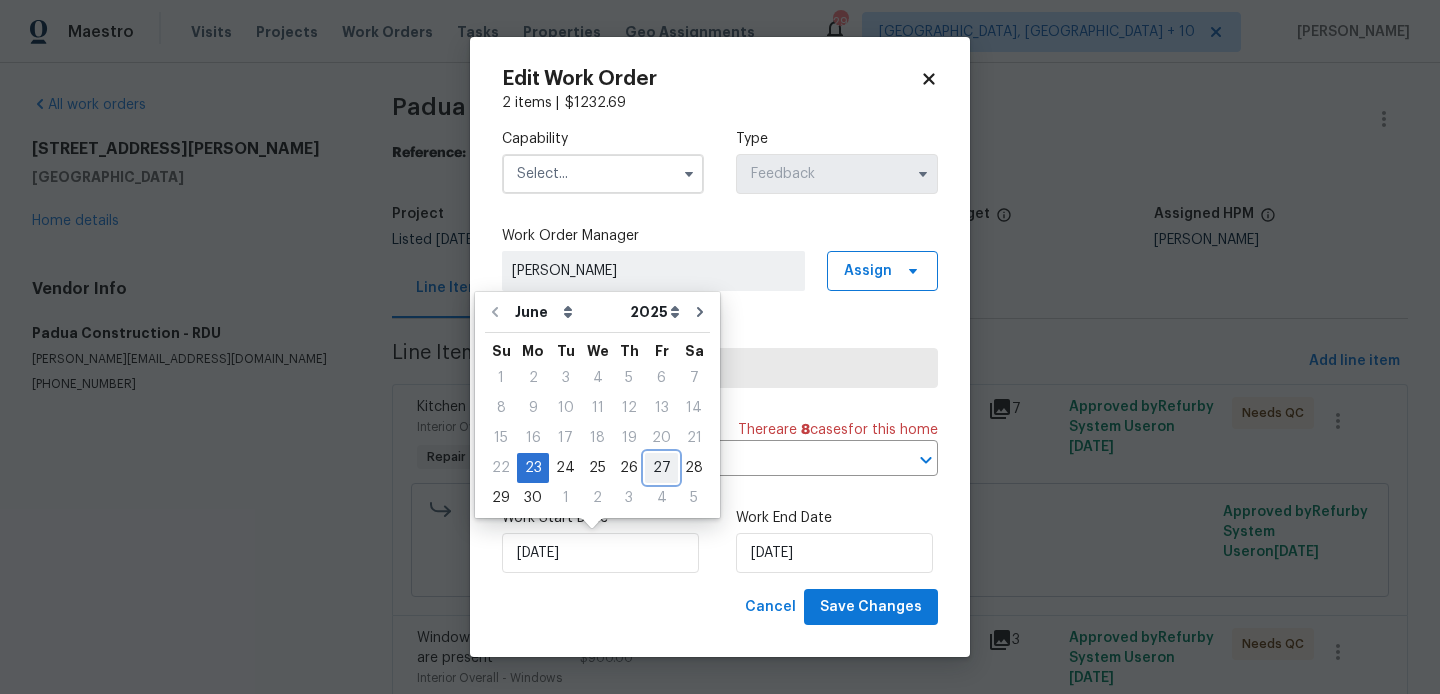 click on "27" at bounding box center [661, 468] 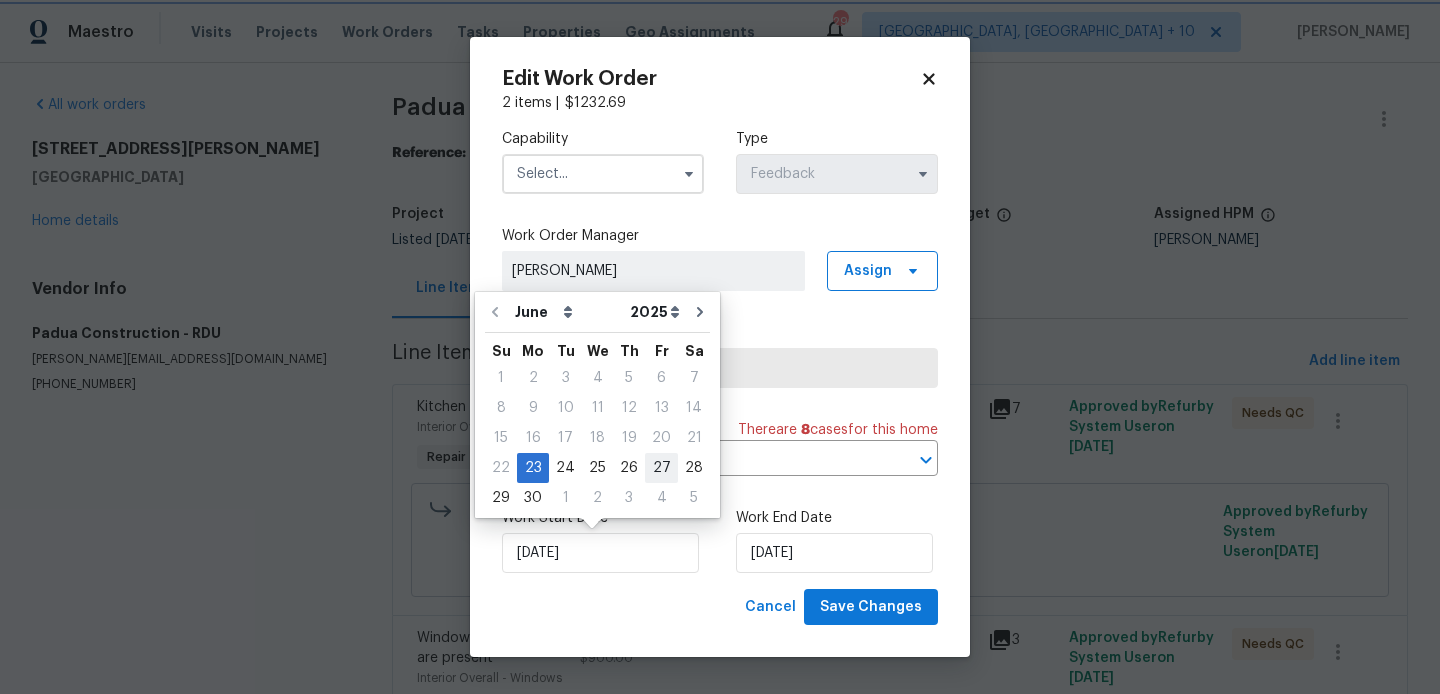 type on "27/06/2025" 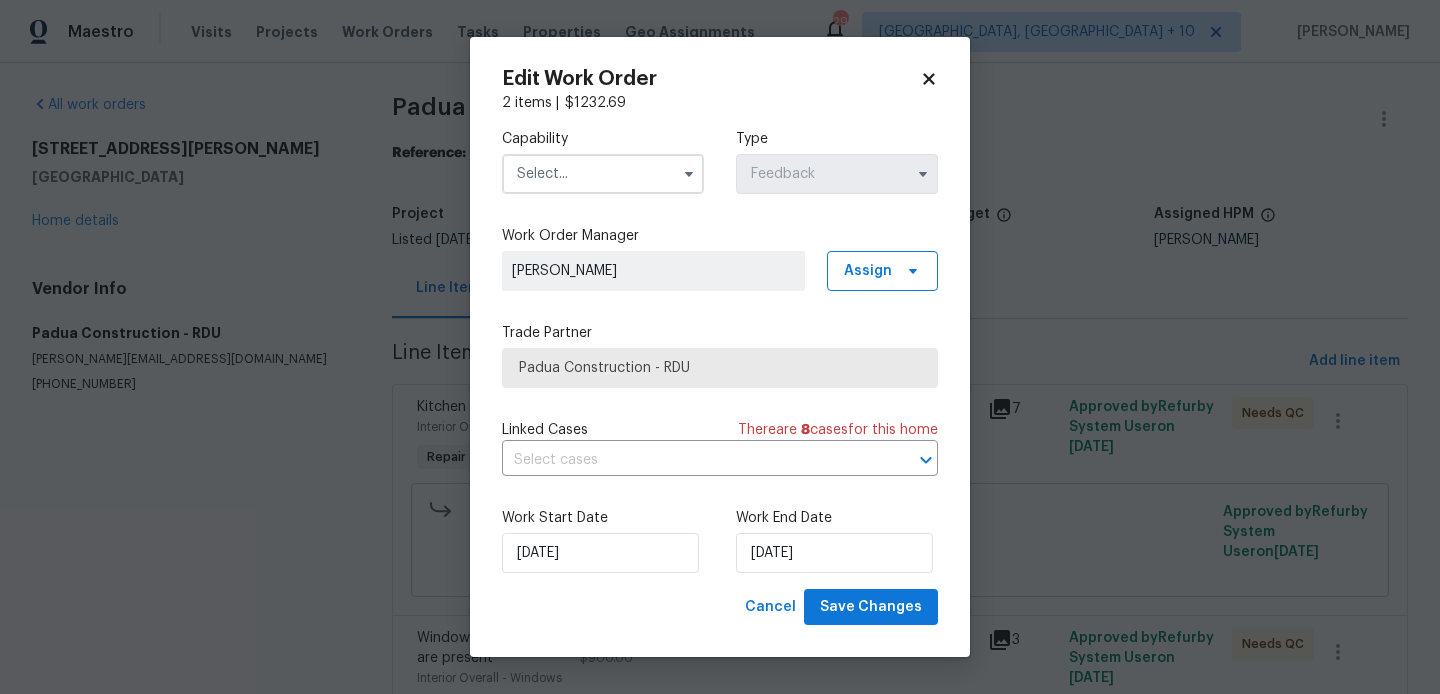 click at bounding box center [603, 174] 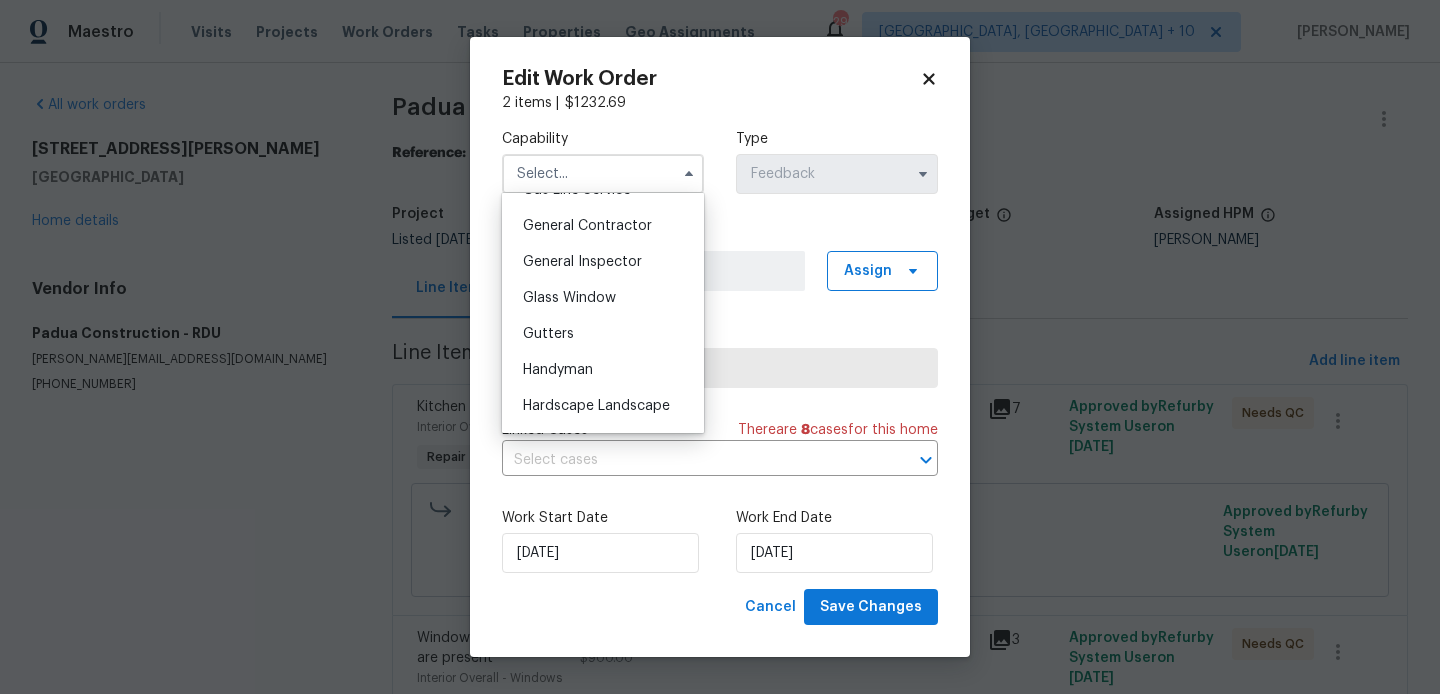 scroll, scrollTop: 948, scrollLeft: 0, axis: vertical 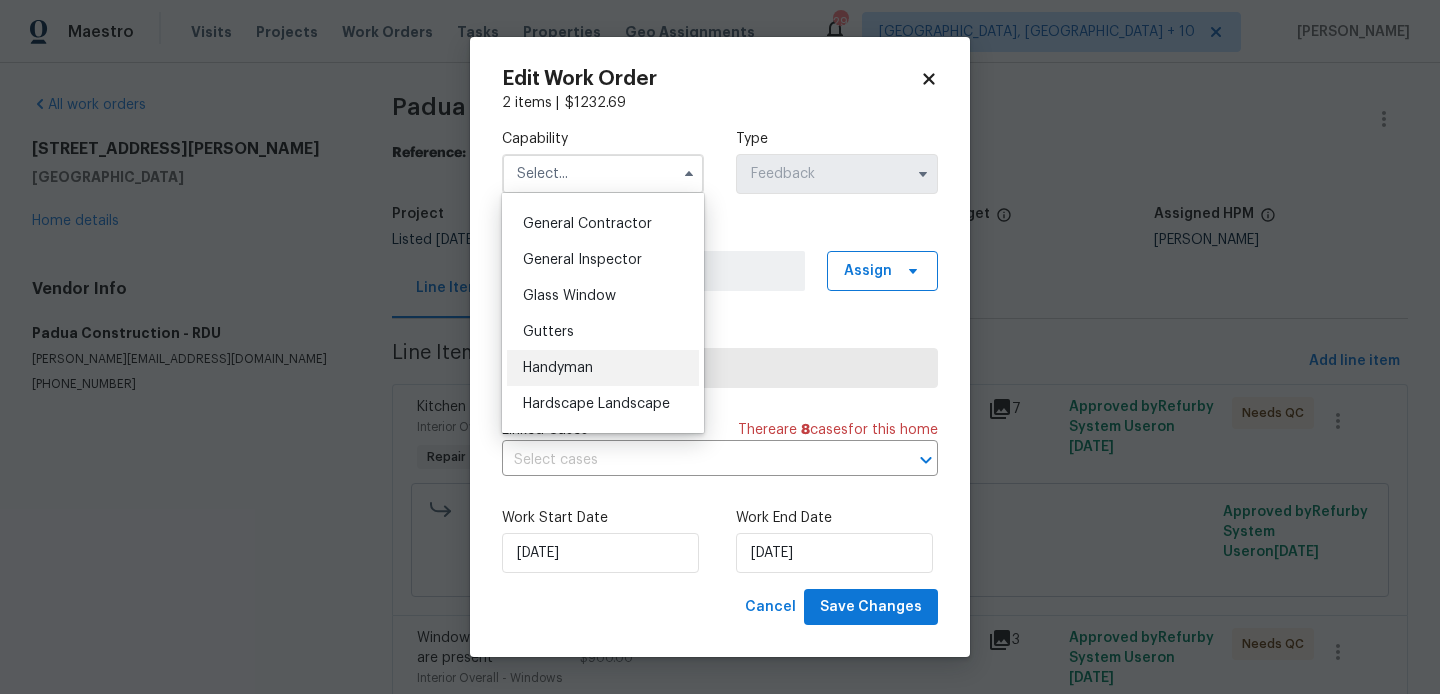 click on "Handyman" at bounding box center [603, 368] 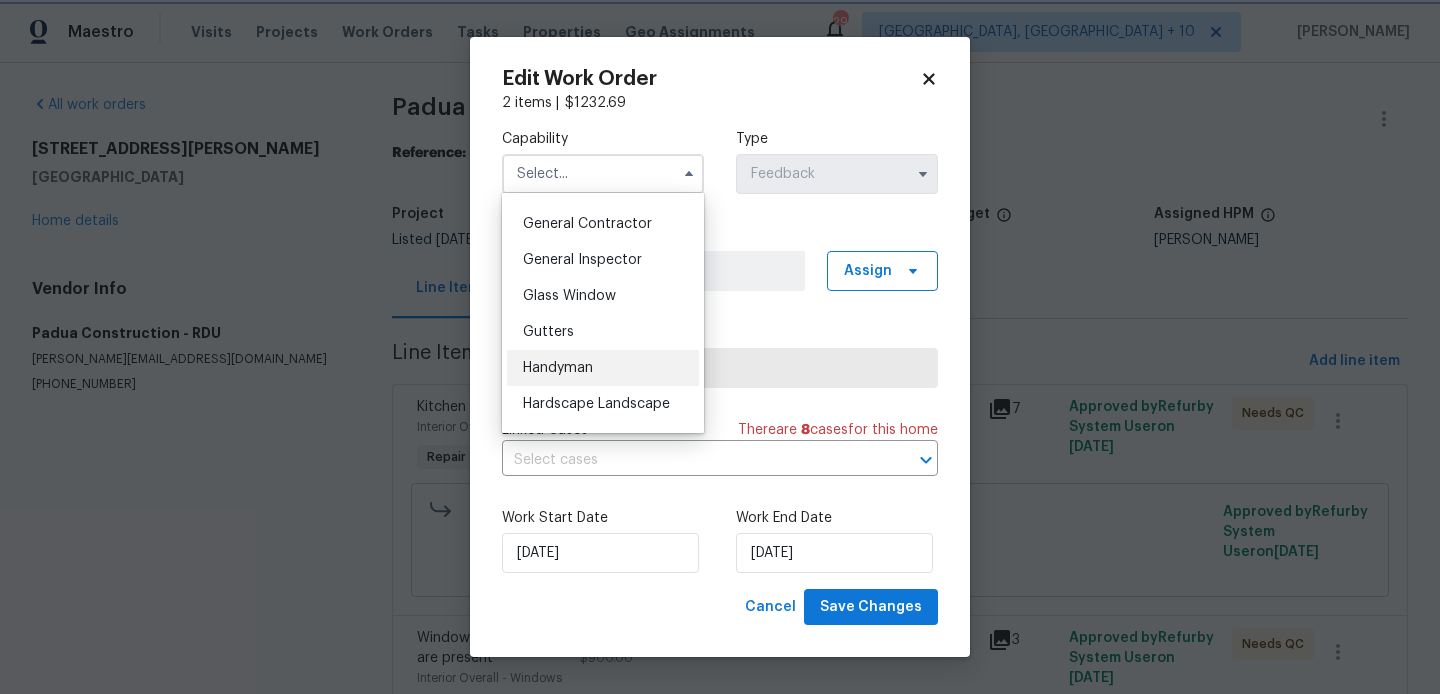 type on "Handyman" 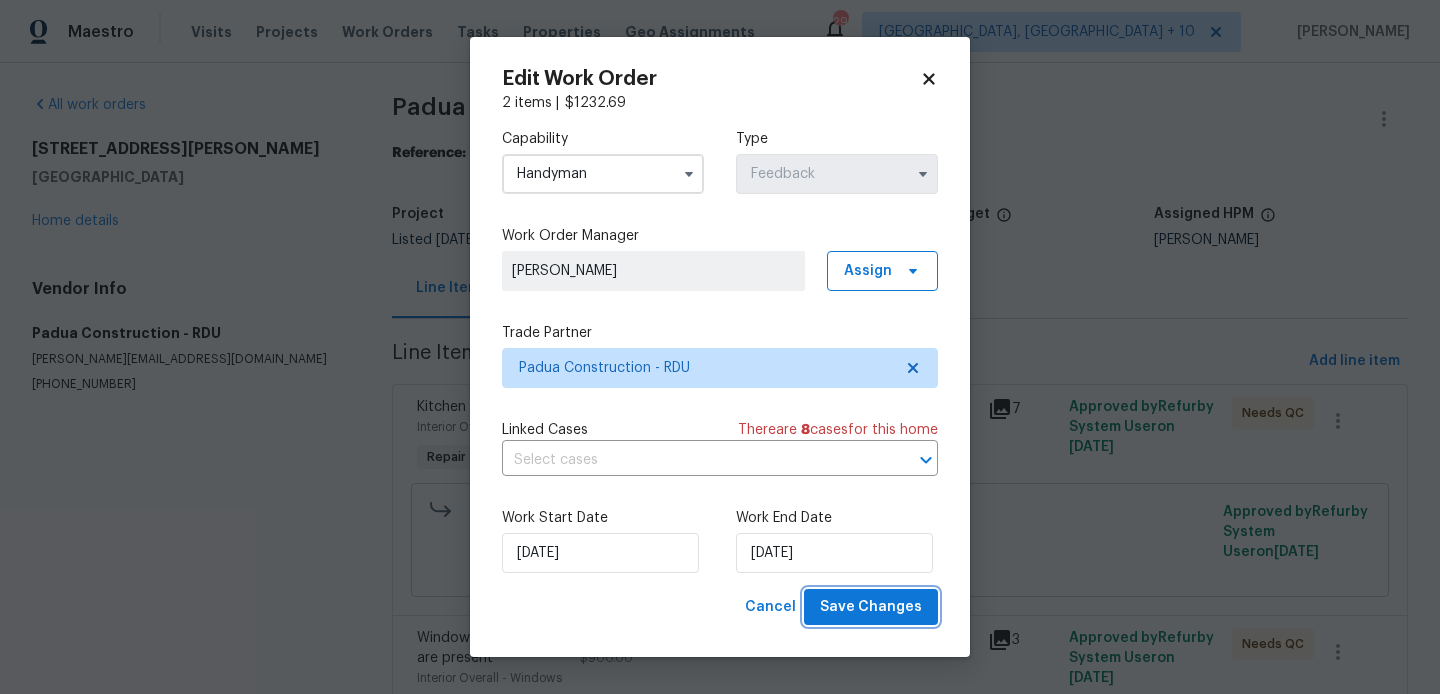 click on "Save Changes" at bounding box center [871, 607] 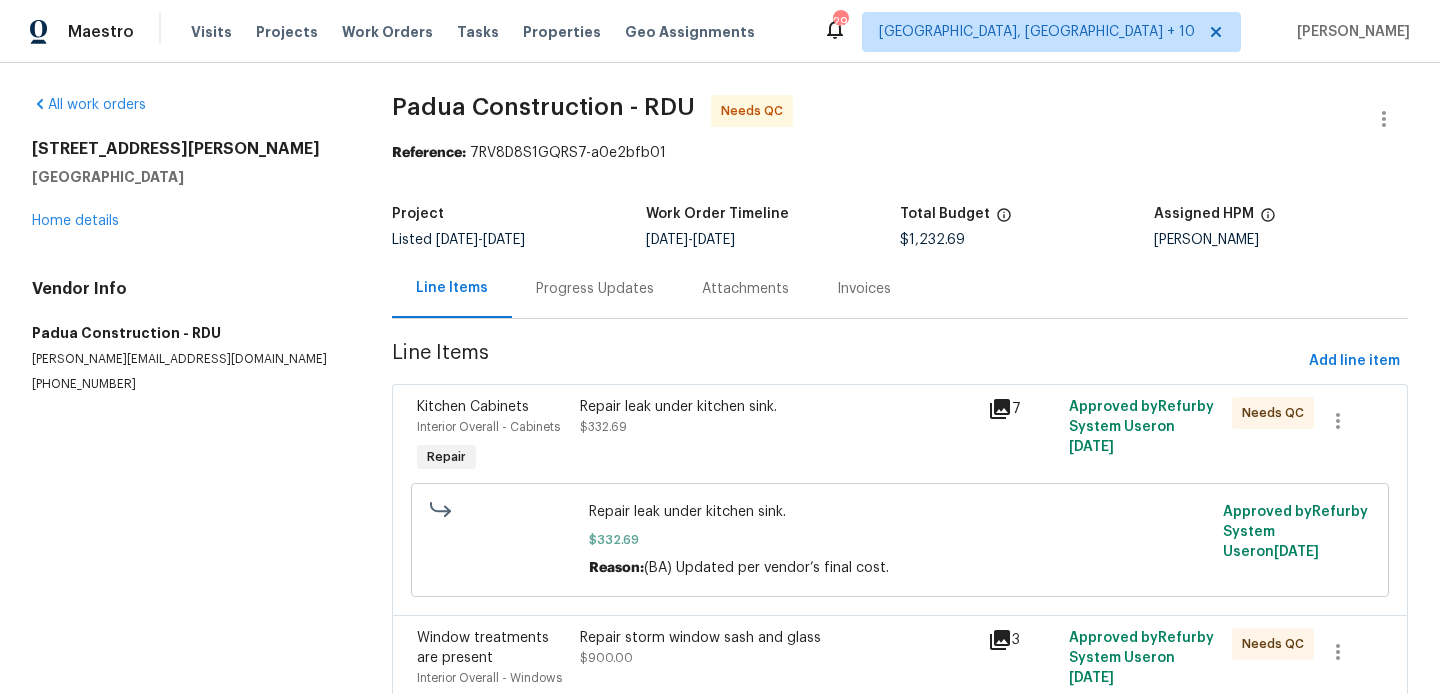 scroll, scrollTop: 0, scrollLeft: 0, axis: both 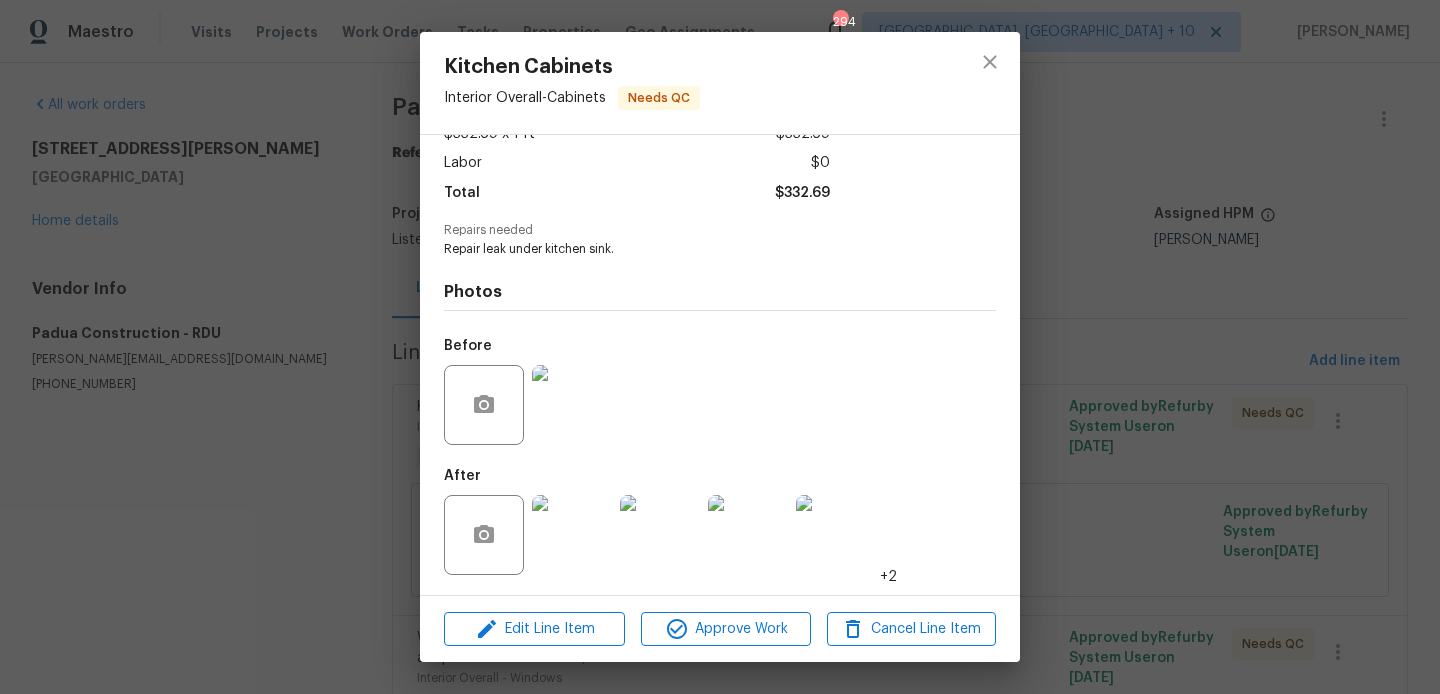 click on "Edit Line Item  Approve Work  Cancel Line Item" at bounding box center (720, 629) 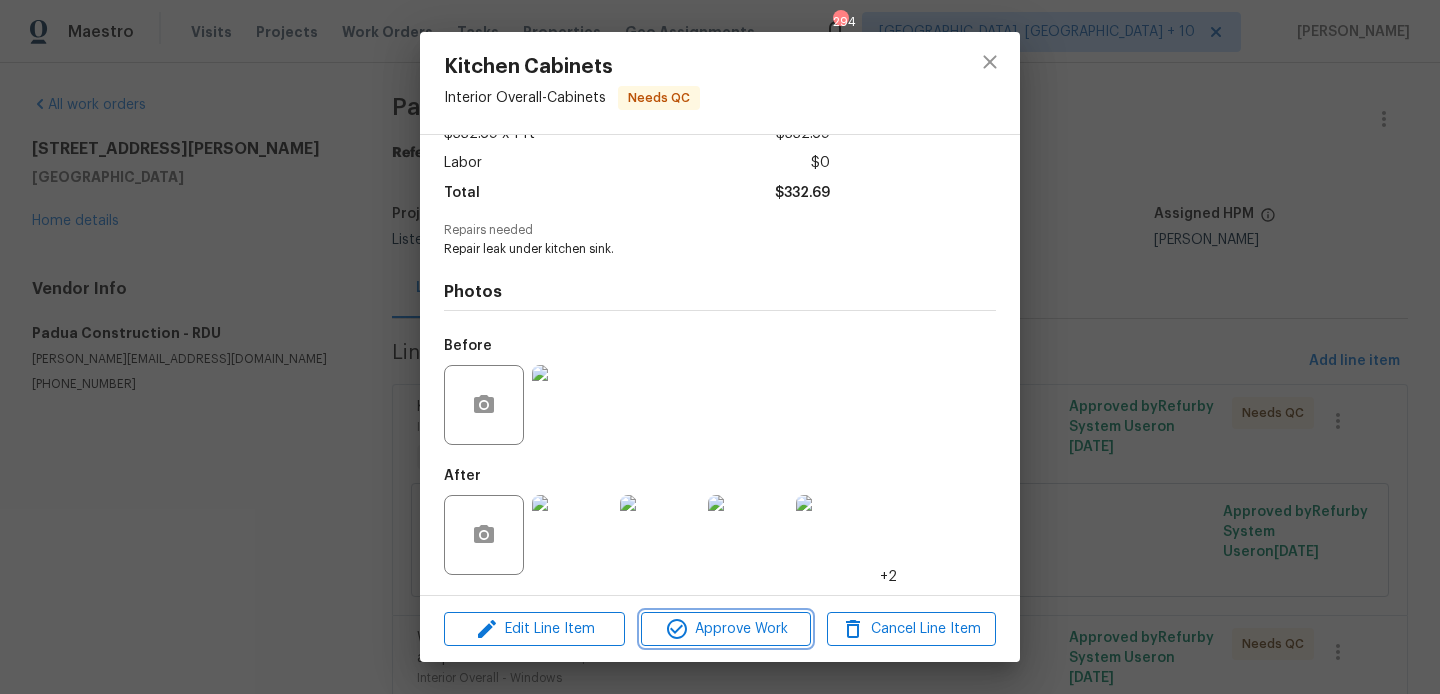 click on "Approve Work" at bounding box center (725, 629) 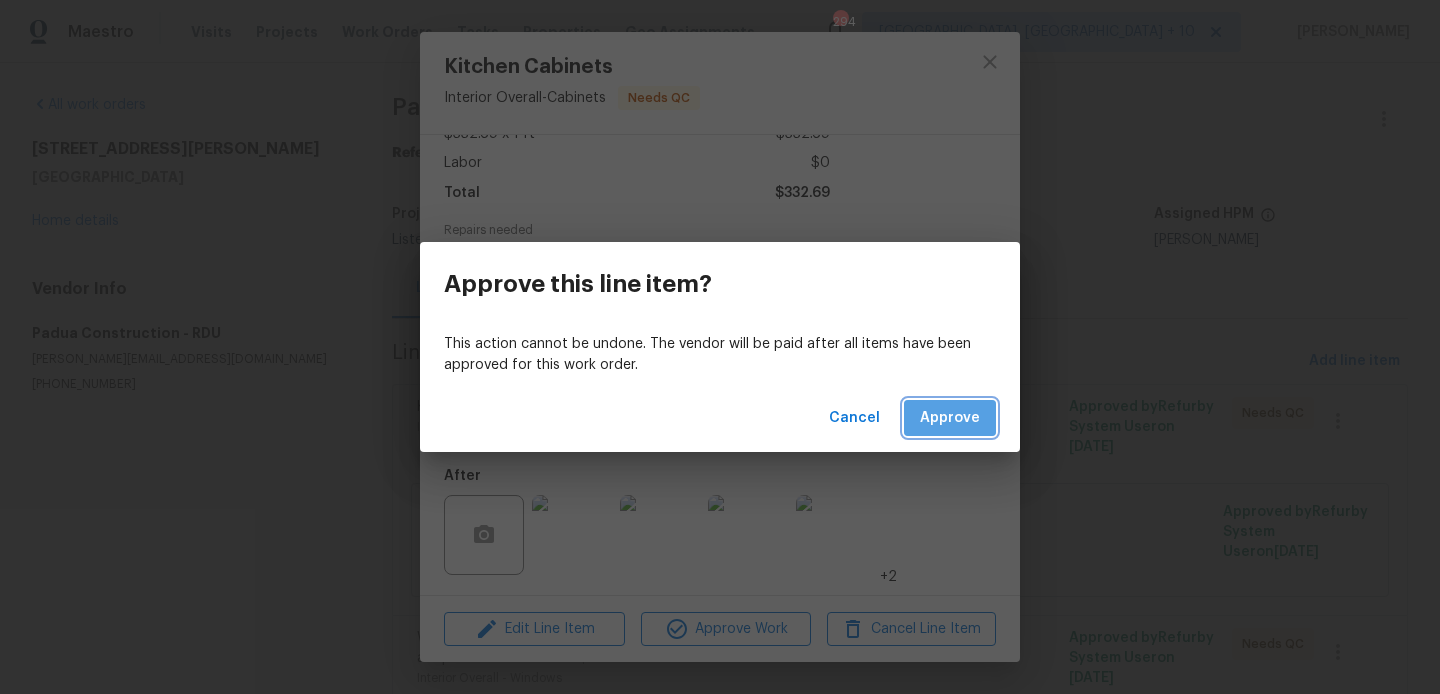 click on "Approve" at bounding box center [950, 418] 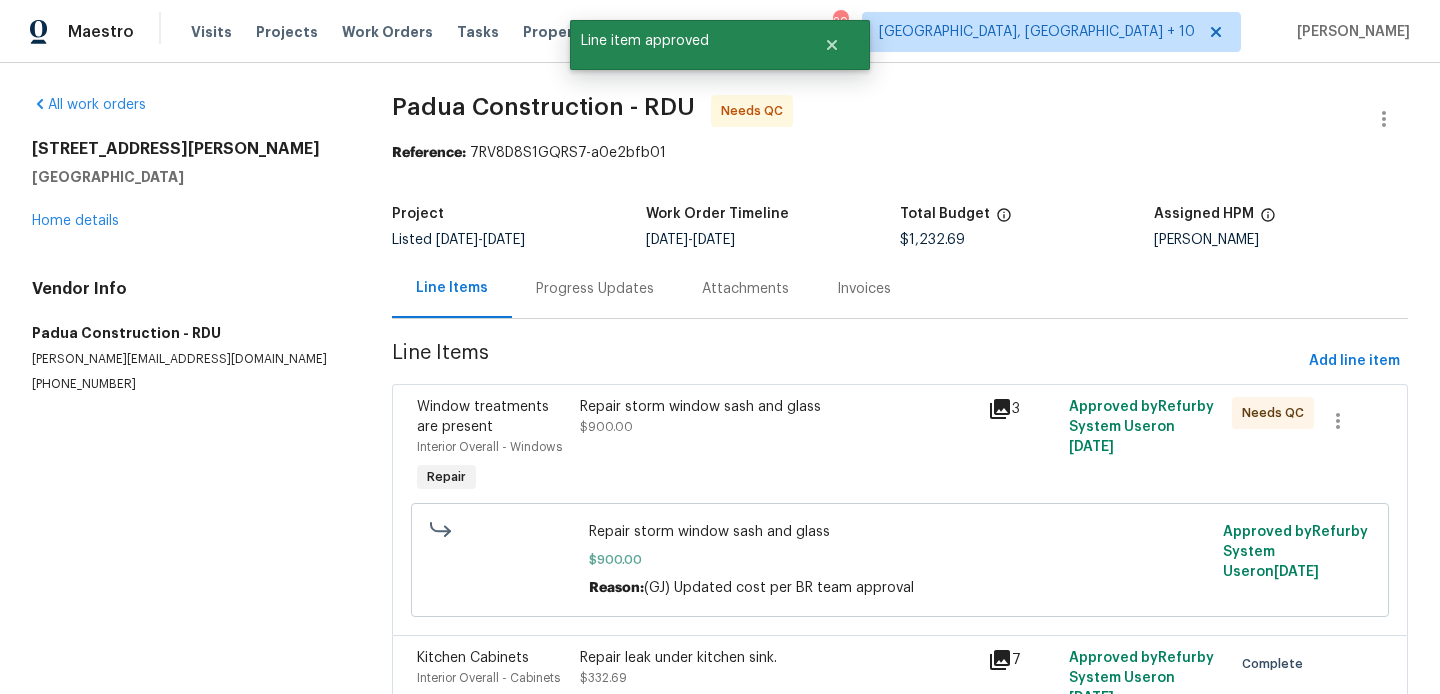 click on "Repair storm window sash and glass" at bounding box center [777, 407] 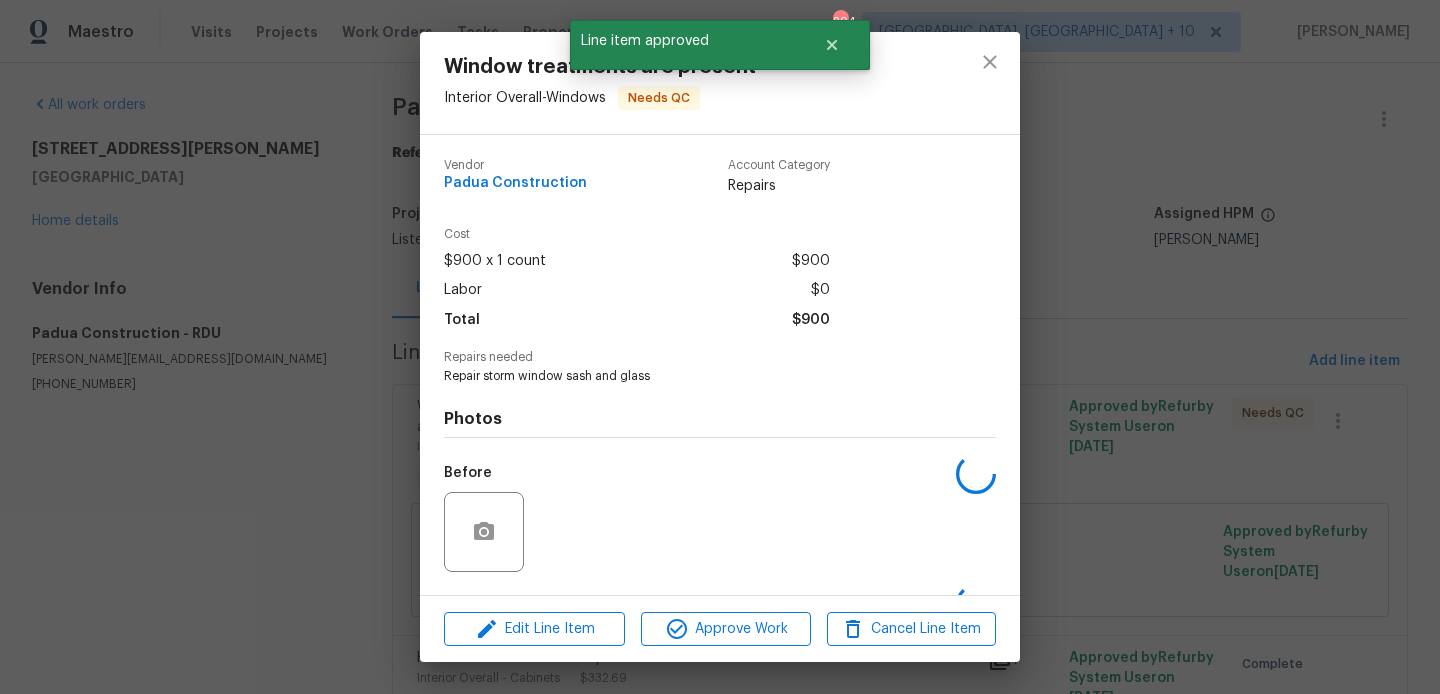 scroll, scrollTop: 127, scrollLeft: 0, axis: vertical 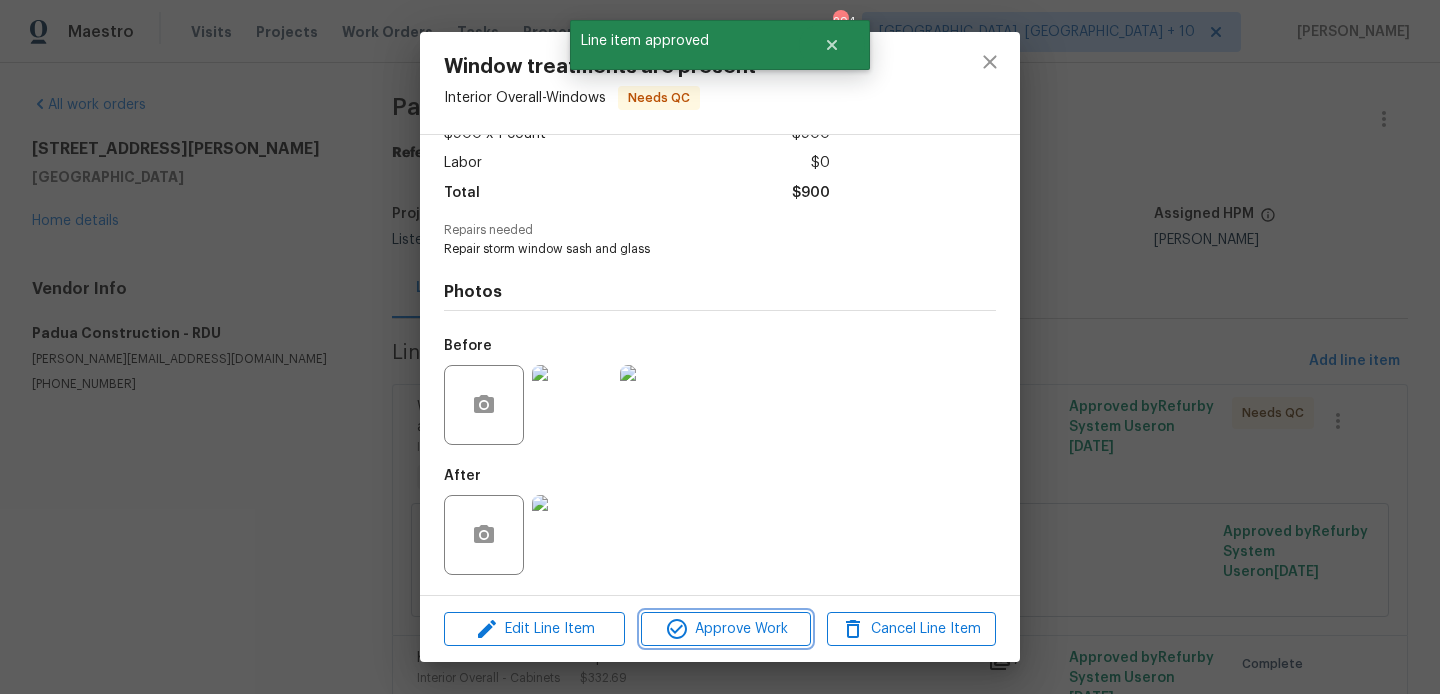 click on "Approve Work" at bounding box center (725, 629) 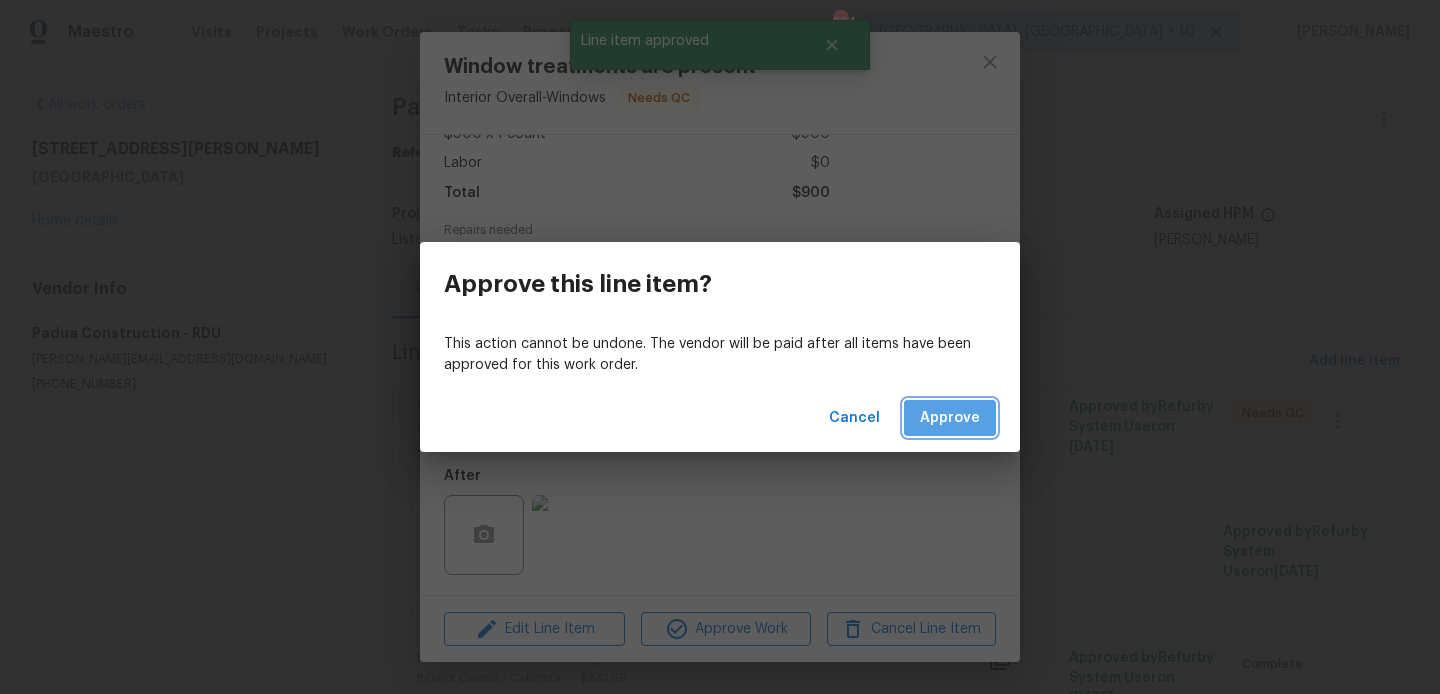 click on "Approve" at bounding box center (950, 418) 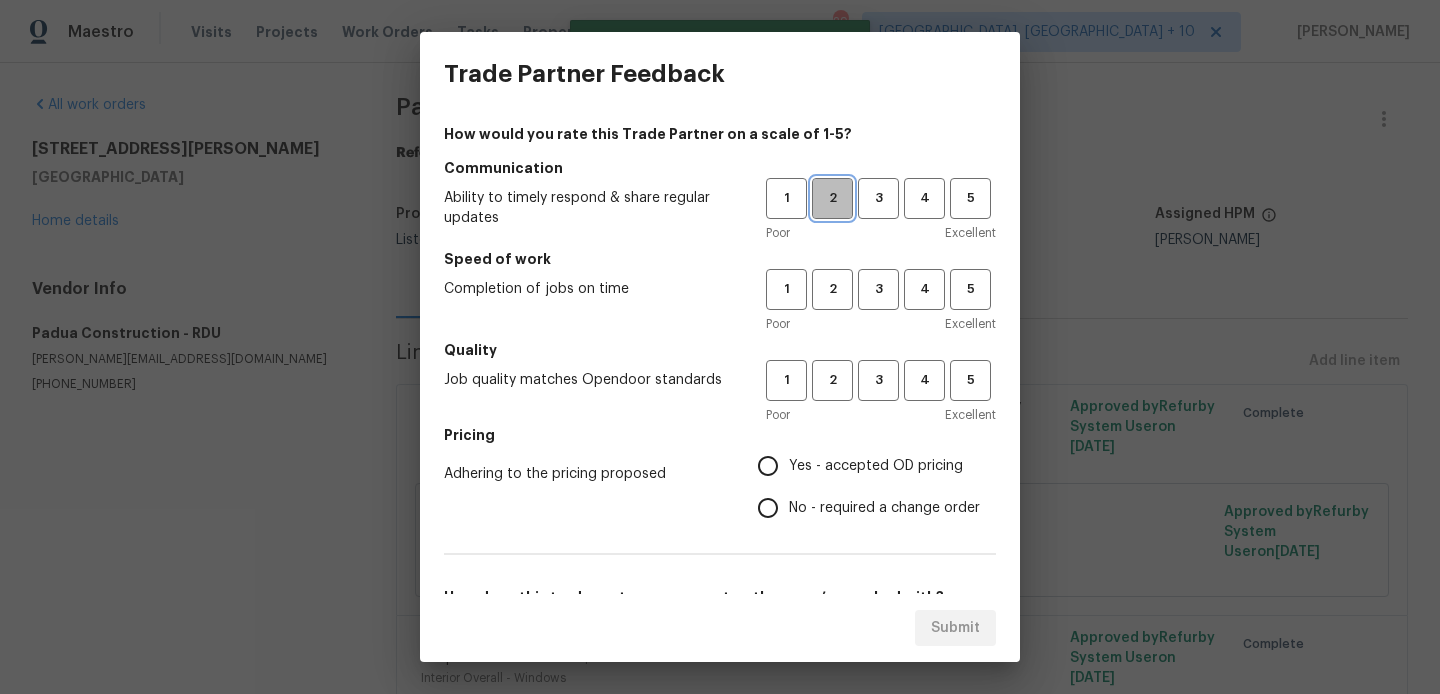 click on "2" at bounding box center [832, 198] 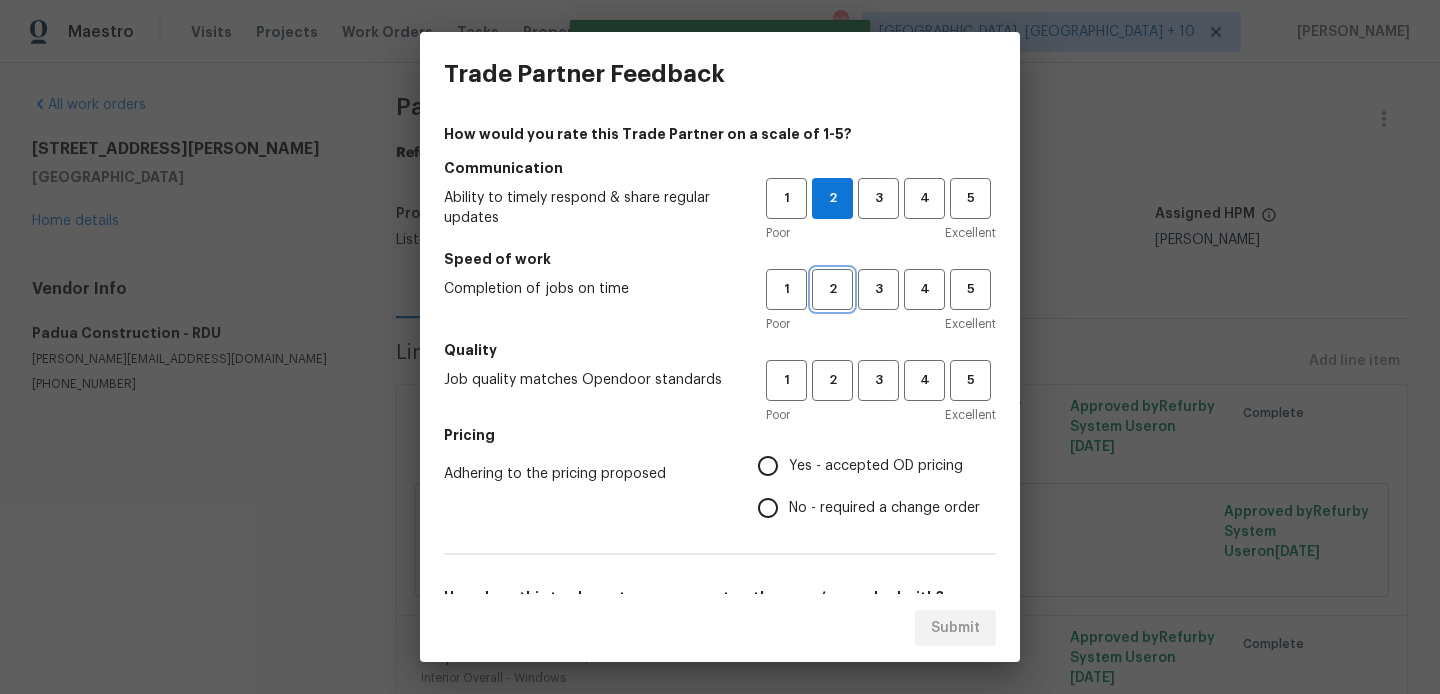 click on "2" at bounding box center [832, 289] 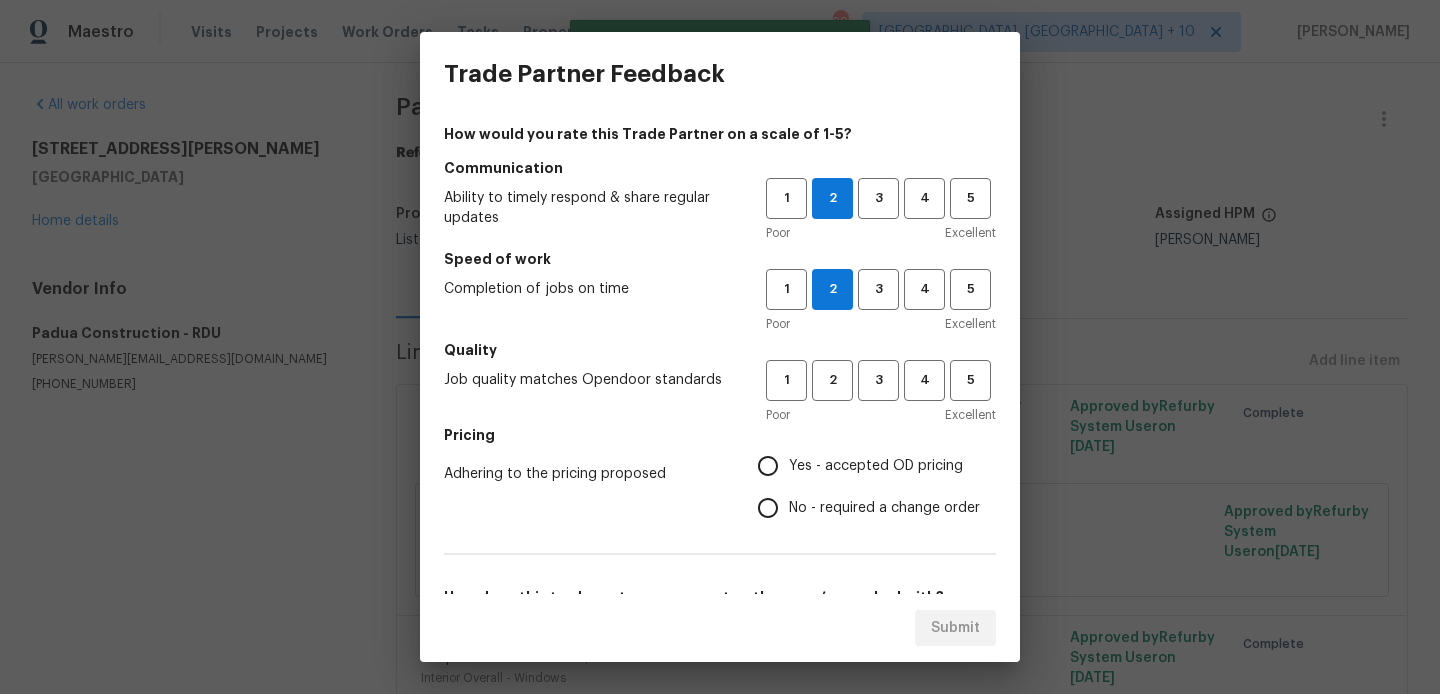 click on "Quality" at bounding box center [720, 350] 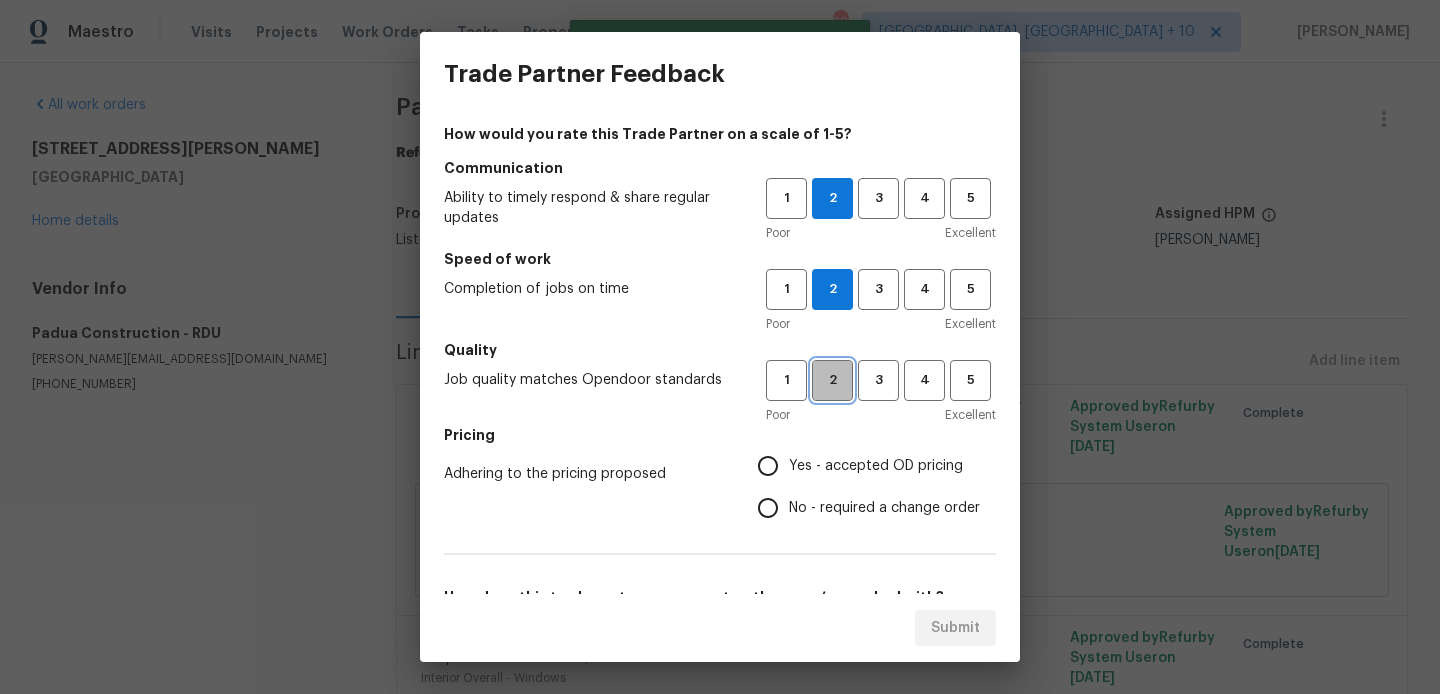 click on "2" at bounding box center (832, 380) 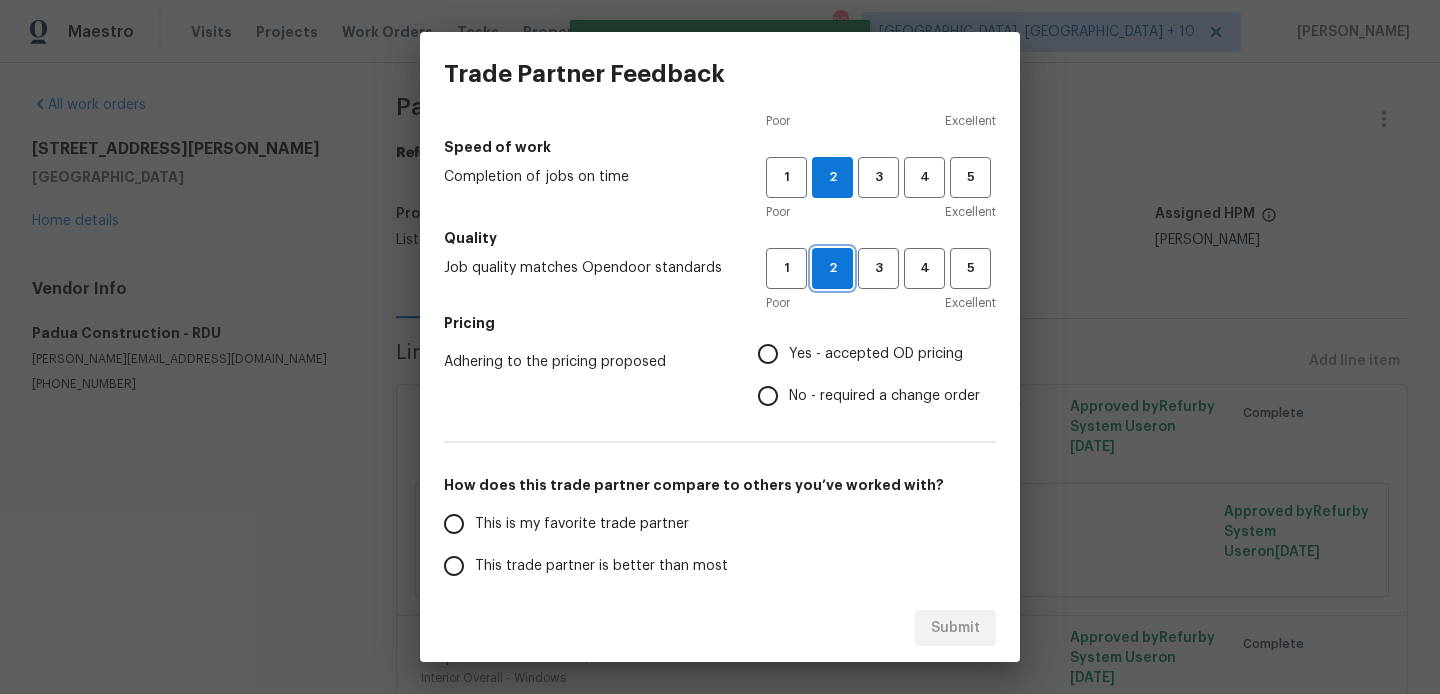 scroll, scrollTop: 146, scrollLeft: 0, axis: vertical 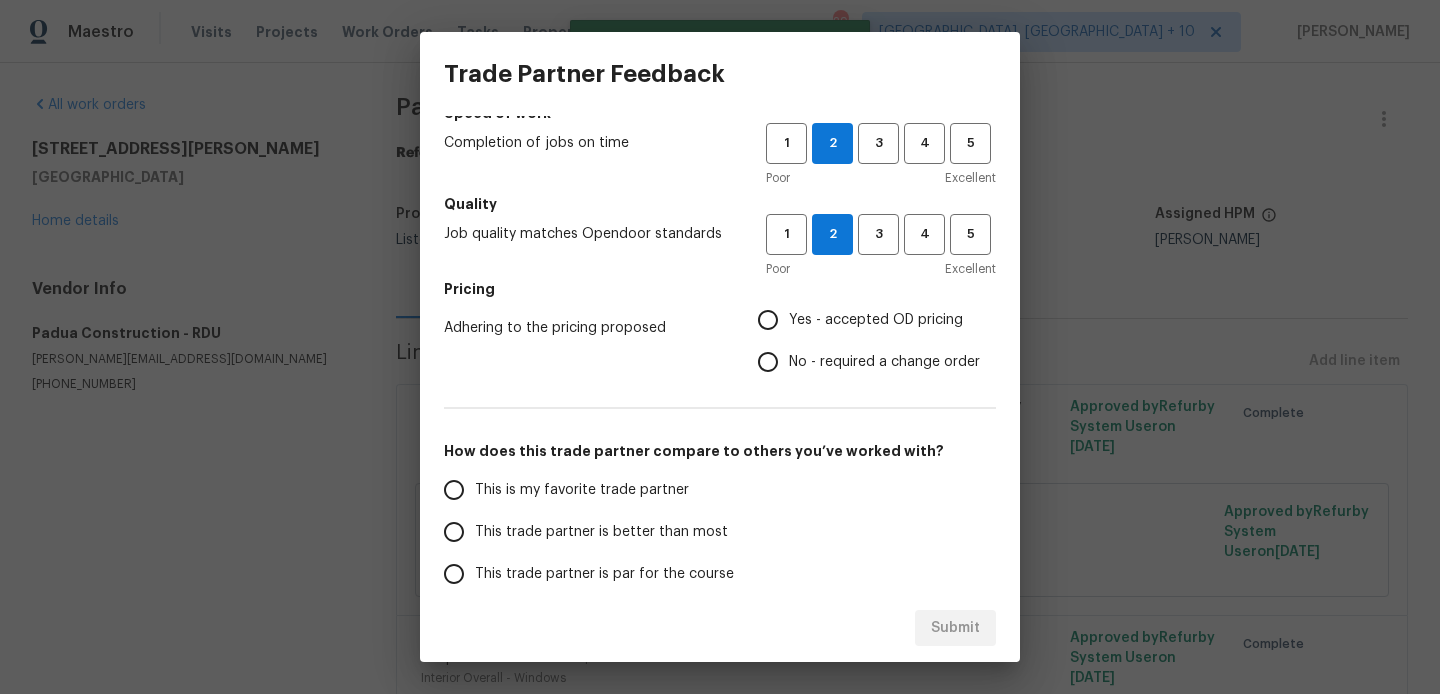 click on "No - required a change order" at bounding box center (863, 362) 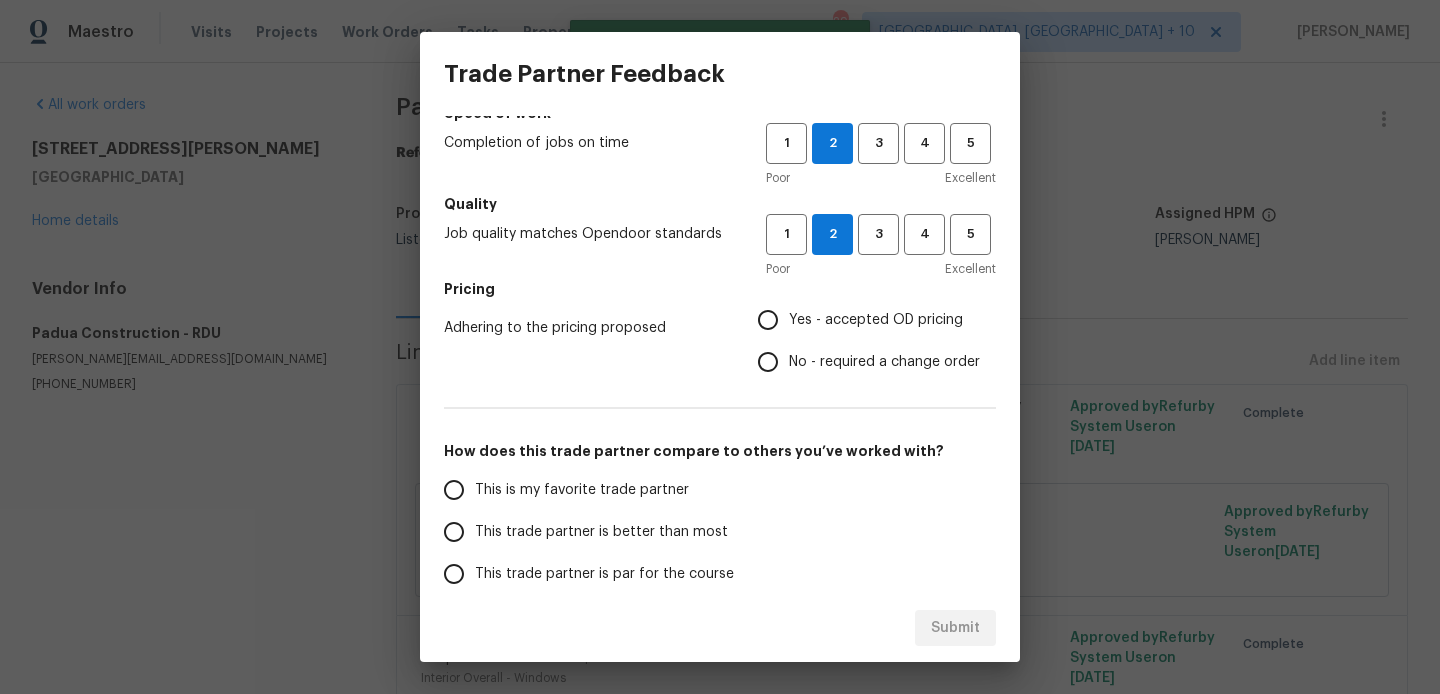 click on "No - required a change order" at bounding box center [768, 362] 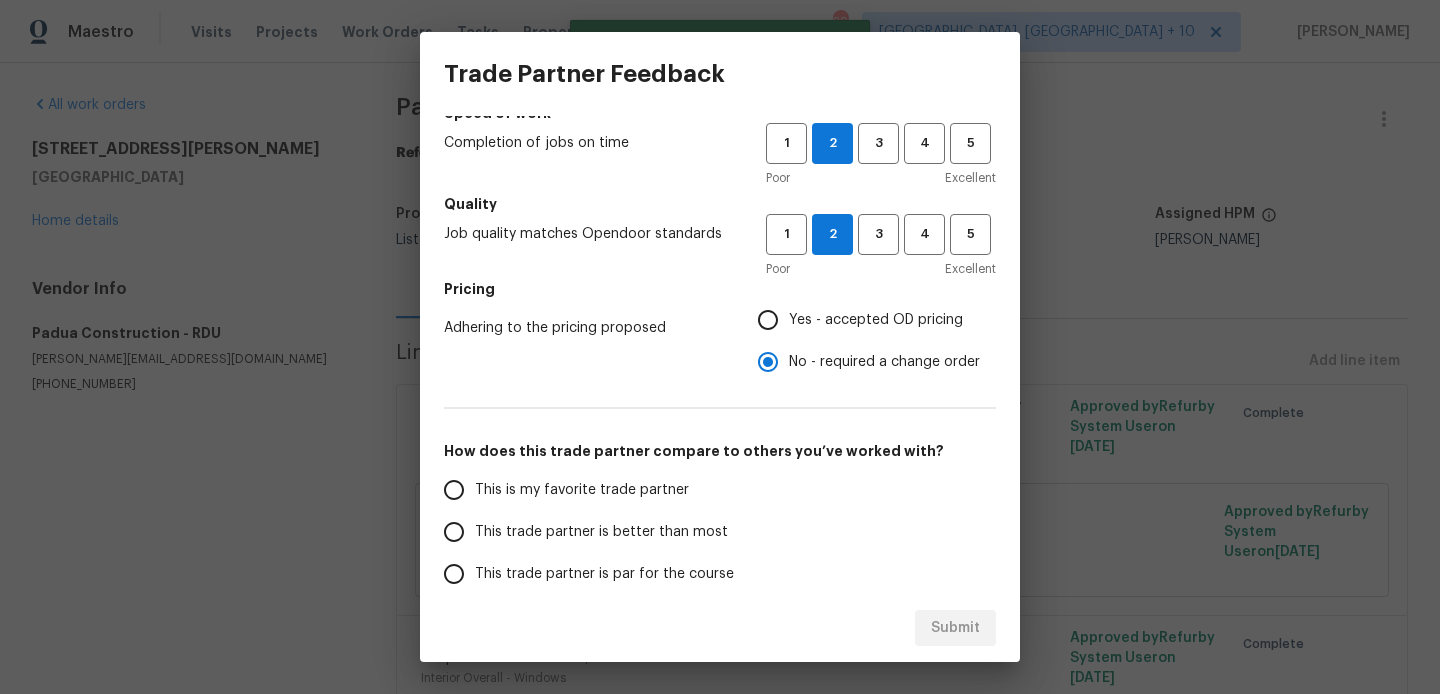 click on "This trade partner is better than most" at bounding box center (601, 532) 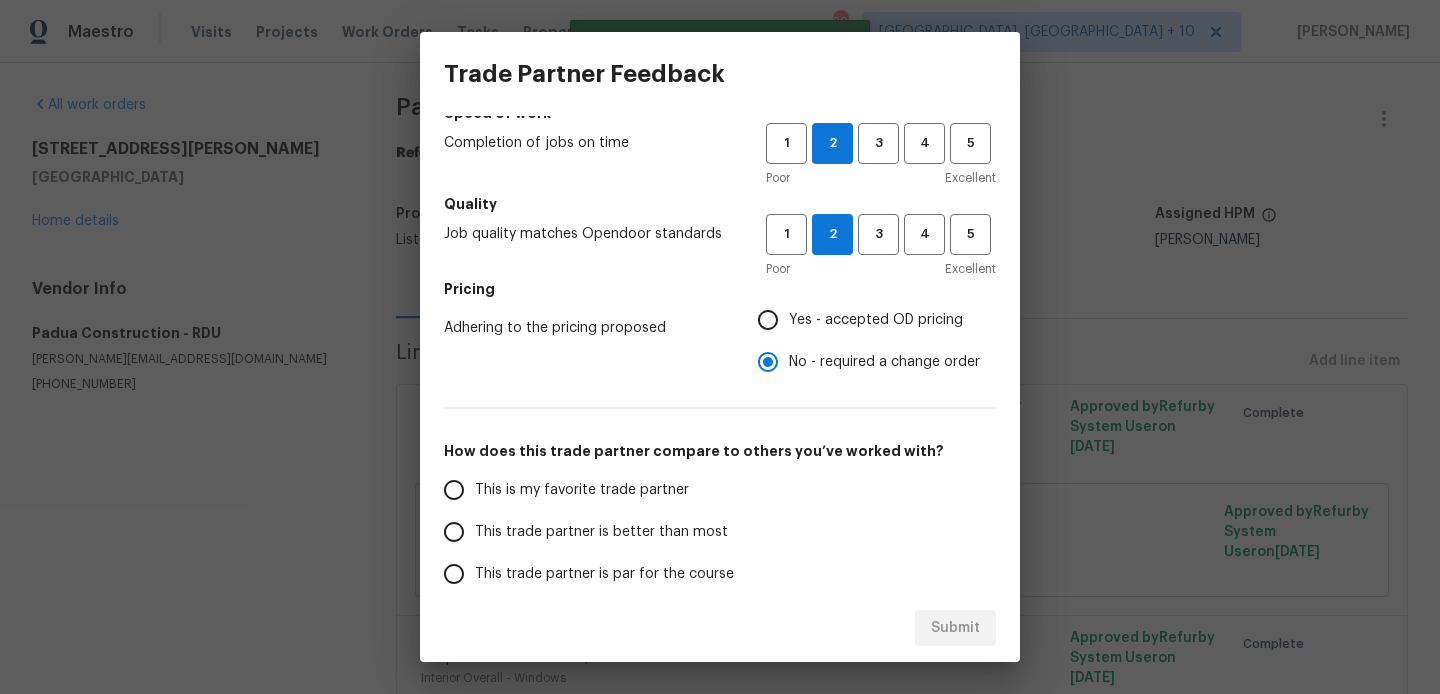click on "This trade partner is better than most" at bounding box center (454, 532) 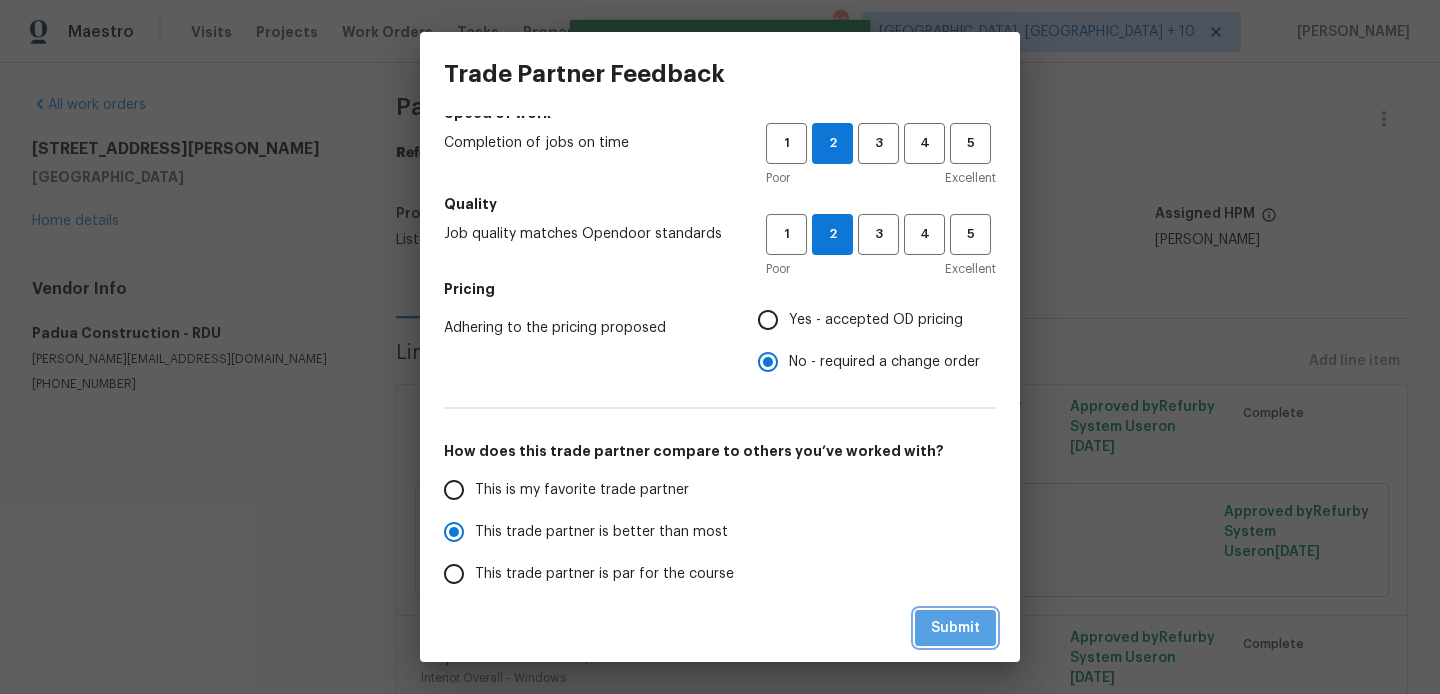 click on "Submit" at bounding box center [955, 628] 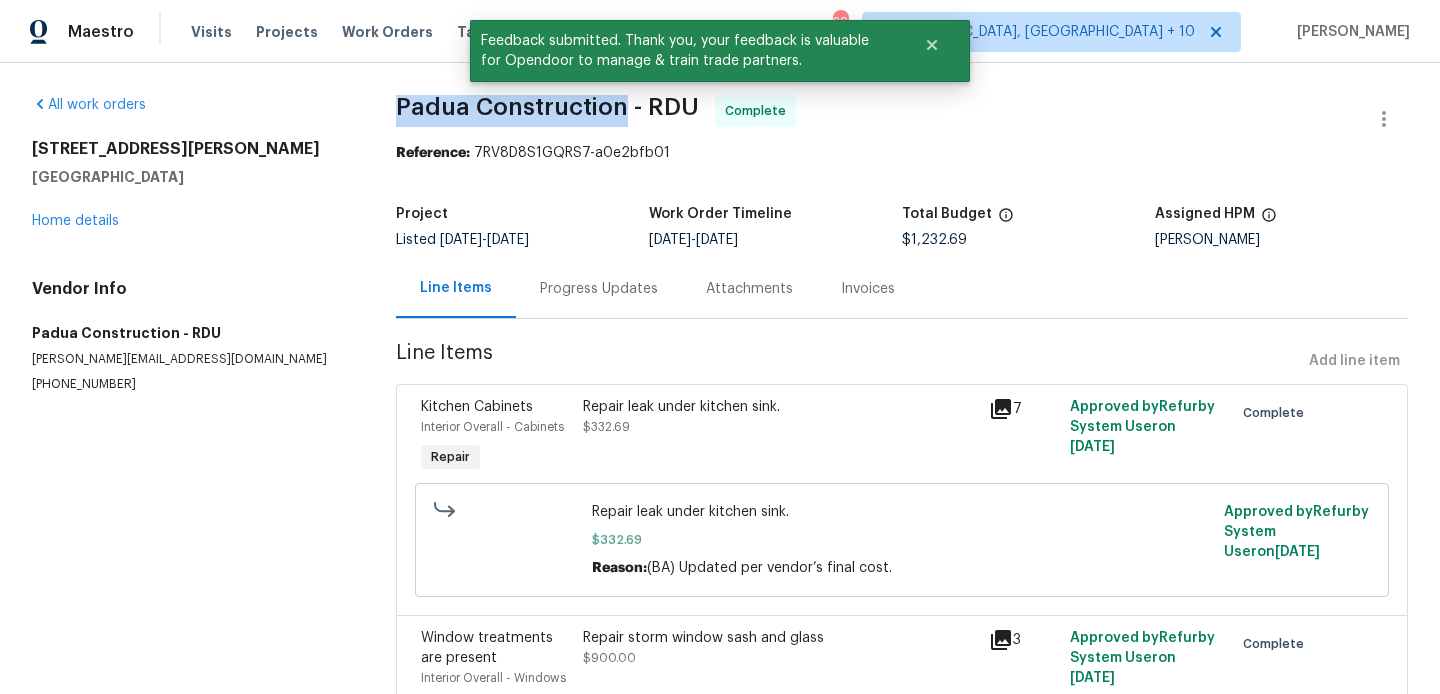 drag, startPoint x: 394, startPoint y: 114, endPoint x: 620, endPoint y: 110, distance: 226.0354 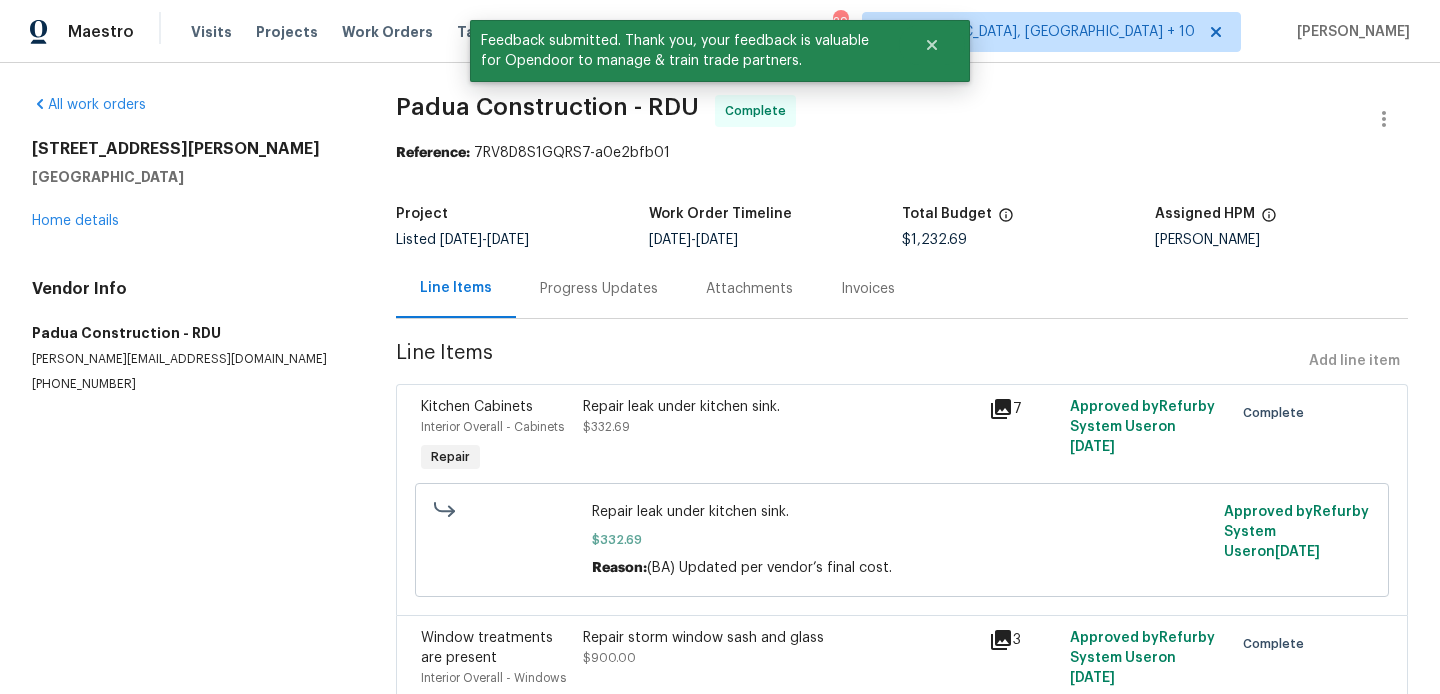 click on "Progress Updates" at bounding box center [599, 289] 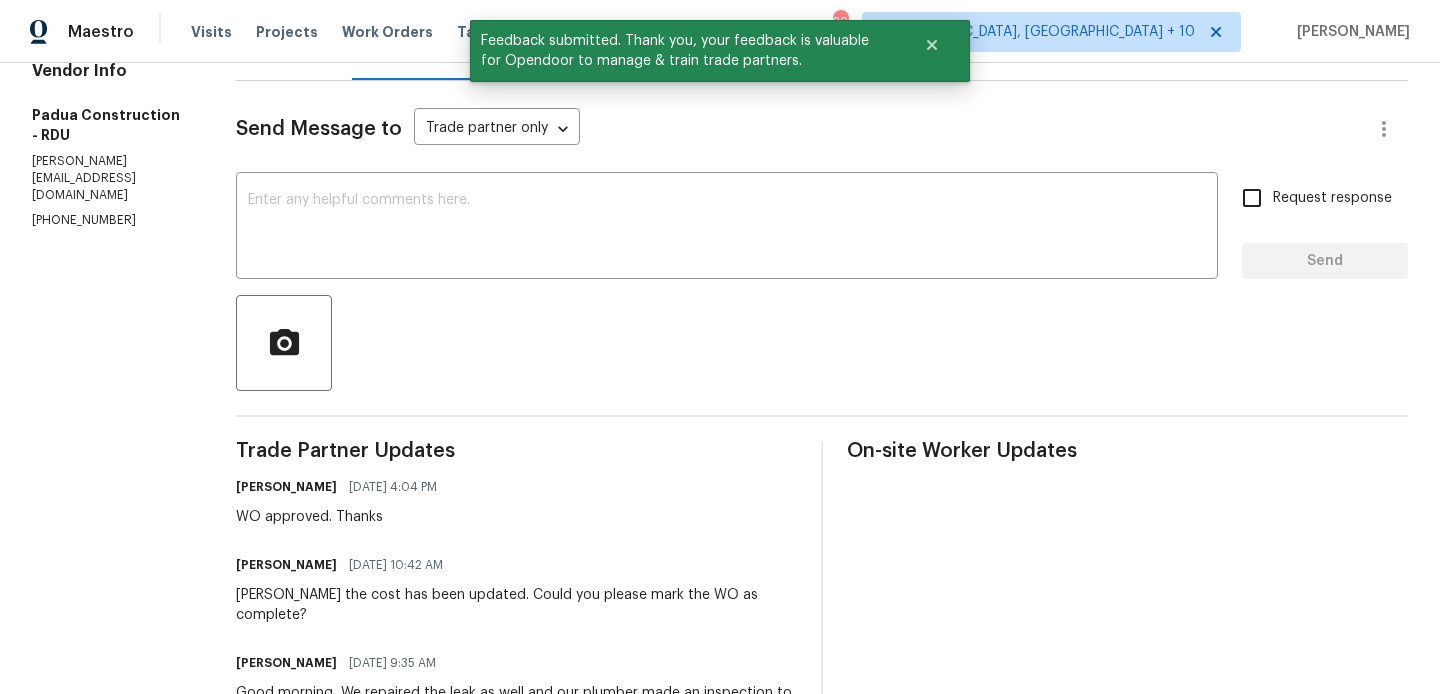 scroll, scrollTop: 0, scrollLeft: 0, axis: both 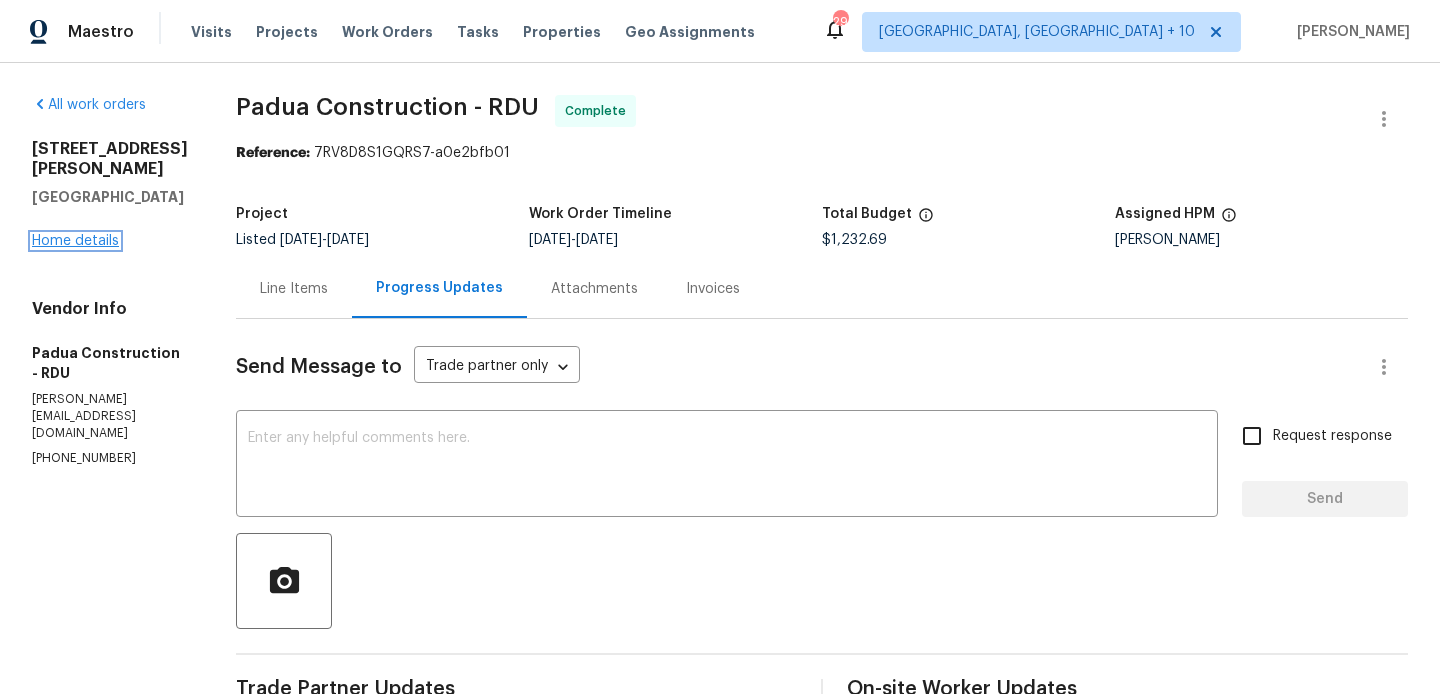 click on "Home details" at bounding box center (75, 241) 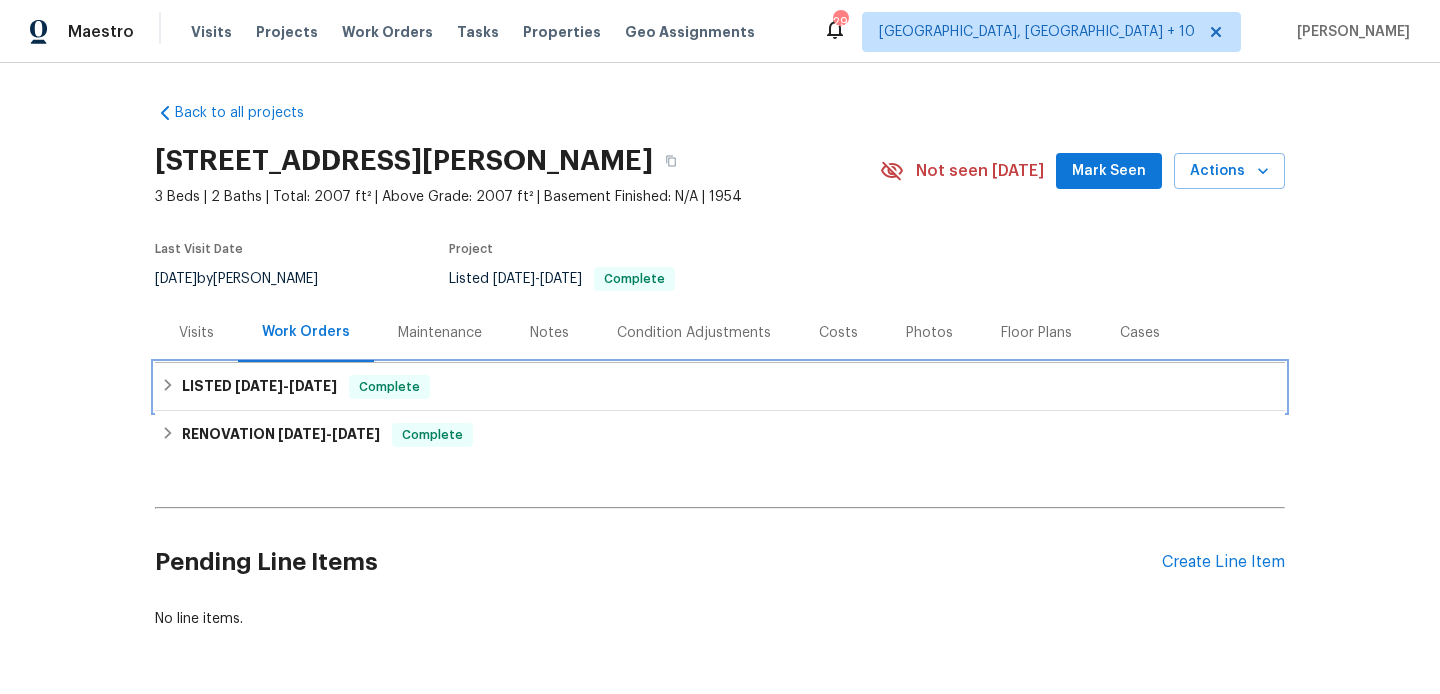 click on "LISTED   6/18/25  -  7/14/25 Complete" at bounding box center (720, 387) 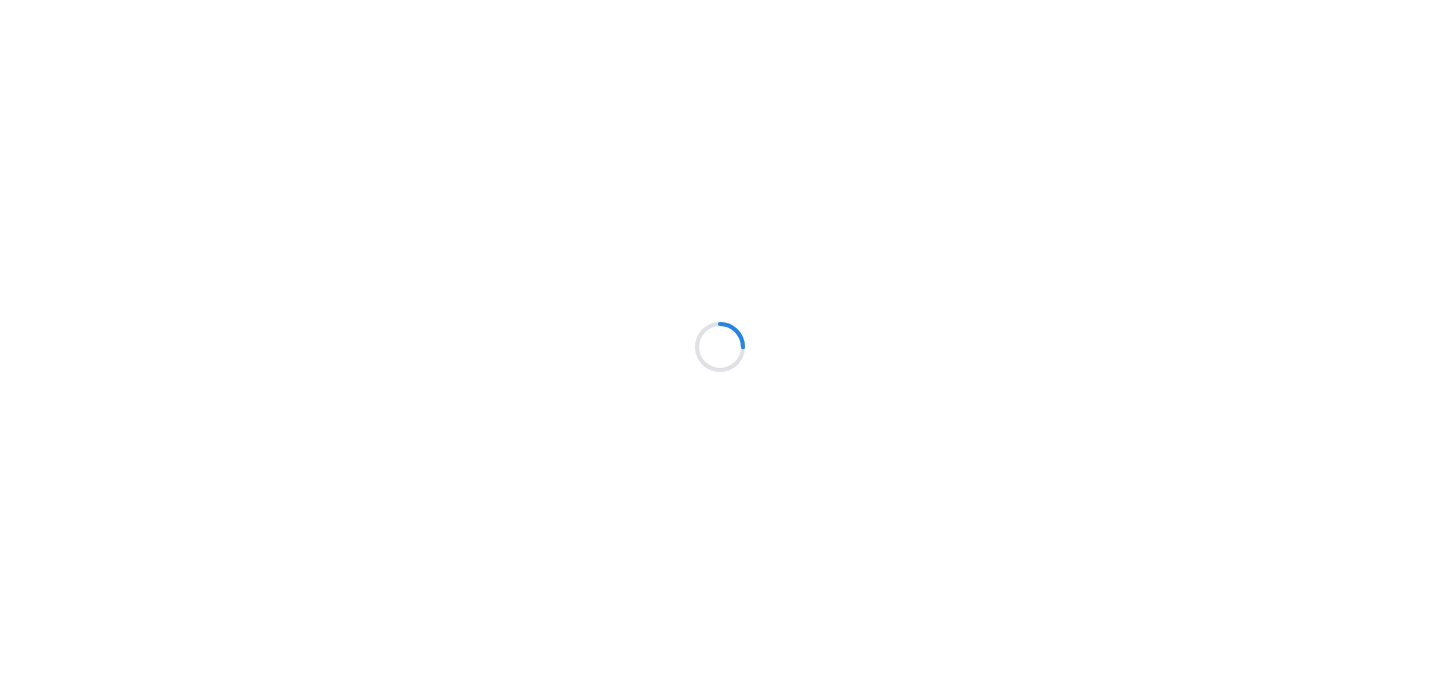 scroll, scrollTop: 0, scrollLeft: 0, axis: both 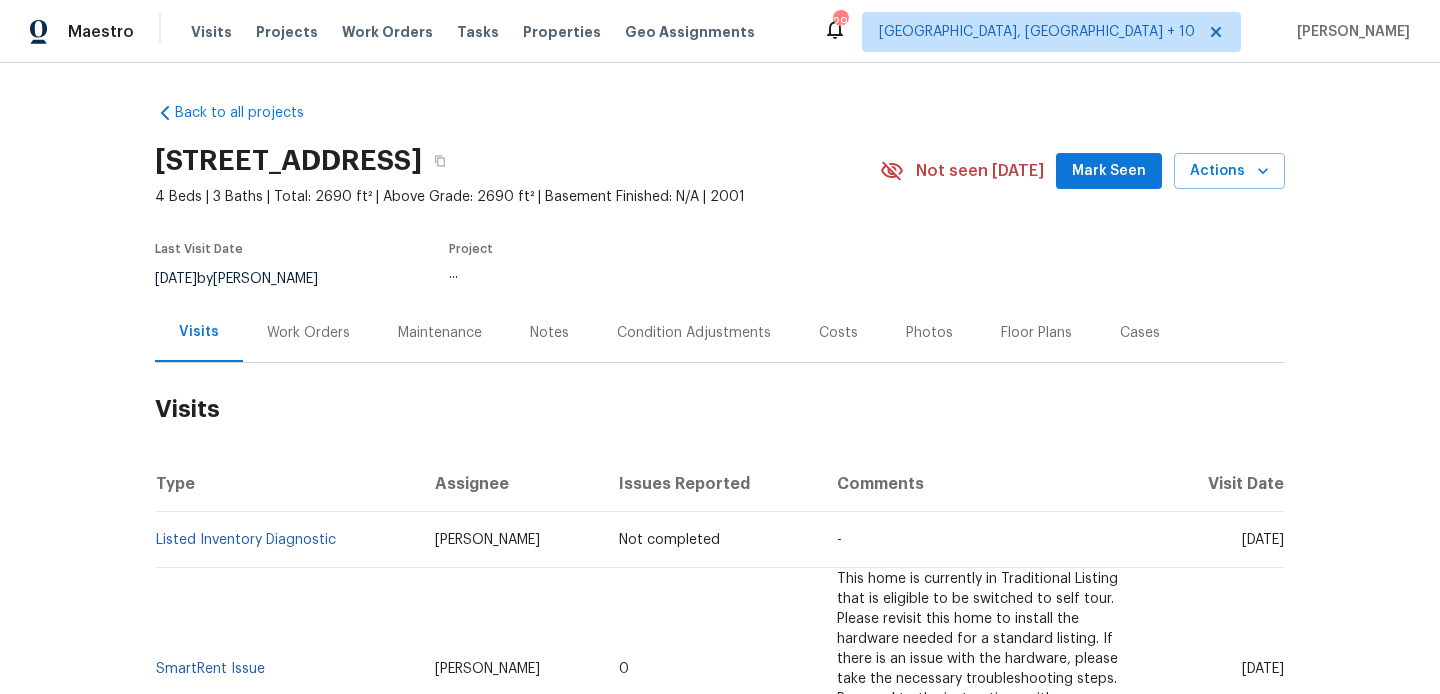 click on "Work Orders" at bounding box center (308, 333) 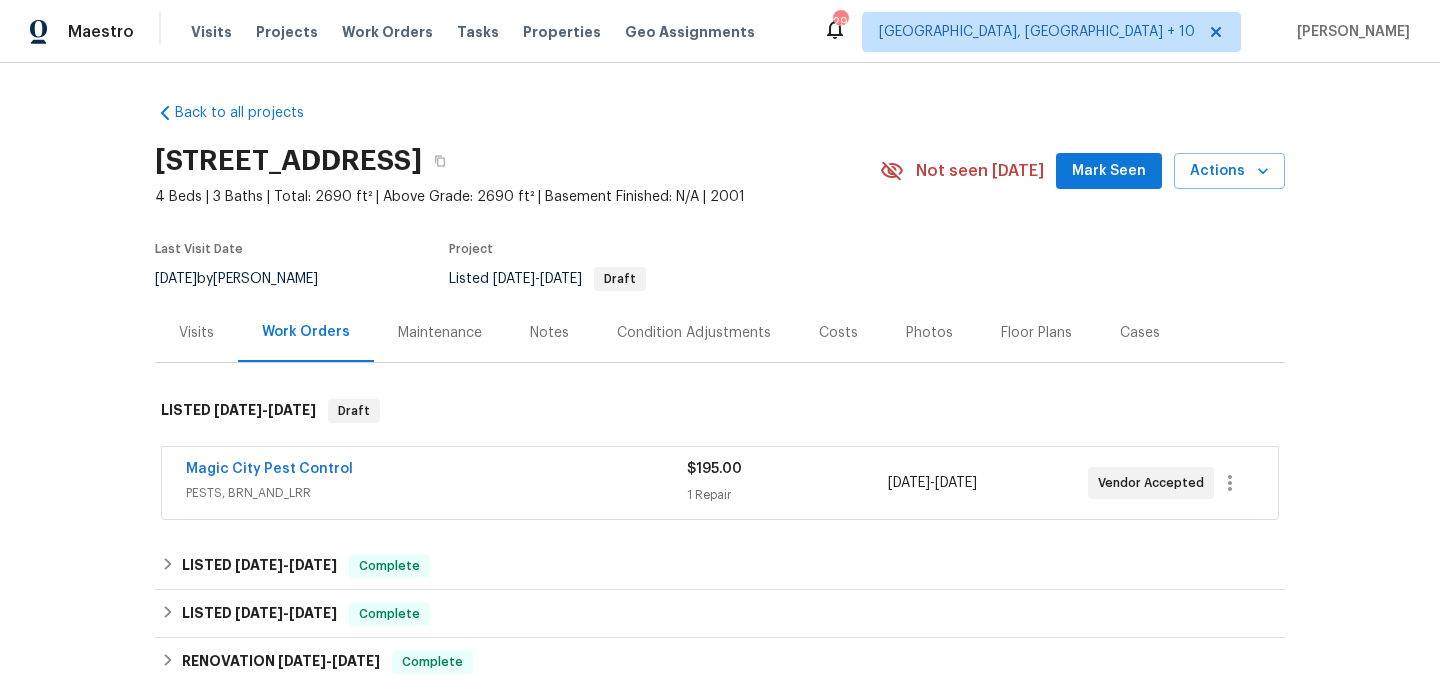 click on "Work Orders" at bounding box center [306, 332] 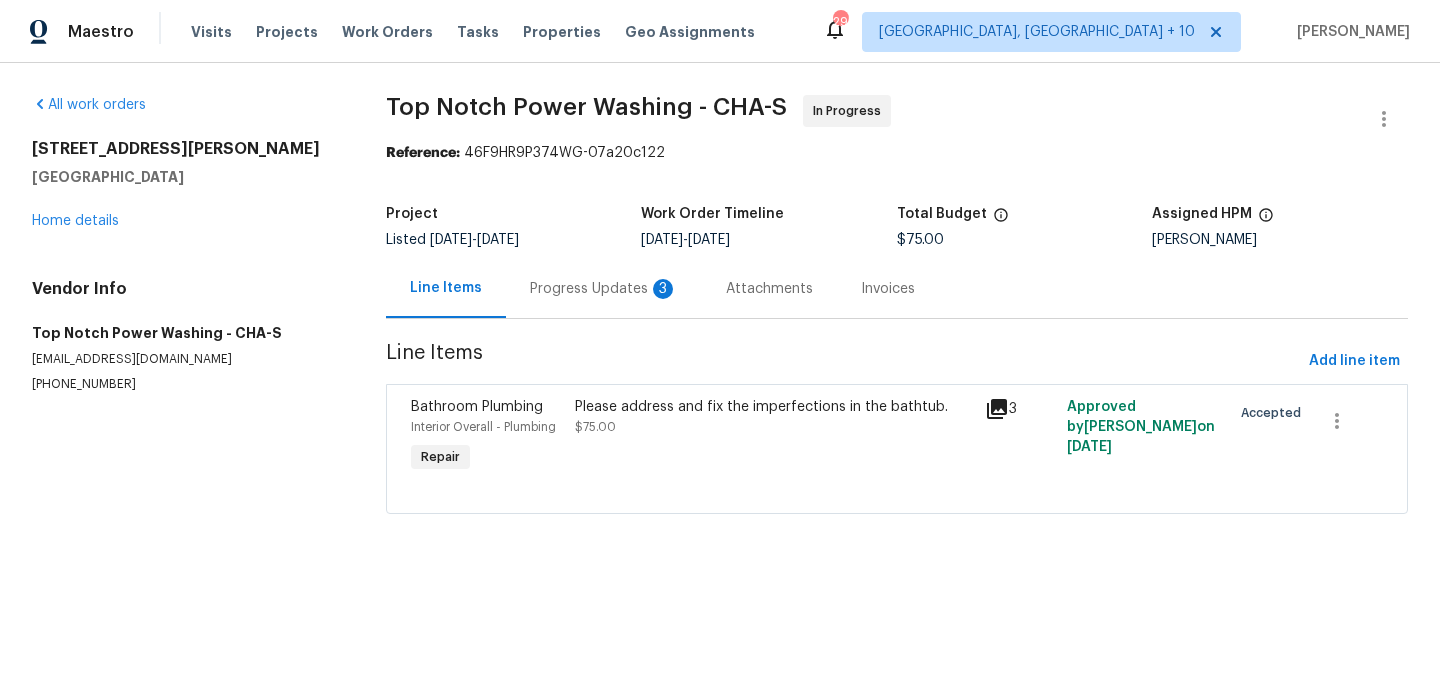 scroll, scrollTop: 0, scrollLeft: 0, axis: both 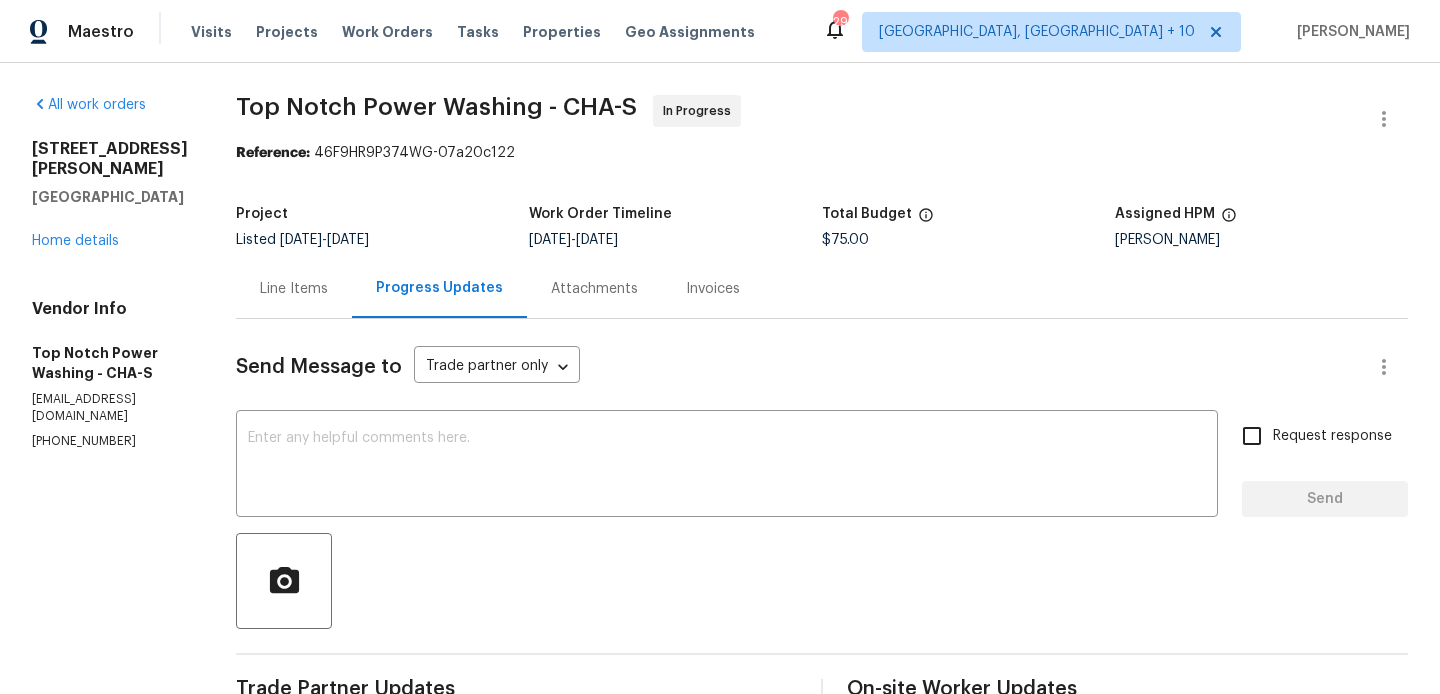 click on "Line Items" at bounding box center (294, 288) 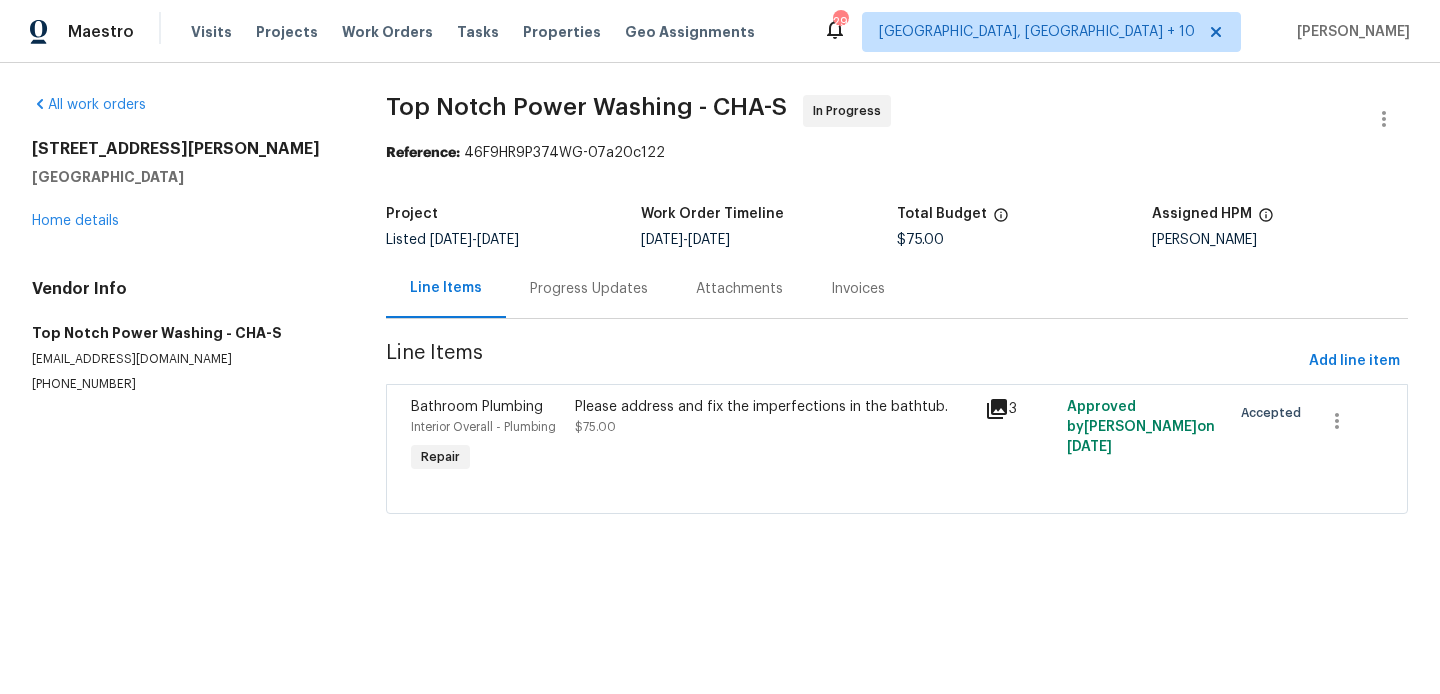 click on "Please address and fix the imperfections in the bathtub. $75.00" at bounding box center (774, 417) 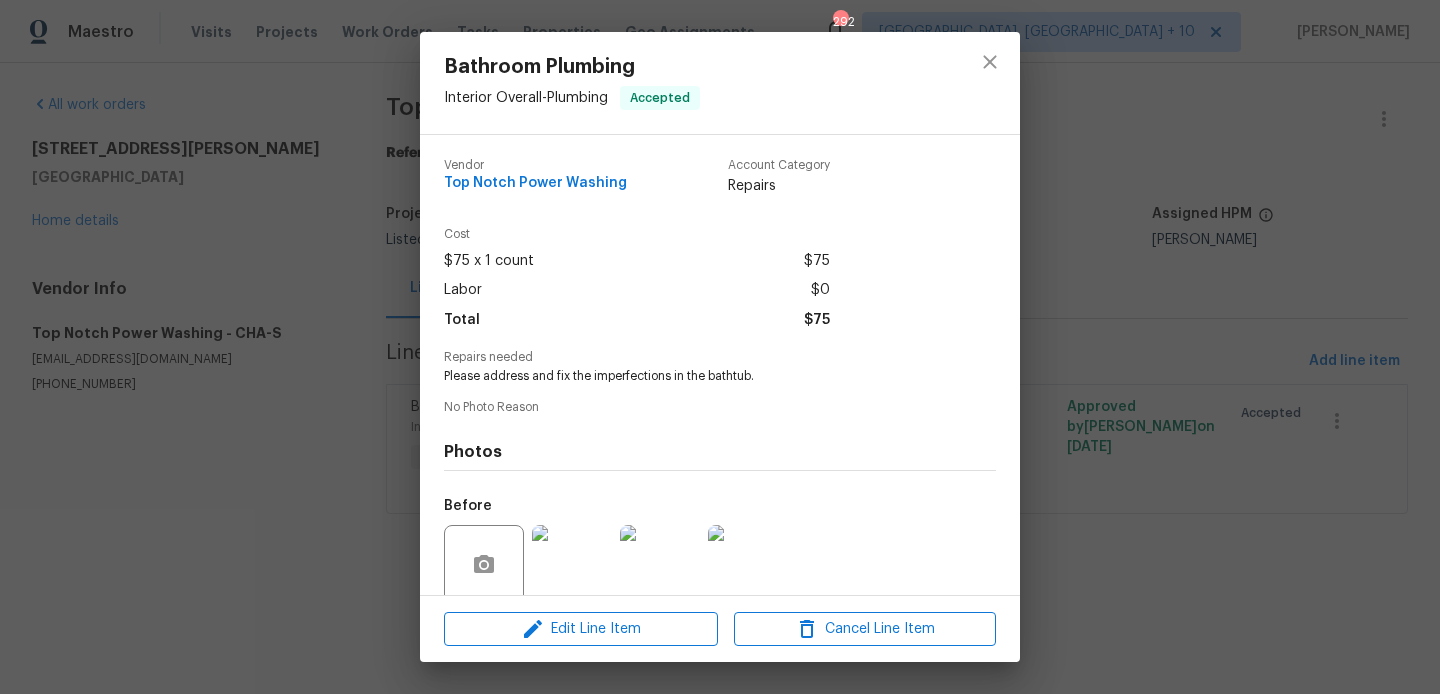 scroll, scrollTop: 159, scrollLeft: 0, axis: vertical 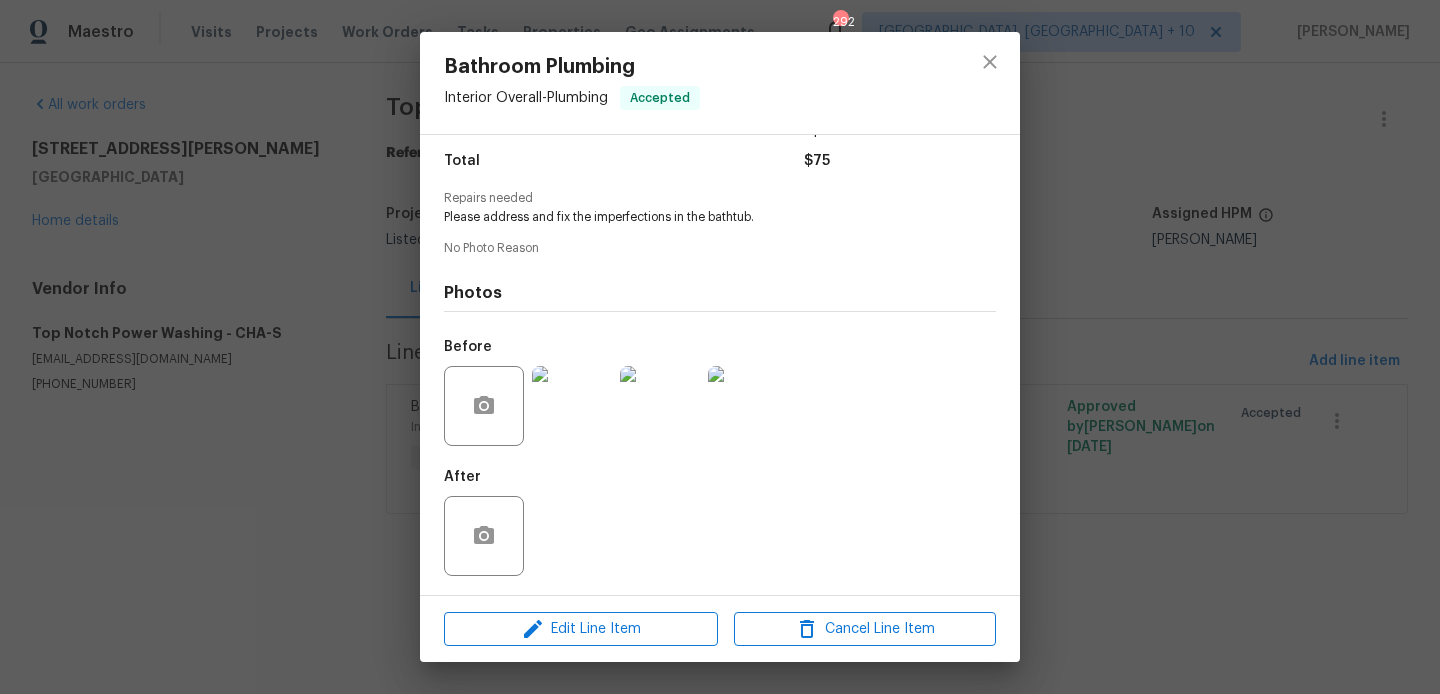 click on "Bathroom Plumbing Interior Overall  -  Plumbing Accepted Vendor Top Notch Power Washing Account Category Repairs Cost $75 x 1 count $75 Labor $0 Total $75 Repairs needed Please address and fix the imperfections in the bathtub. No Photo Reason   Photos Before After  Edit Line Item  Cancel Line Item" at bounding box center [720, 347] 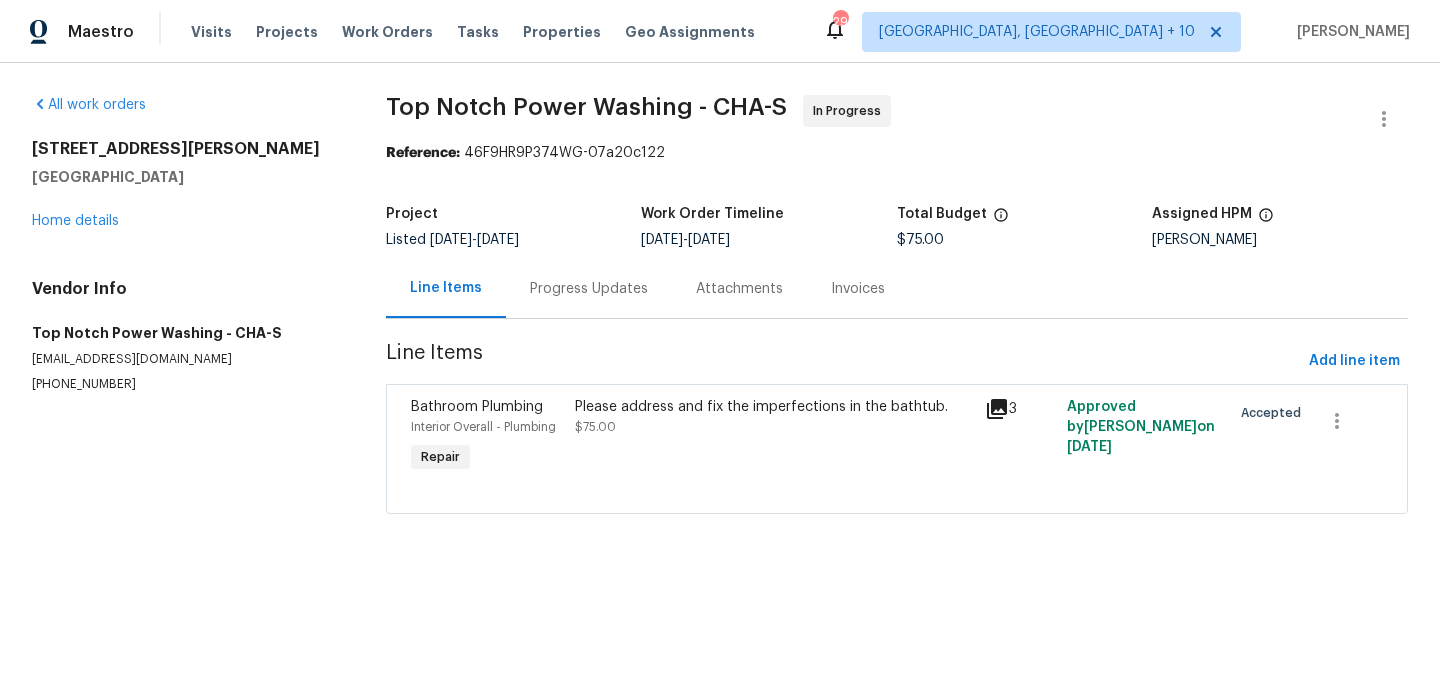 click on "Progress Updates" at bounding box center (589, 289) 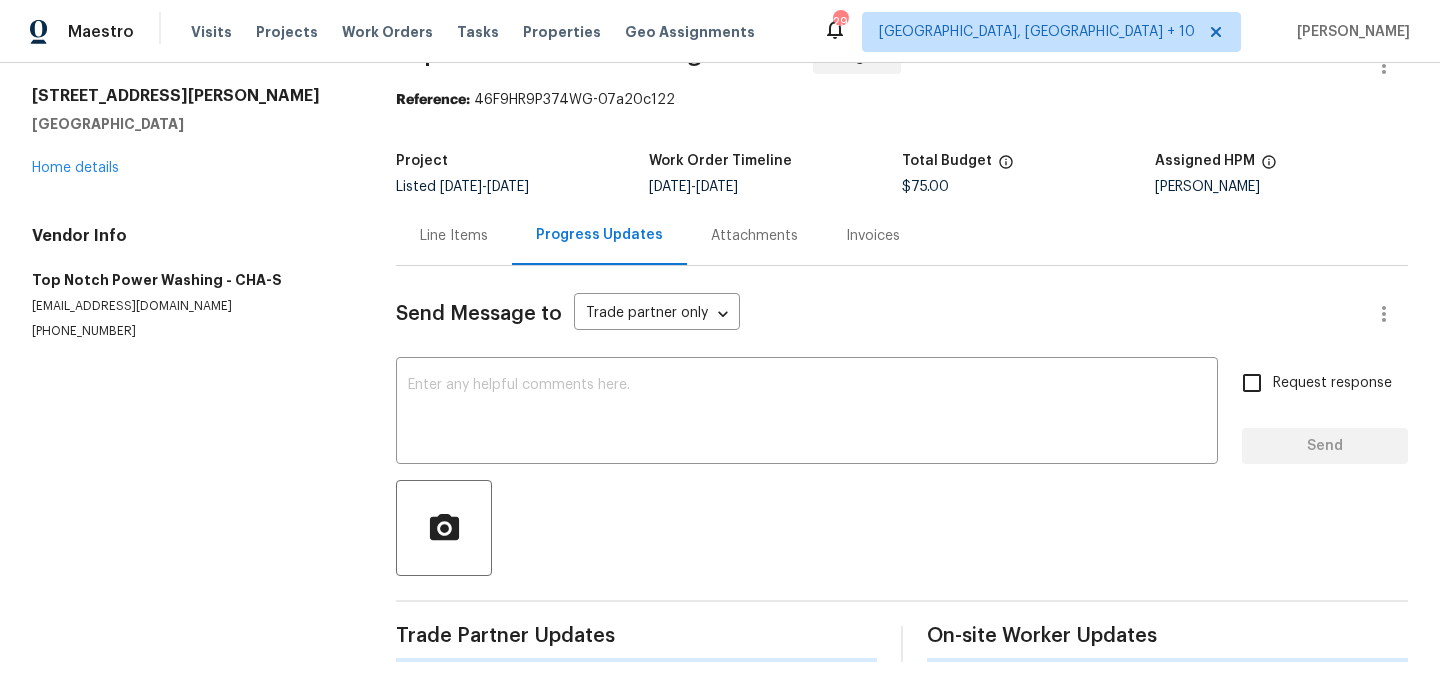 scroll, scrollTop: 352, scrollLeft: 0, axis: vertical 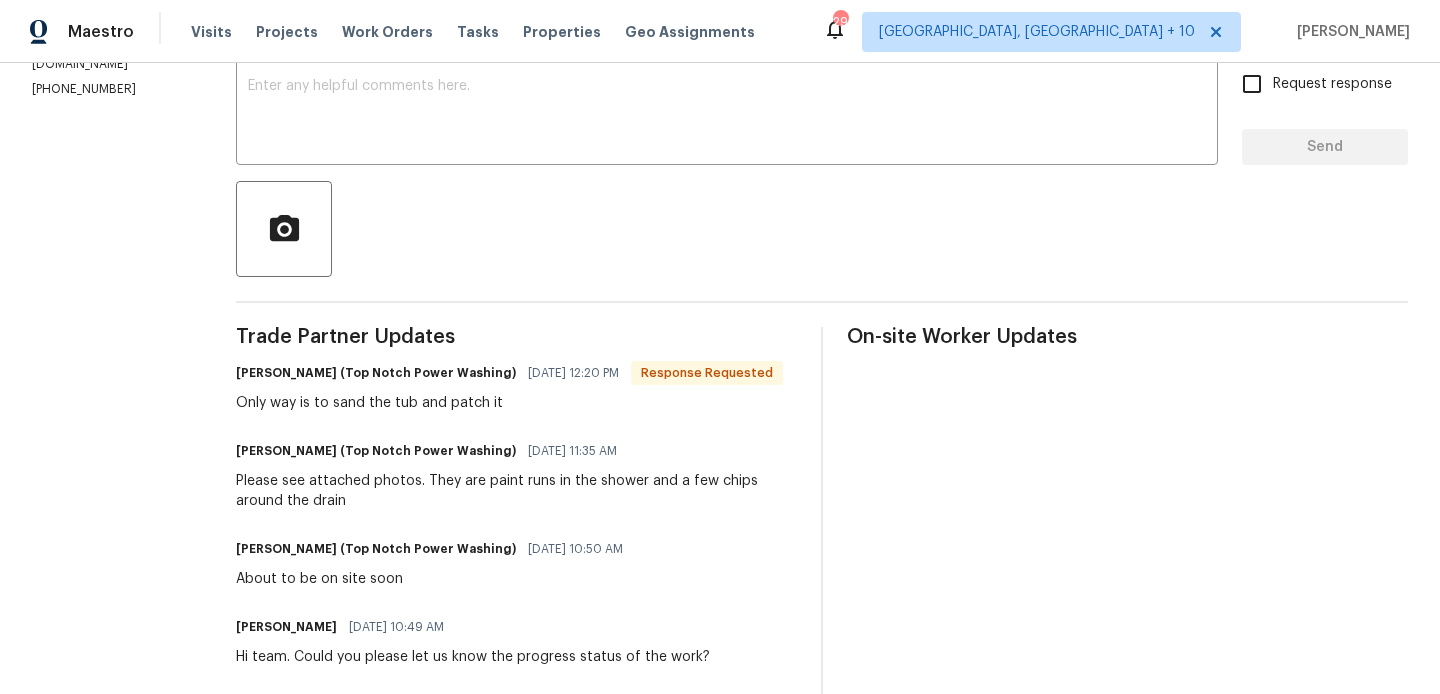click on "Jonathan Lecroy (Top Notch Power Washing) 07/14/2025 12:20 PM Response Requested" at bounding box center (509, 373) 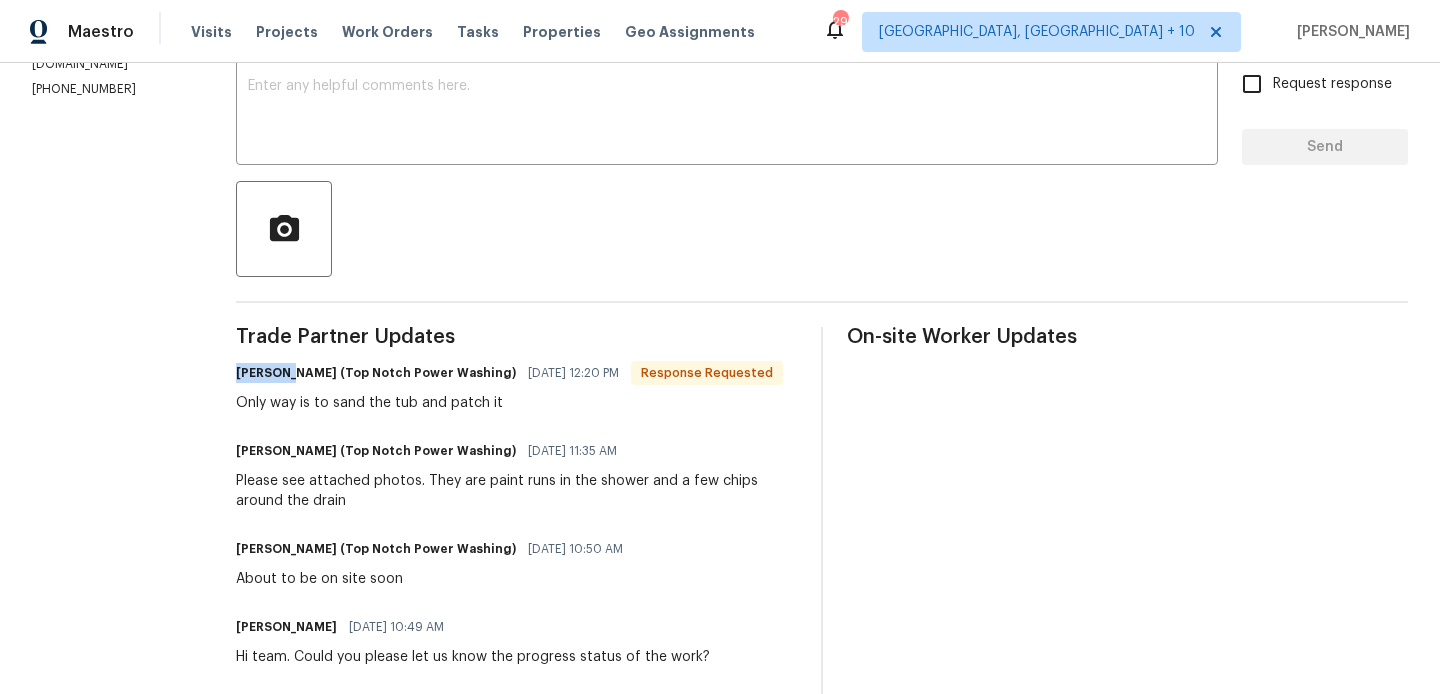 click on "Jonathan Lecroy (Top Notch Power Washing)" at bounding box center (376, 373) 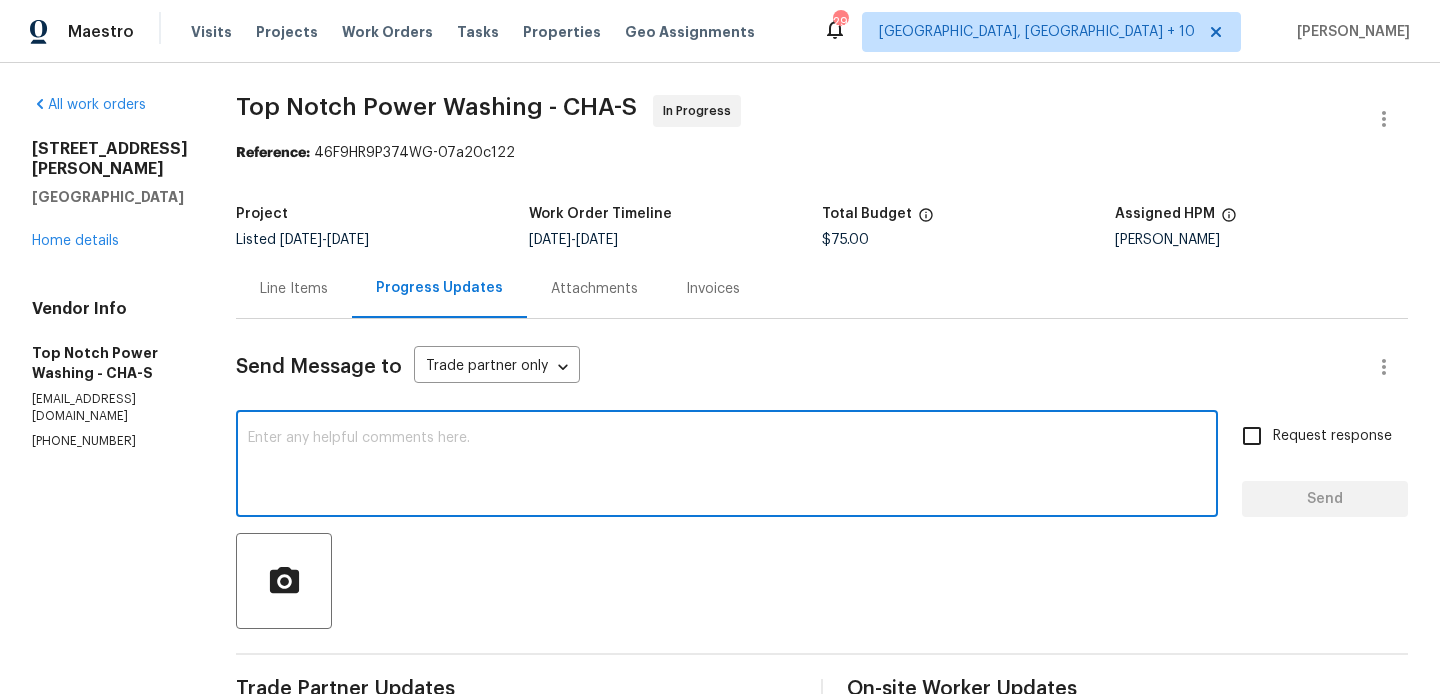 click at bounding box center [727, 466] 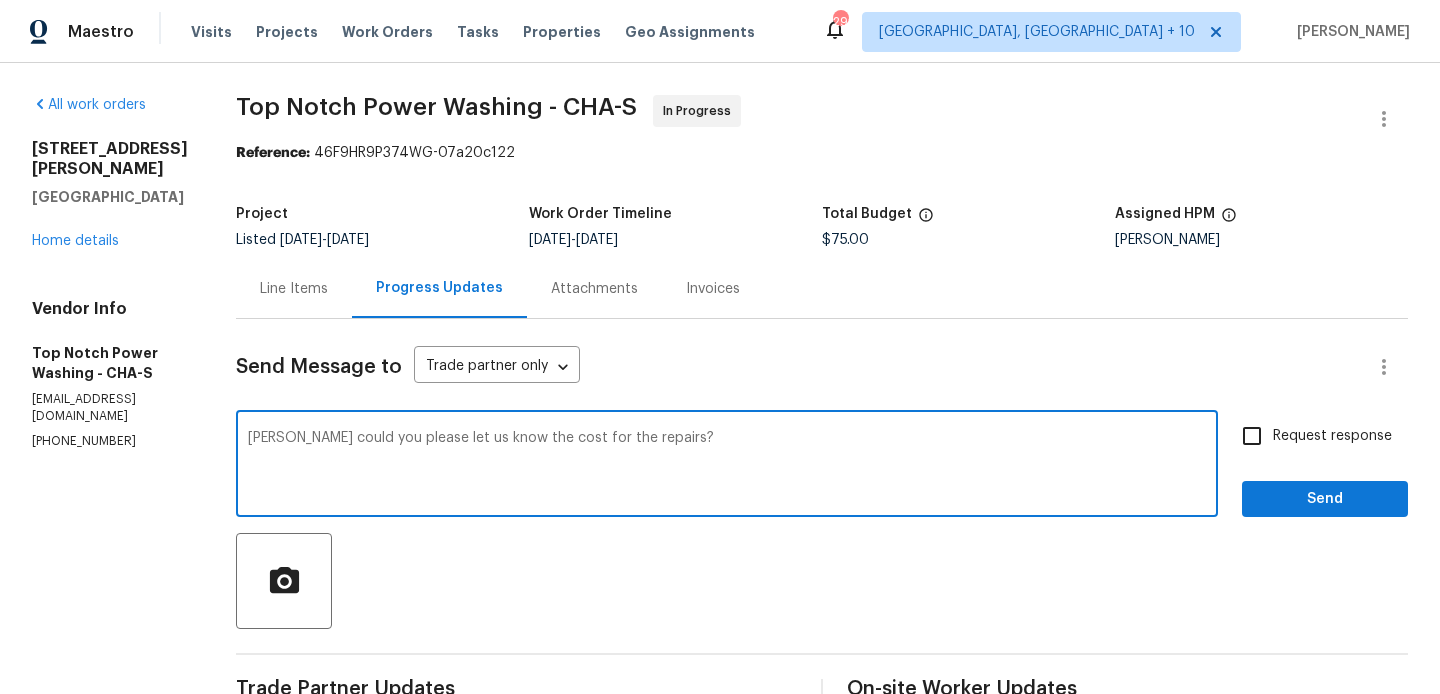 type on "Jonathan could you please let us know the cost for the repairs?" 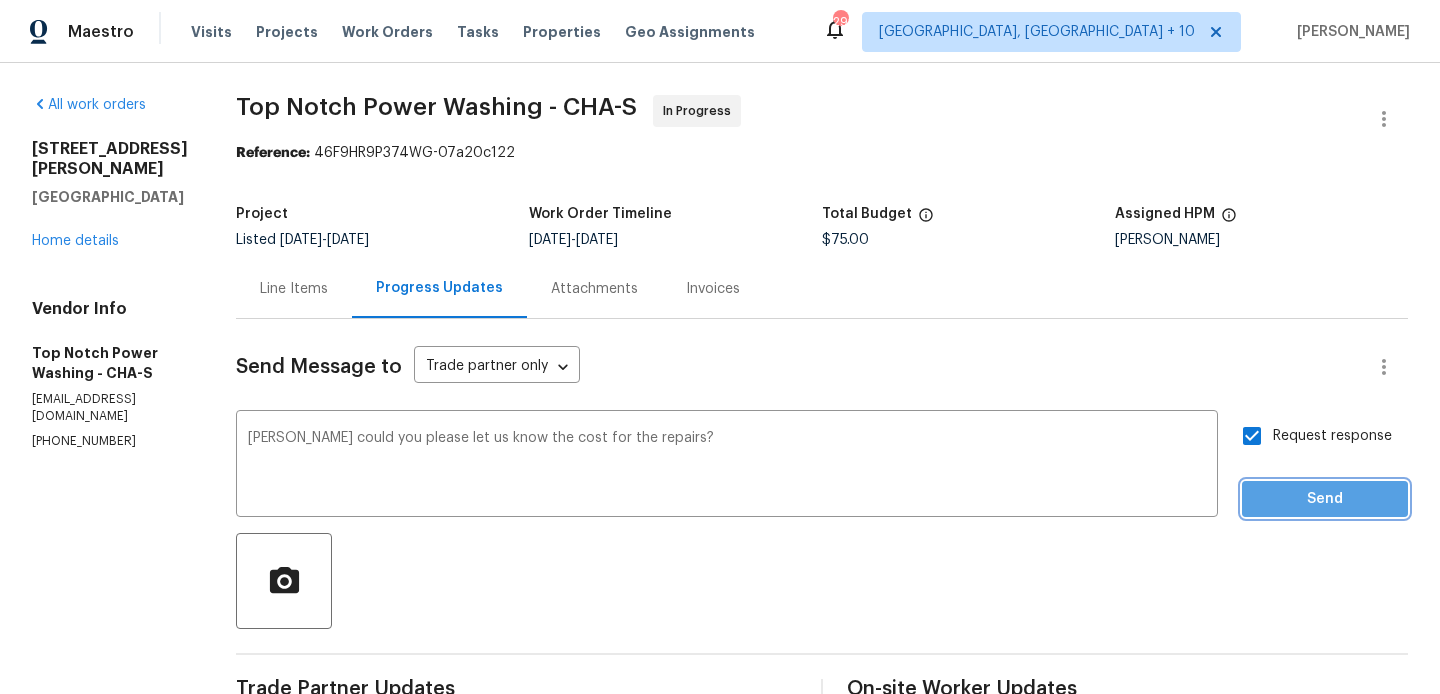 click on "Send" at bounding box center [1325, 499] 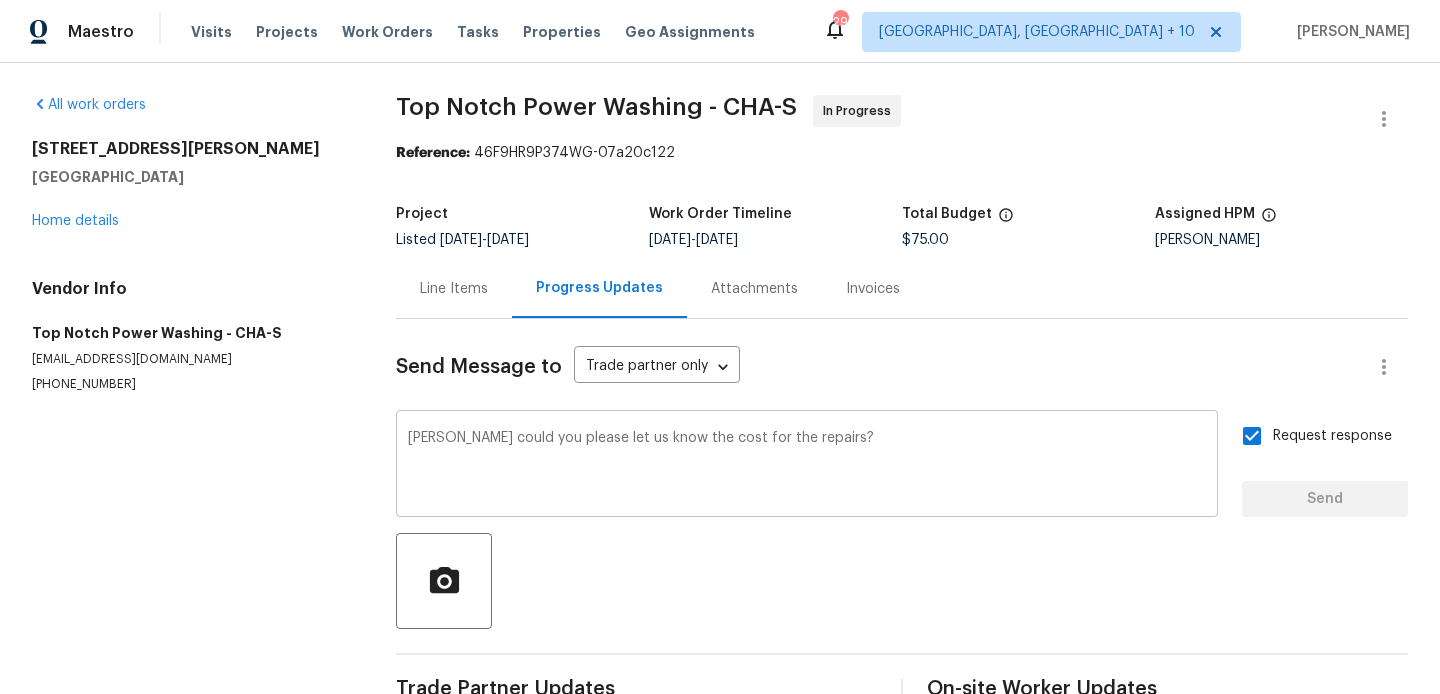 type 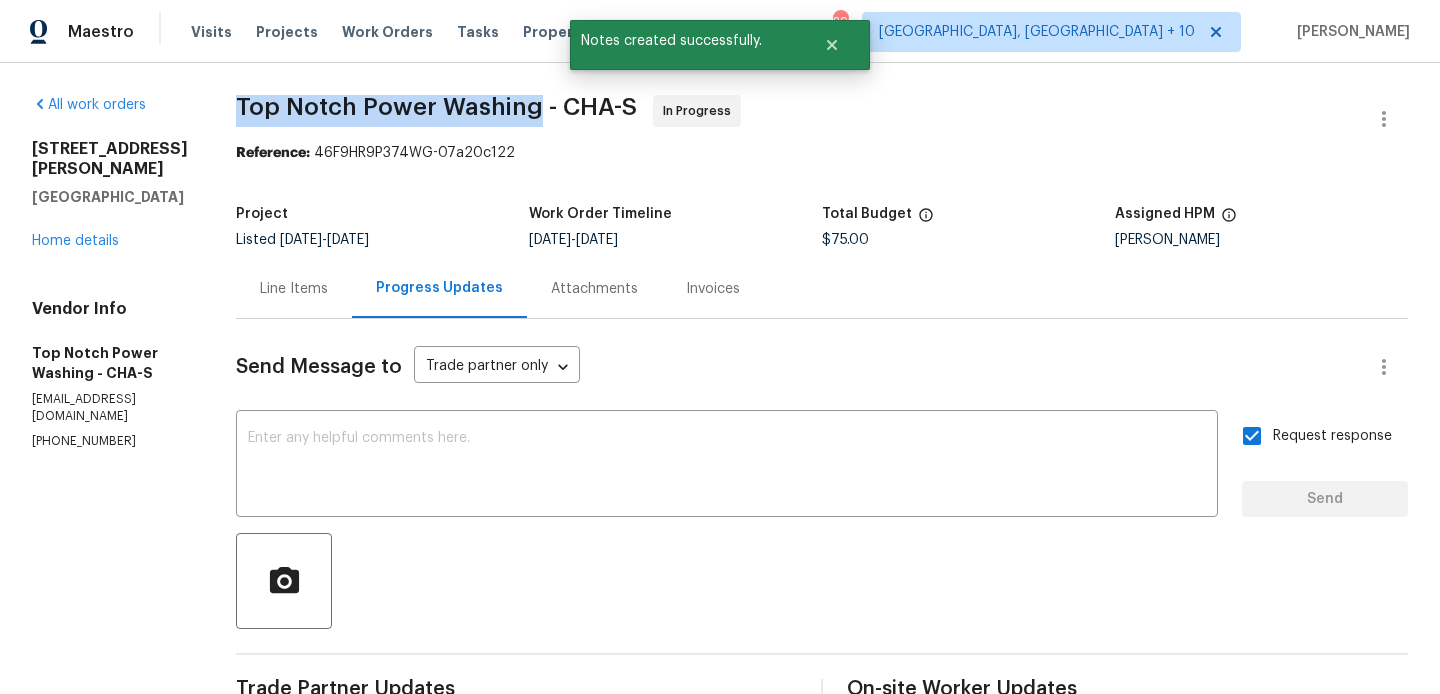 drag, startPoint x: 228, startPoint y: 105, endPoint x: 532, endPoint y: 109, distance: 304.0263 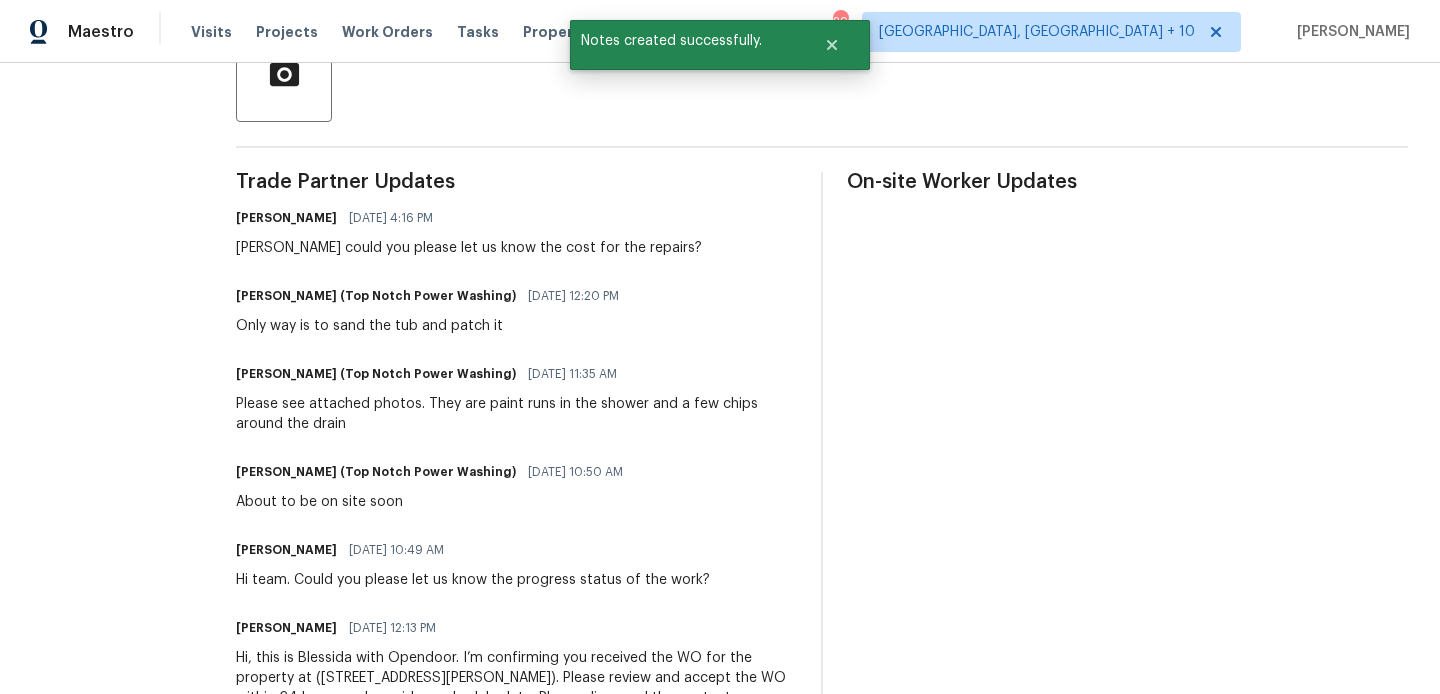 scroll, scrollTop: 469, scrollLeft: 0, axis: vertical 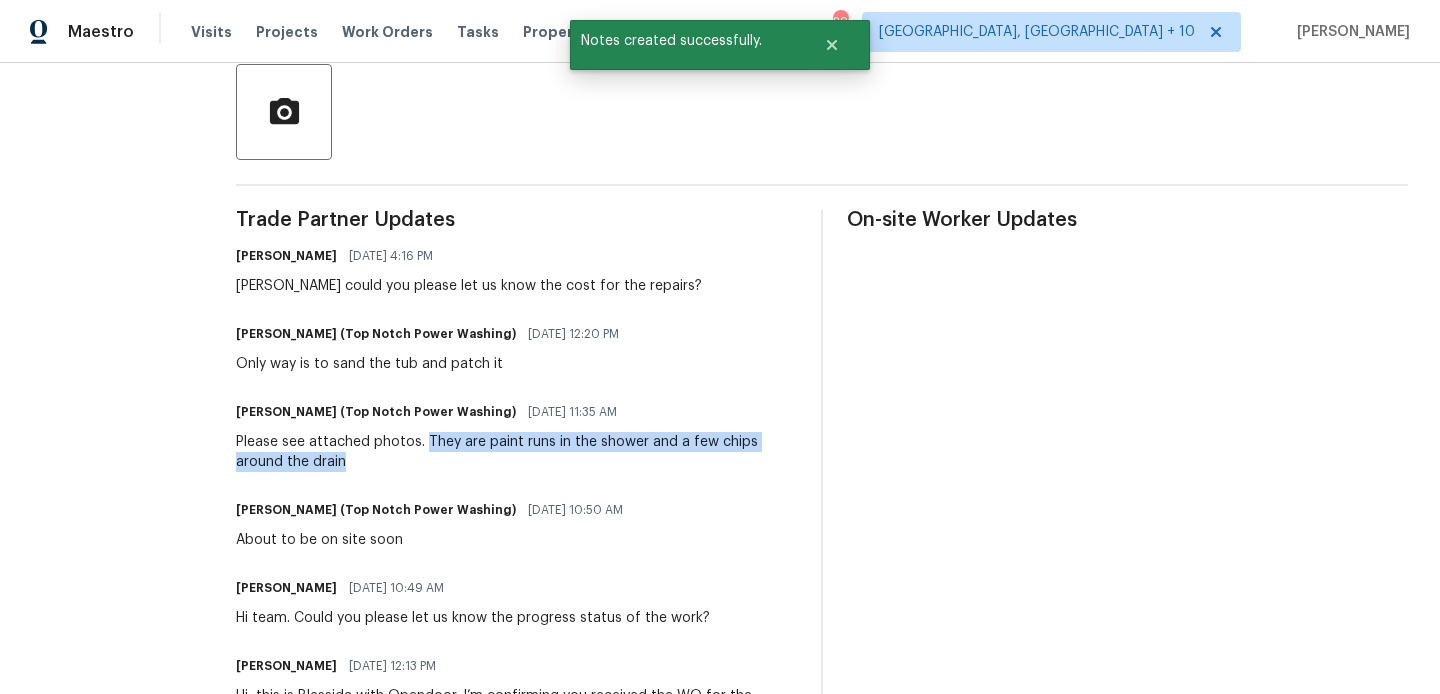 drag, startPoint x: 421, startPoint y: 443, endPoint x: 507, endPoint y: 469, distance: 89.84431 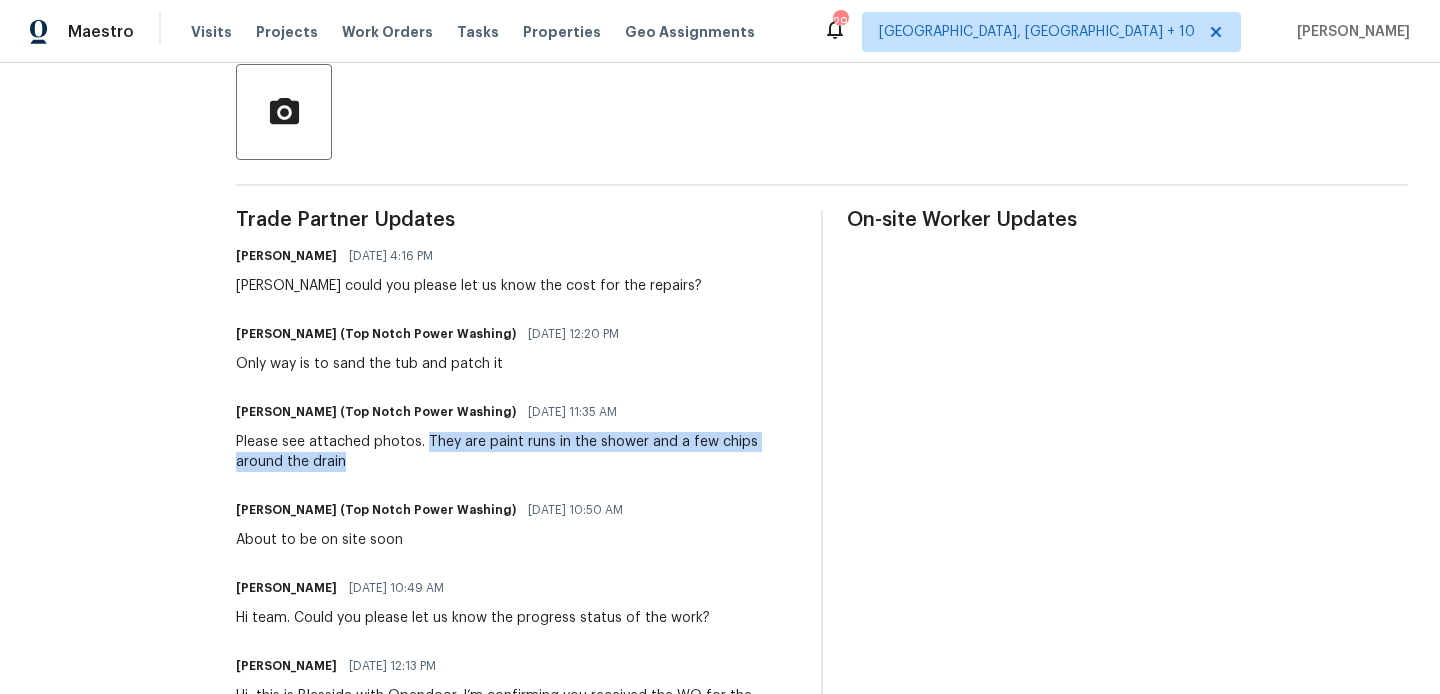copy on "They are paint runs in the shower and a few chips around the drain" 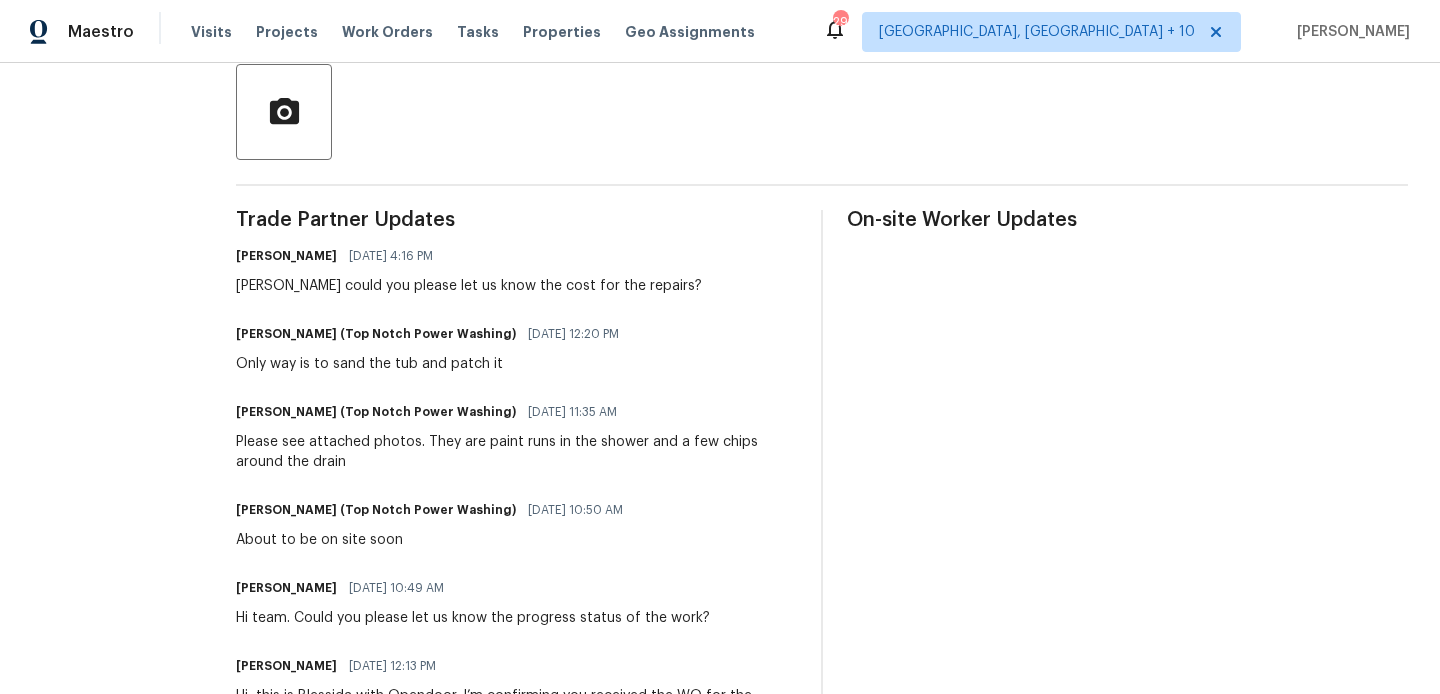 click on "Only way is to sand the tub and patch it" at bounding box center [433, 364] 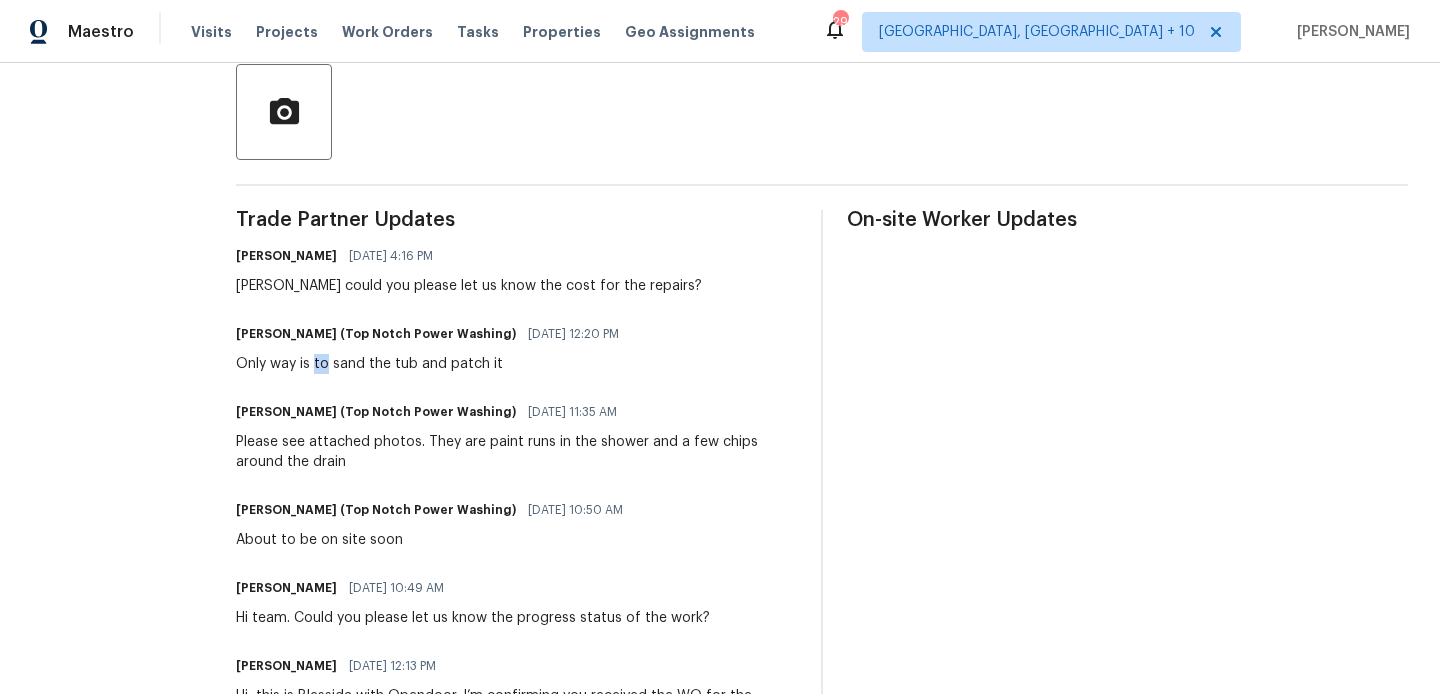 click on "Only way is to sand the tub and patch it" at bounding box center [433, 364] 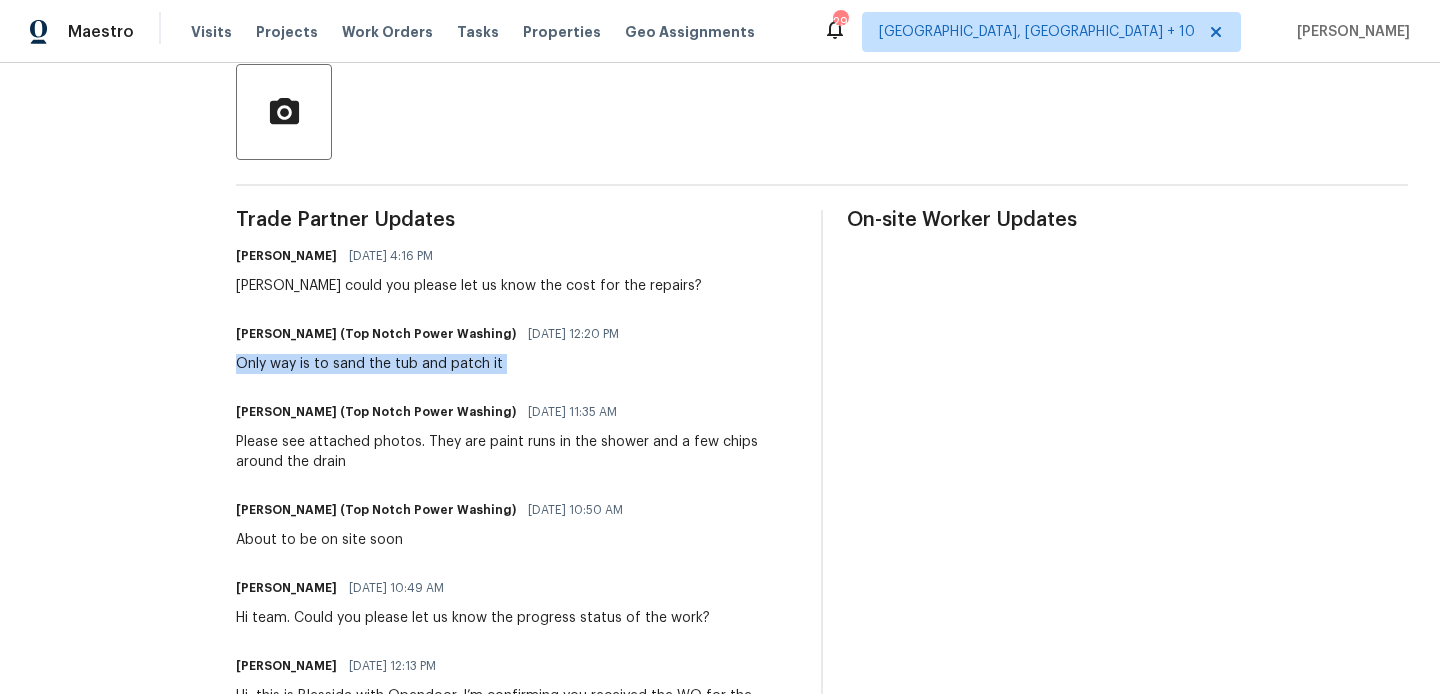 click on "Only way is to sand the tub and patch it" at bounding box center (433, 364) 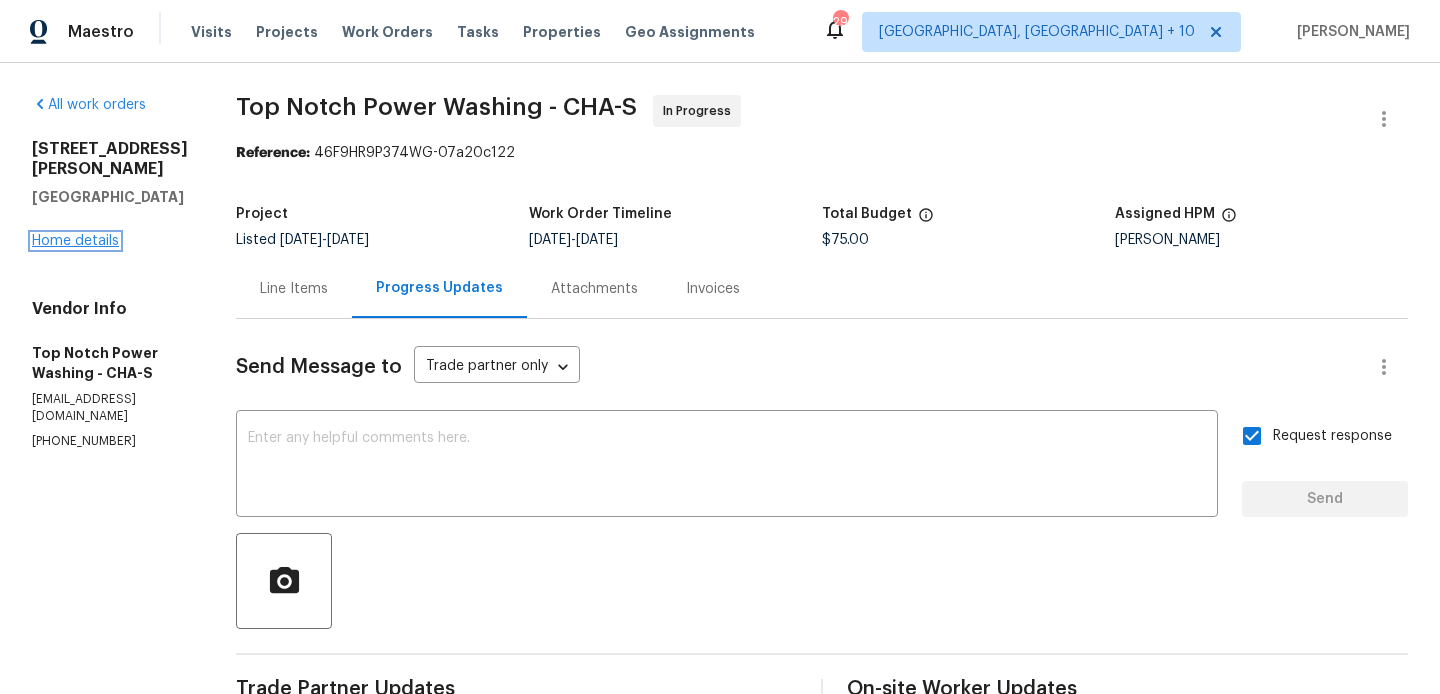 click on "Home details" at bounding box center [75, 241] 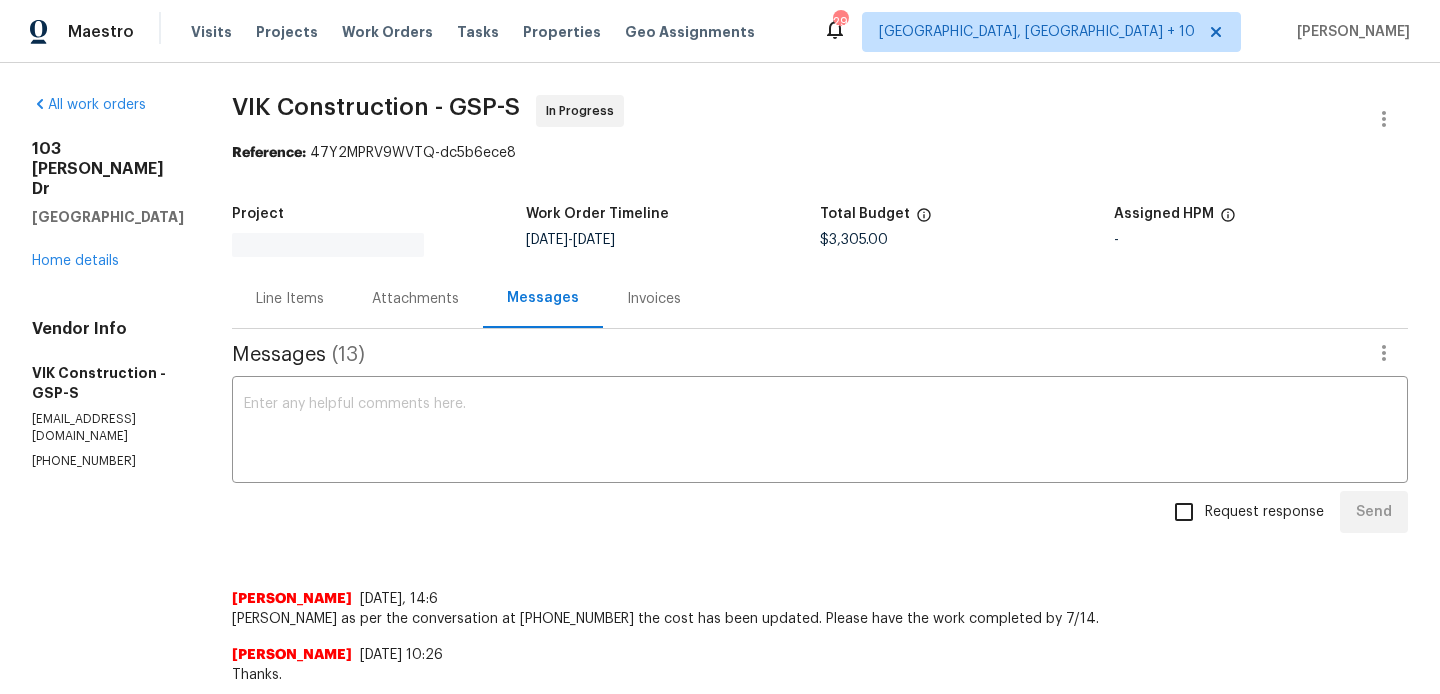 scroll, scrollTop: 0, scrollLeft: 0, axis: both 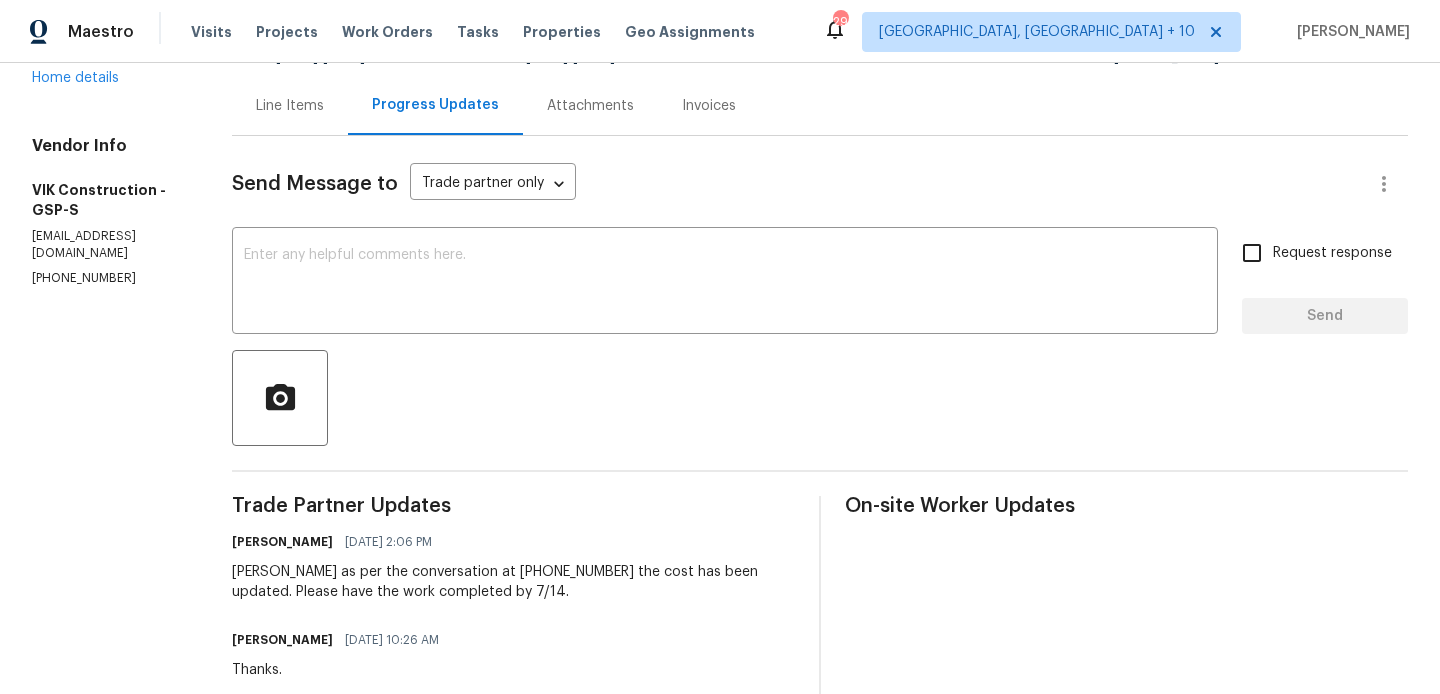 click on "[PERSON_NAME] as per the conversation at [PHONE_NUMBER] the cost has been updated. Please have the work completed by 7/14." at bounding box center (513, 582) 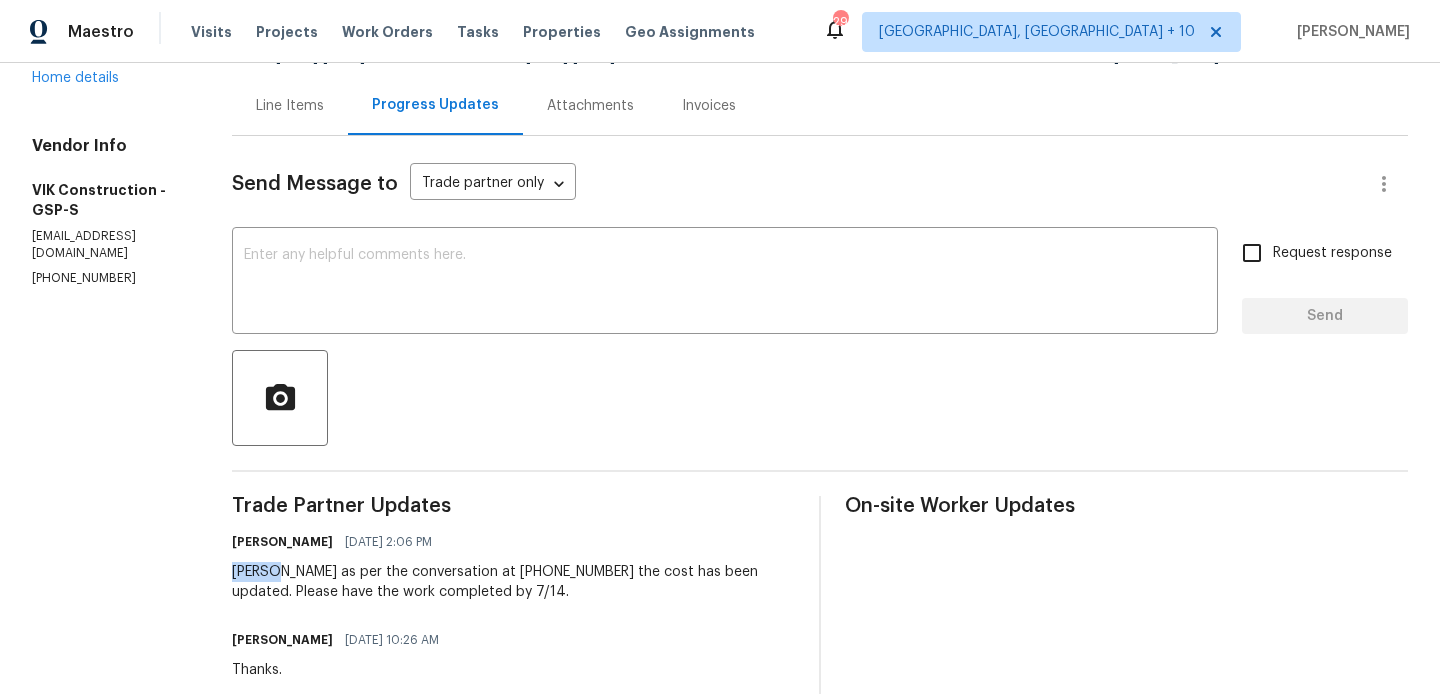 copy on "[PERSON_NAME]" 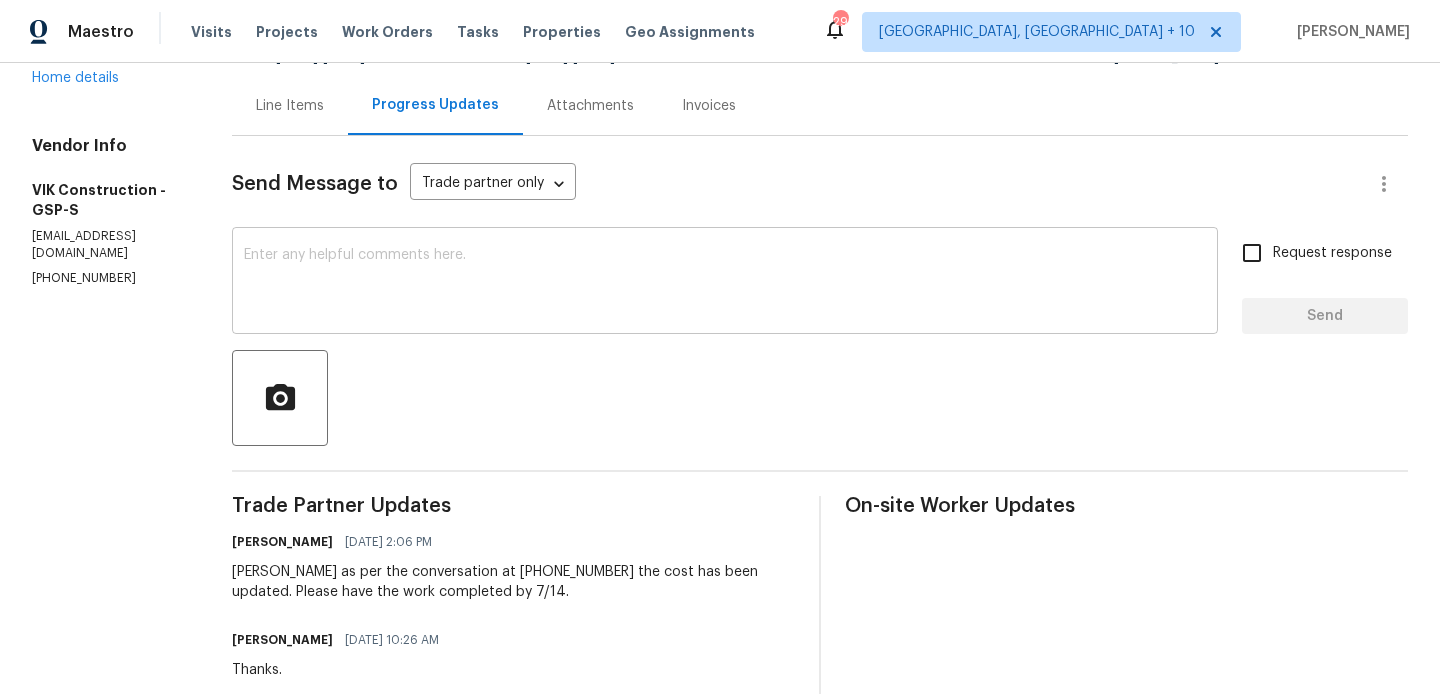 click at bounding box center (725, 283) 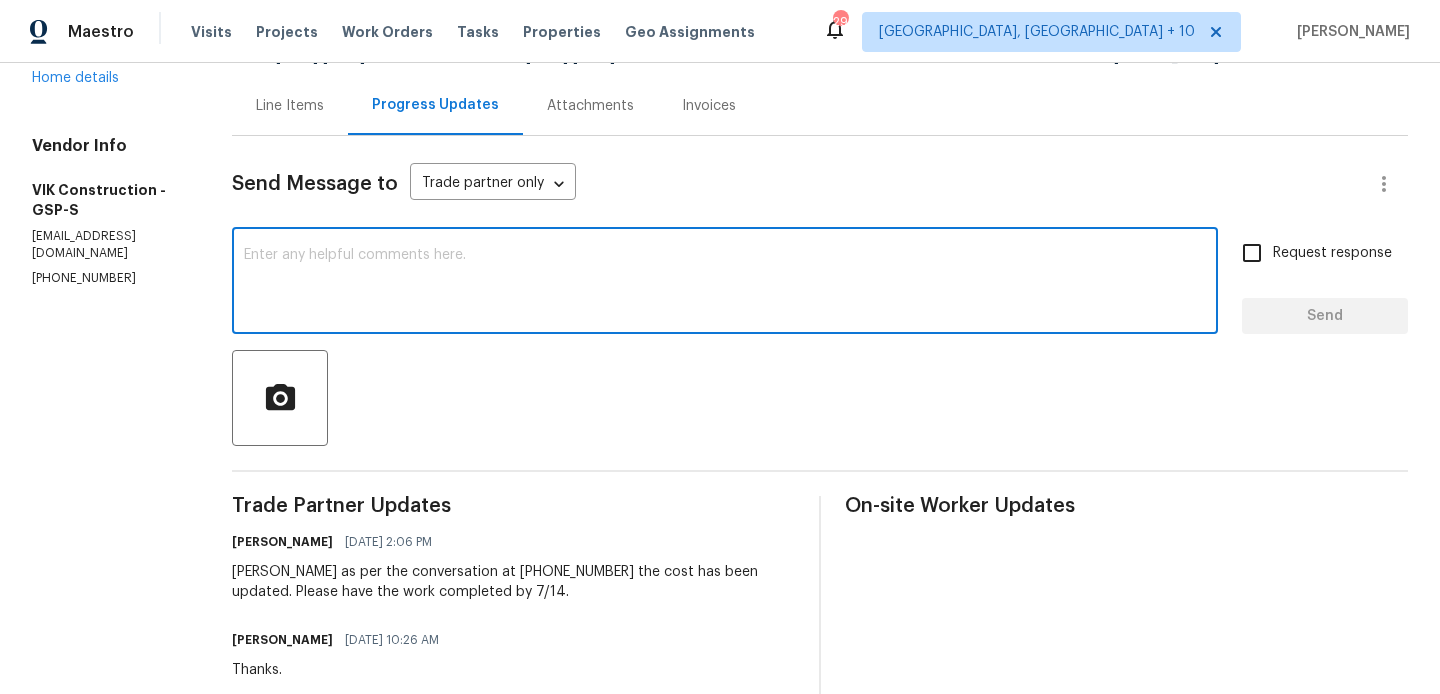 paste on "Viktor" 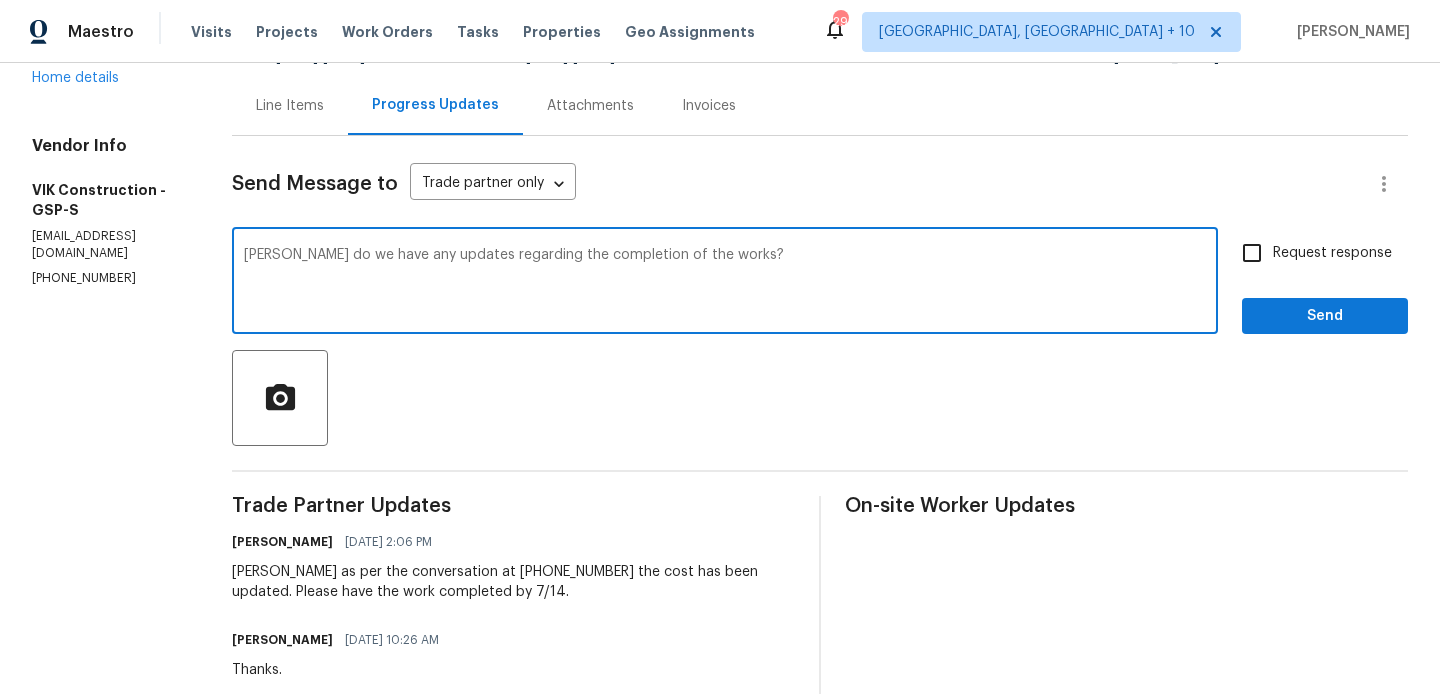type on "Viktor do we have any updates regarding the completion of the works?" 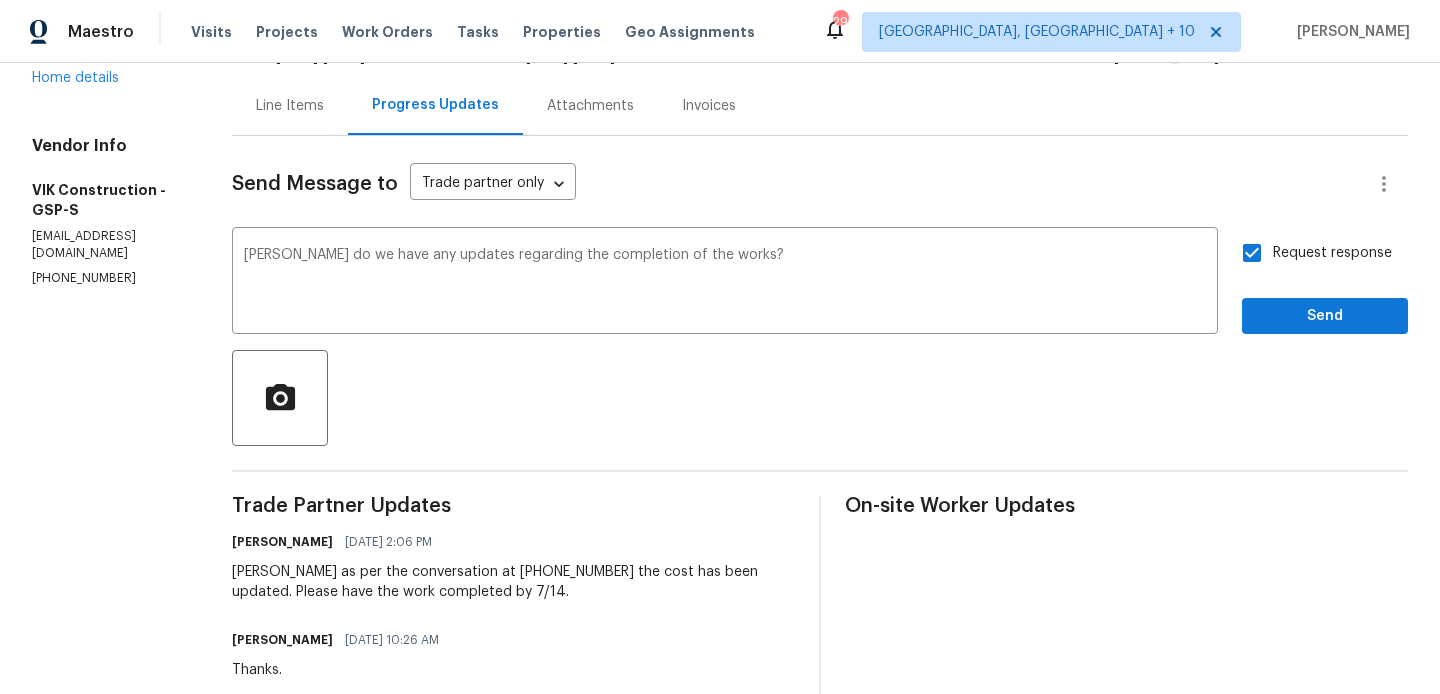 click on "Send Message to Trade partner only Trade partner only ​ Viktor do we have any updates regarding the completion of the works? x ​ Request response Send Trade Partner Updates Blessida Angeline M 07/11/2025 2:06 PM Viktor as per the conversation at (916) 804-9045 the cost has been updated. Please have the work completed by 7/14. Blessida Angeline M 07/10/2025 10:26 AM Thanks. Viktor Matviiv 07/09/2025 8:06 PM Ok Blessida Angeline M 07/09/2025 4:55 PM Viktor I will circle back to you. Viktor Matviiv 07/09/2025 3:41 PM Total $3905 Viktor Matviiv 07/09/2025 3:41 PM 1 proper dryer vent cover $120
2 Trim back all trees and shrubs from side of house $200
3 Paint all exteriors of windows. Remove storm windows prior to paint and haul away $1200
4 Paint all fascia and soffits/trim on exterior of house $1800
5 toilet seat $35
6 Replace base under kitchen sink $150
7 Repair damaged corners of fascia boards $400 Blessida Angeline M 07/09/2025 12:54 PM Blessida Angeline M 07/09/2025 10:59 AM Blessida Angeline M" at bounding box center (820, 969) 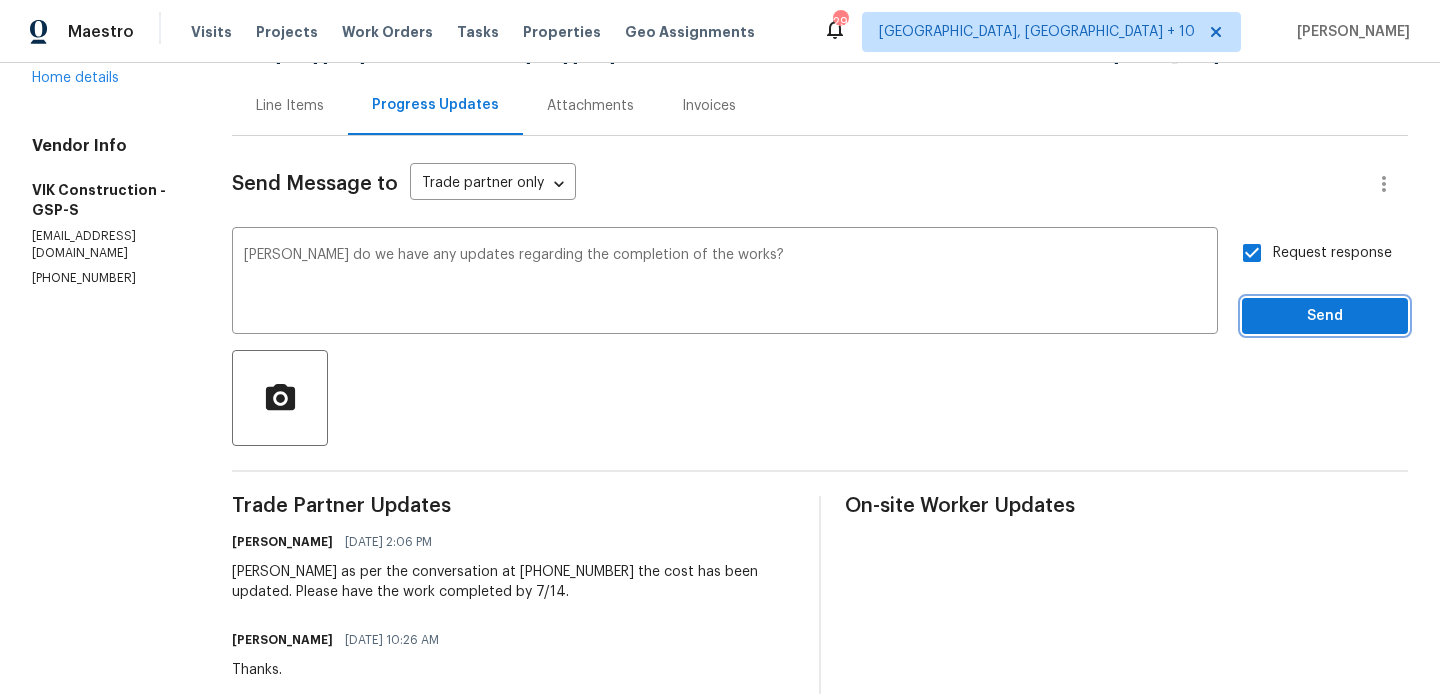 click on "Send" at bounding box center [1325, 316] 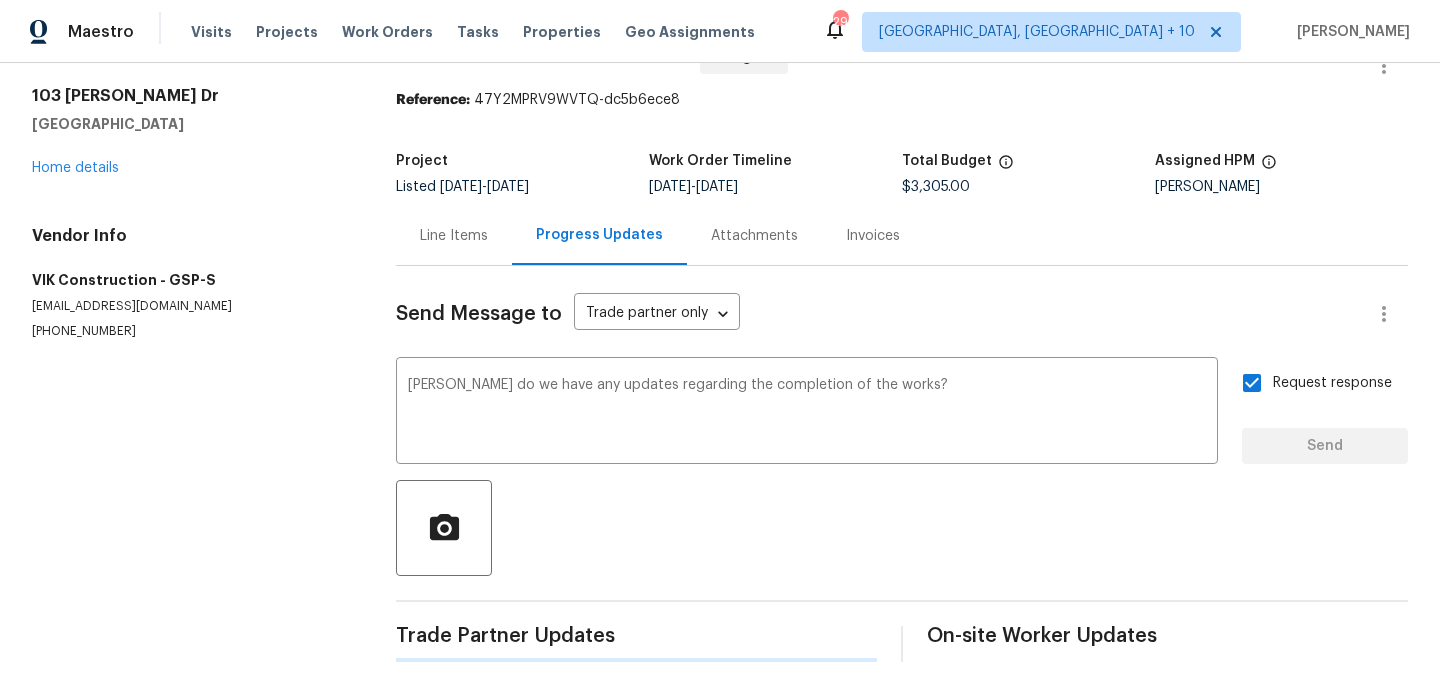 type 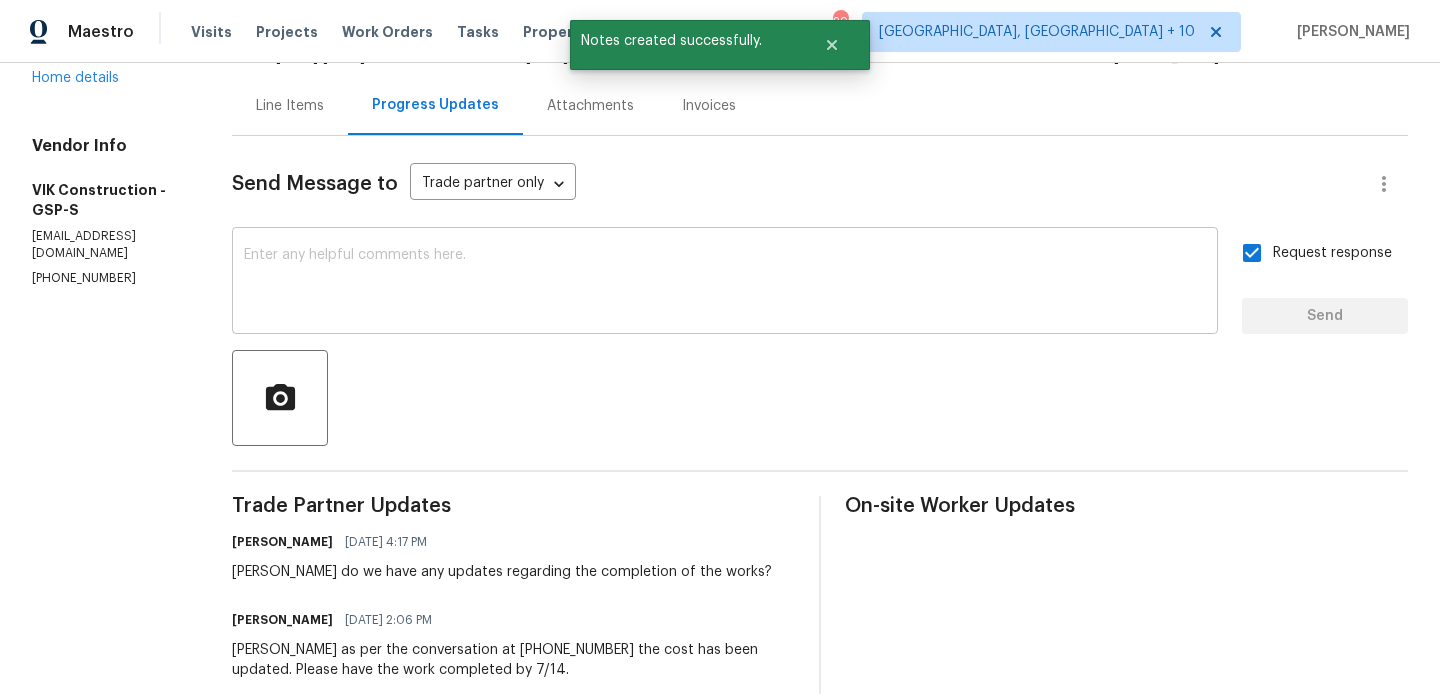 scroll, scrollTop: 0, scrollLeft: 0, axis: both 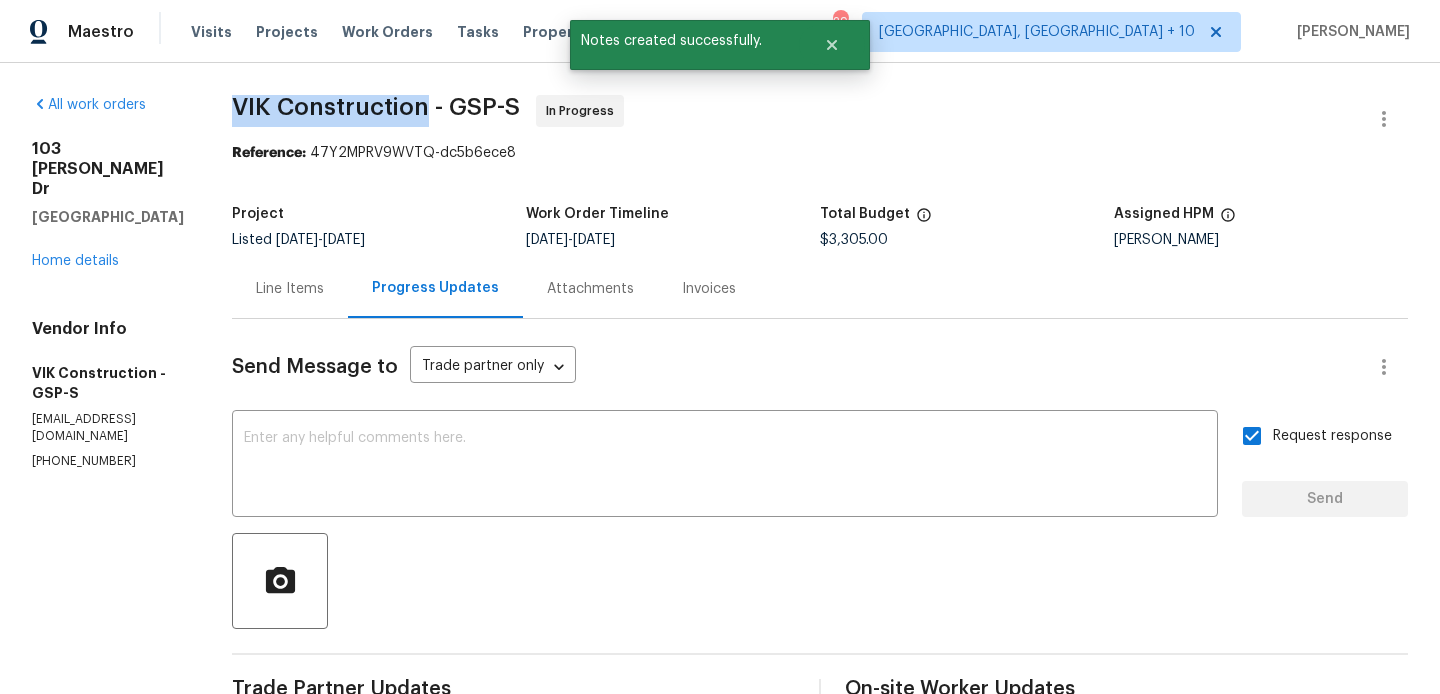 drag, startPoint x: 270, startPoint y: 109, endPoint x: 465, endPoint y: 109, distance: 195 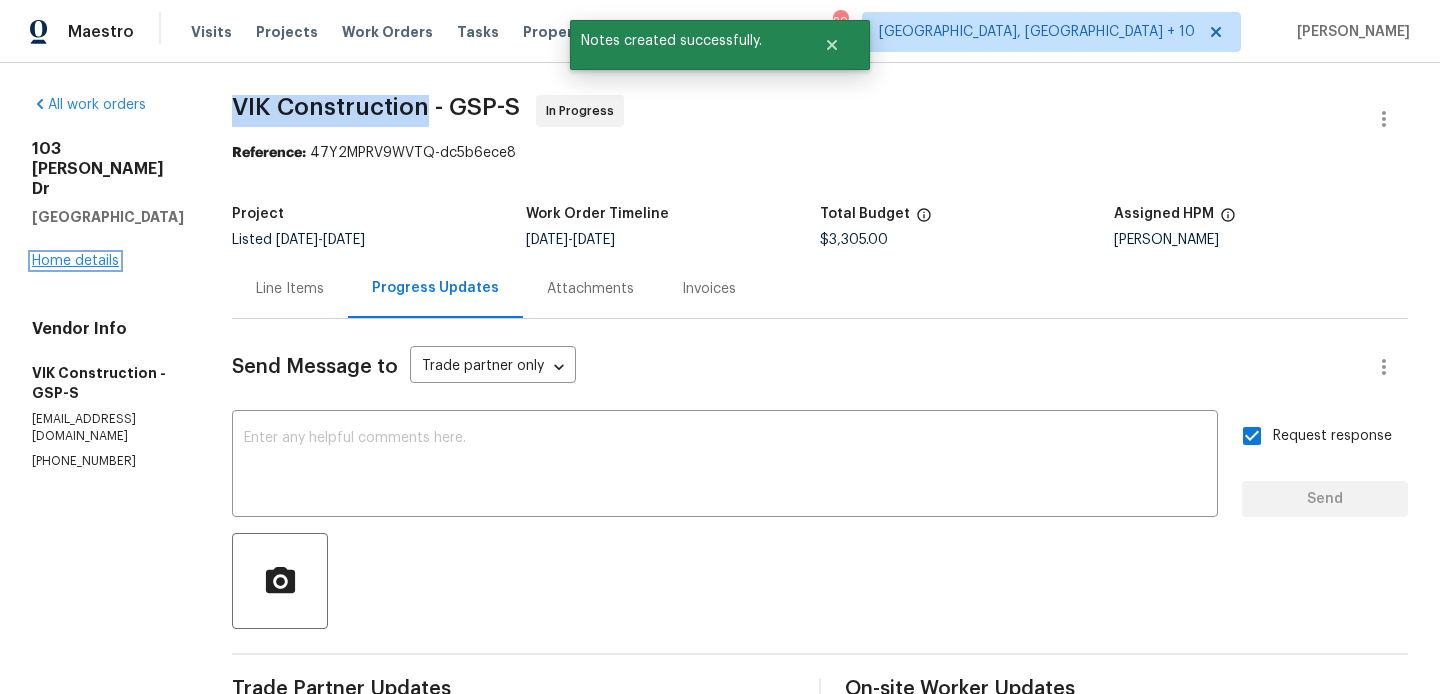 click on "Home details" at bounding box center (75, 261) 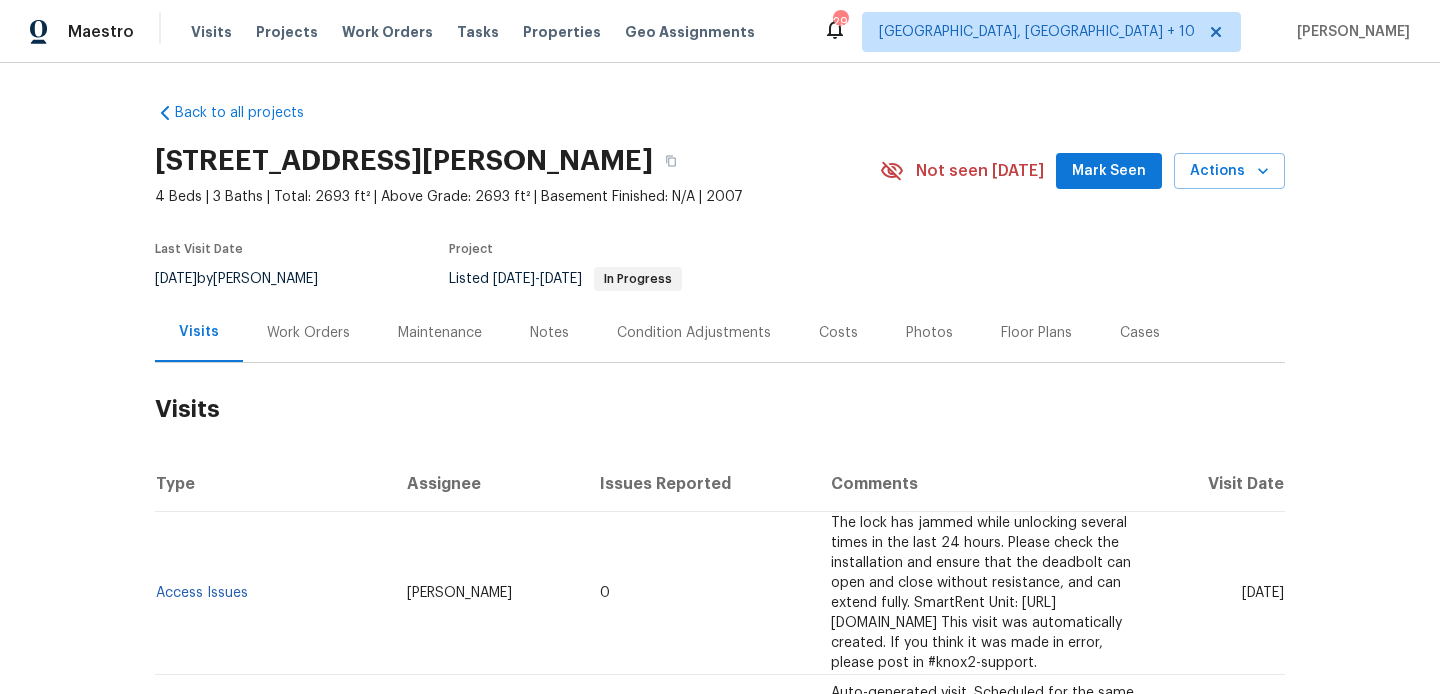 scroll, scrollTop: 0, scrollLeft: 0, axis: both 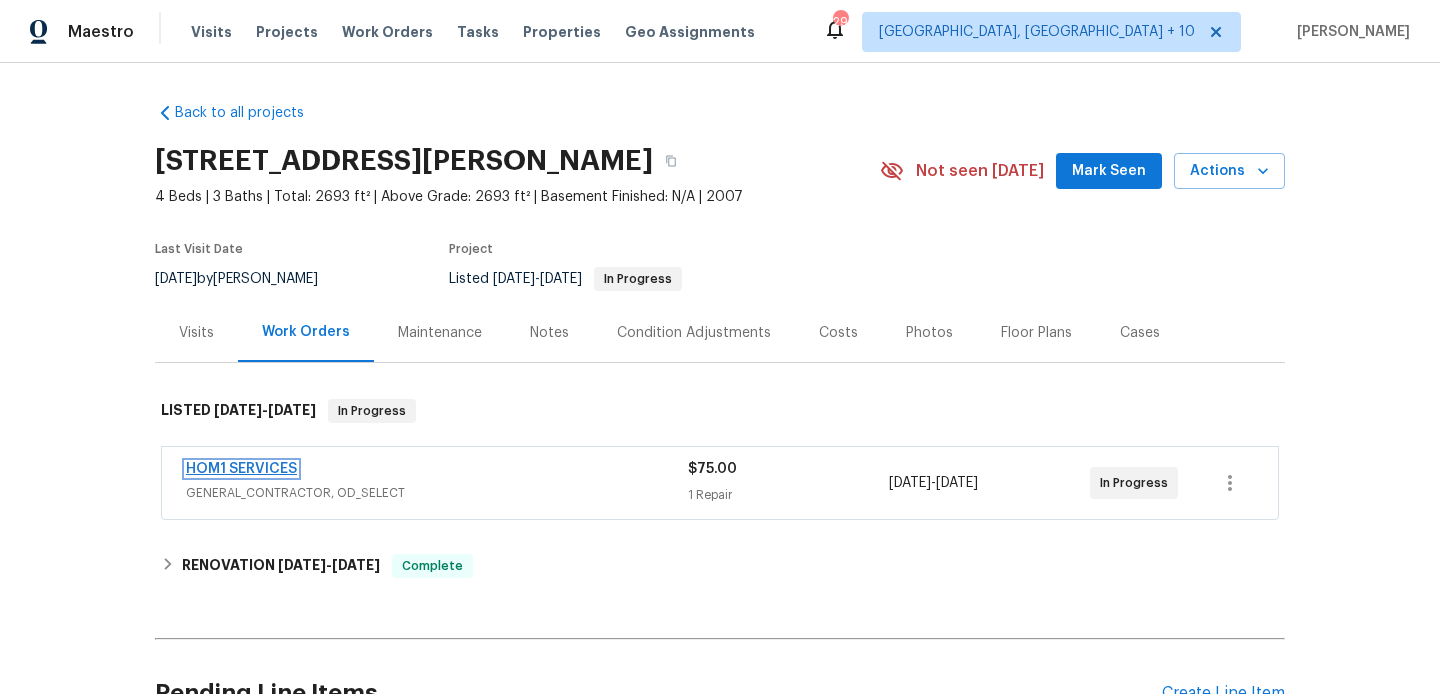 click on "HOM1 SERVICES" at bounding box center (241, 469) 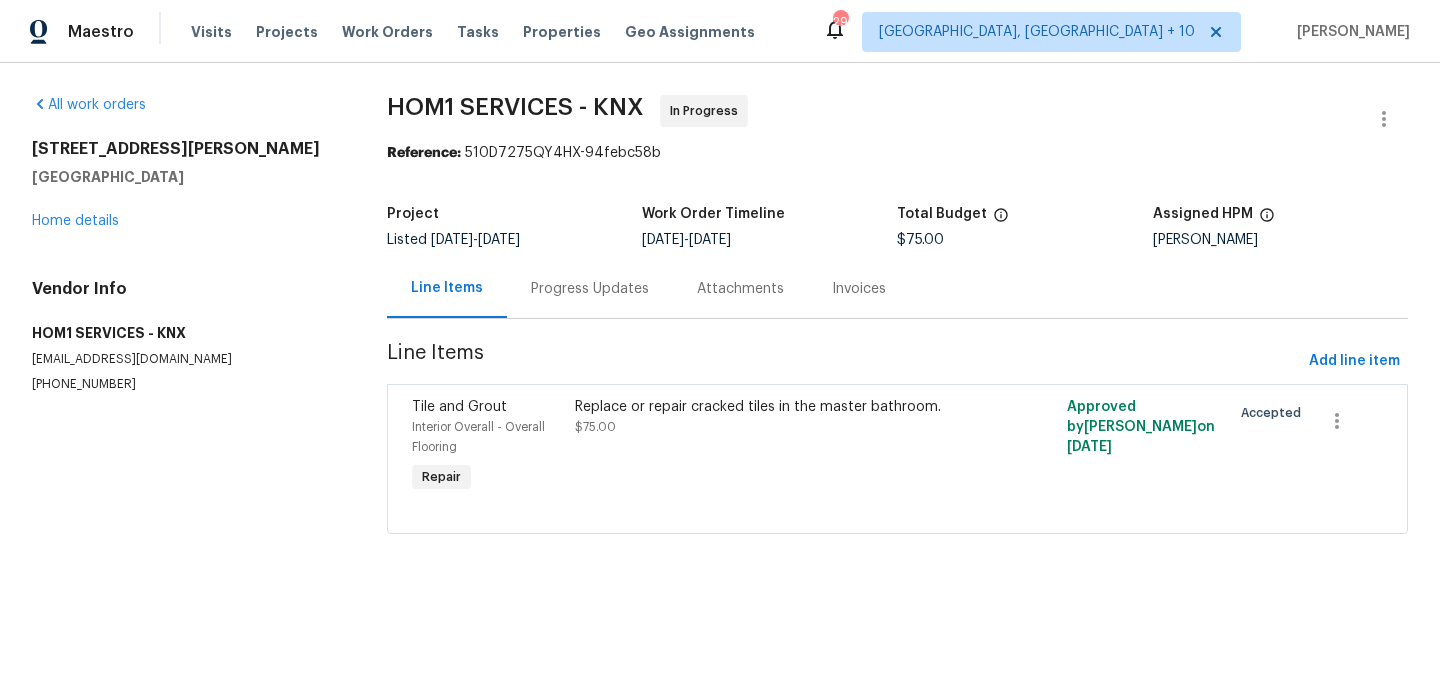 click on "Progress Updates" at bounding box center [590, 288] 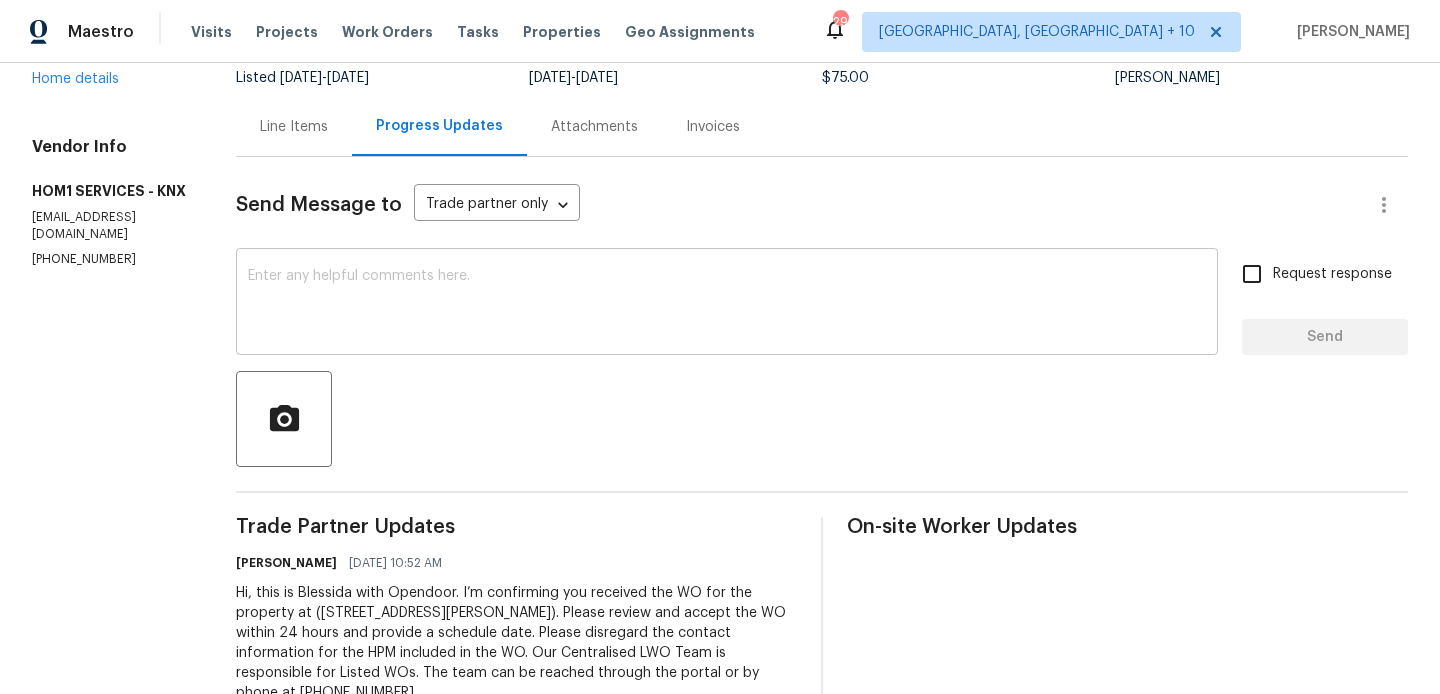 scroll, scrollTop: 207, scrollLeft: 0, axis: vertical 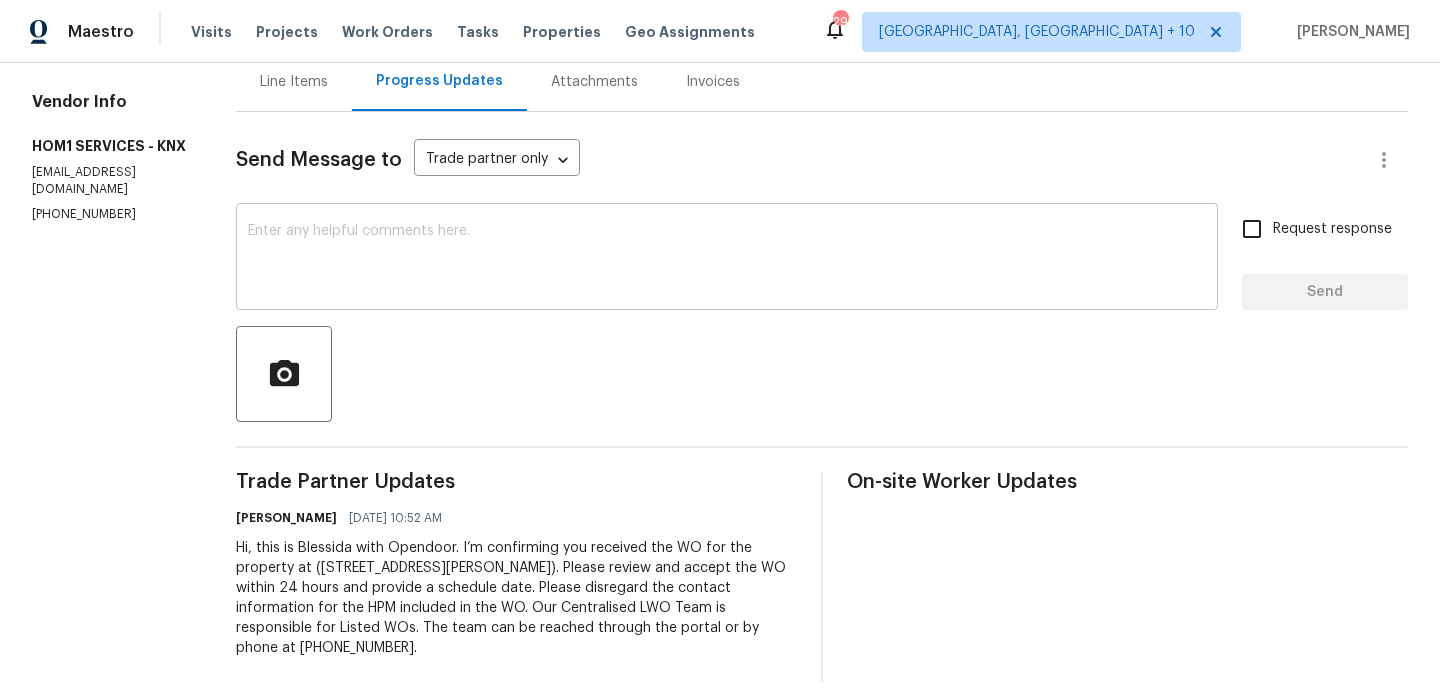 click at bounding box center (727, 259) 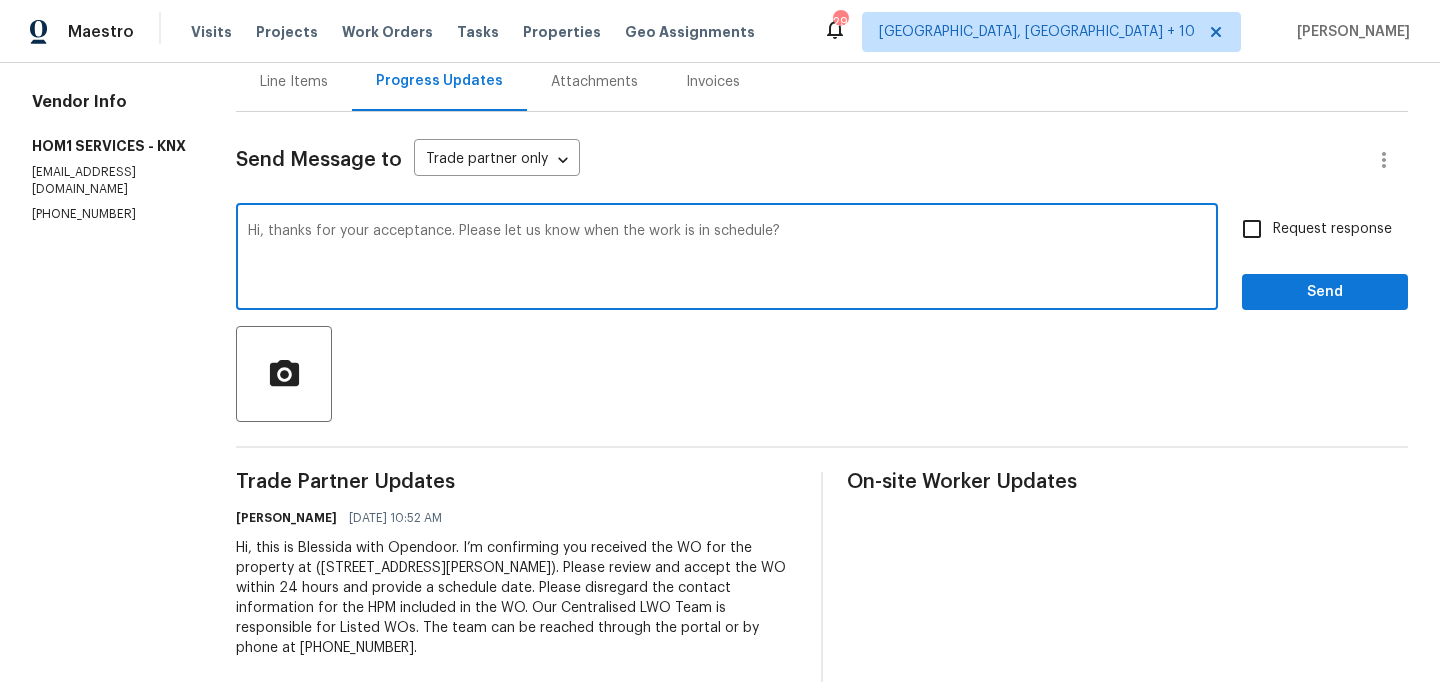 type on "Hi, thanks for your acceptance. Please let us know when the work is in schedule?" 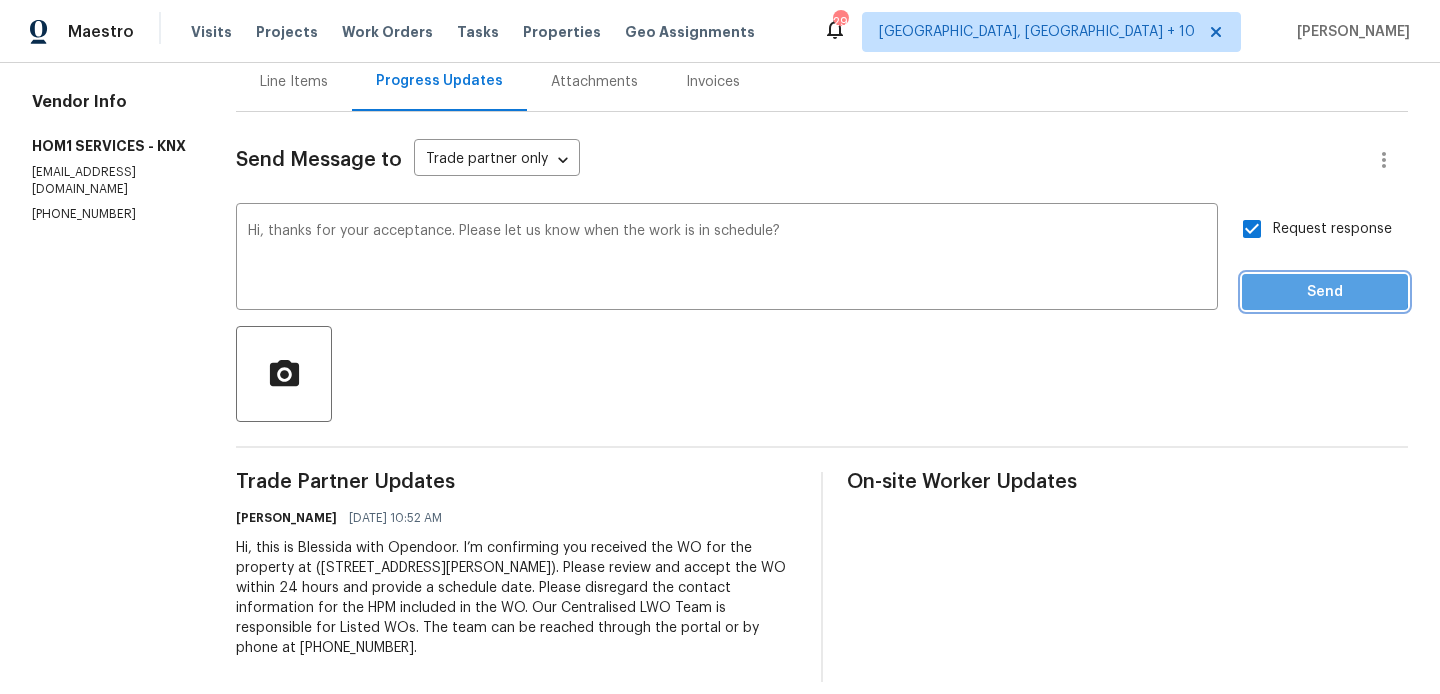 click on "Send" at bounding box center (1325, 292) 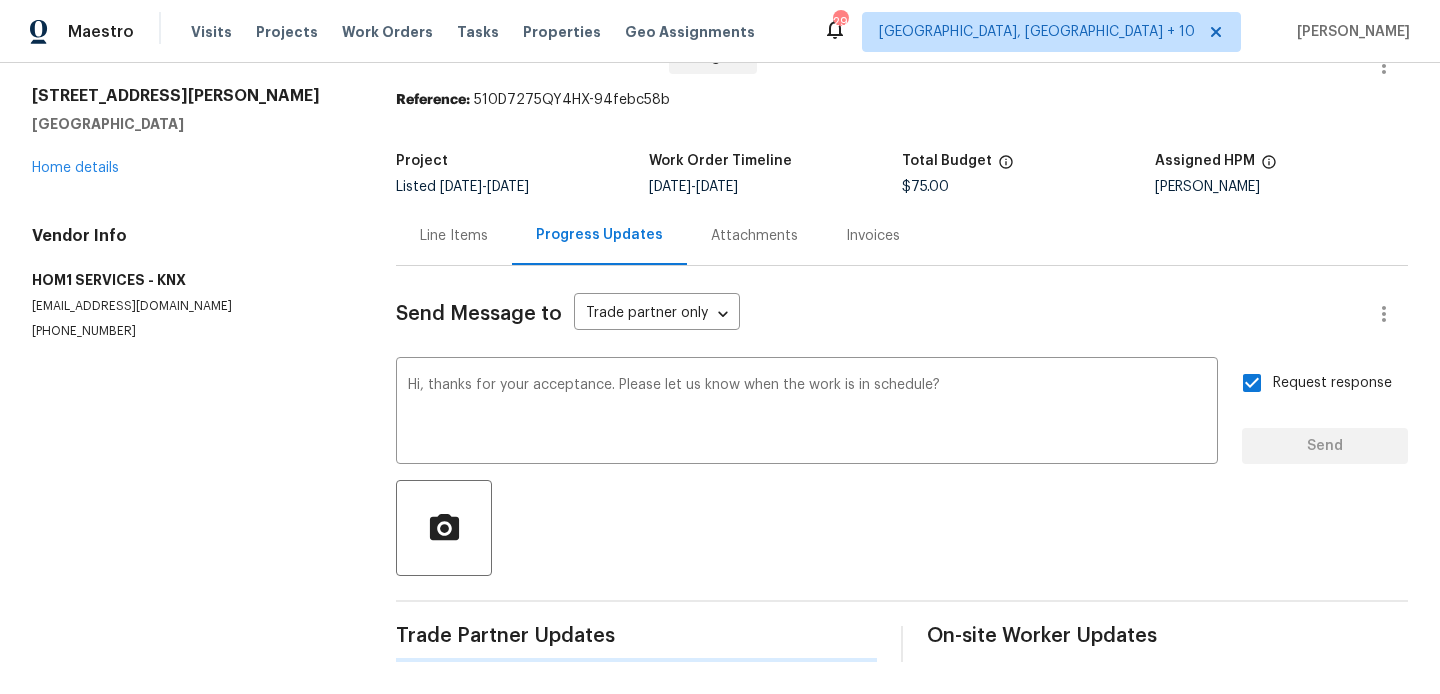 type 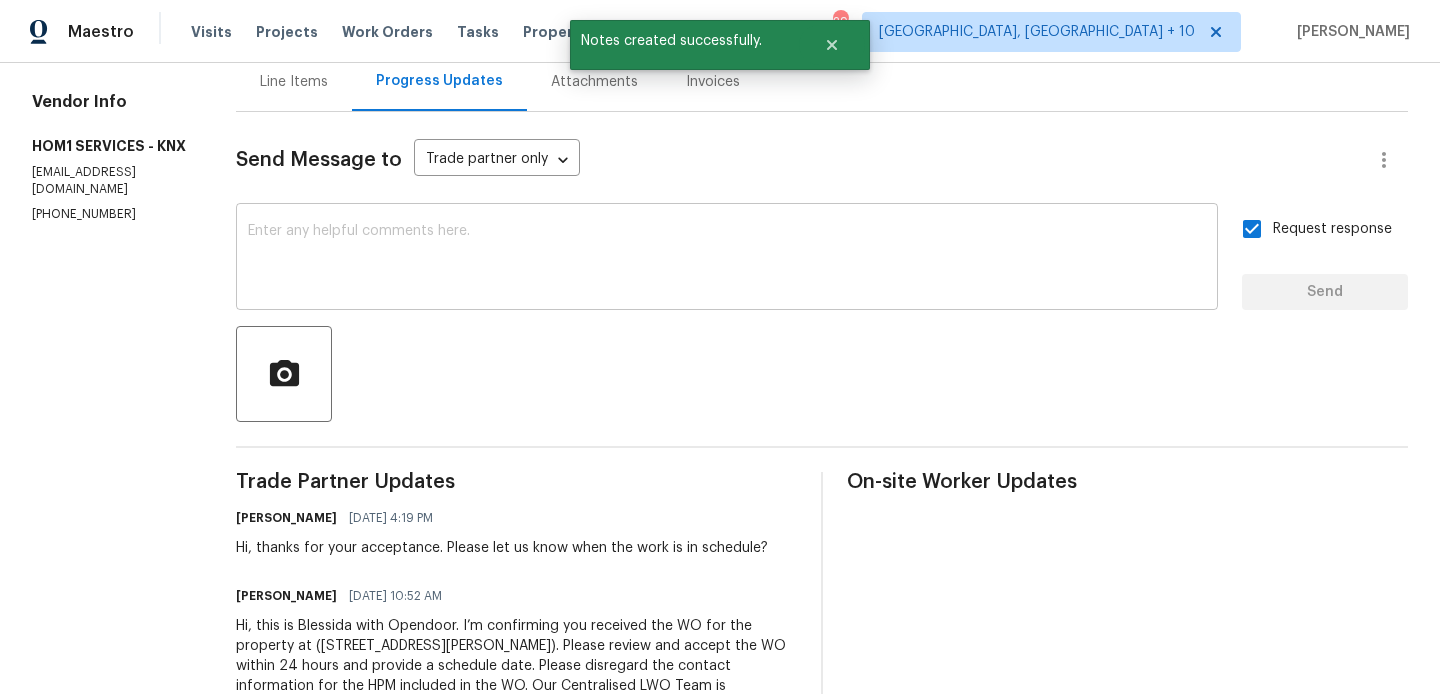 scroll, scrollTop: 0, scrollLeft: 0, axis: both 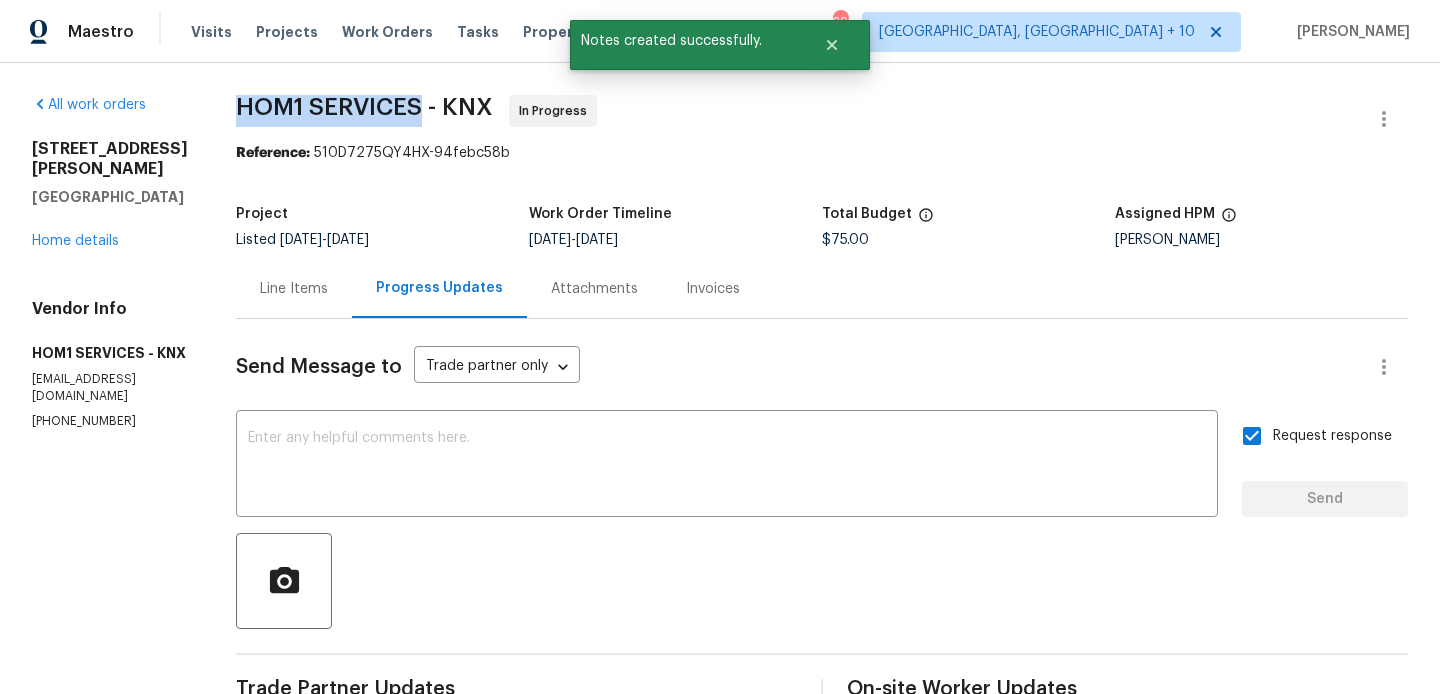 drag, startPoint x: 211, startPoint y: 103, endPoint x: 393, endPoint y: 114, distance: 182.3321 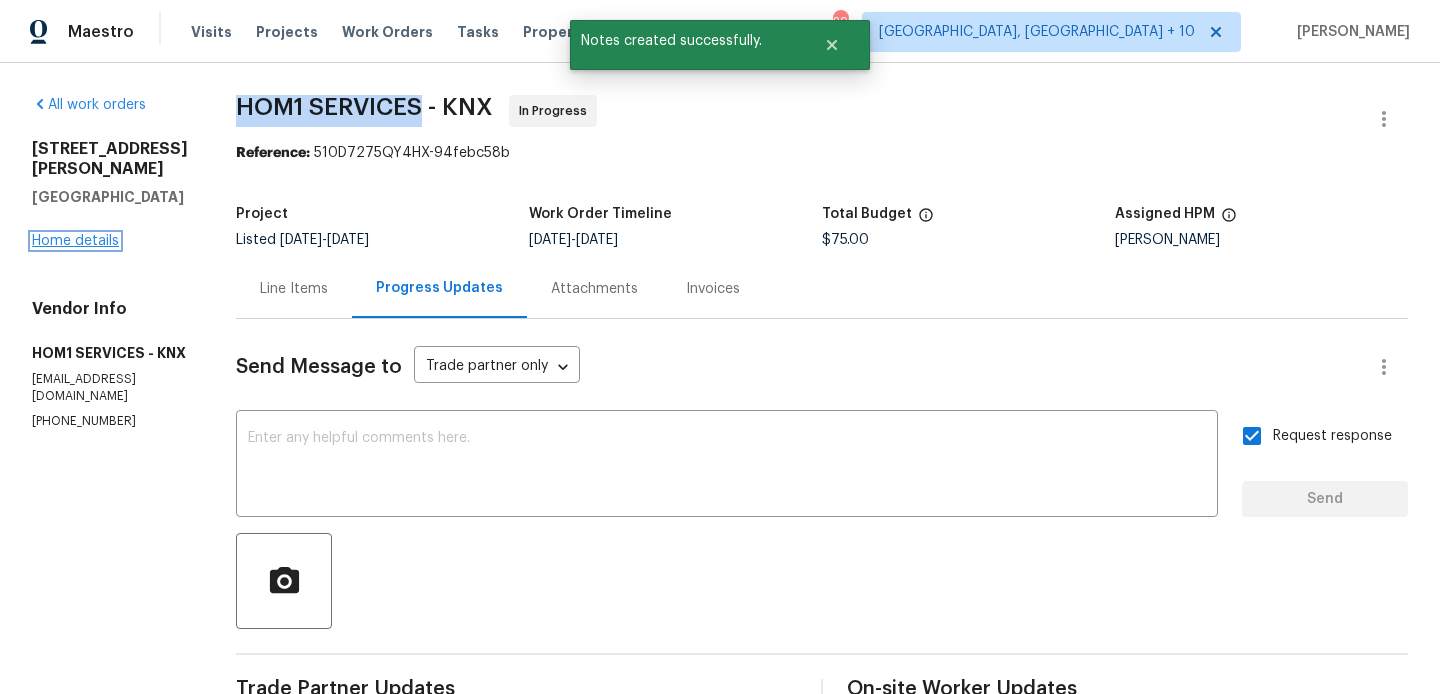 click on "Home details" at bounding box center [75, 241] 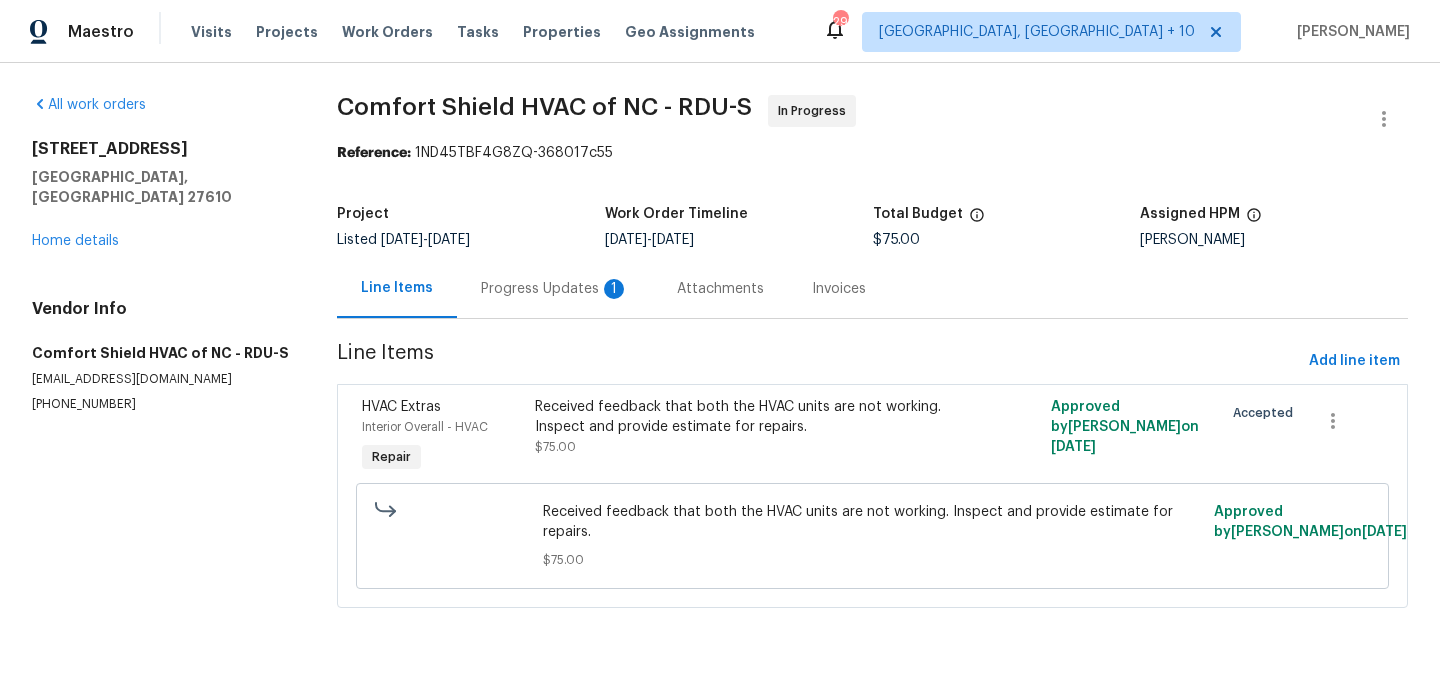 scroll, scrollTop: 0, scrollLeft: 0, axis: both 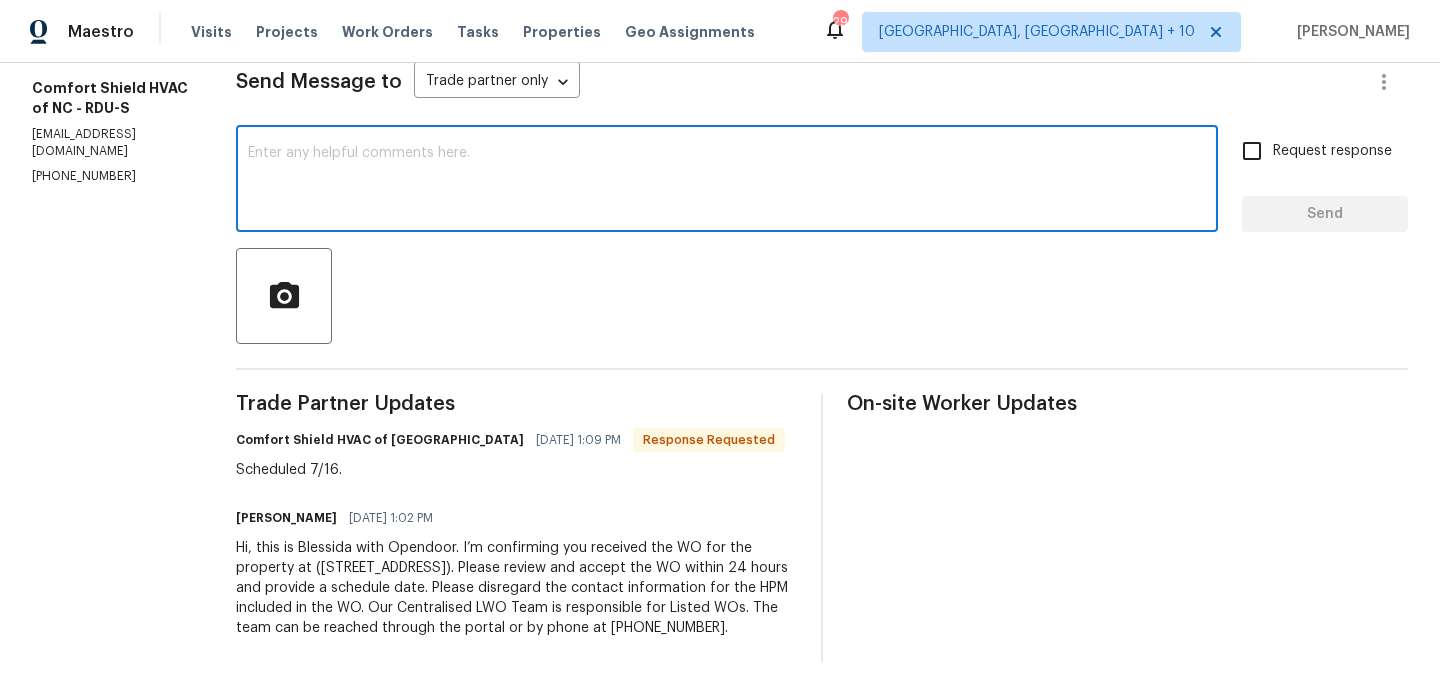 click at bounding box center [727, 181] 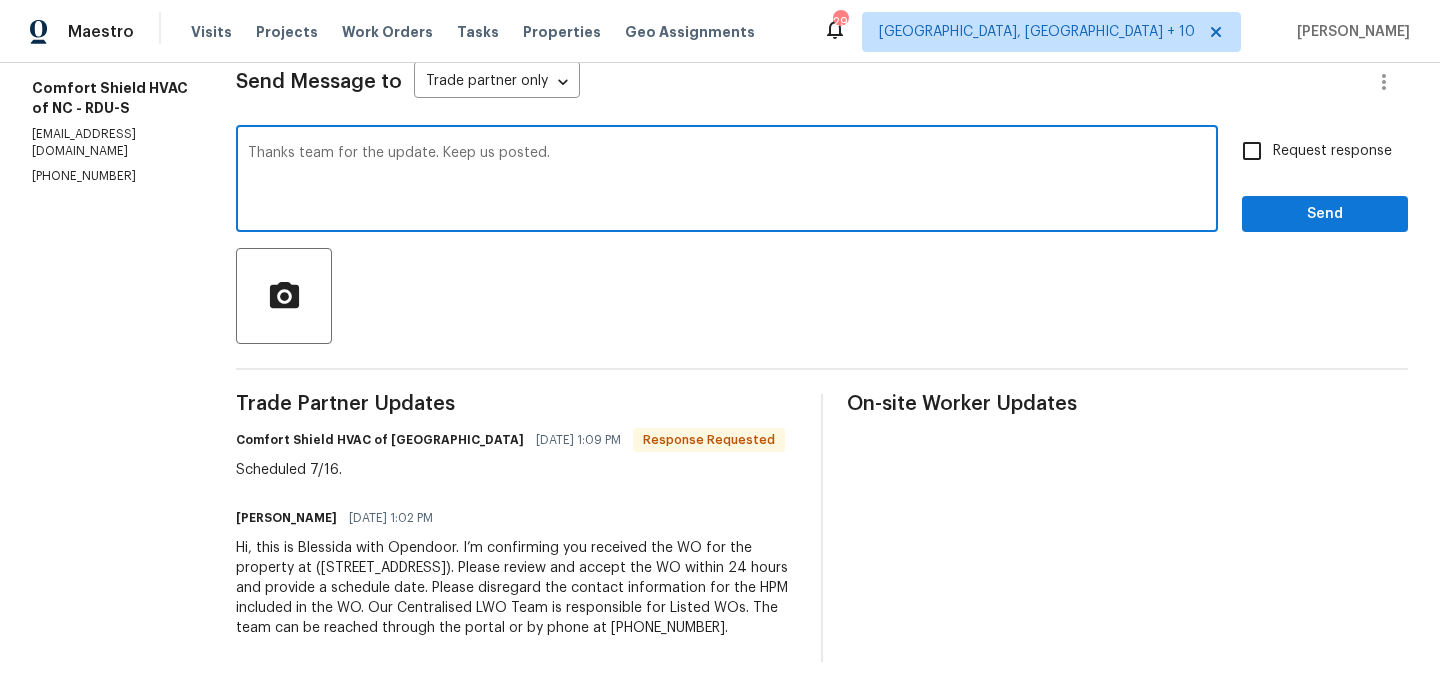 type on "Thanks team for the update. Keep us posted." 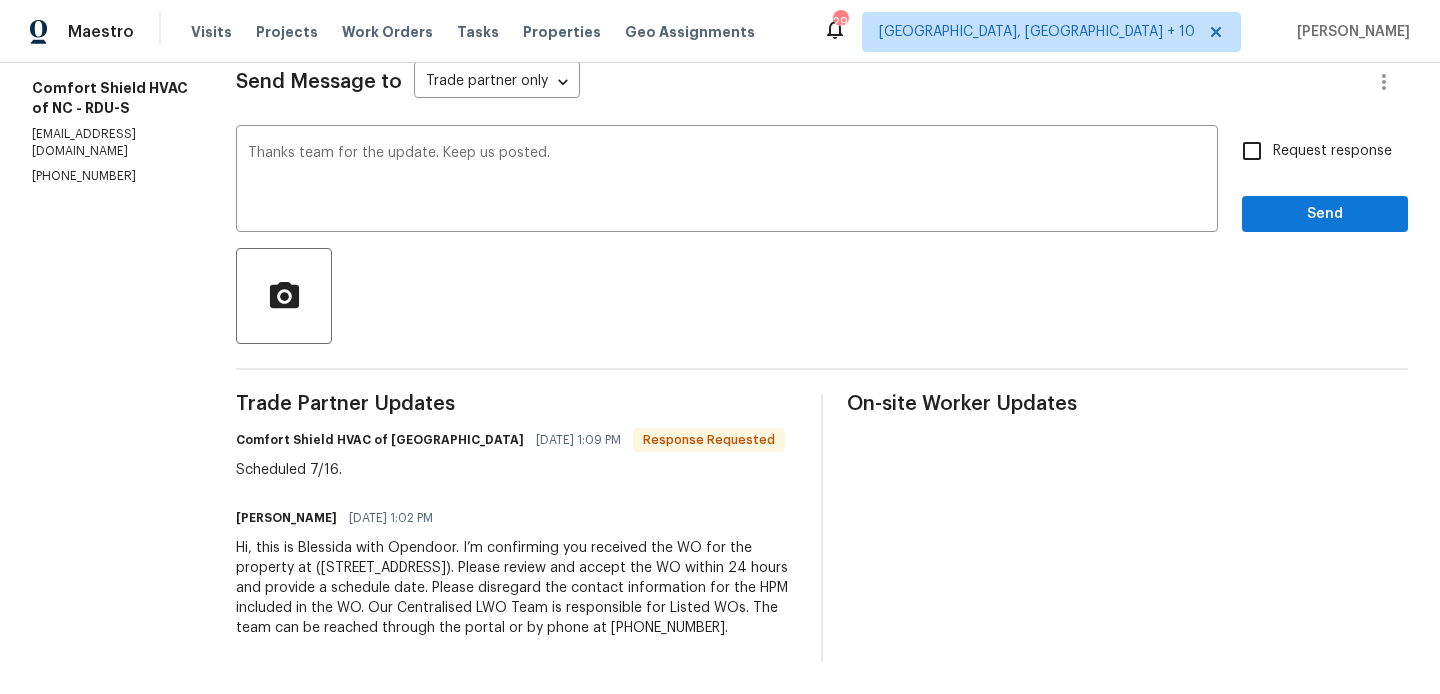click on "Request response" at bounding box center (1332, 151) 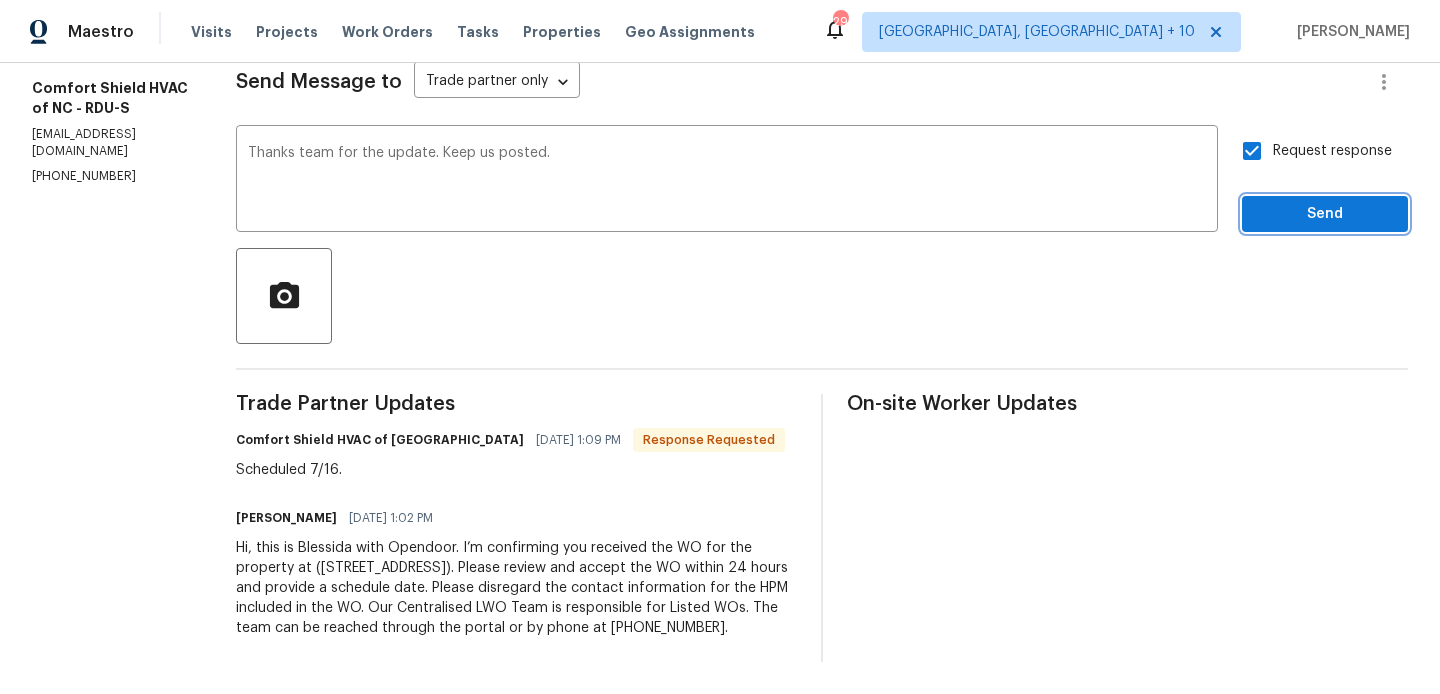 click on "Send" at bounding box center (1325, 214) 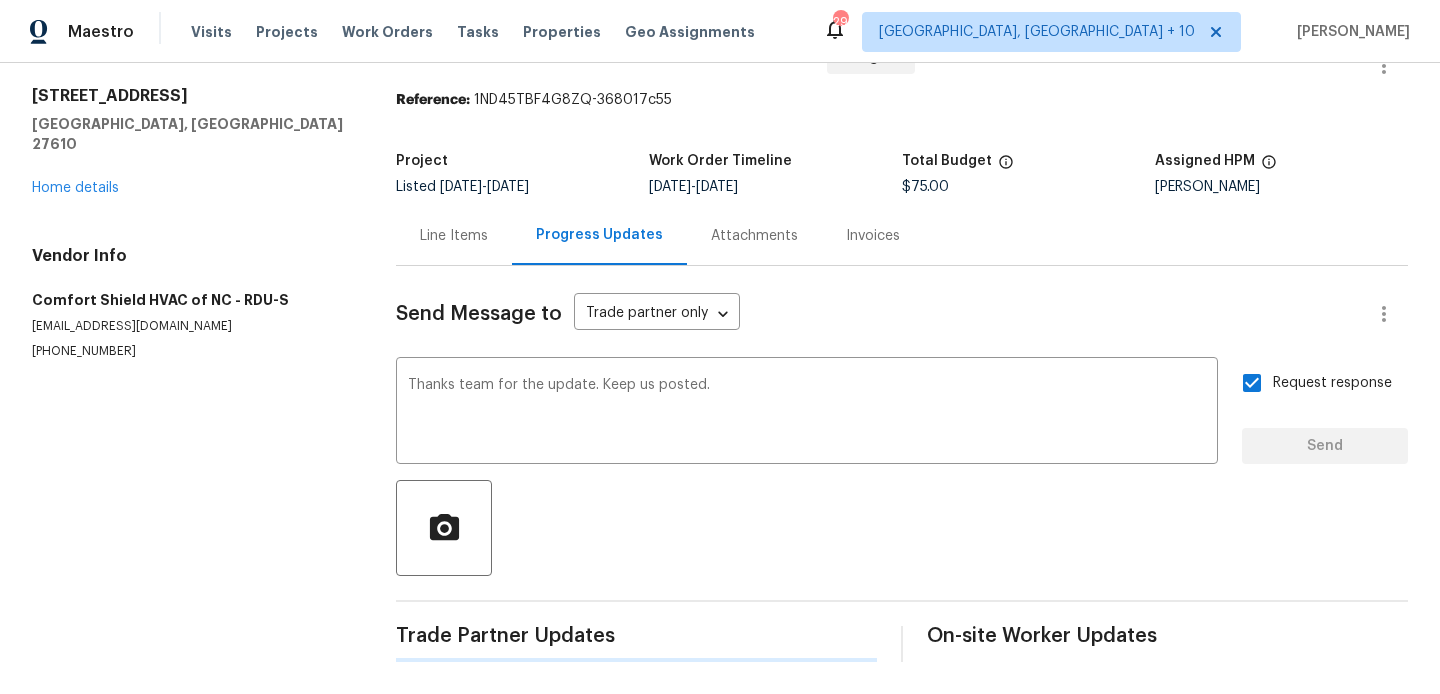 type 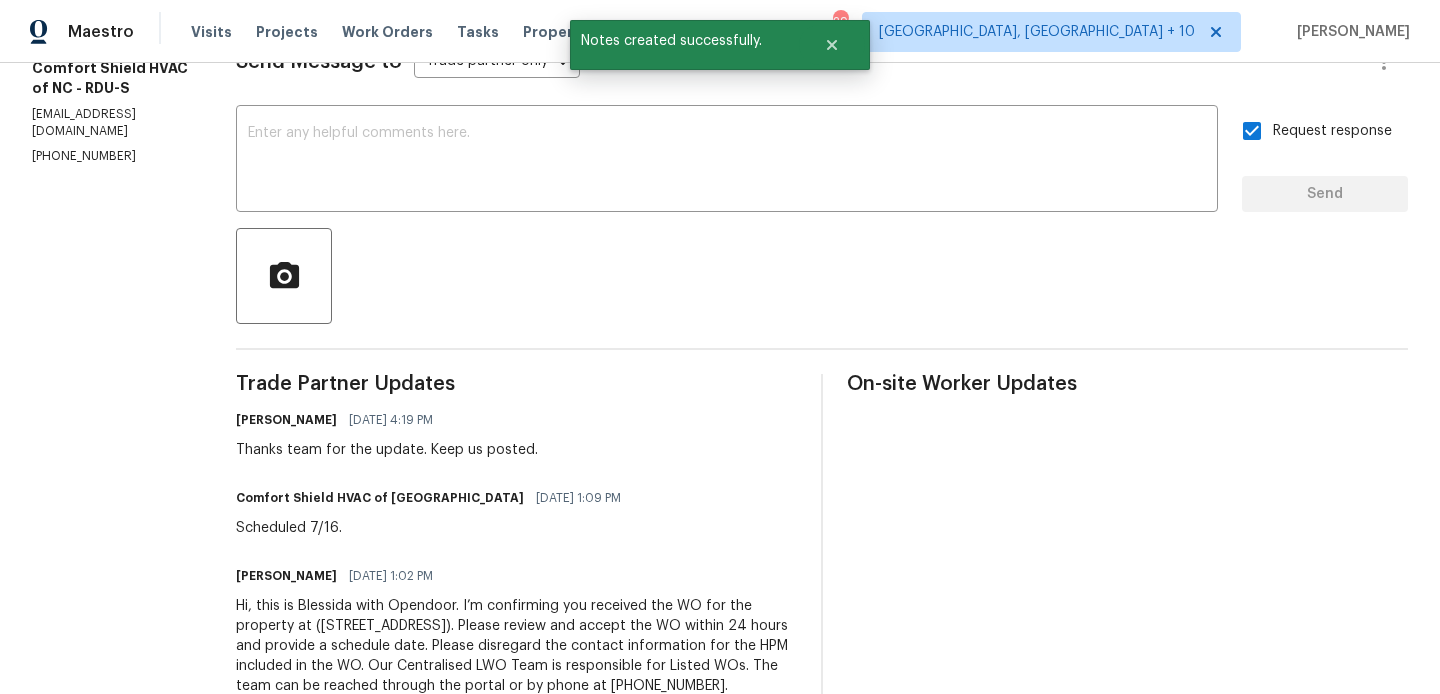 scroll, scrollTop: 0, scrollLeft: 0, axis: both 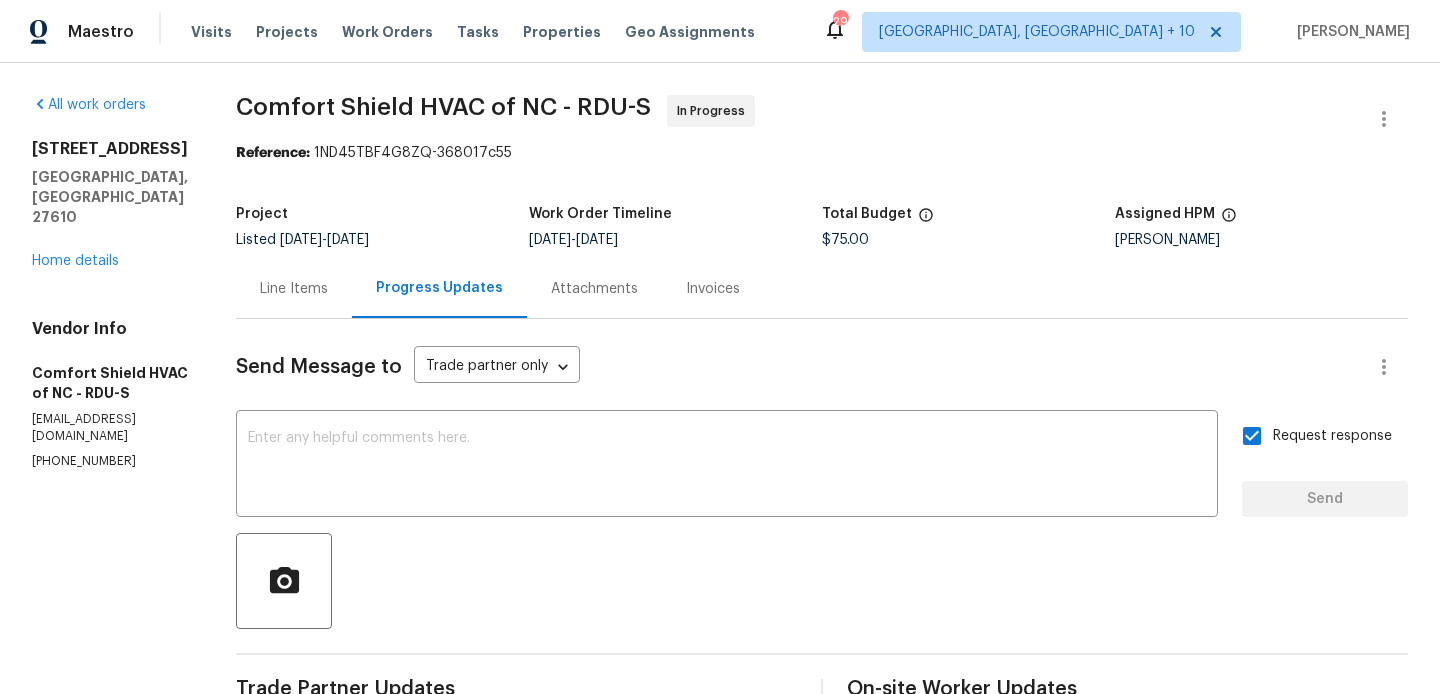 drag, startPoint x: 290, startPoint y: 92, endPoint x: 529, endPoint y: 94, distance: 239.00836 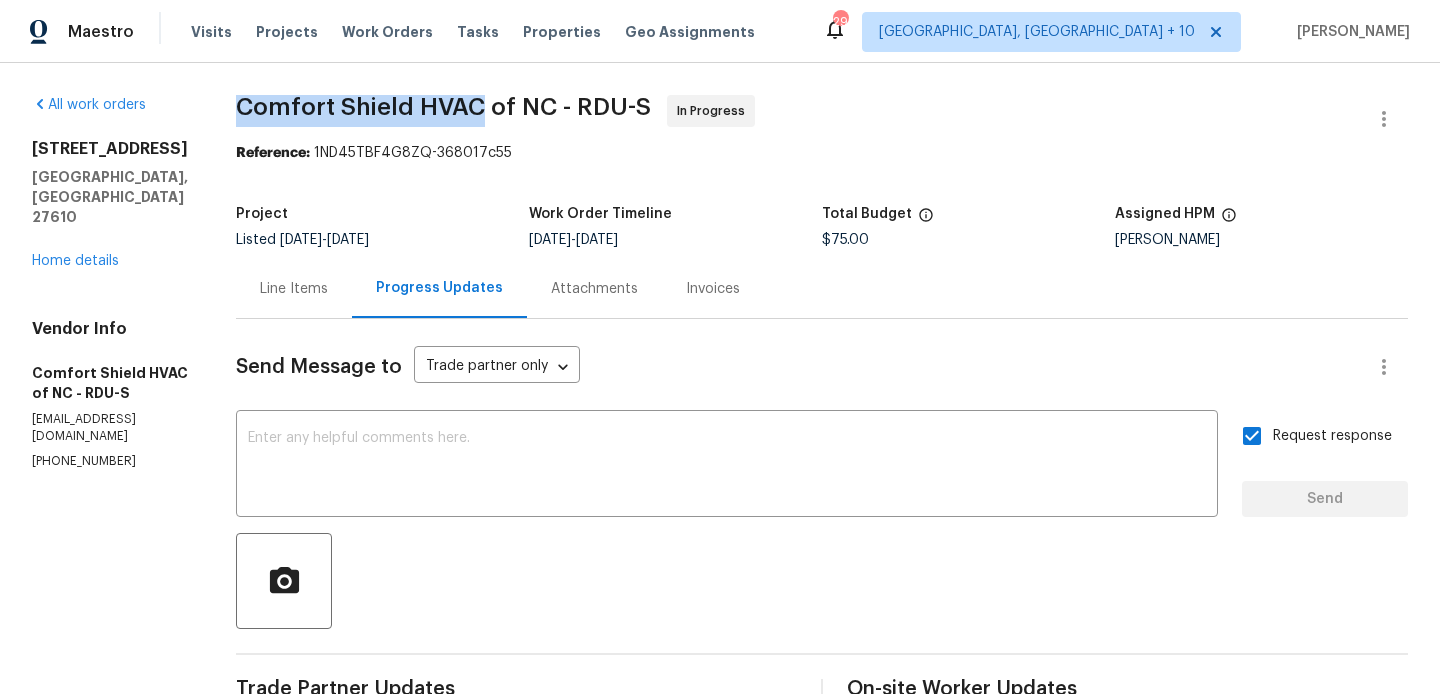 drag, startPoint x: 530, startPoint y: 97, endPoint x: 292, endPoint y: 100, distance: 238.0189 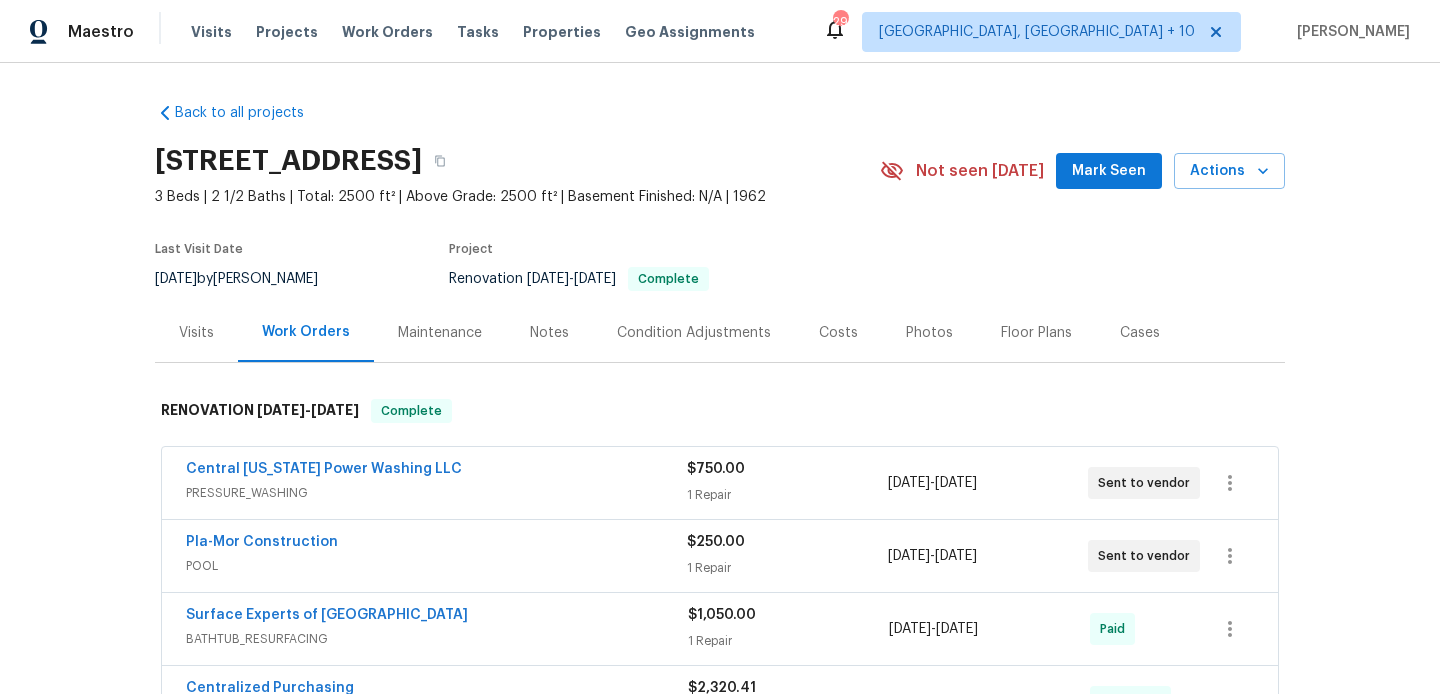 scroll, scrollTop: 0, scrollLeft: 0, axis: both 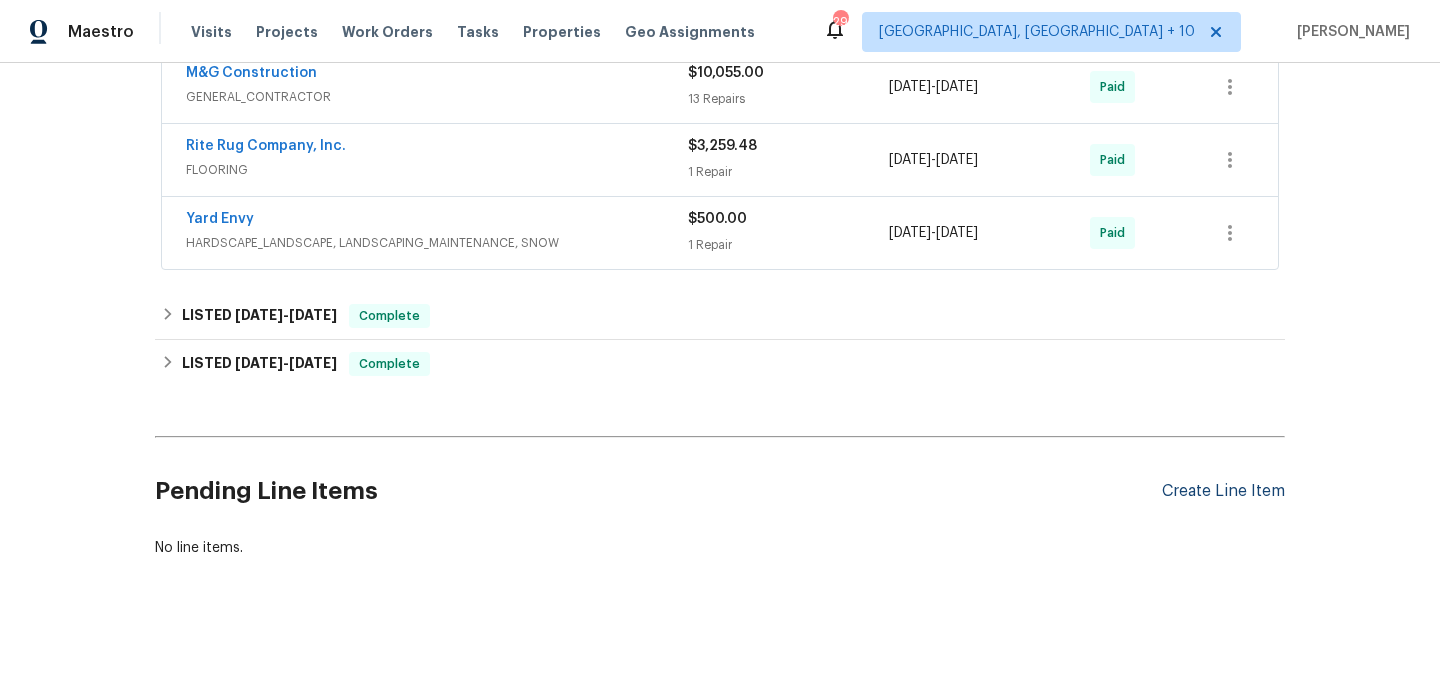 click on "Create Line Item" at bounding box center (1223, 491) 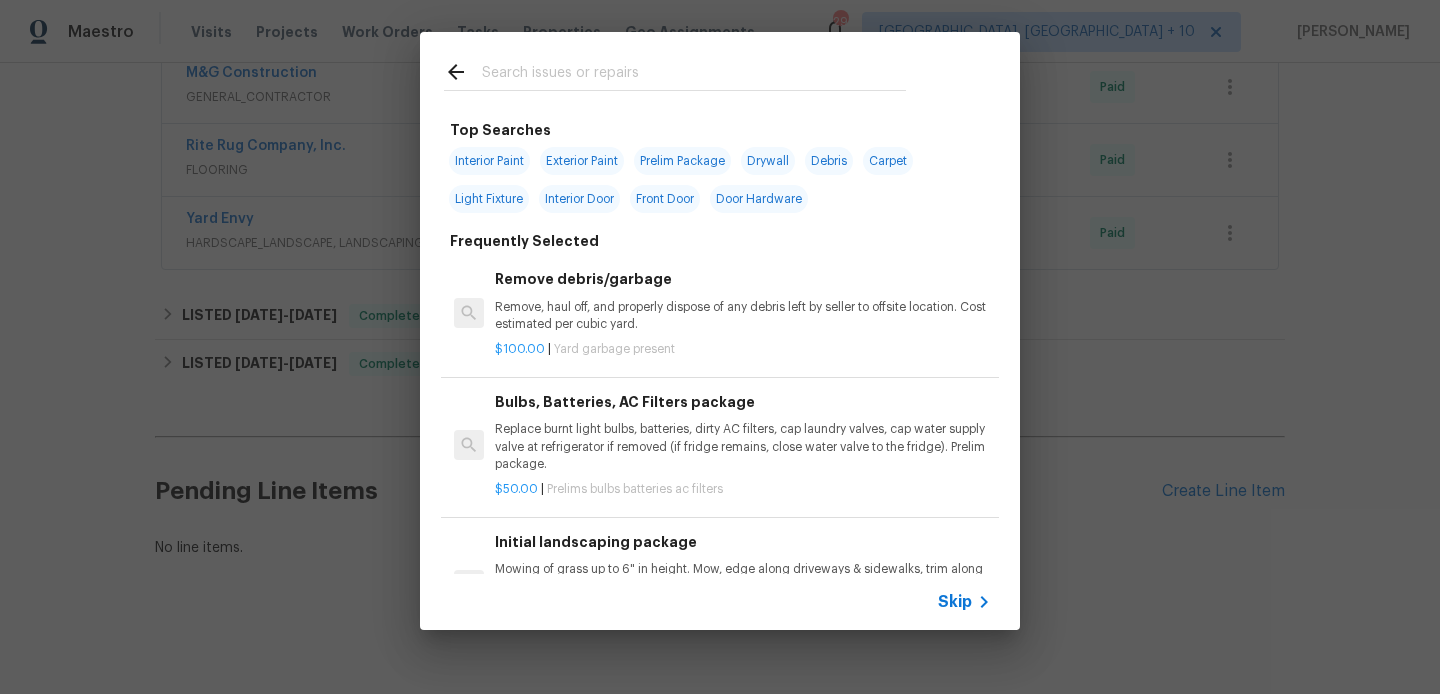 click at bounding box center (694, 75) 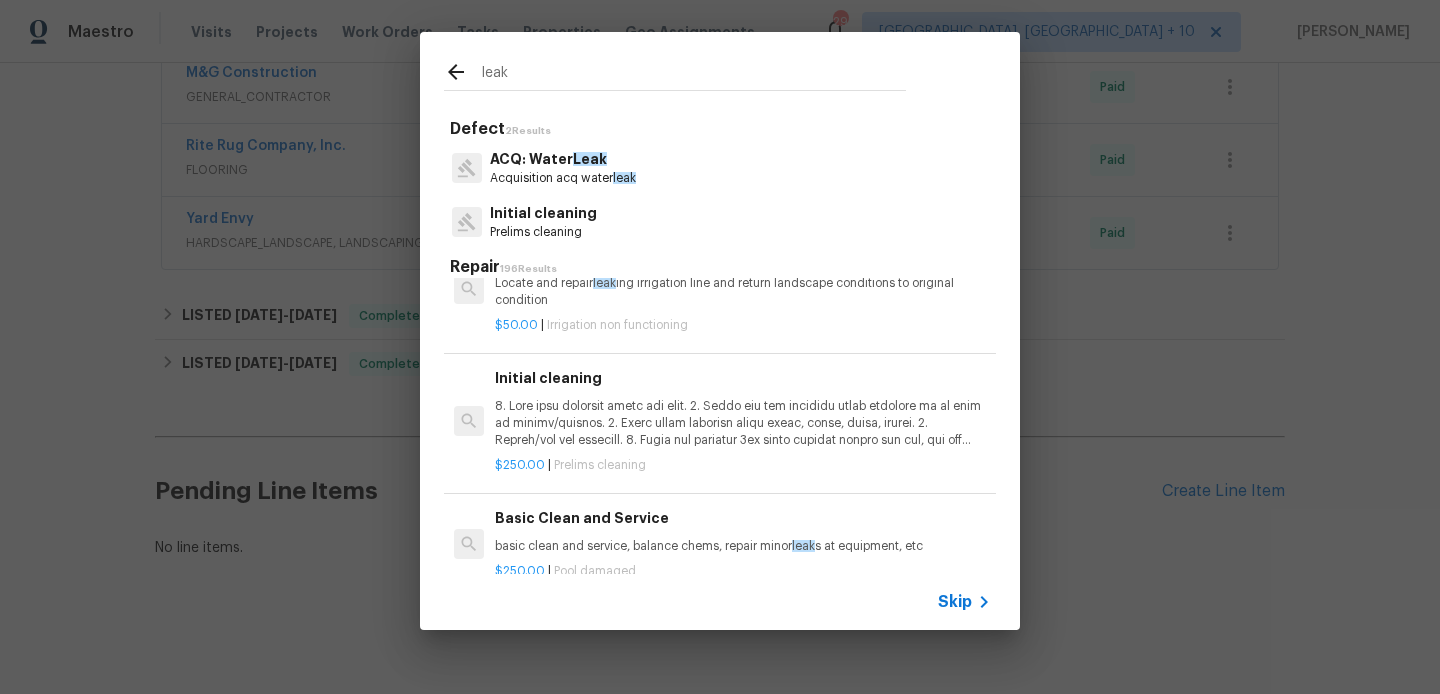 scroll, scrollTop: 0, scrollLeft: 0, axis: both 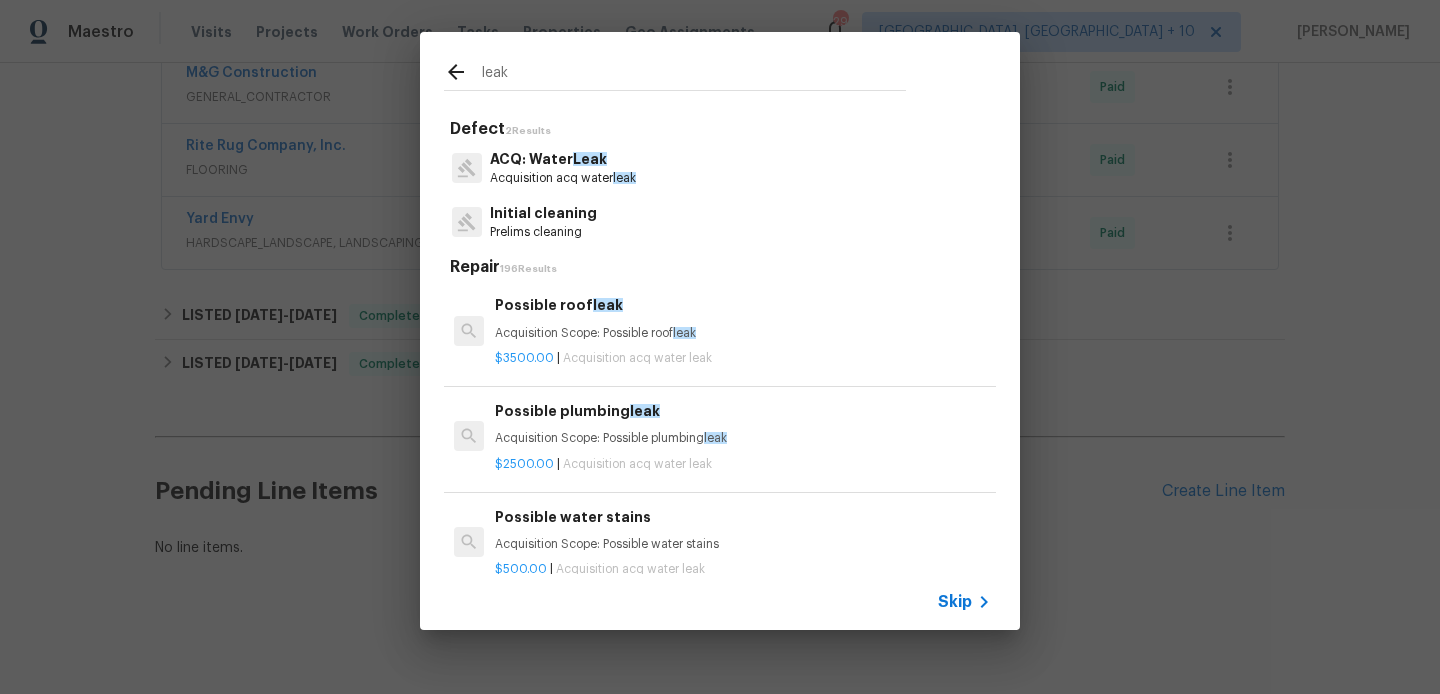 type on "leak" 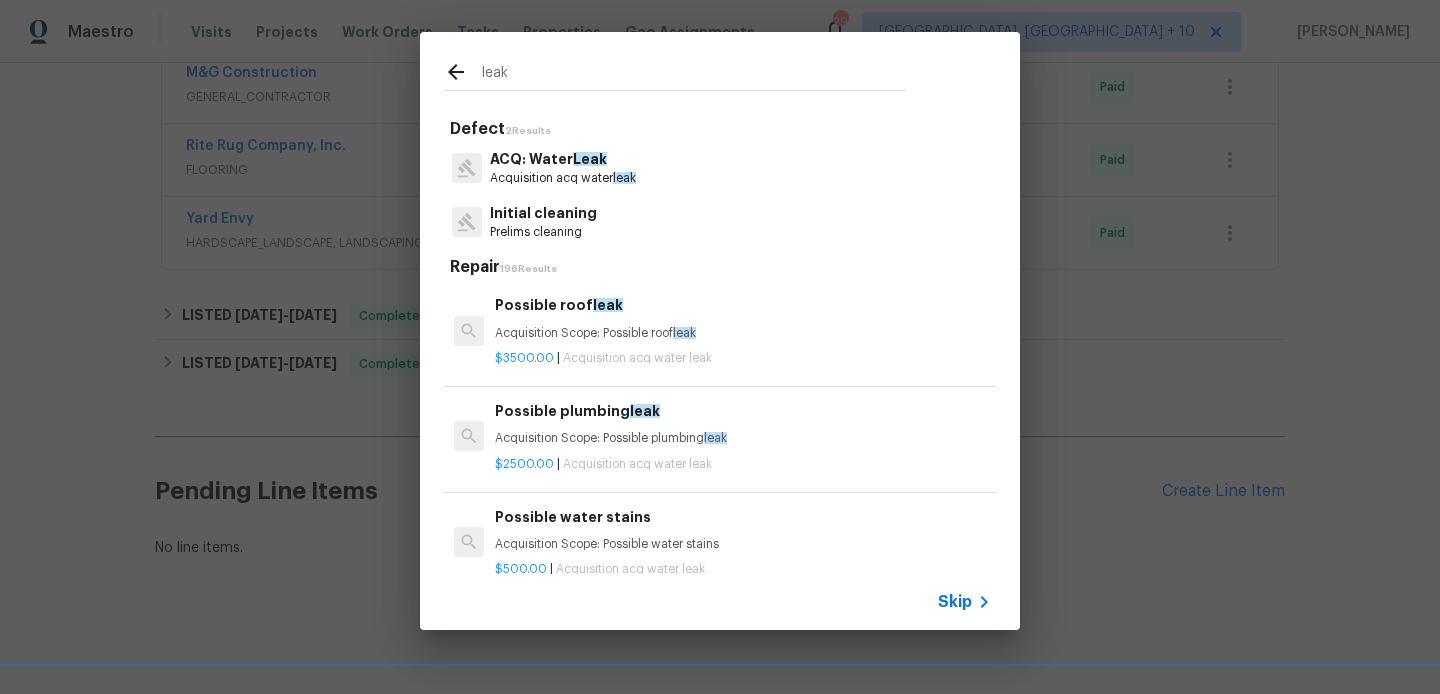 click on "Acquisition Scope: Possible plumbing  leak" at bounding box center [743, 438] 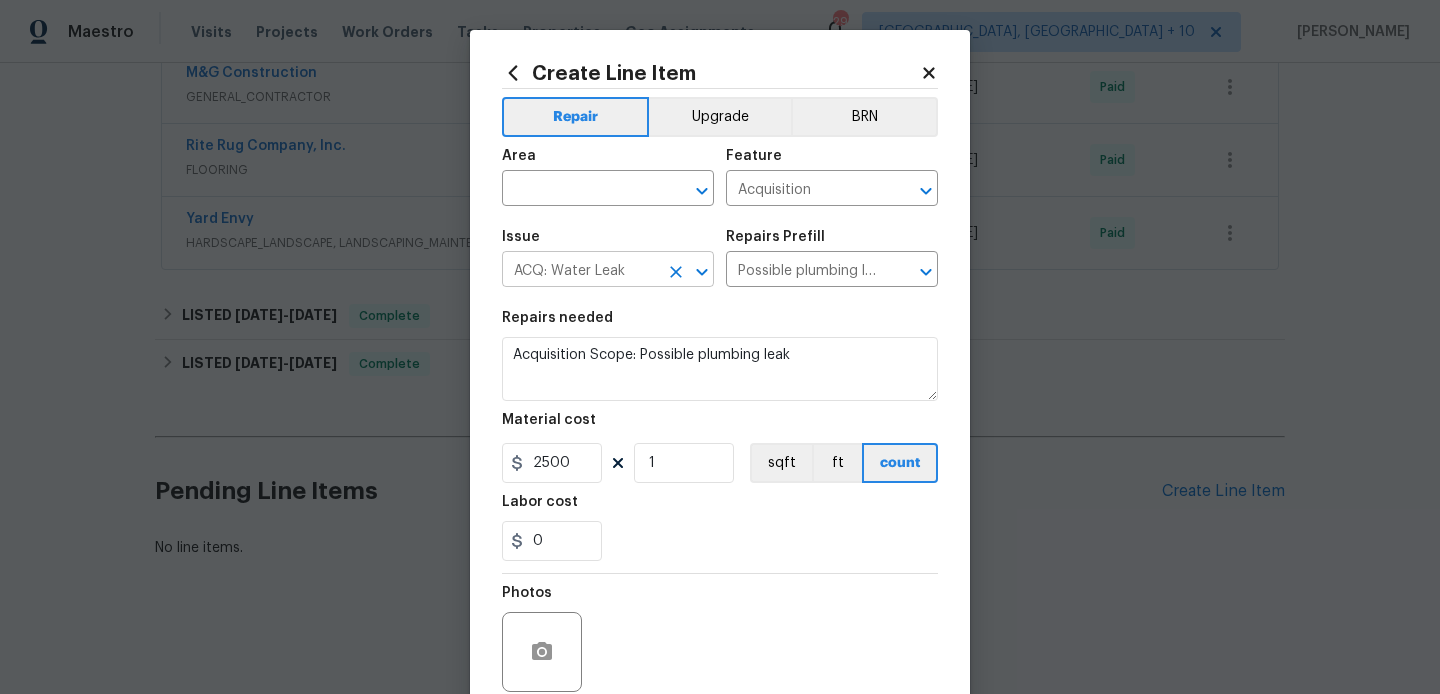 click on "ACQ: Water Leak" at bounding box center [580, 271] 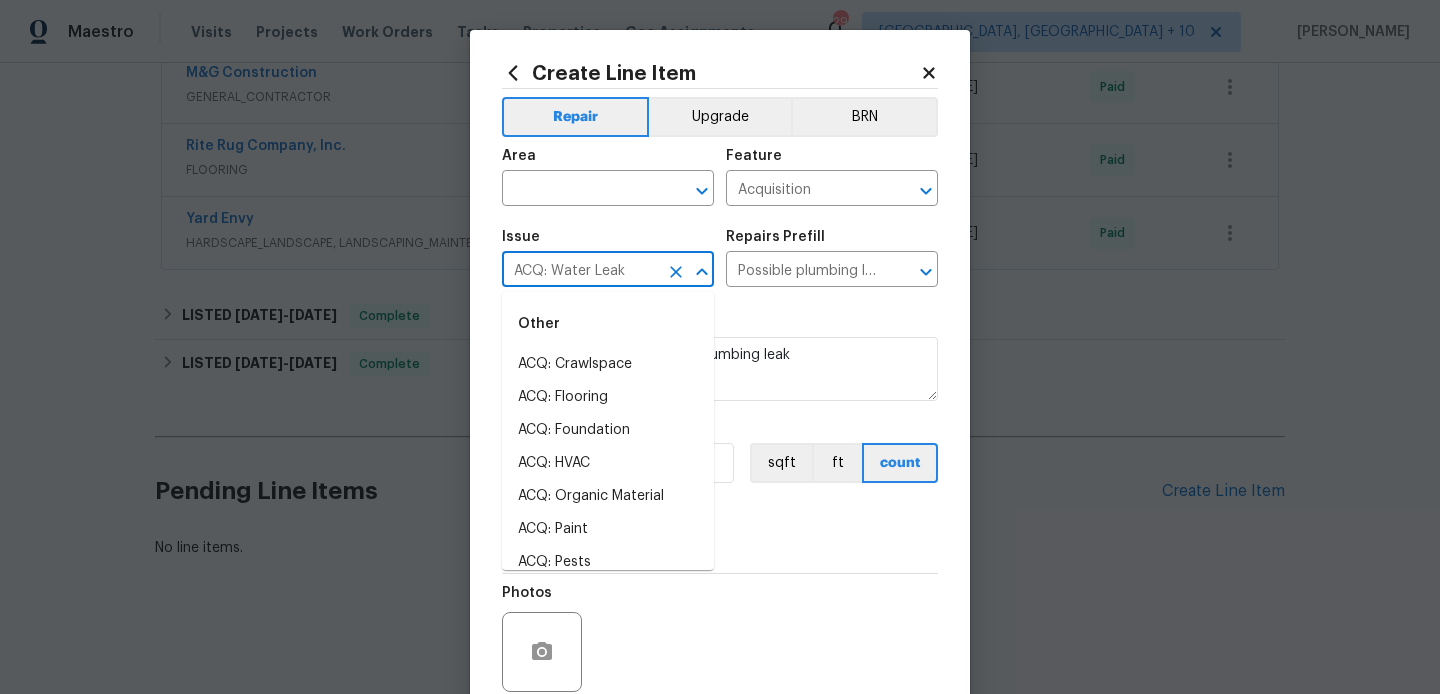 type 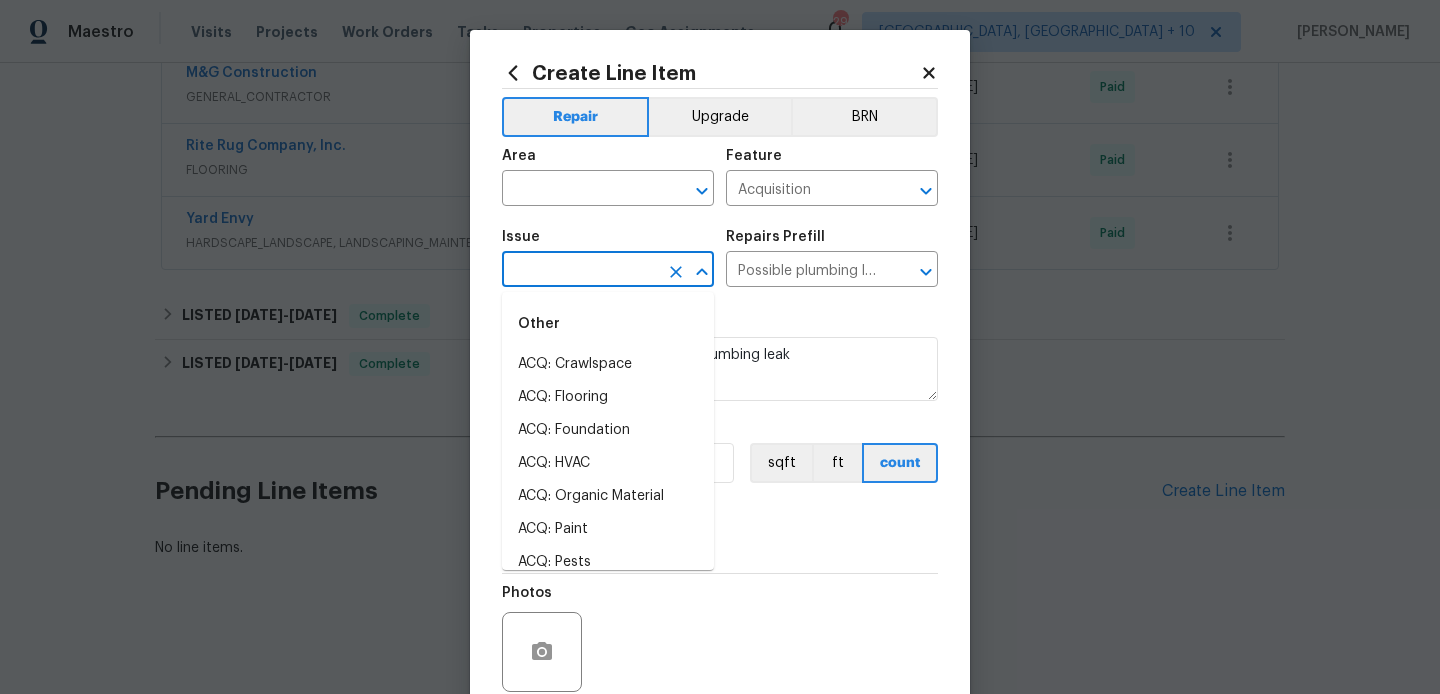 type 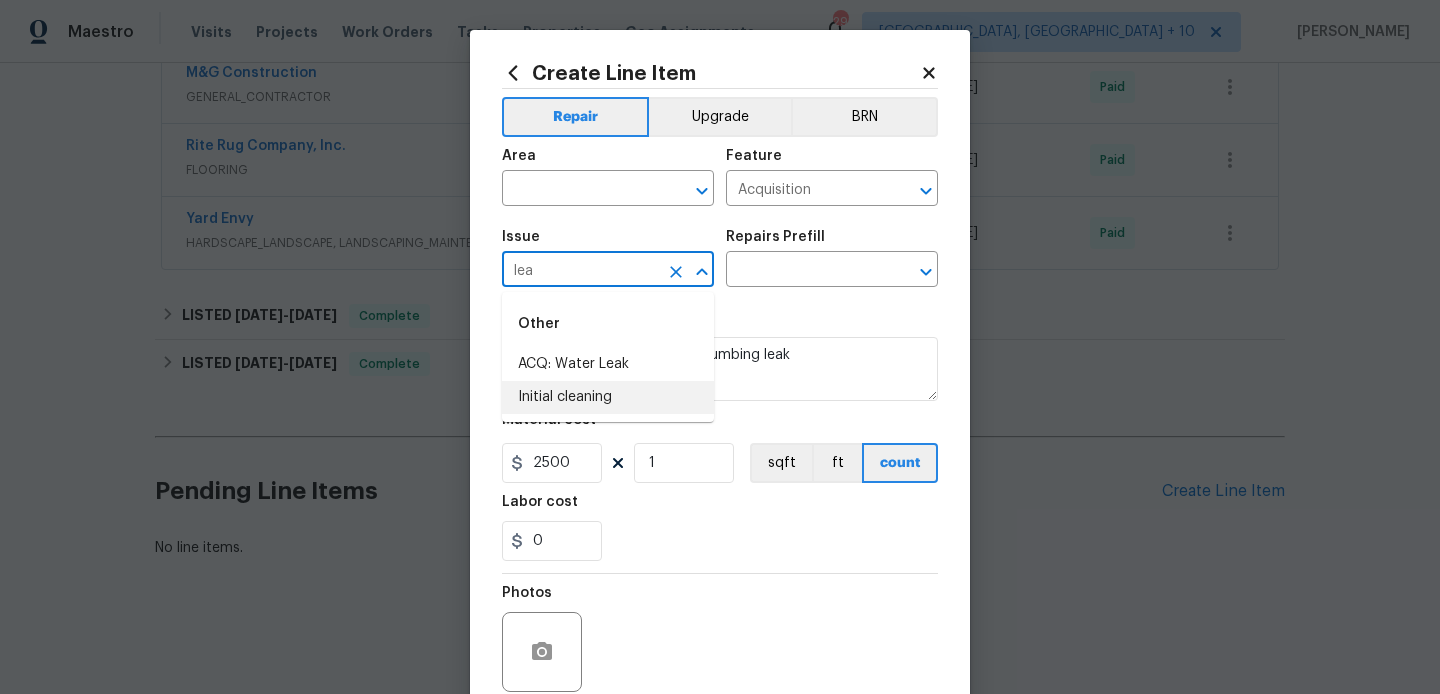 click on "Initial cleaning" at bounding box center [608, 397] 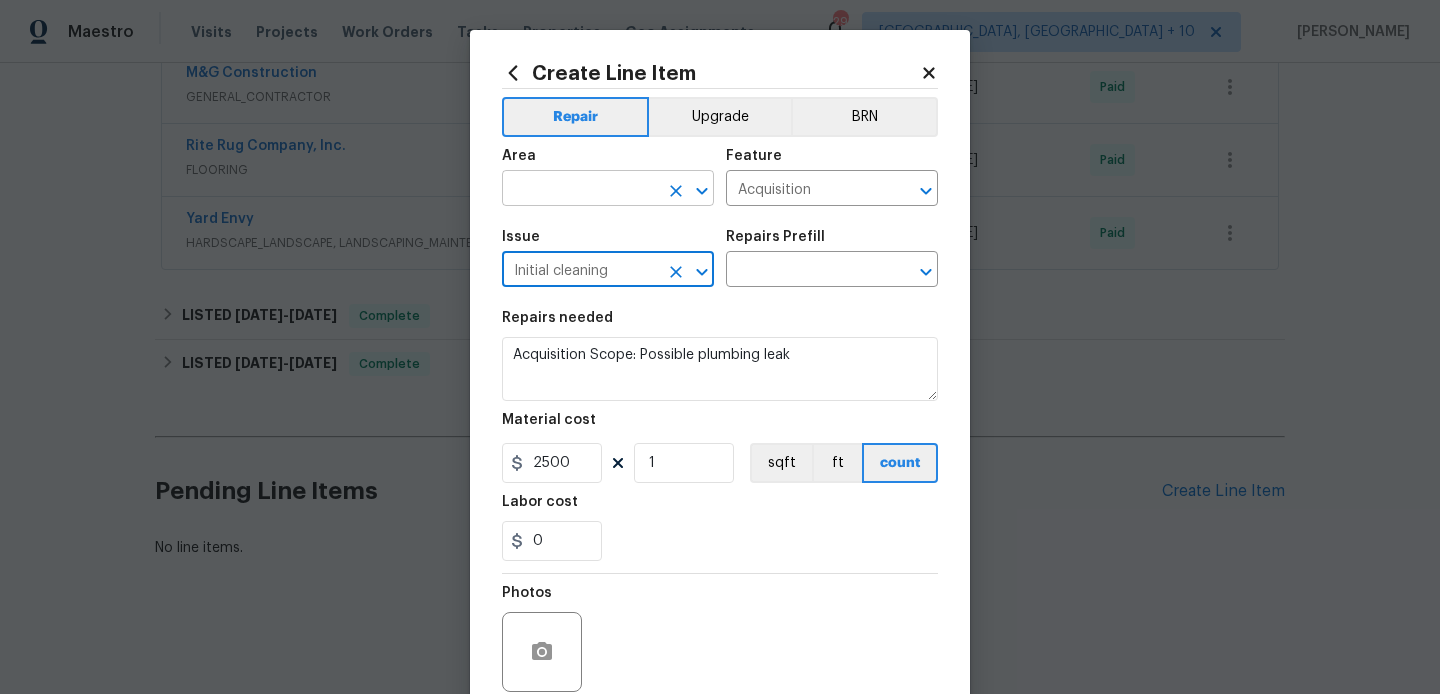 type on "Initial cleaning" 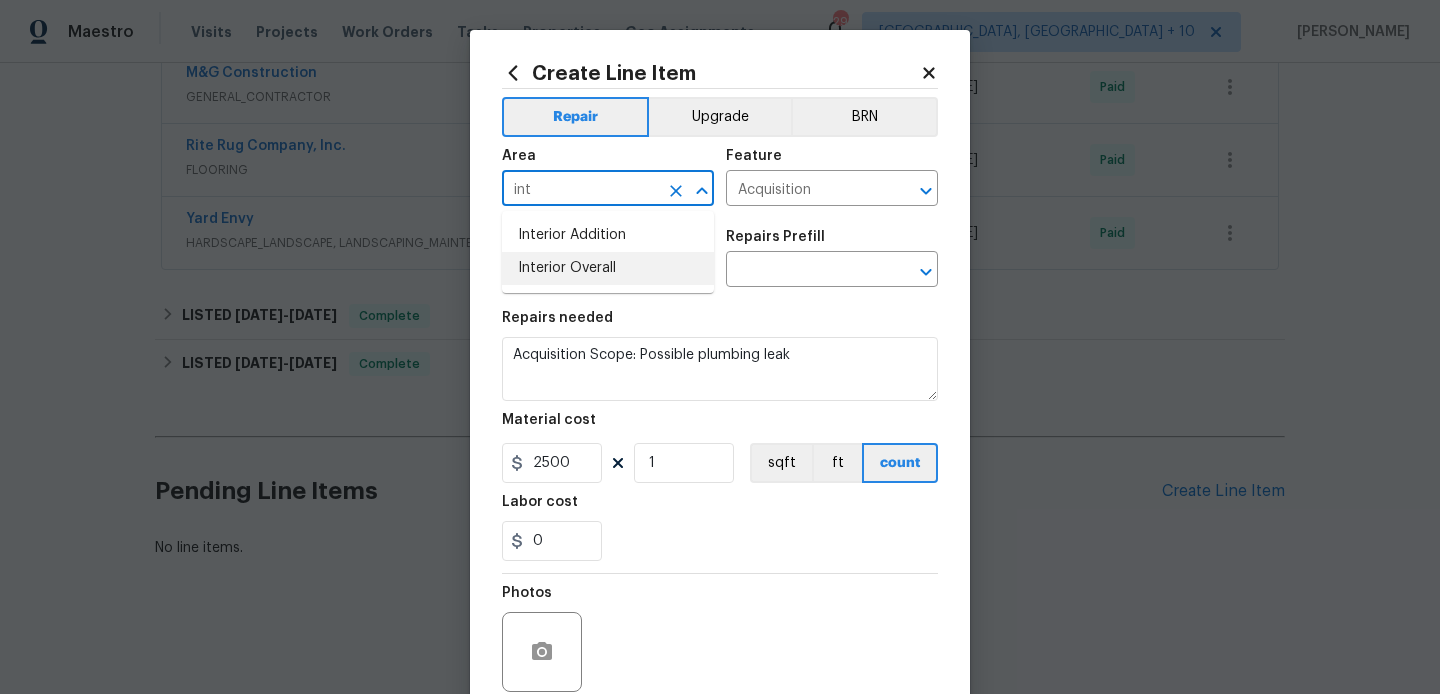 click on "Interior Overall" at bounding box center (608, 268) 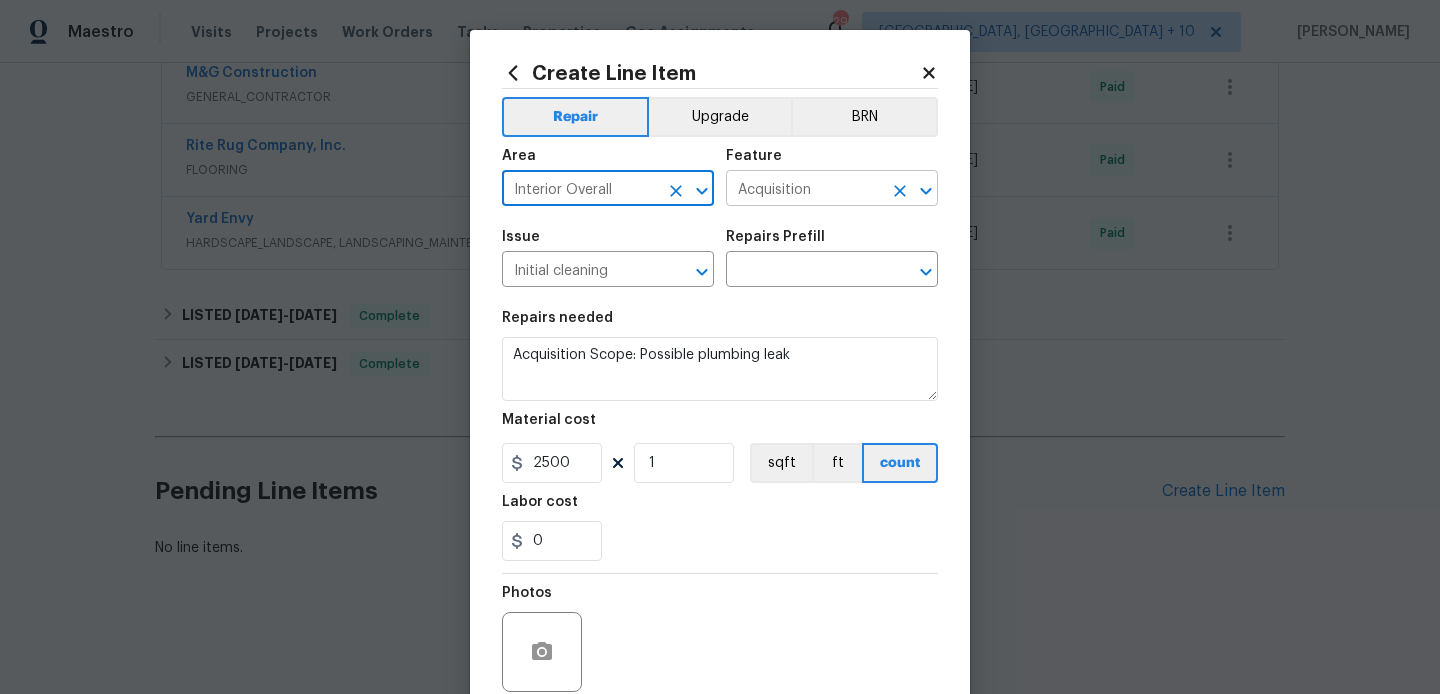 type on "Interior Overall" 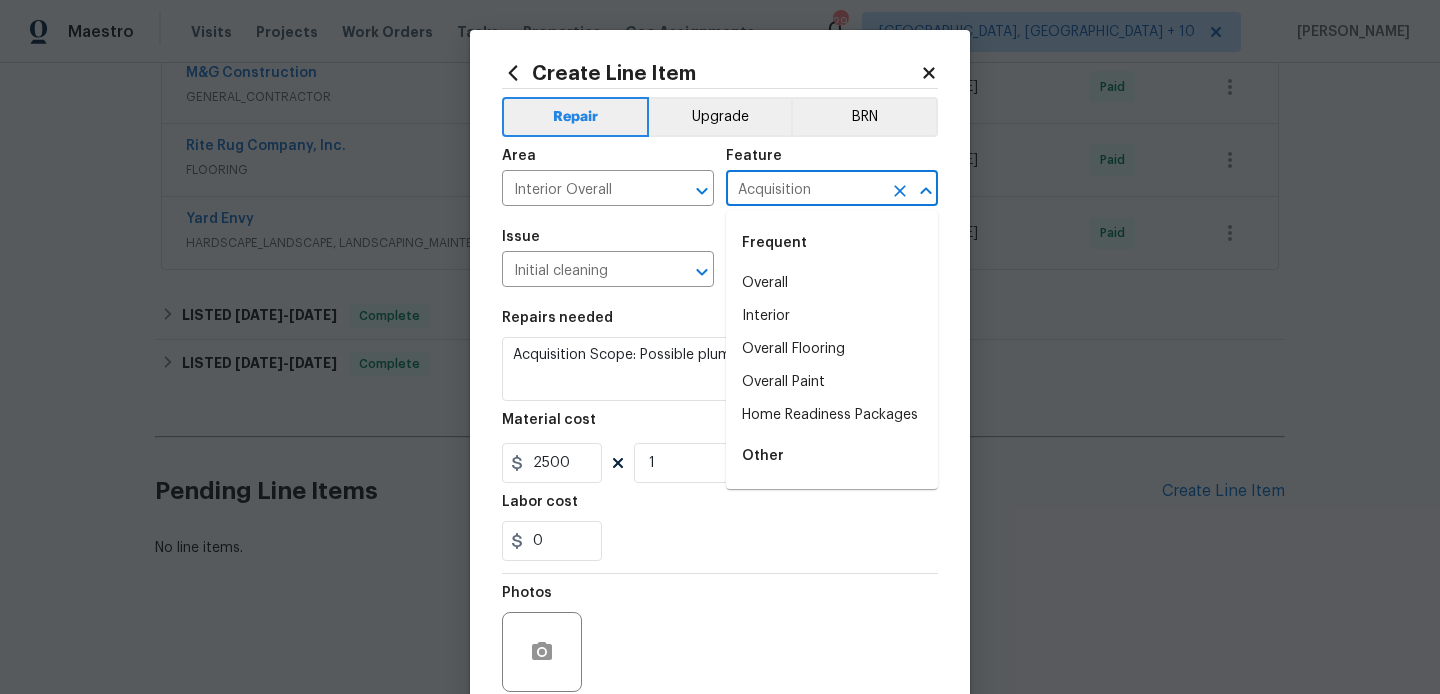 click on "Acquisition" at bounding box center (804, 190) 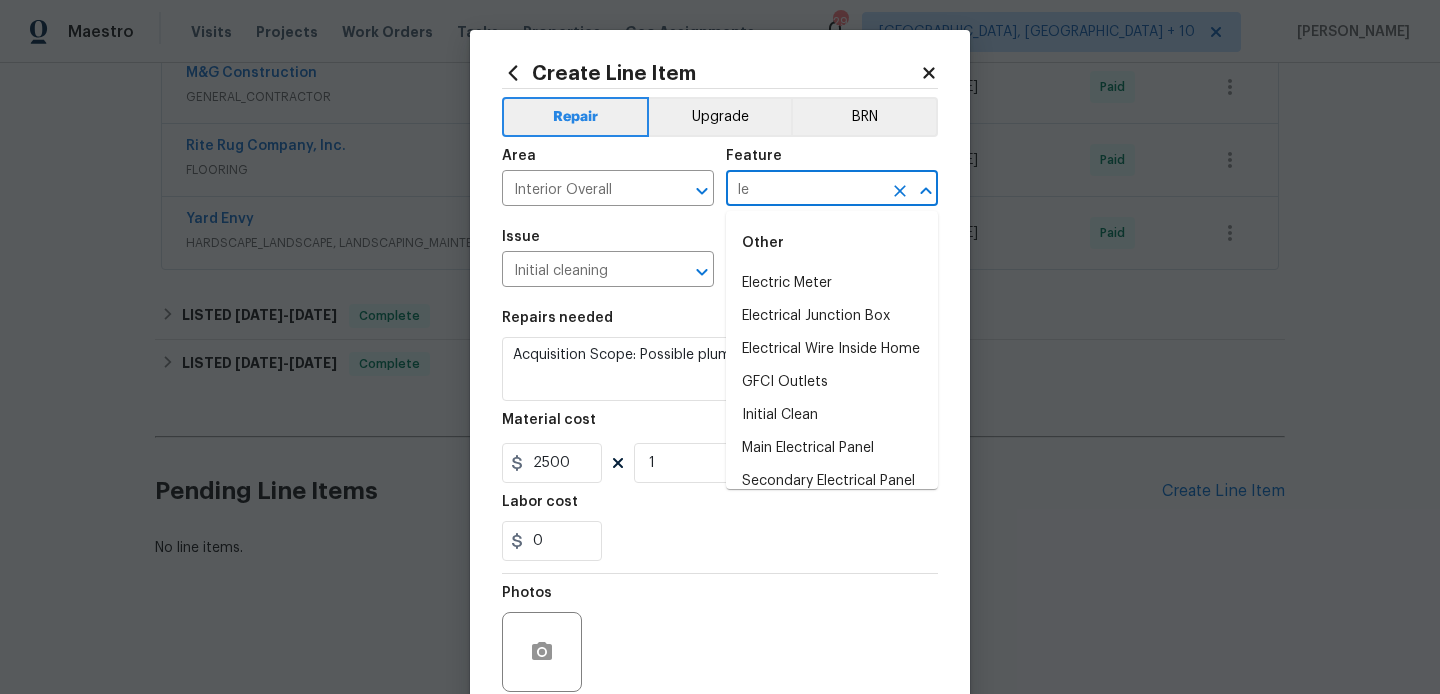 type on "l" 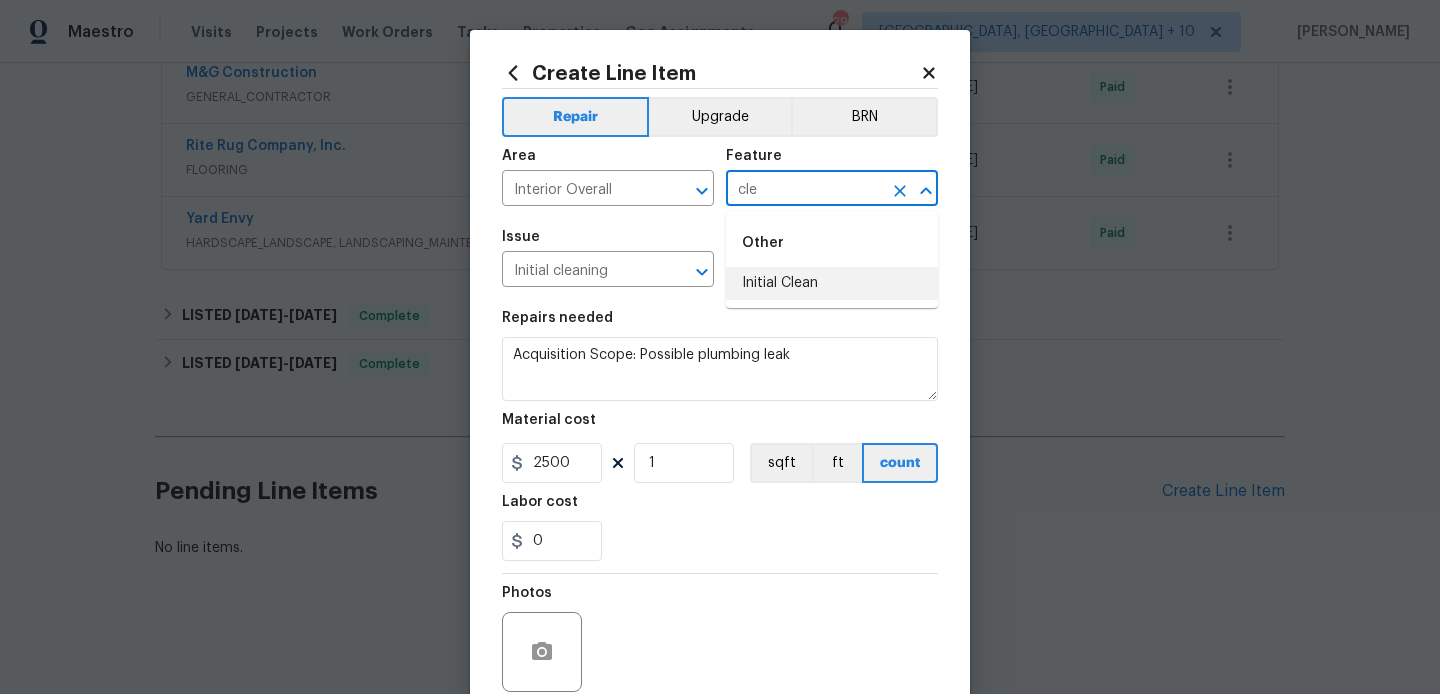 click on "Initial Clean" at bounding box center (832, 283) 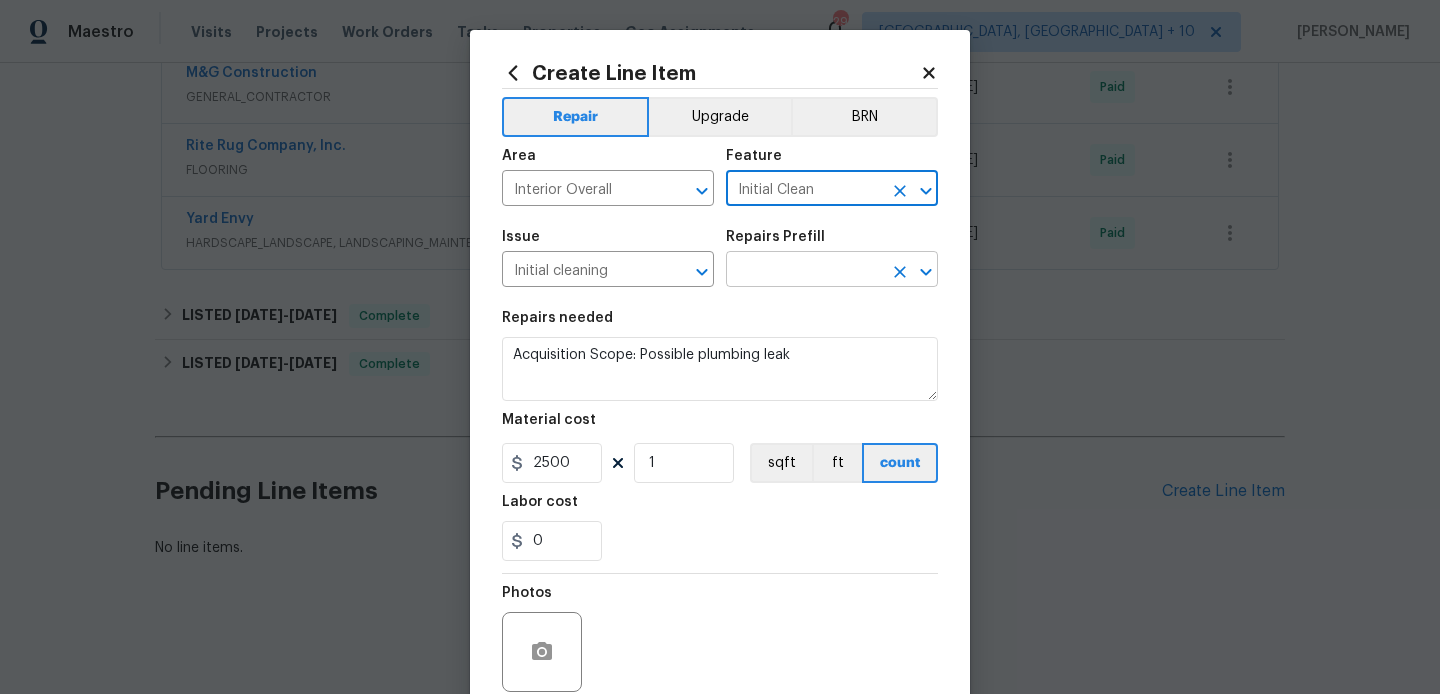 click at bounding box center [804, 271] 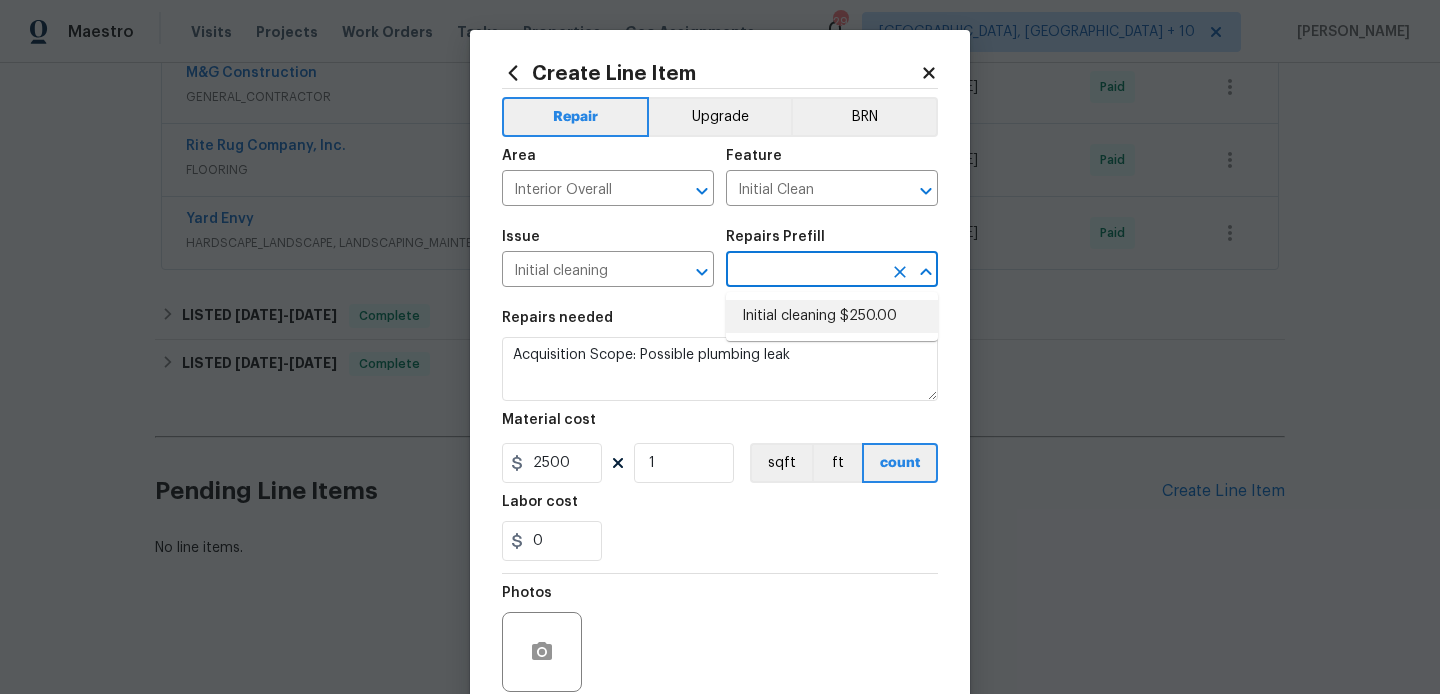 click on "Initial cleaning $250.00" at bounding box center (832, 316) 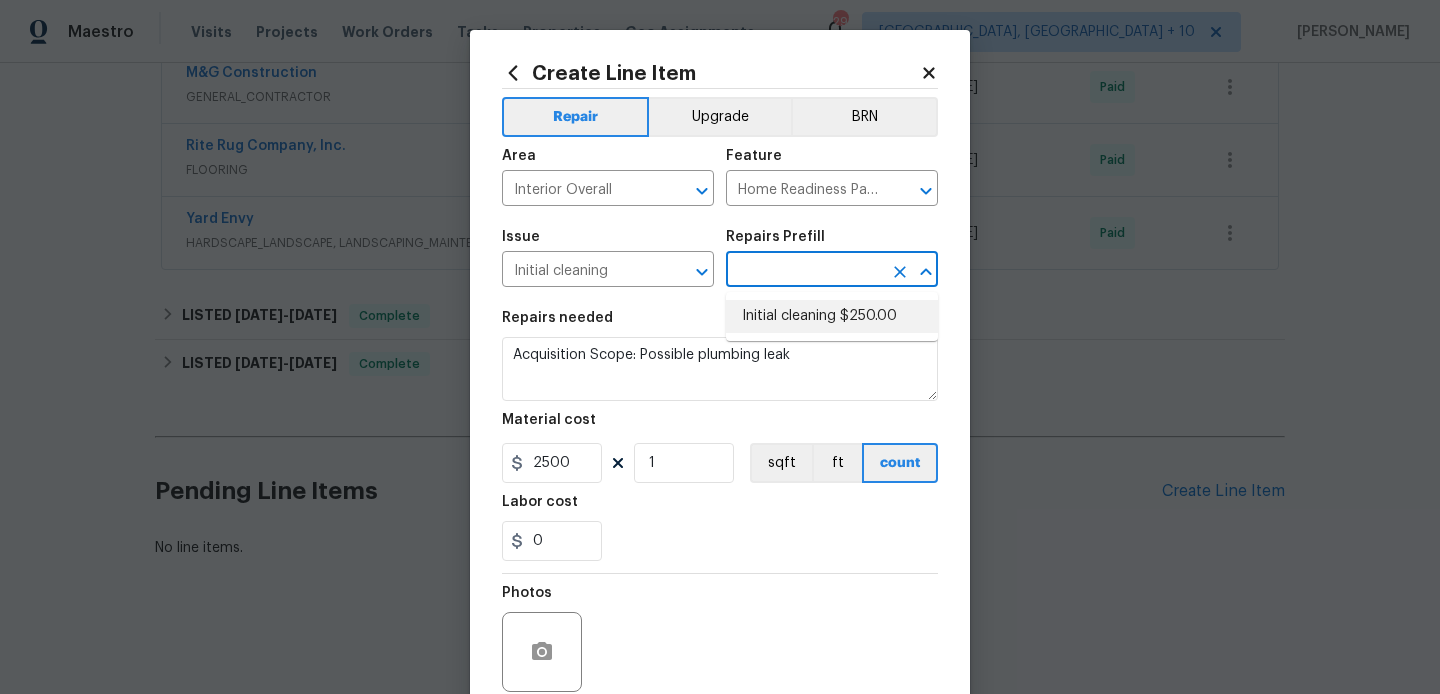 type on "Initial cleaning $250.00" 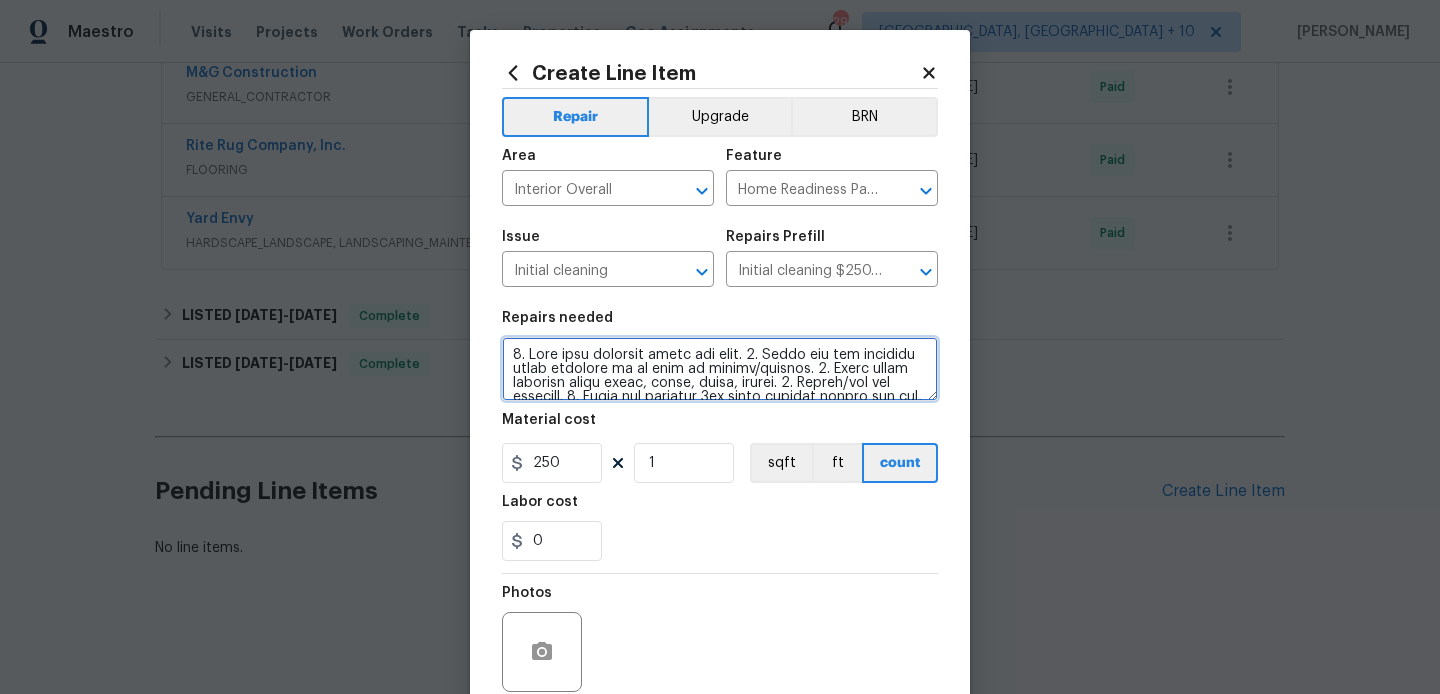 click at bounding box center [720, 369] 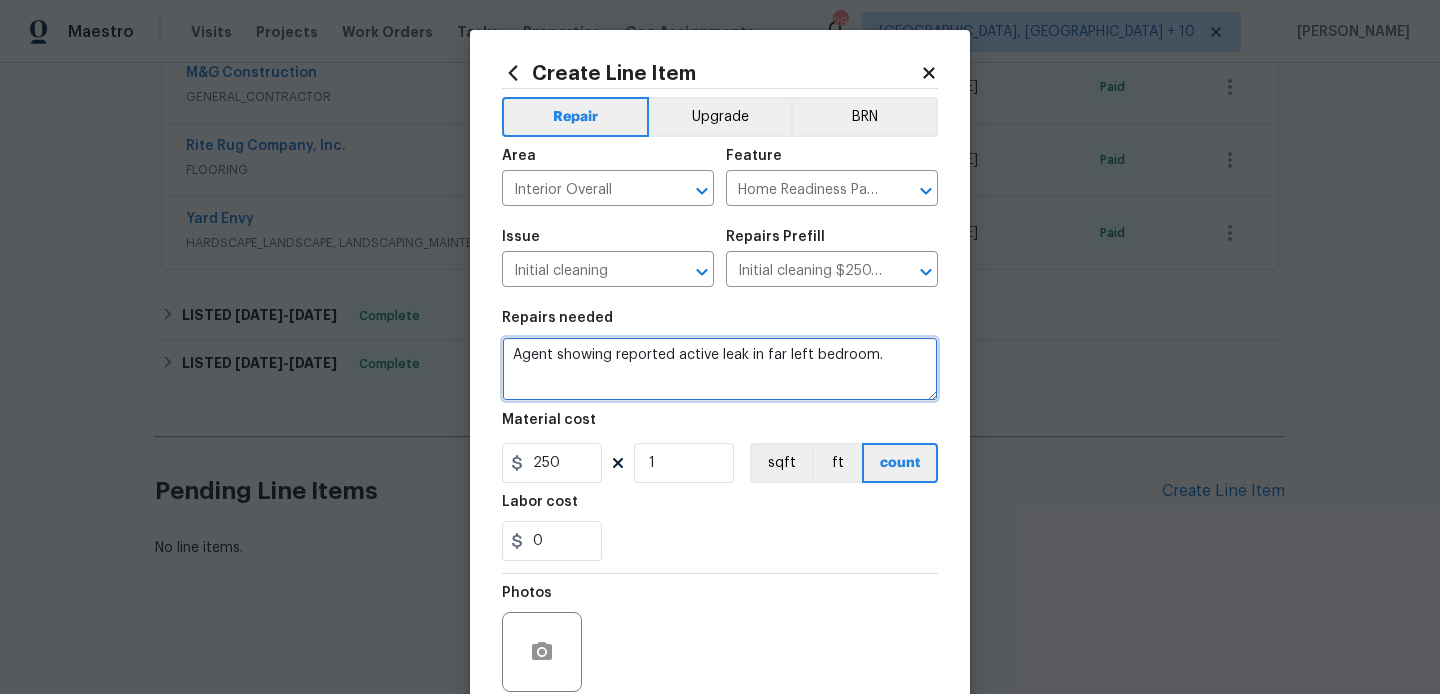 type on "Agent showing reported active leak in far left bedroom." 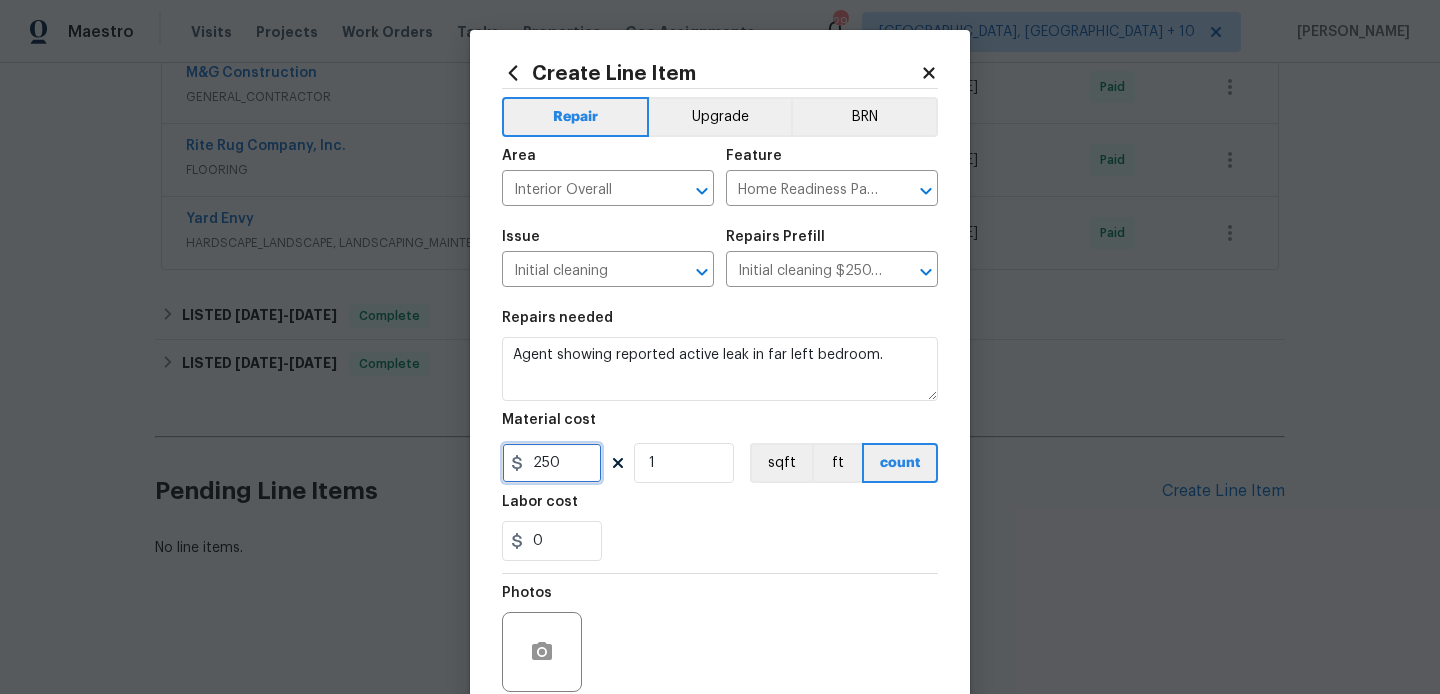 click on "250" at bounding box center (552, 463) 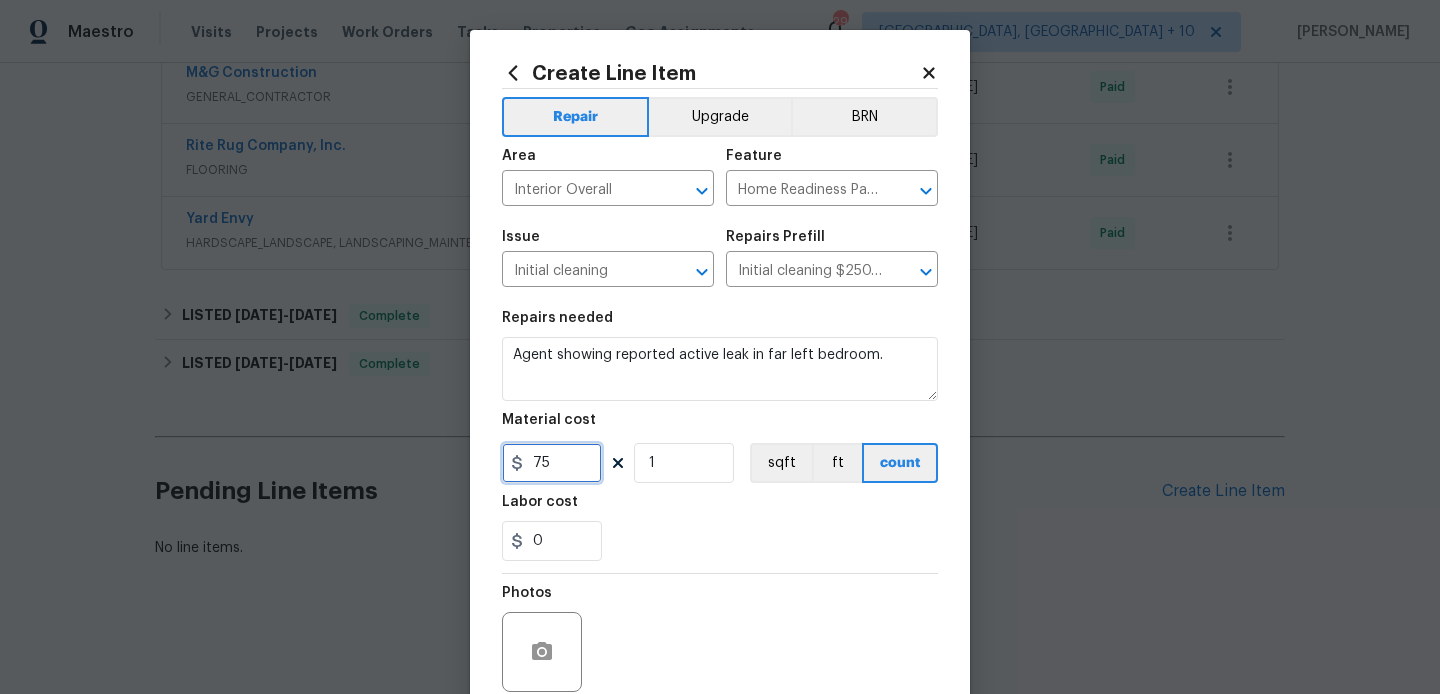 type on "75" 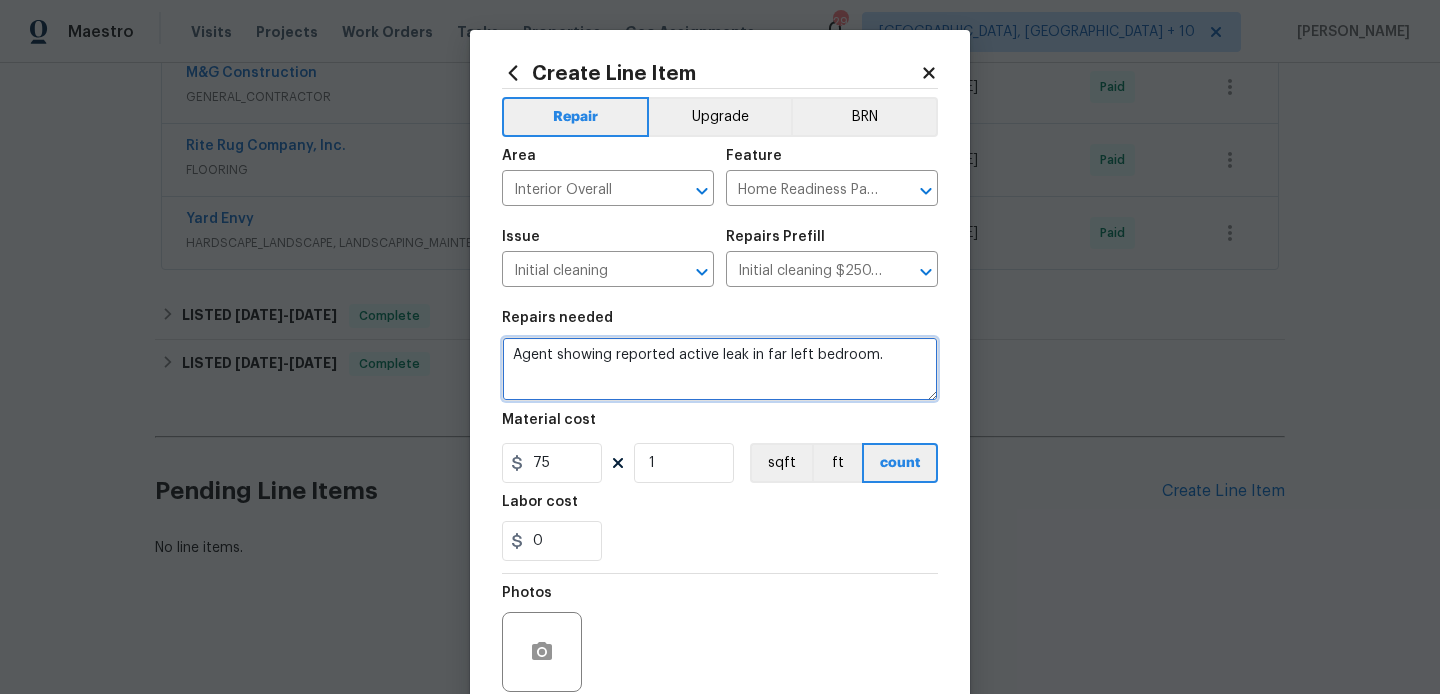 drag, startPoint x: 611, startPoint y: 357, endPoint x: 491, endPoint y: 359, distance: 120.01666 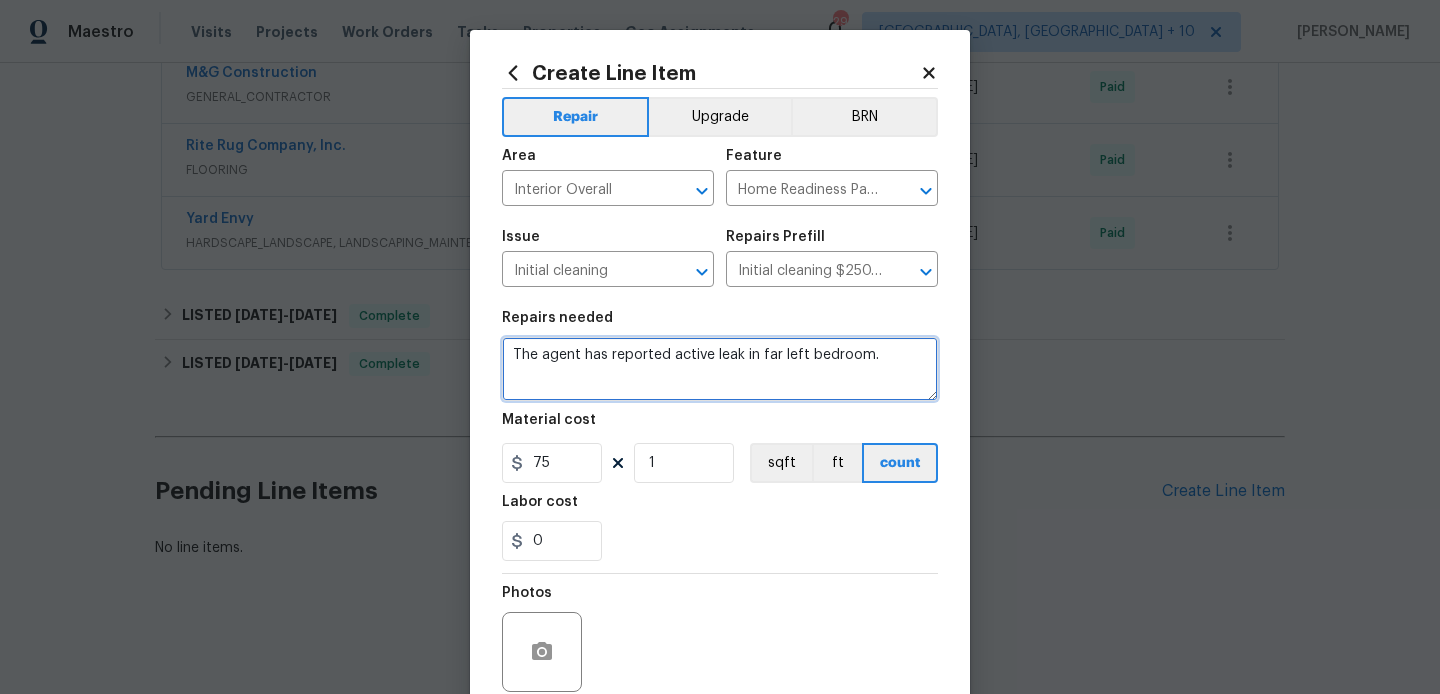 click on "The agent has reported active leak in far left bedroom." at bounding box center (720, 369) 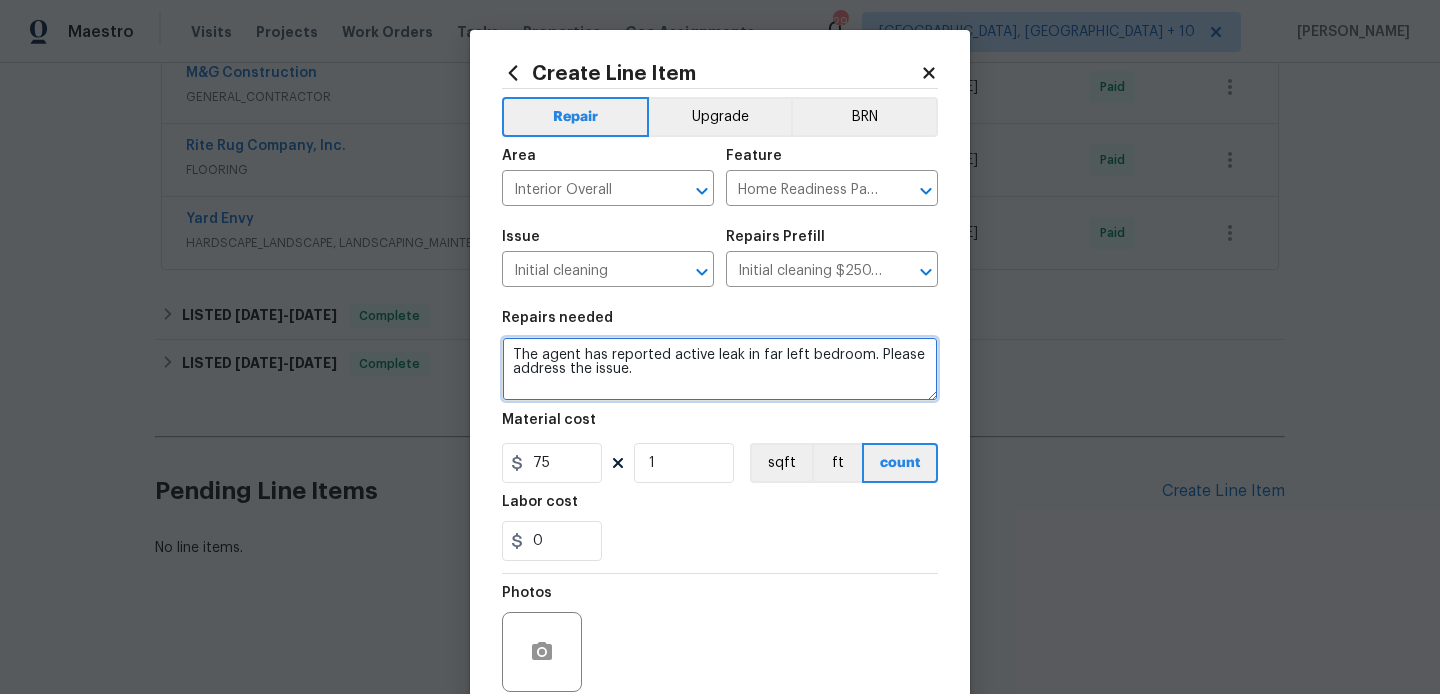 scroll, scrollTop: 168, scrollLeft: 0, axis: vertical 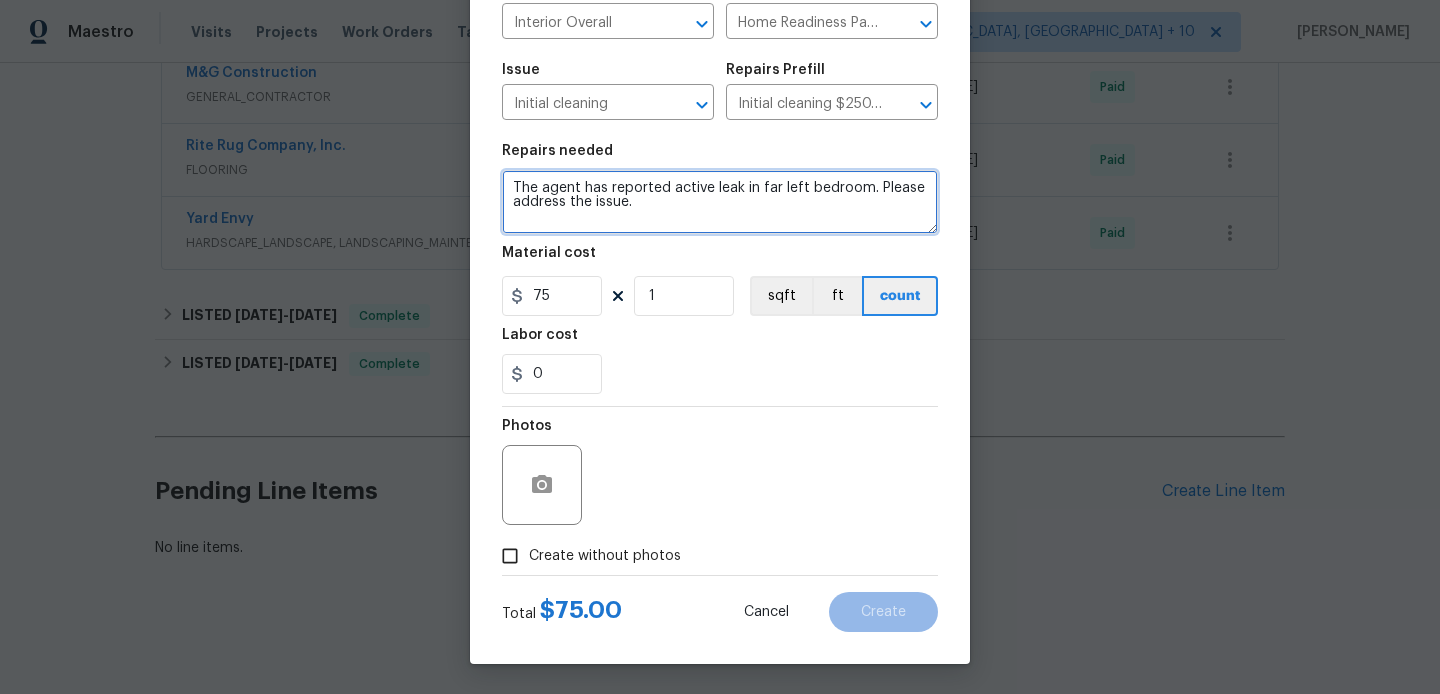 click on "active" at bounding box center (0, 0) 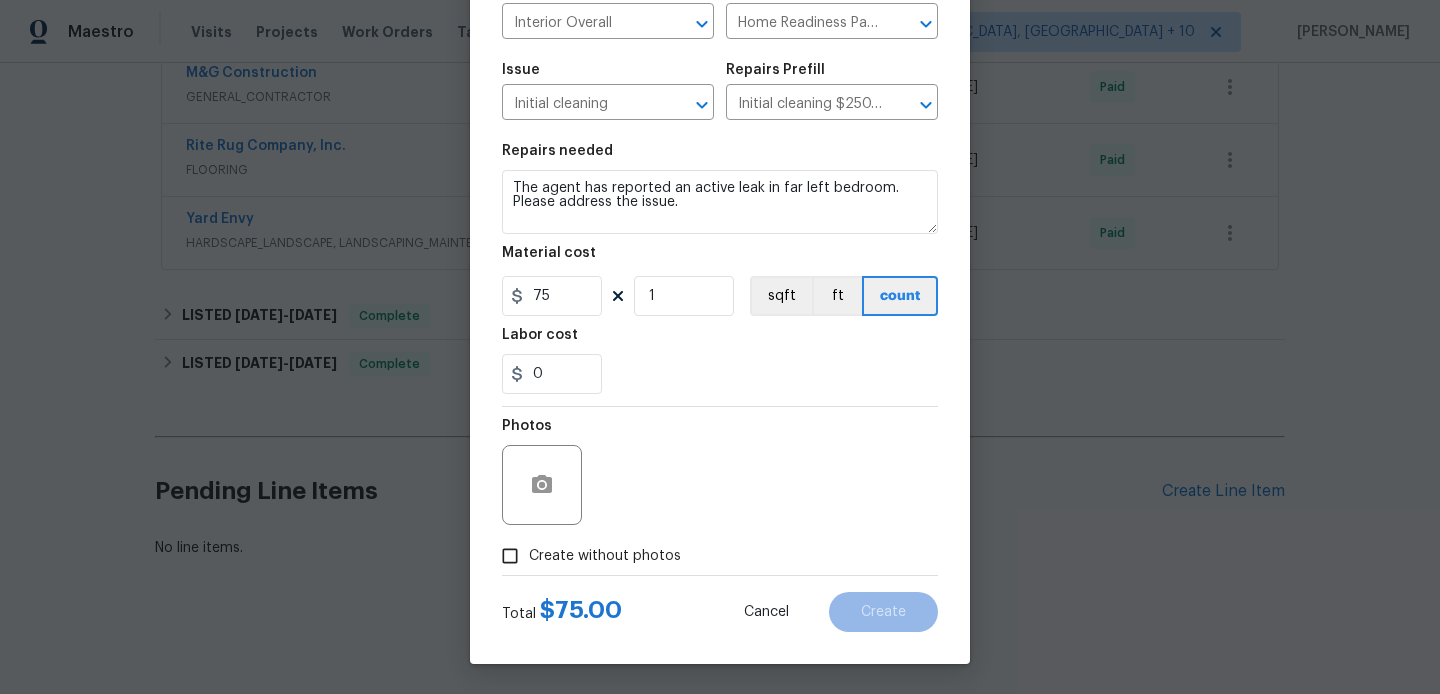 click on "Correct the article the  far Ignore Rewrite sentence" at bounding box center (0, 0) 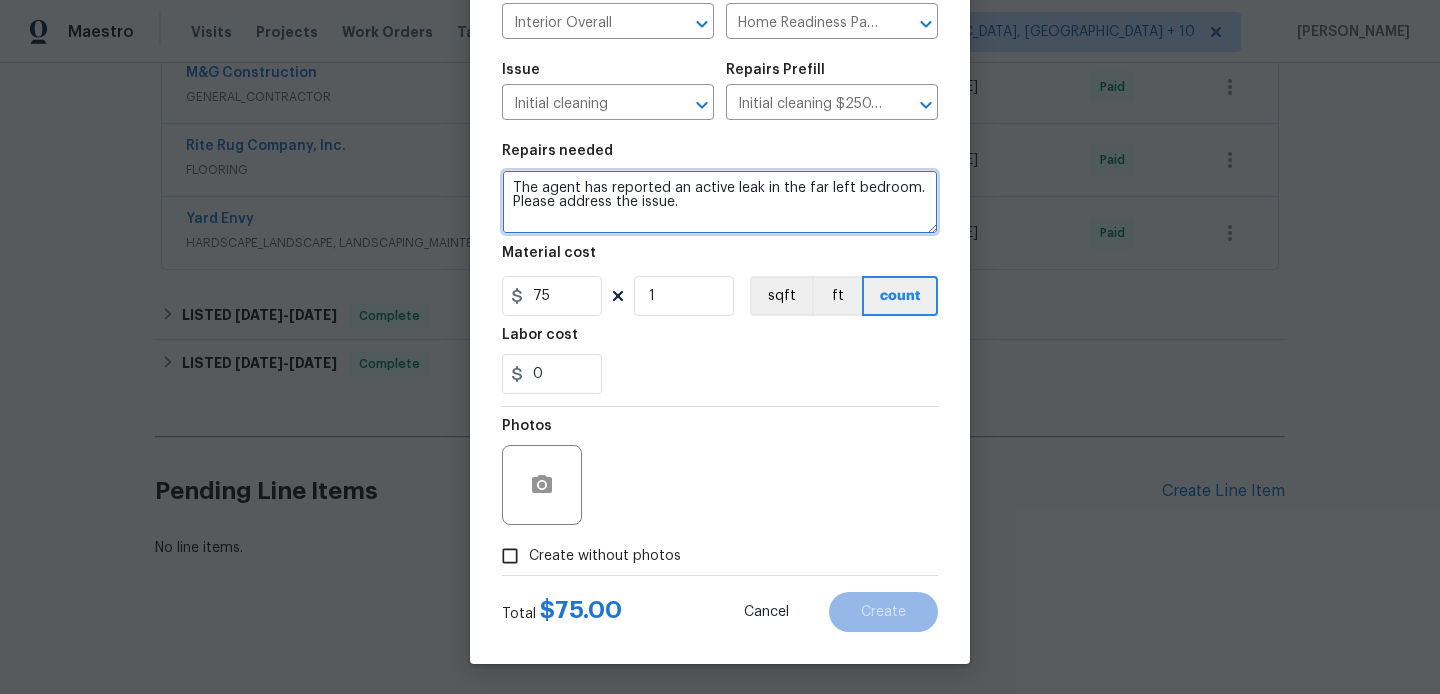 type on "The agent has reported an active leak in the far left bedroom. Please address the issue." 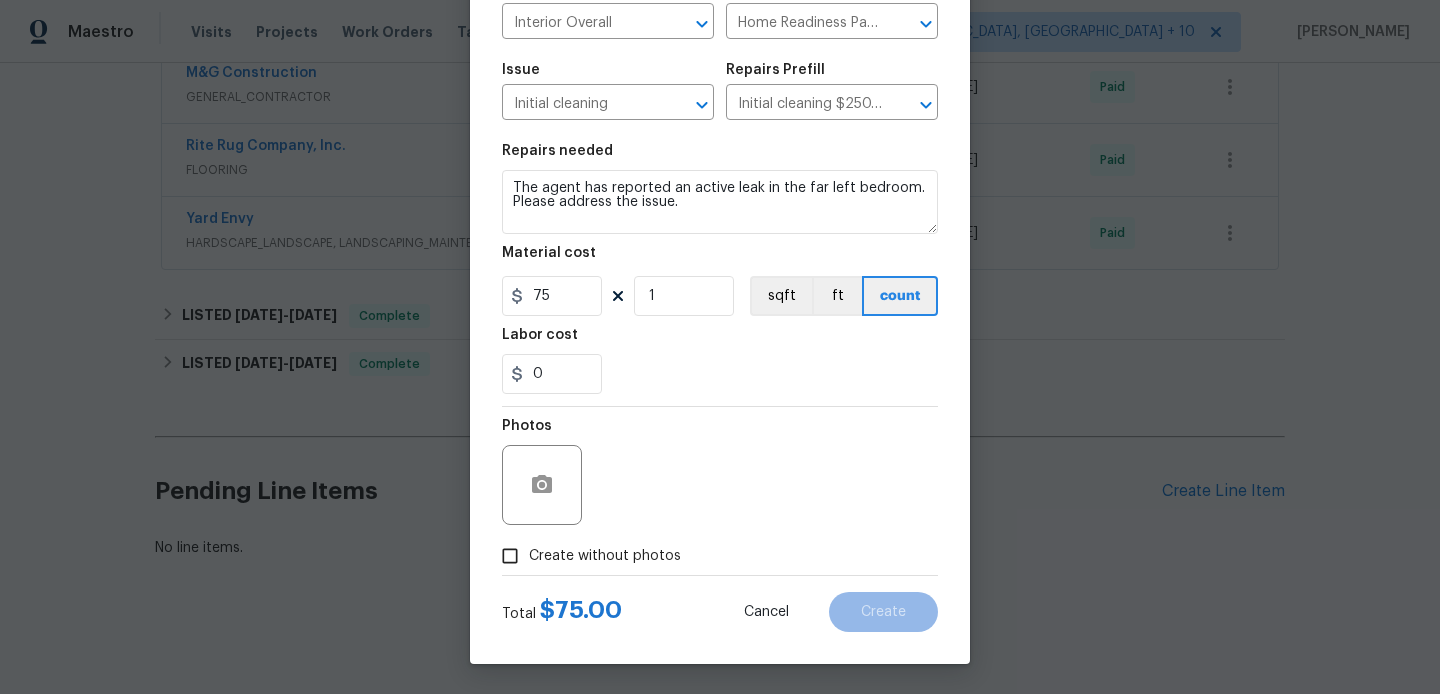 click on "Create without photos" at bounding box center [605, 556] 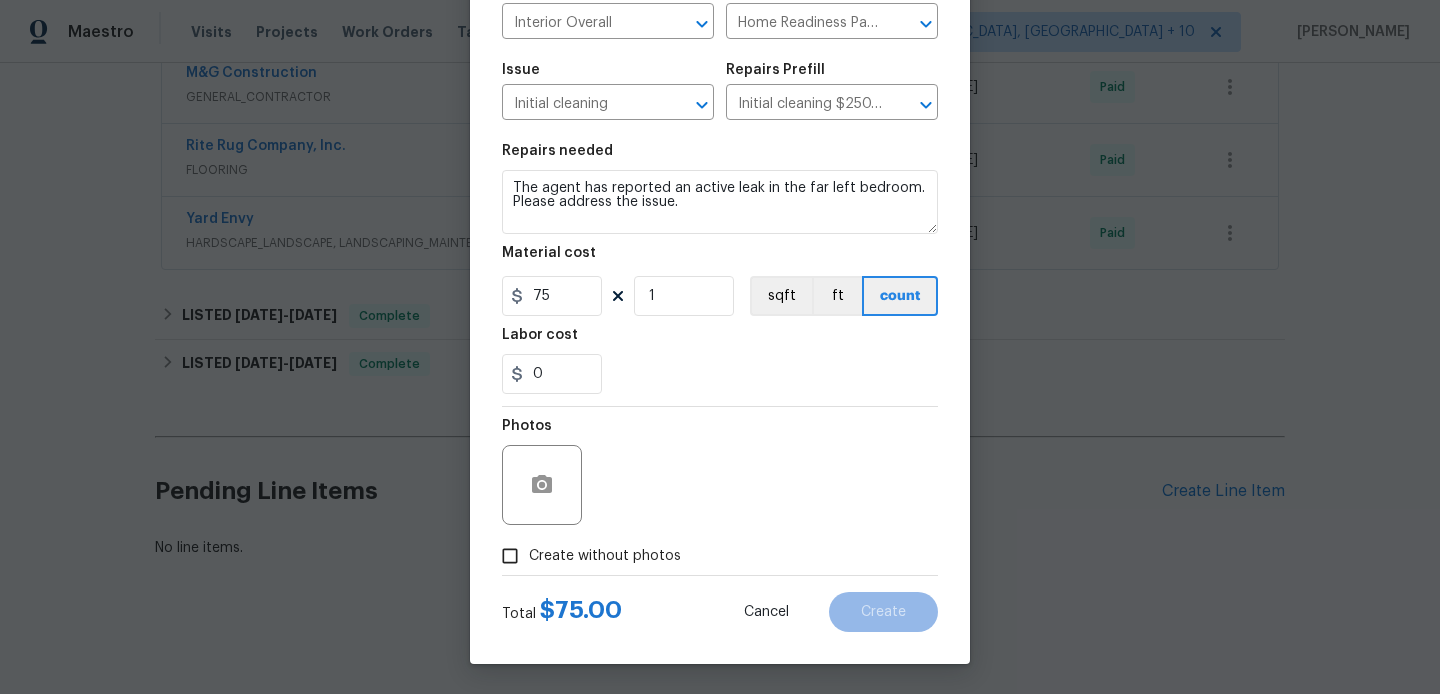 click on "Create without photos" at bounding box center [510, 556] 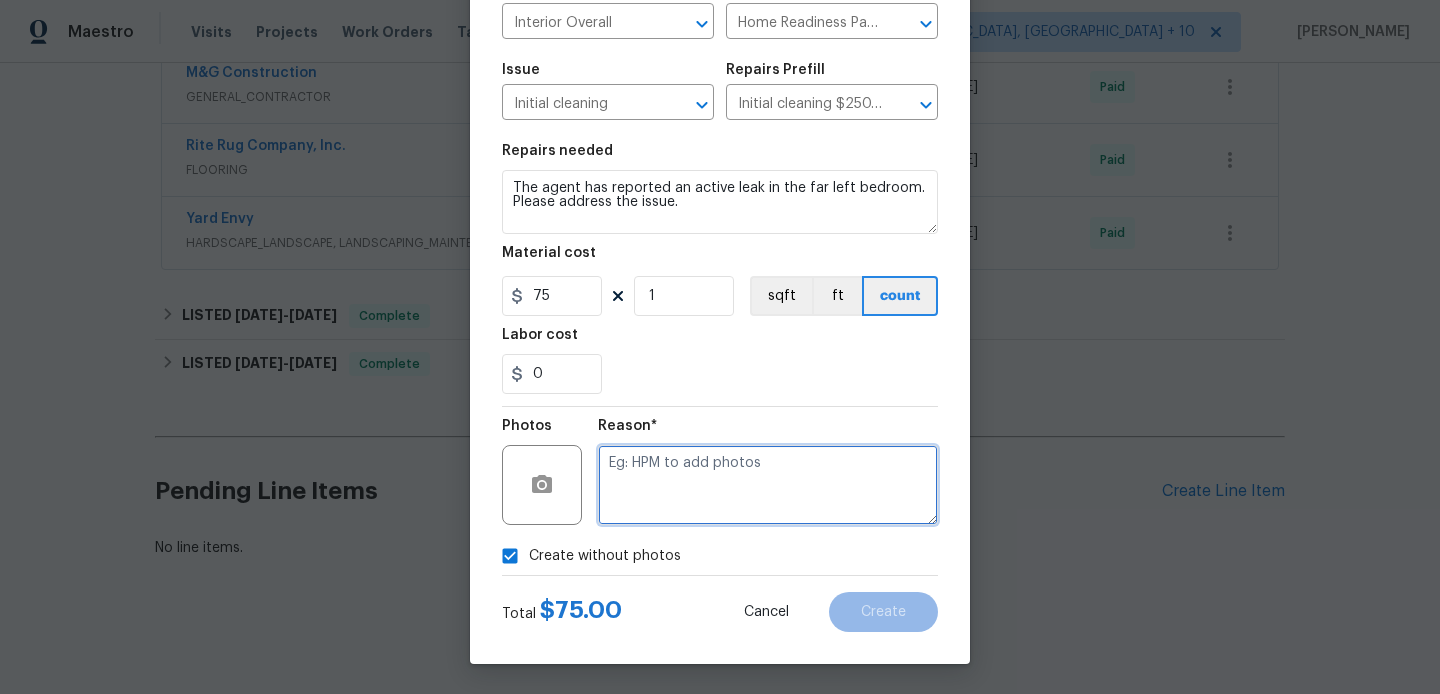 click at bounding box center (768, 485) 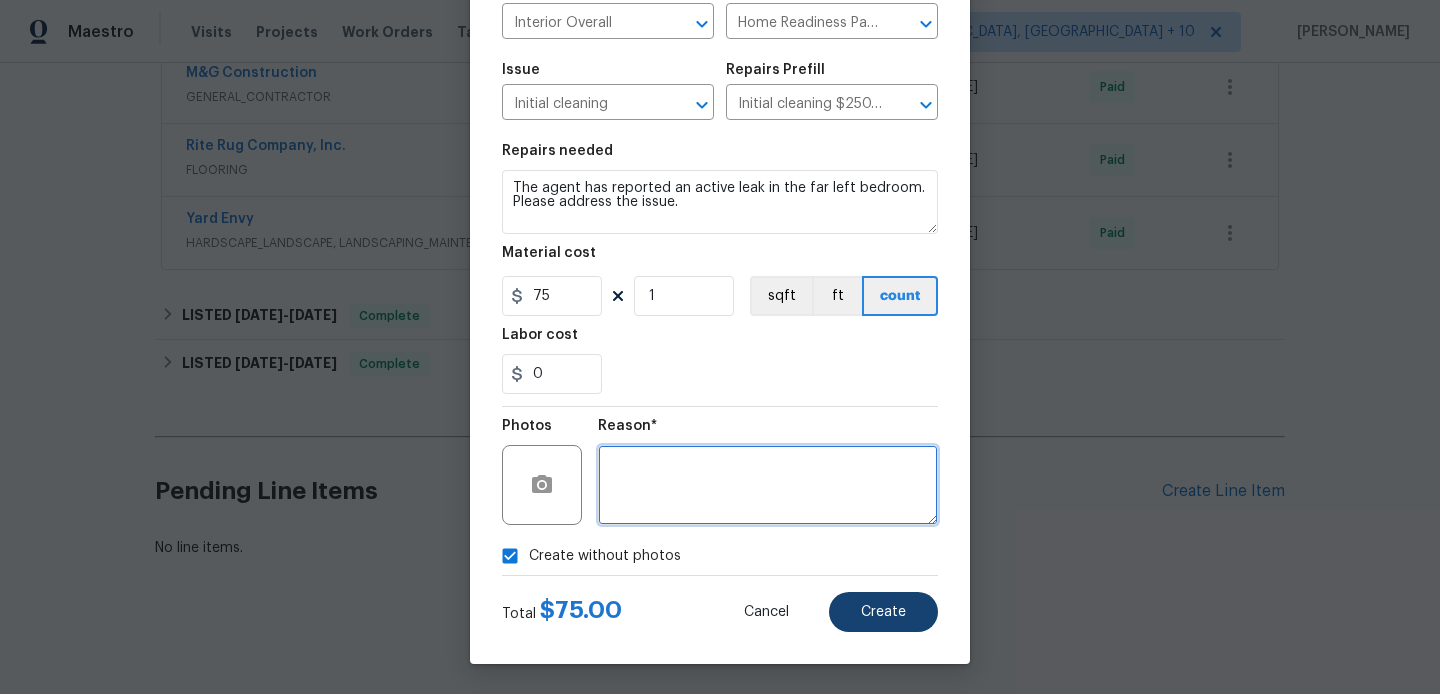 type 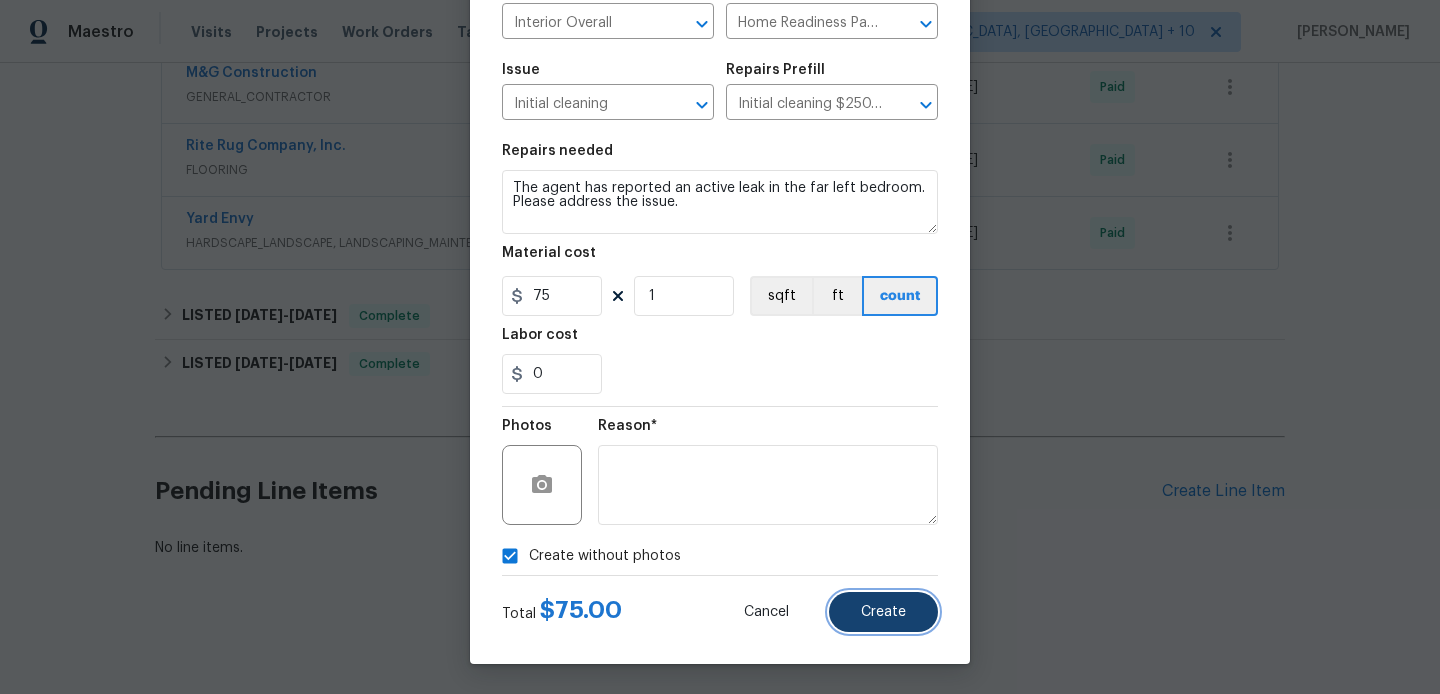 click on "Create" at bounding box center (883, 612) 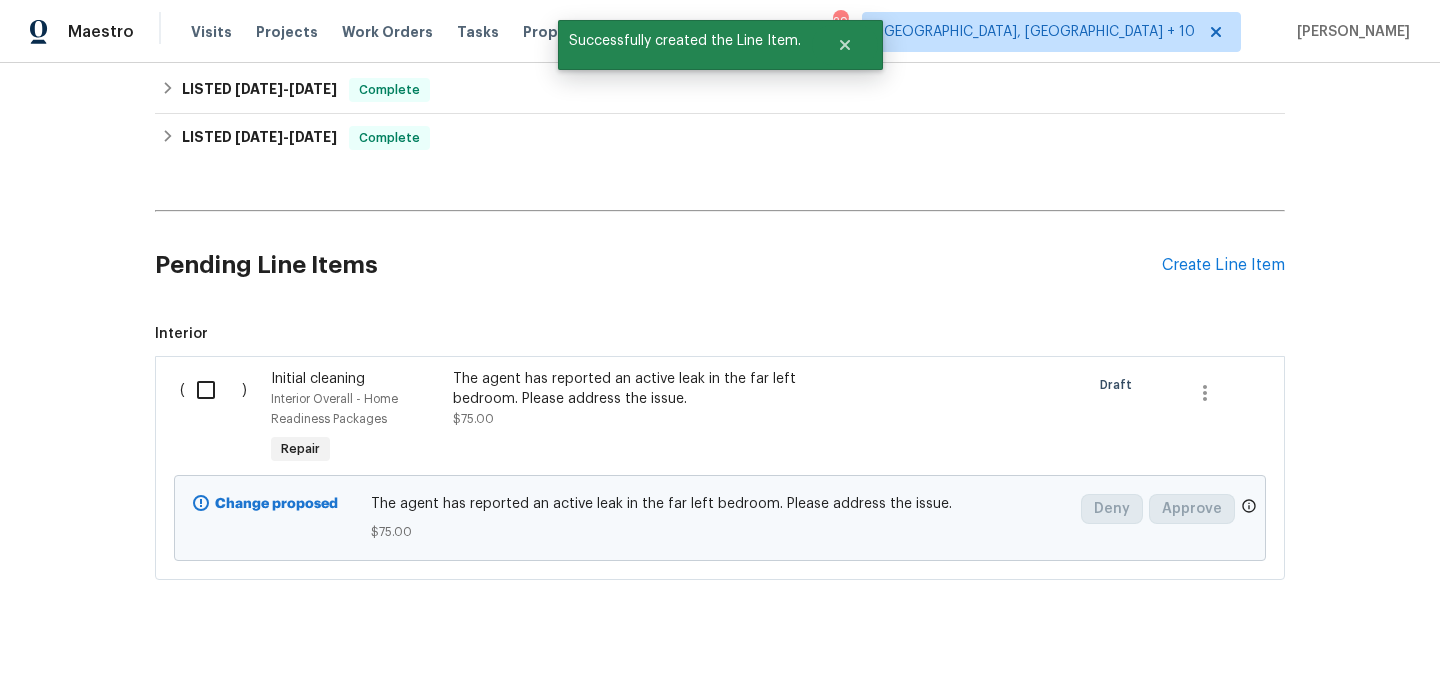 scroll, scrollTop: 1010, scrollLeft: 0, axis: vertical 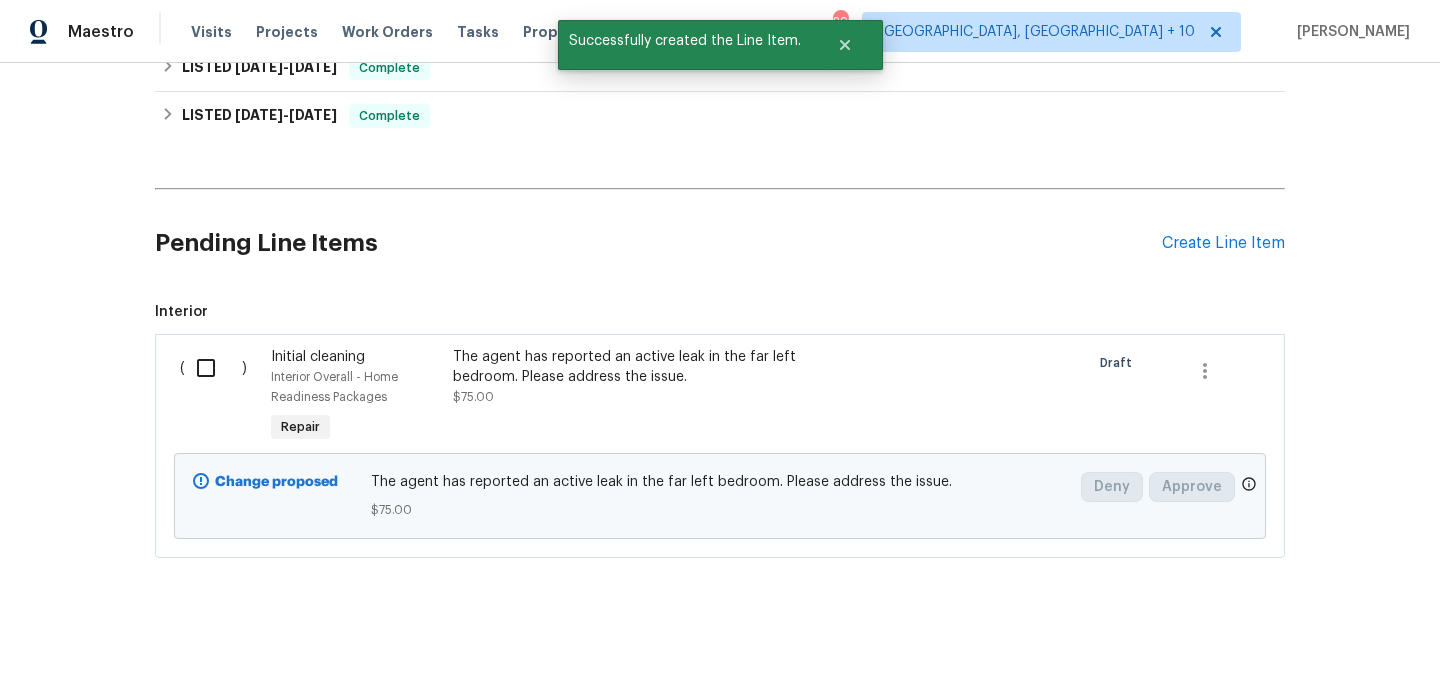 click at bounding box center (213, 368) 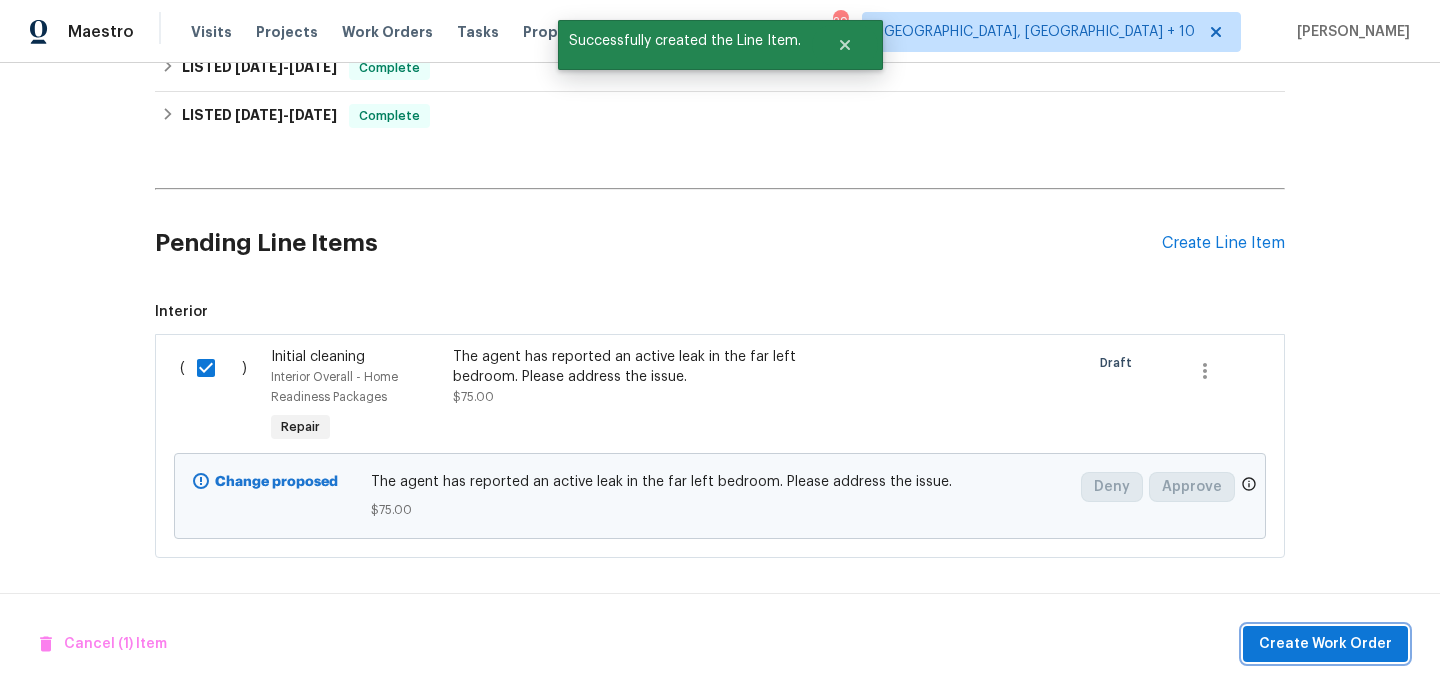 click on "Create Work Order" at bounding box center (1325, 644) 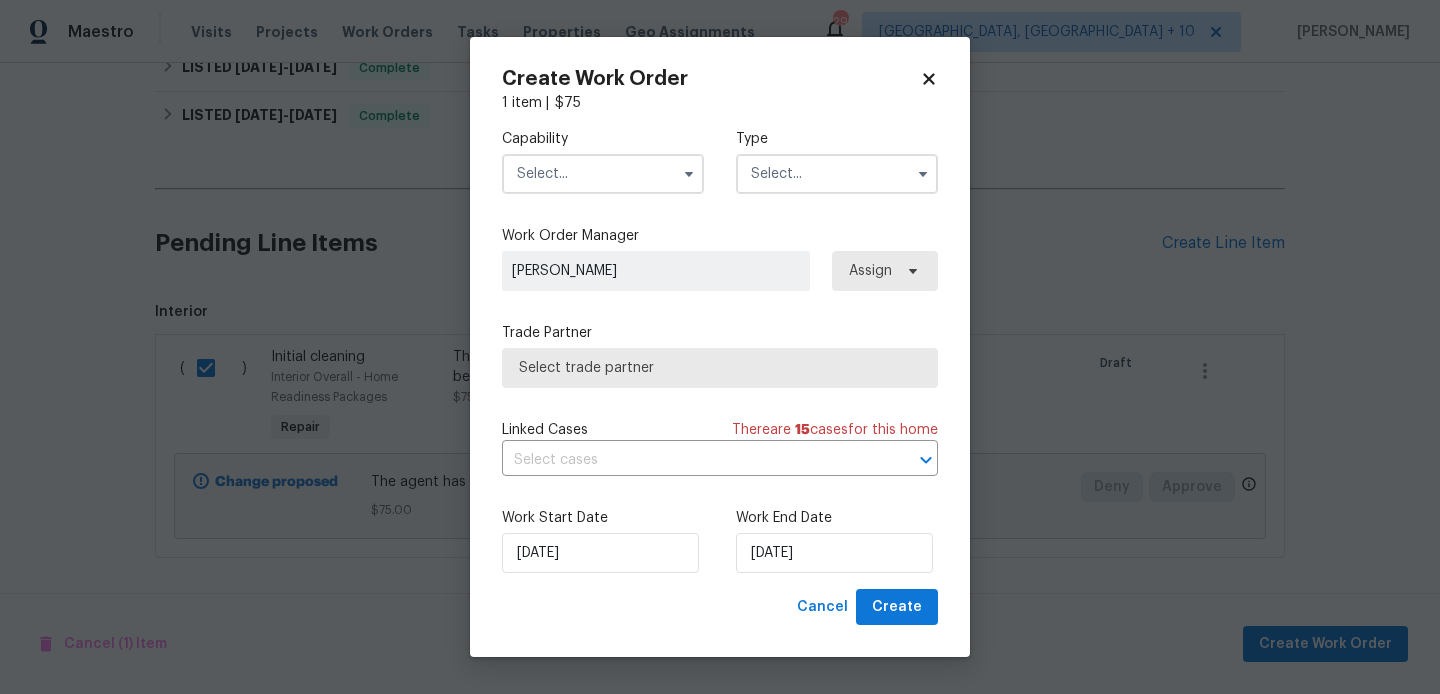 click at bounding box center (603, 174) 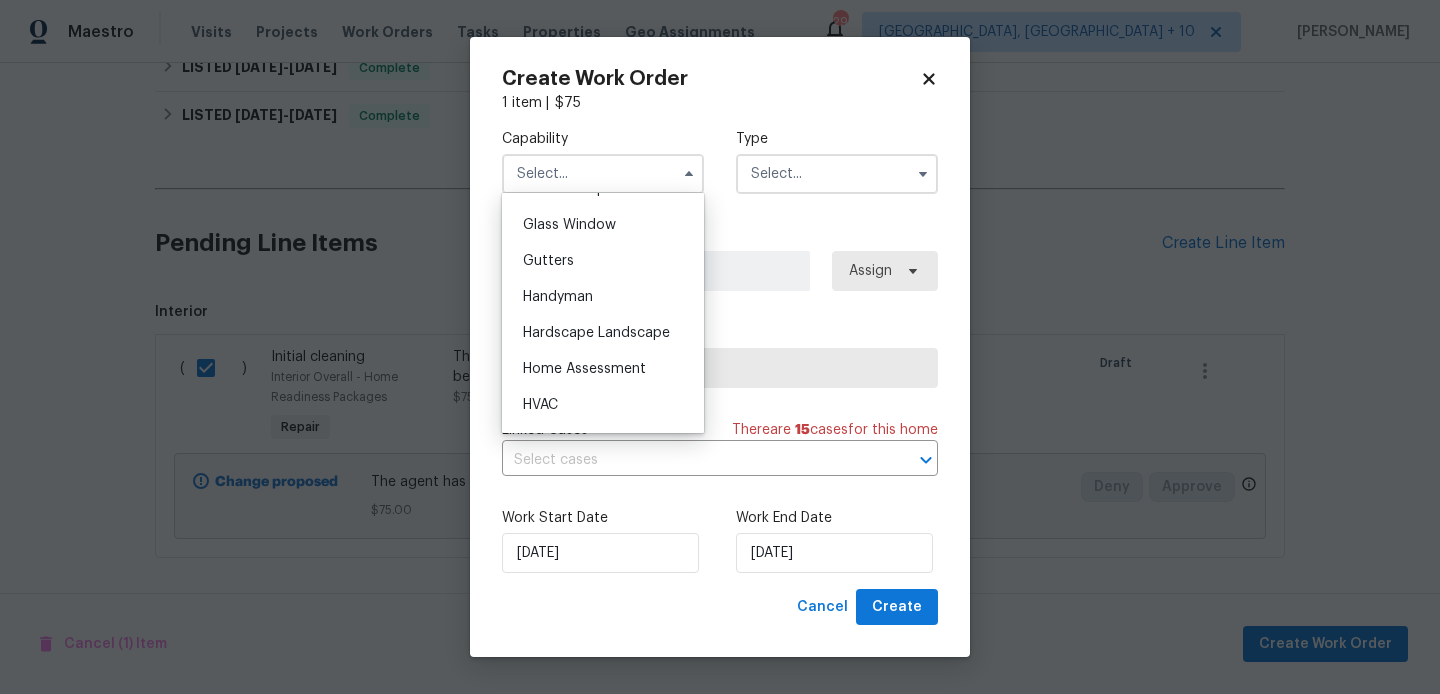 scroll, scrollTop: 1022, scrollLeft: 0, axis: vertical 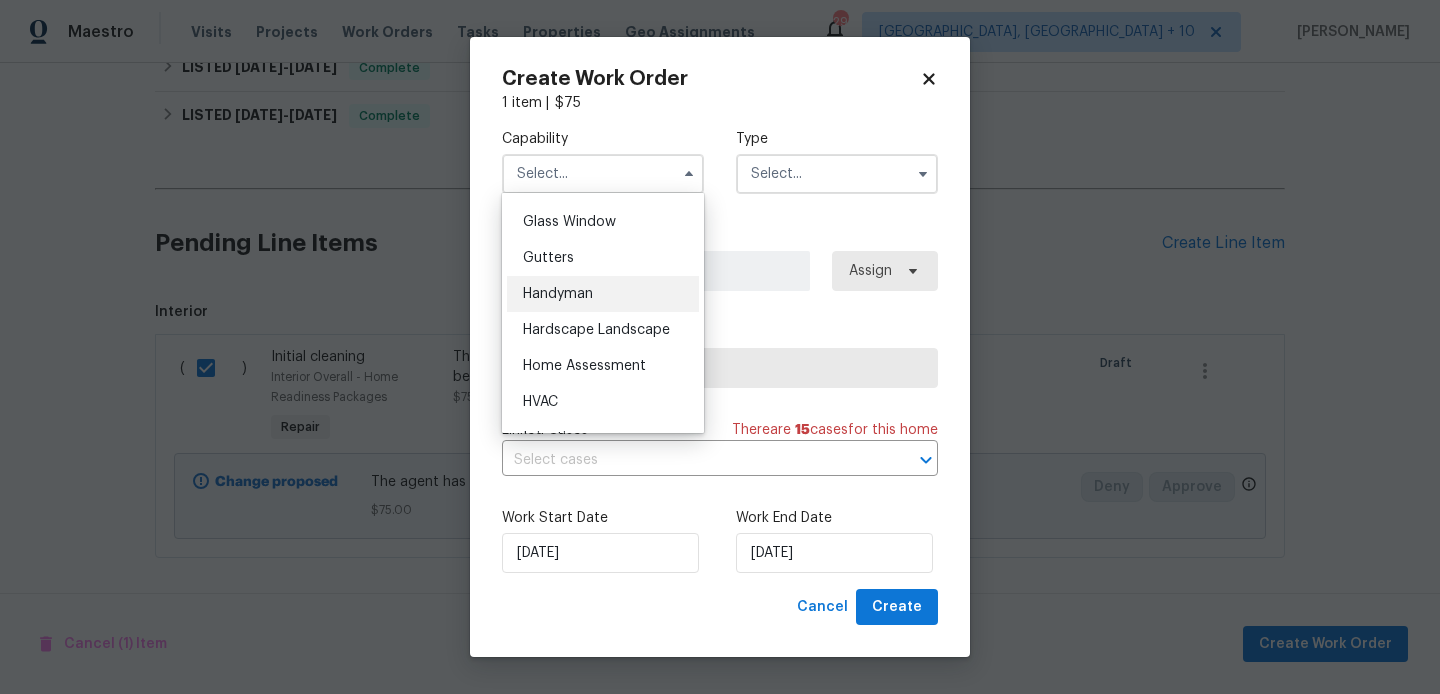 click on "Handyman" at bounding box center [558, 294] 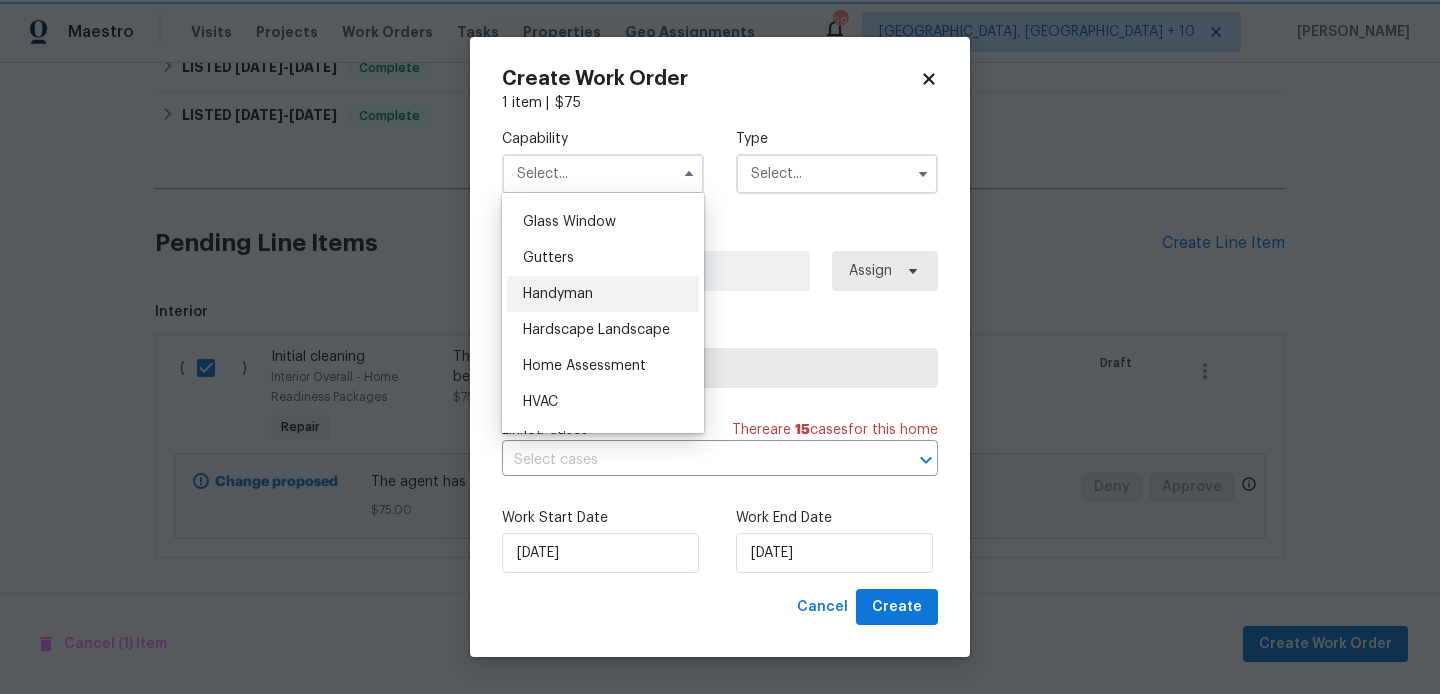 type on "Handyman" 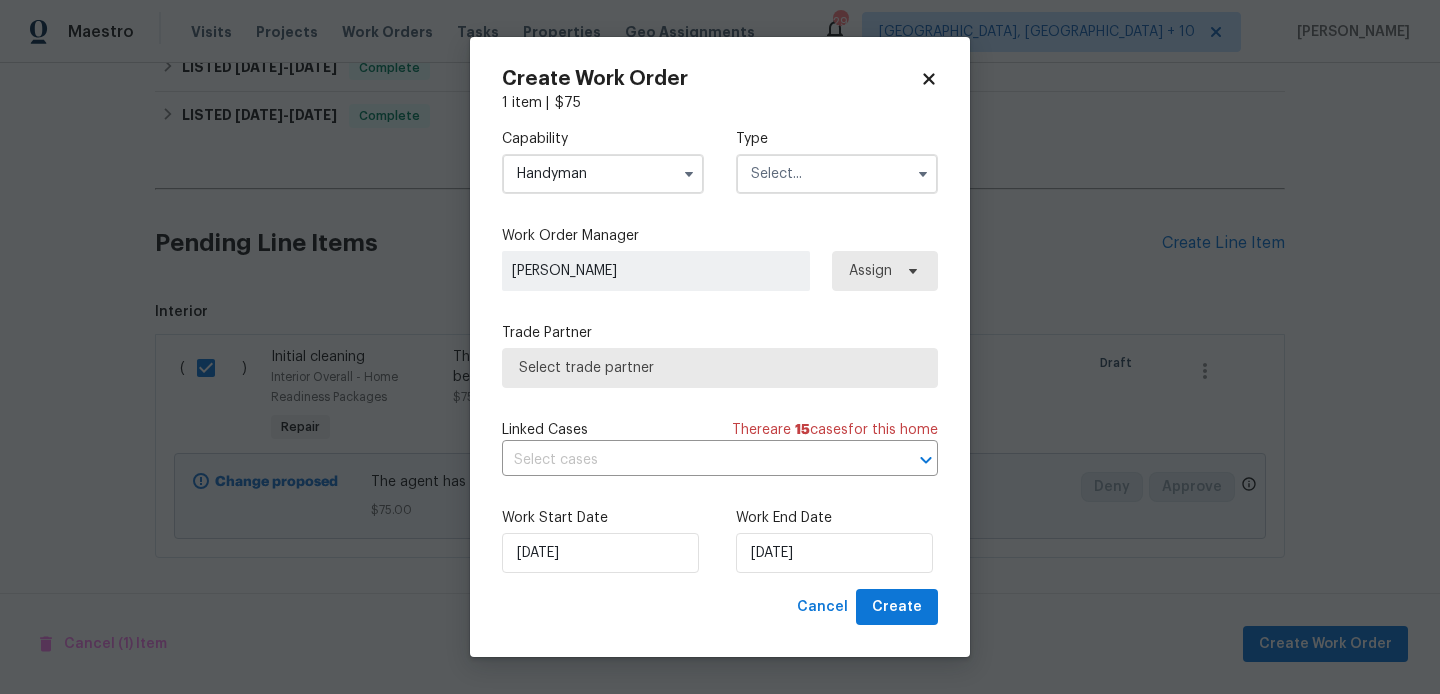 click at bounding box center (837, 174) 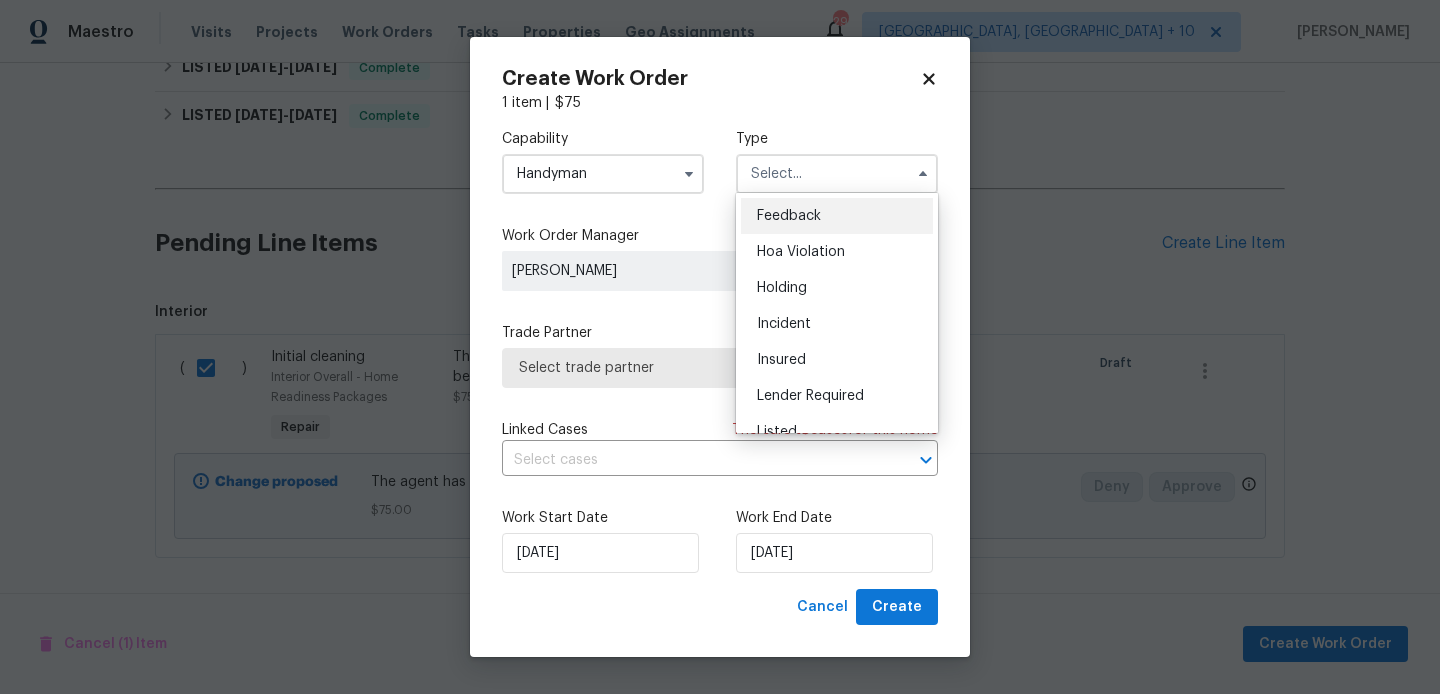 click on "Feedback" at bounding box center [837, 216] 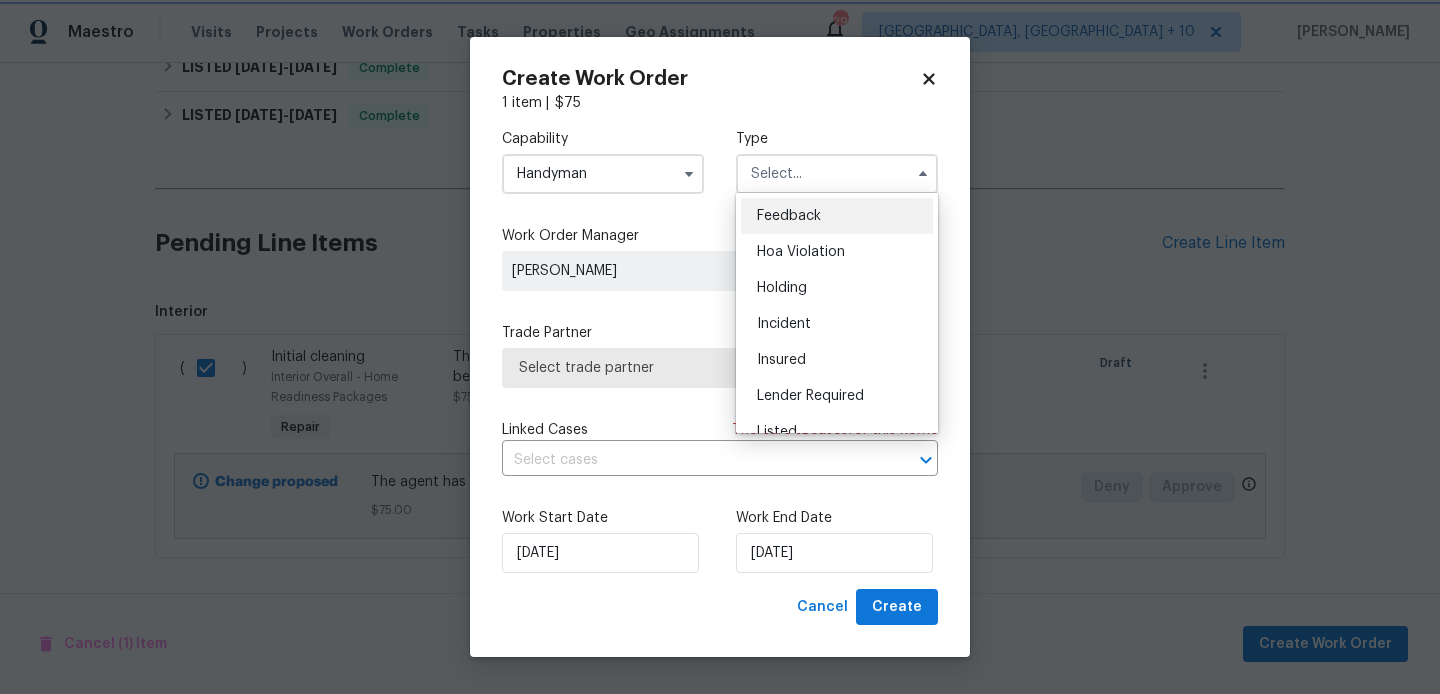 type on "Feedback" 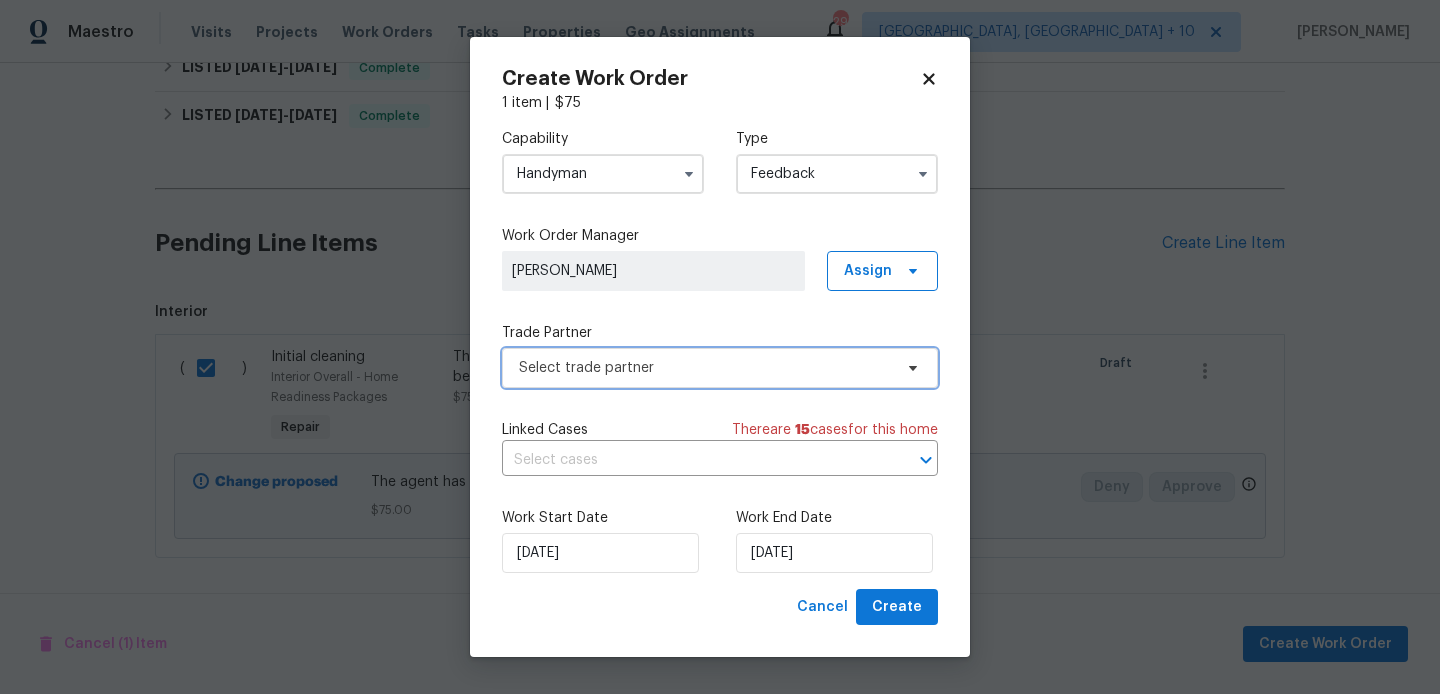 click on "Select trade partner" at bounding box center (705, 368) 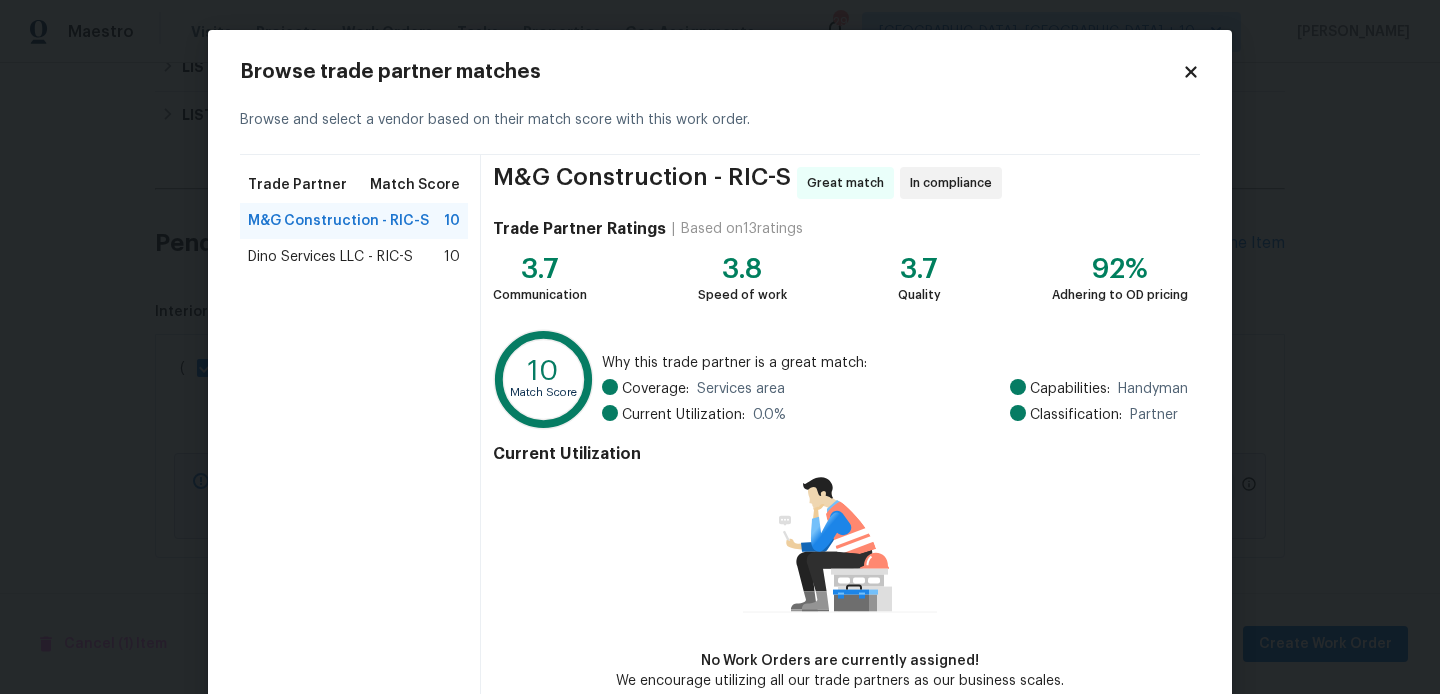 scroll, scrollTop: 106, scrollLeft: 0, axis: vertical 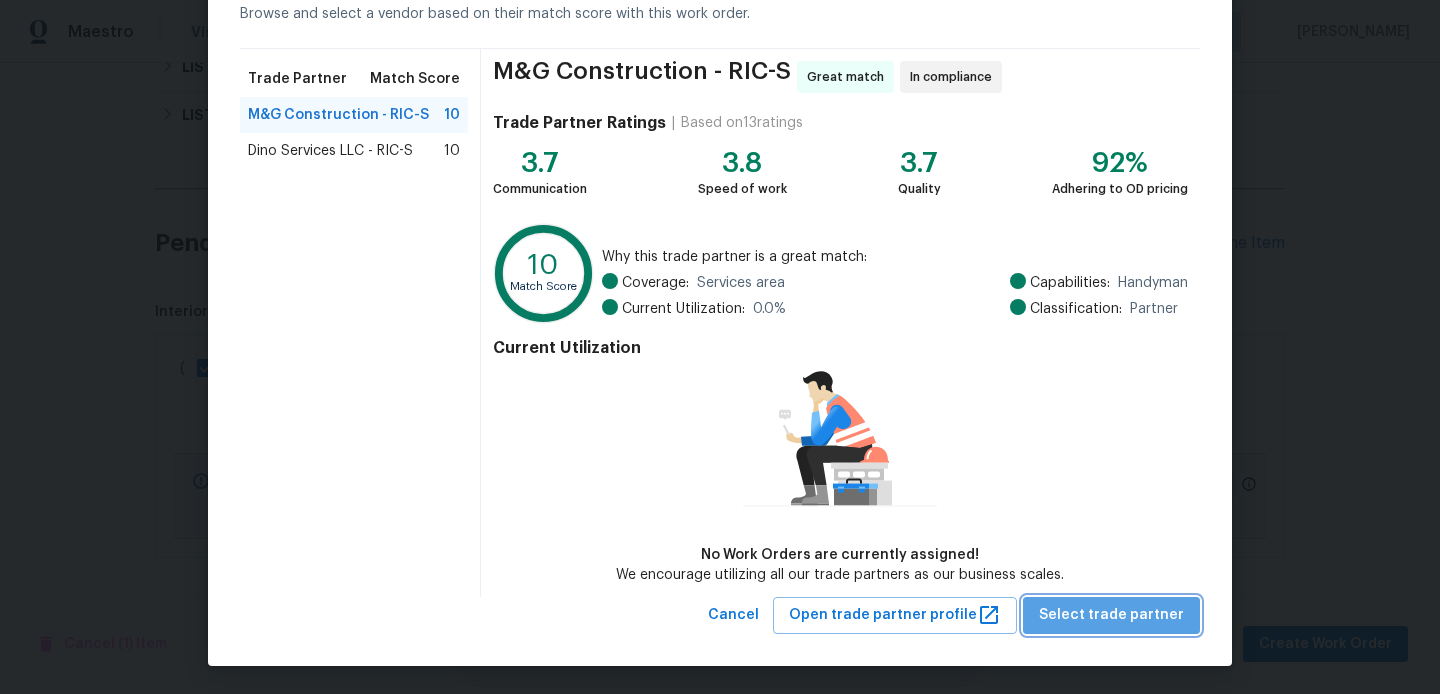 click on "Select trade partner" at bounding box center (1111, 615) 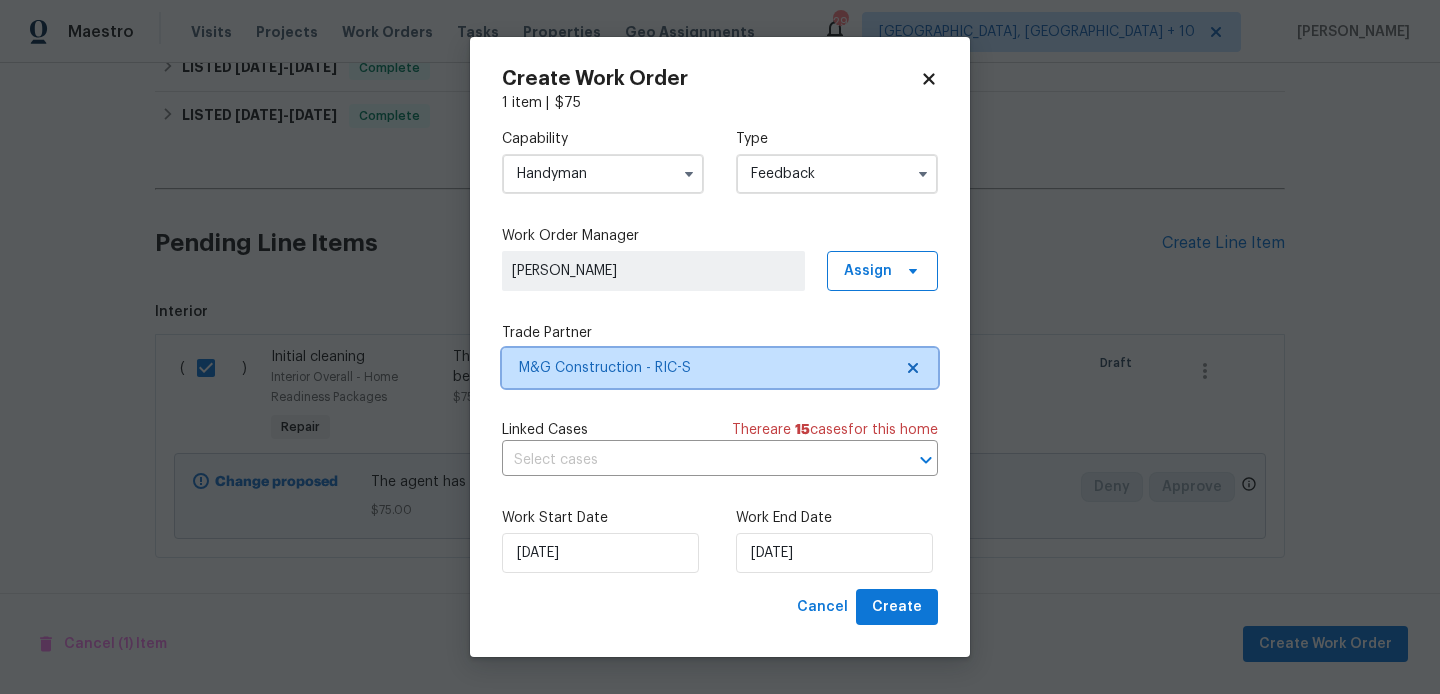 scroll, scrollTop: 0, scrollLeft: 0, axis: both 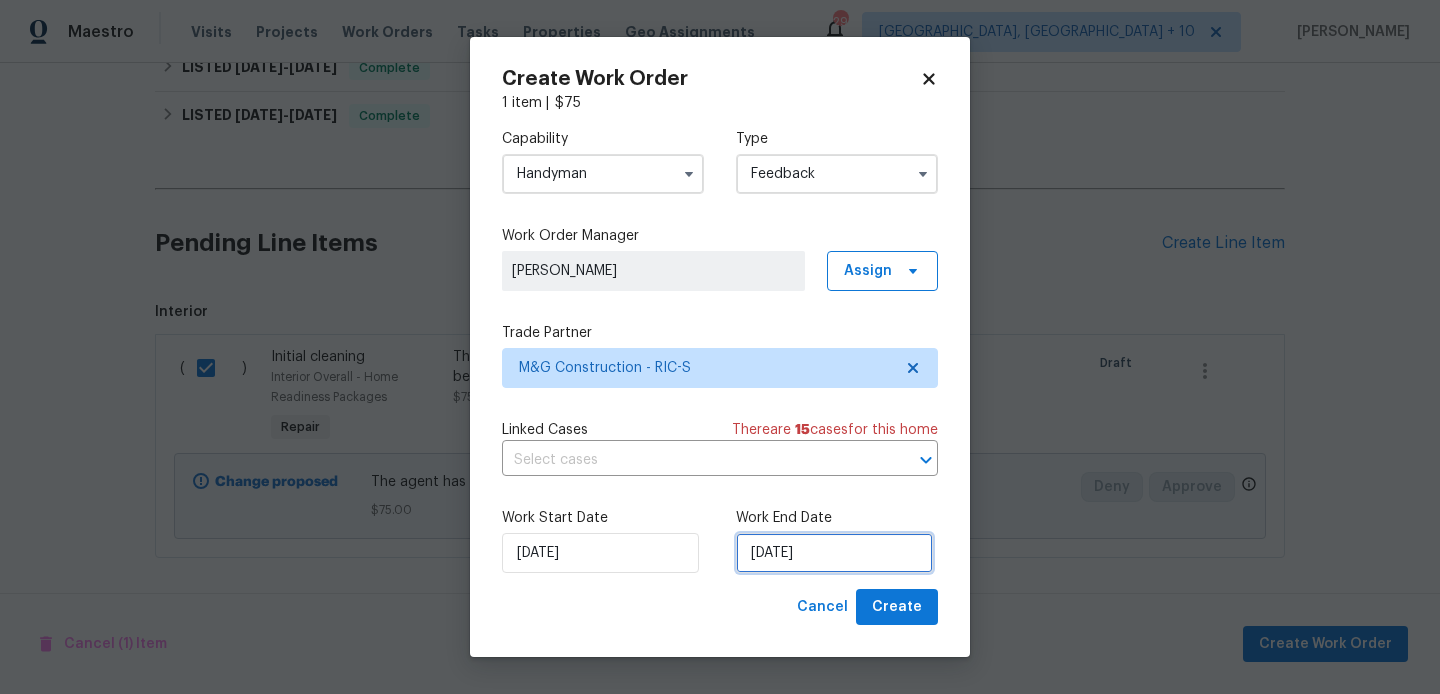 click on "14/07/2025" at bounding box center [834, 553] 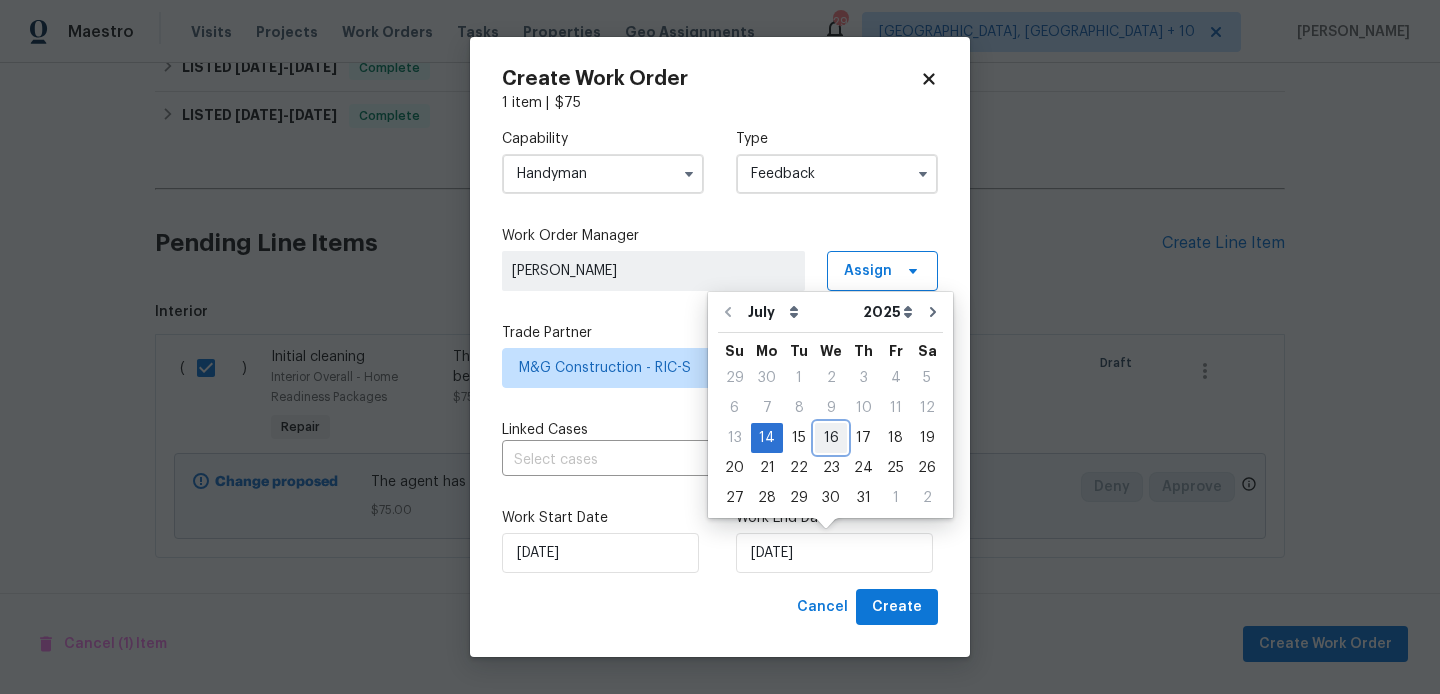 drag, startPoint x: 824, startPoint y: 437, endPoint x: 833, endPoint y: 482, distance: 45.891174 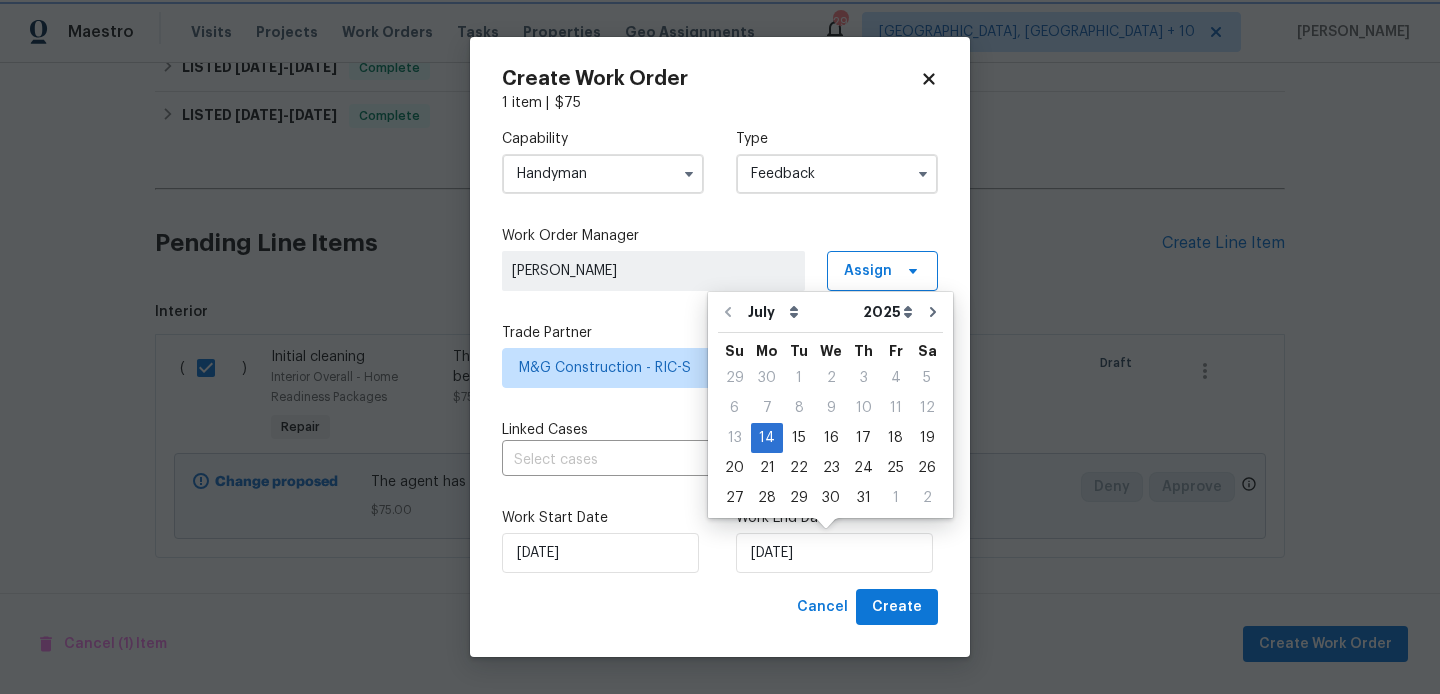 type on "16/07/2025" 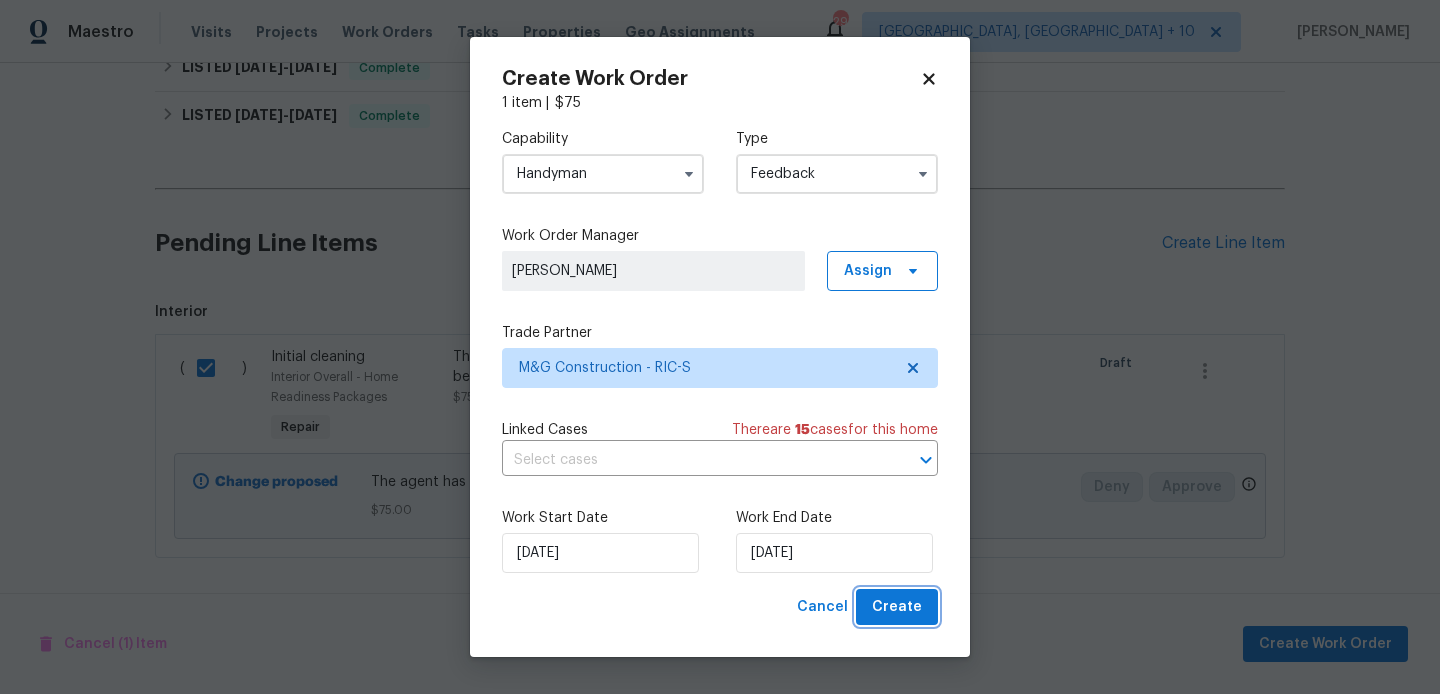 click on "Create" at bounding box center (897, 607) 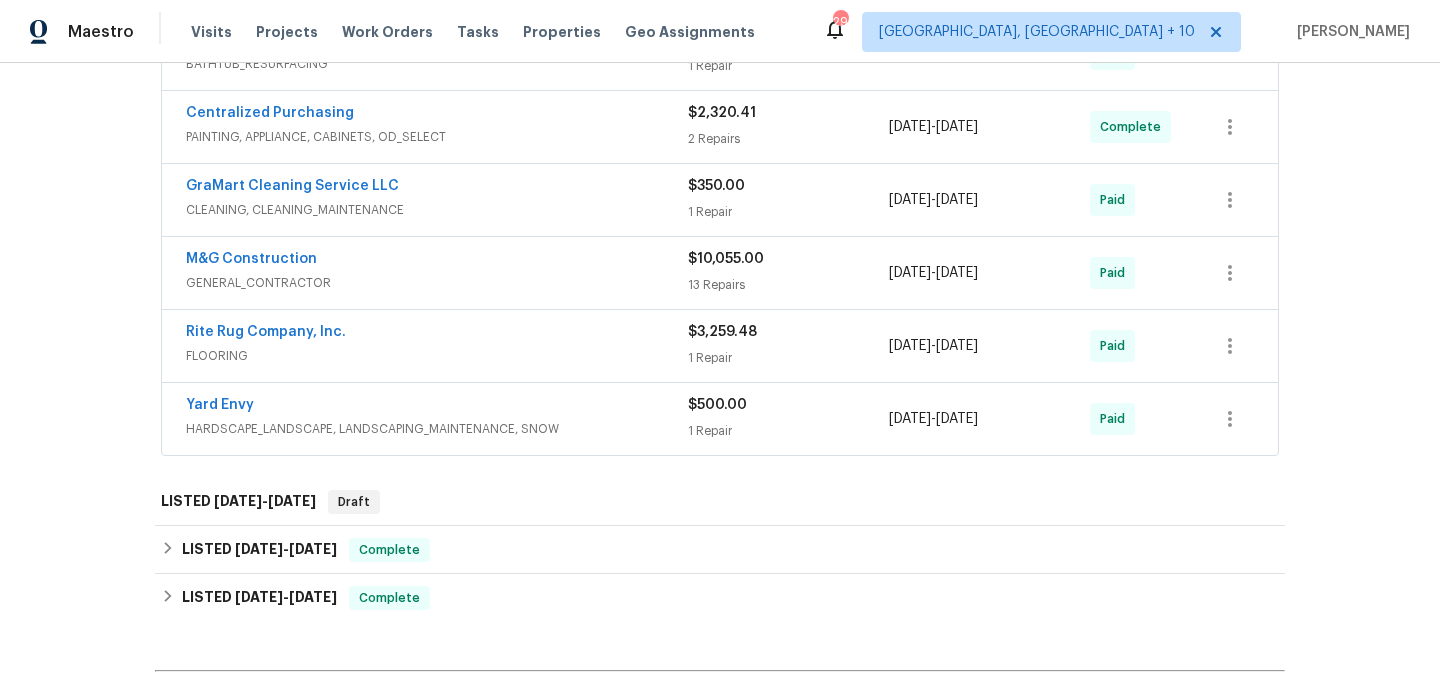 scroll, scrollTop: 0, scrollLeft: 0, axis: both 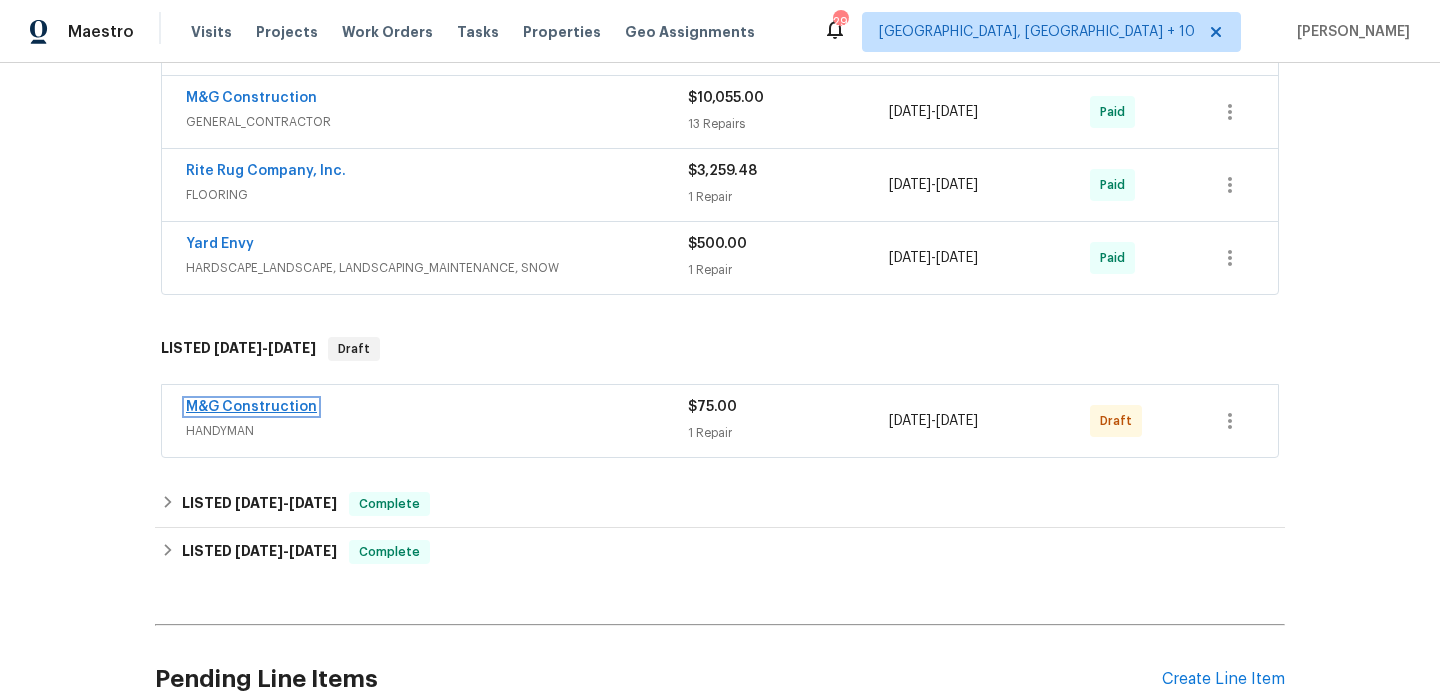 click on "M&G Construction" at bounding box center (251, 407) 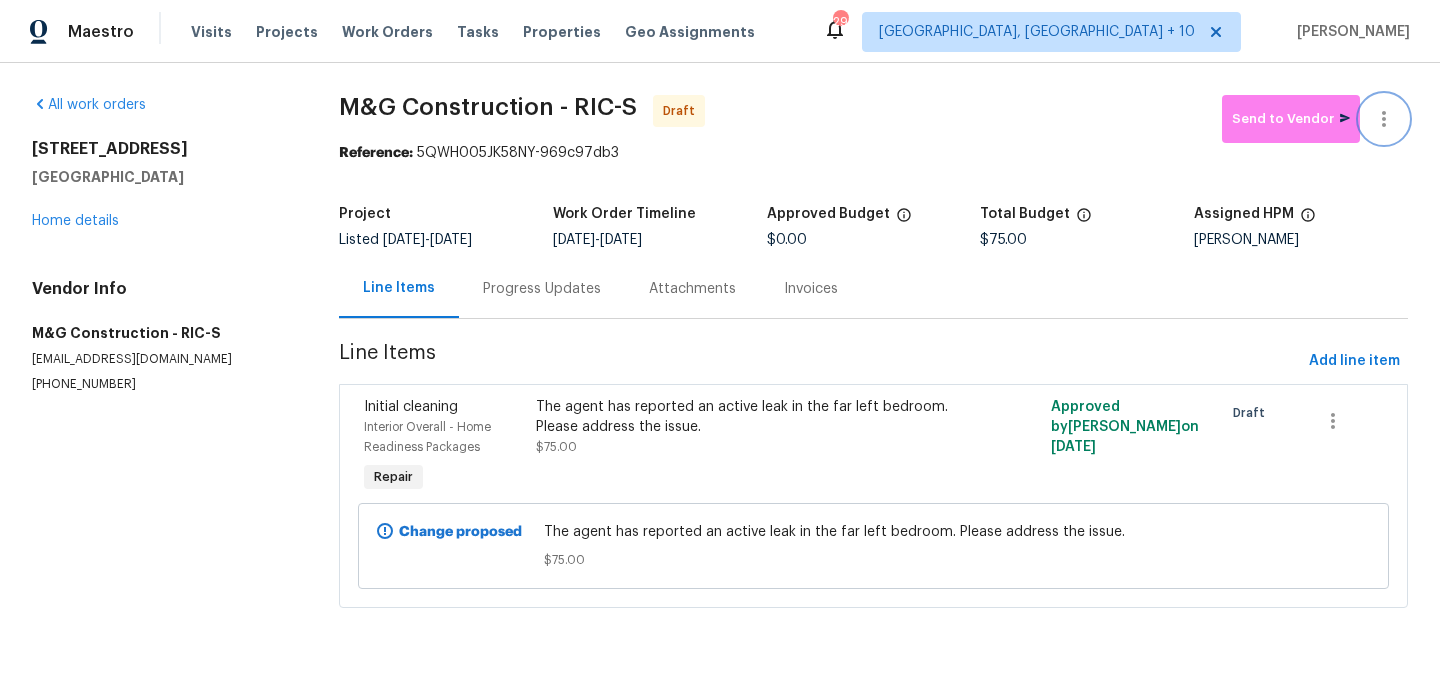 click at bounding box center (1384, 119) 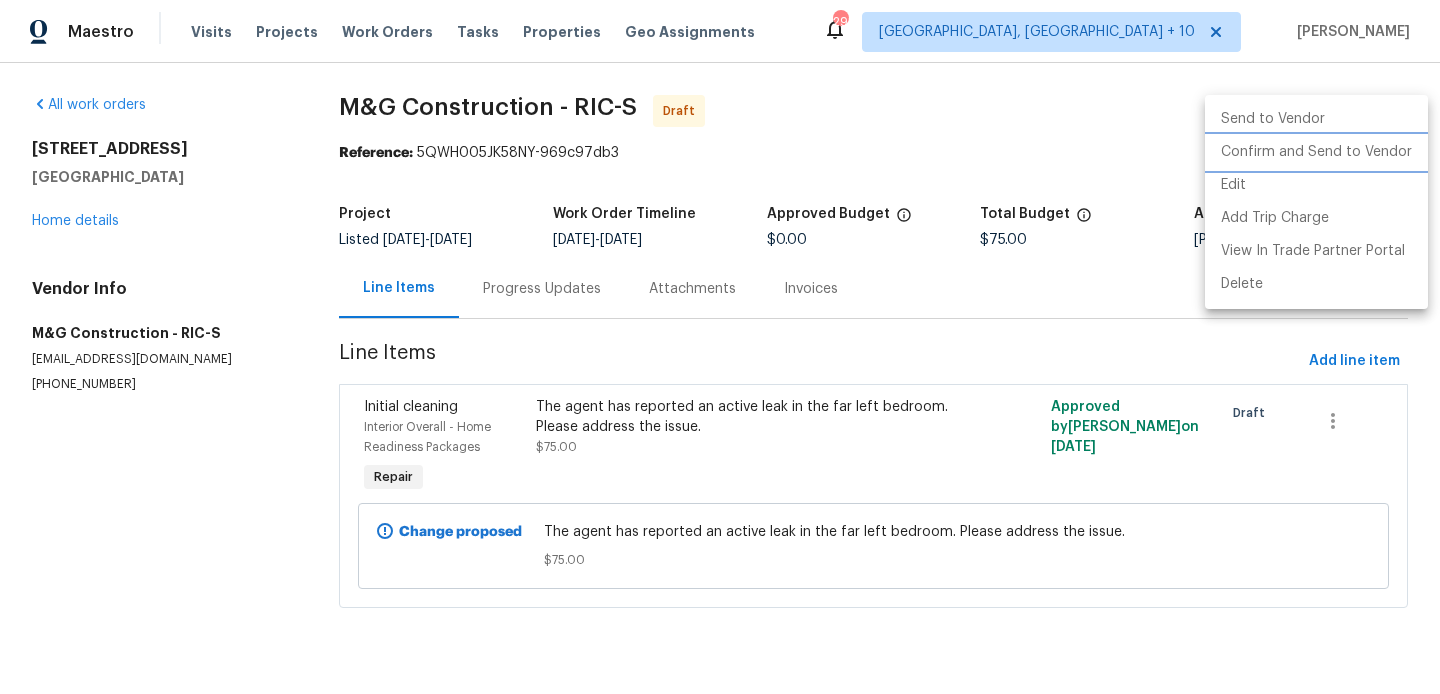 click on "Confirm and Send to Vendor" at bounding box center (1316, 152) 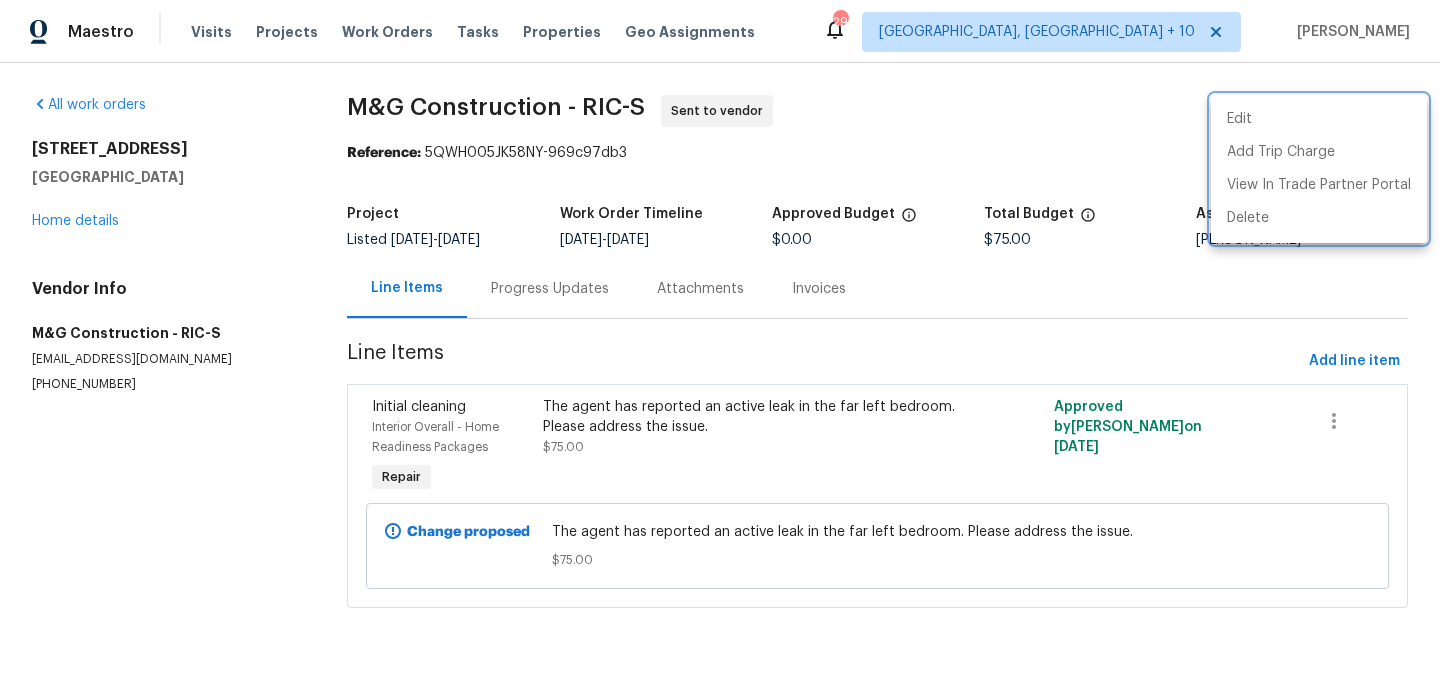 click at bounding box center [720, 347] 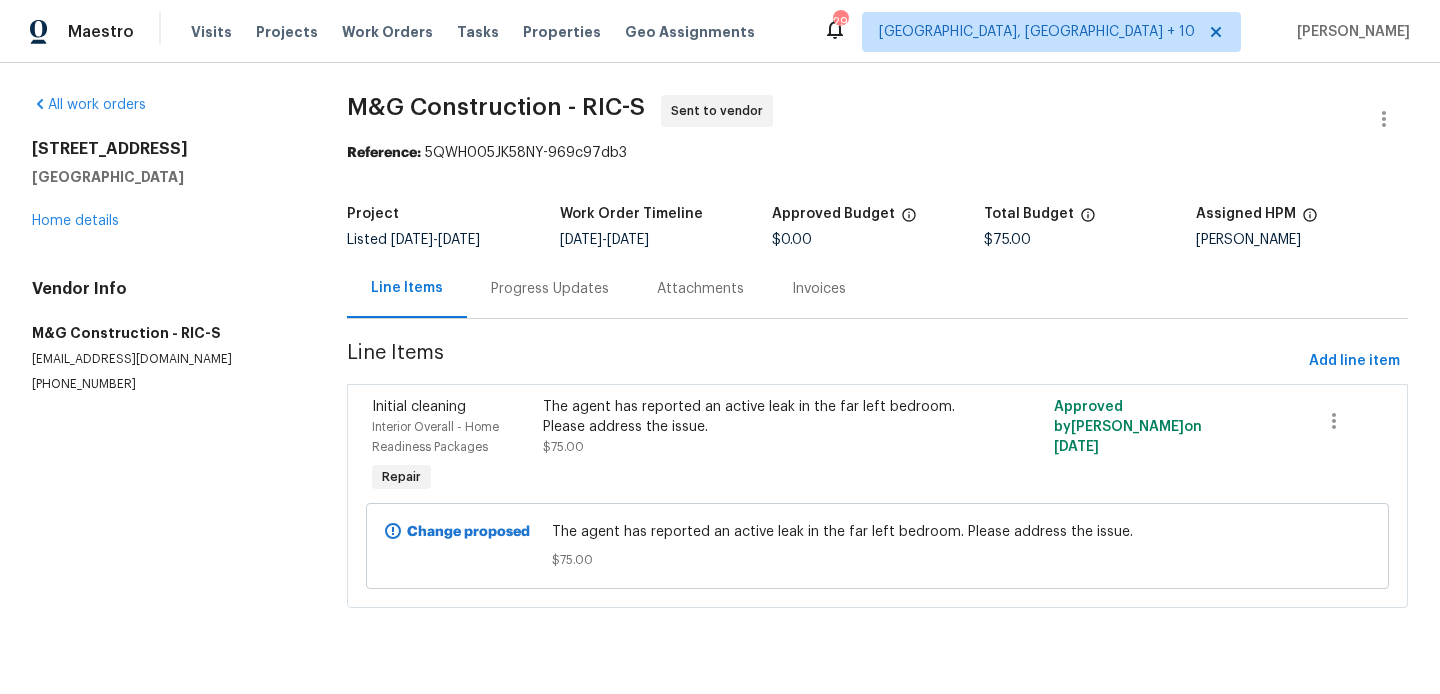 click on "Progress Updates" at bounding box center [550, 289] 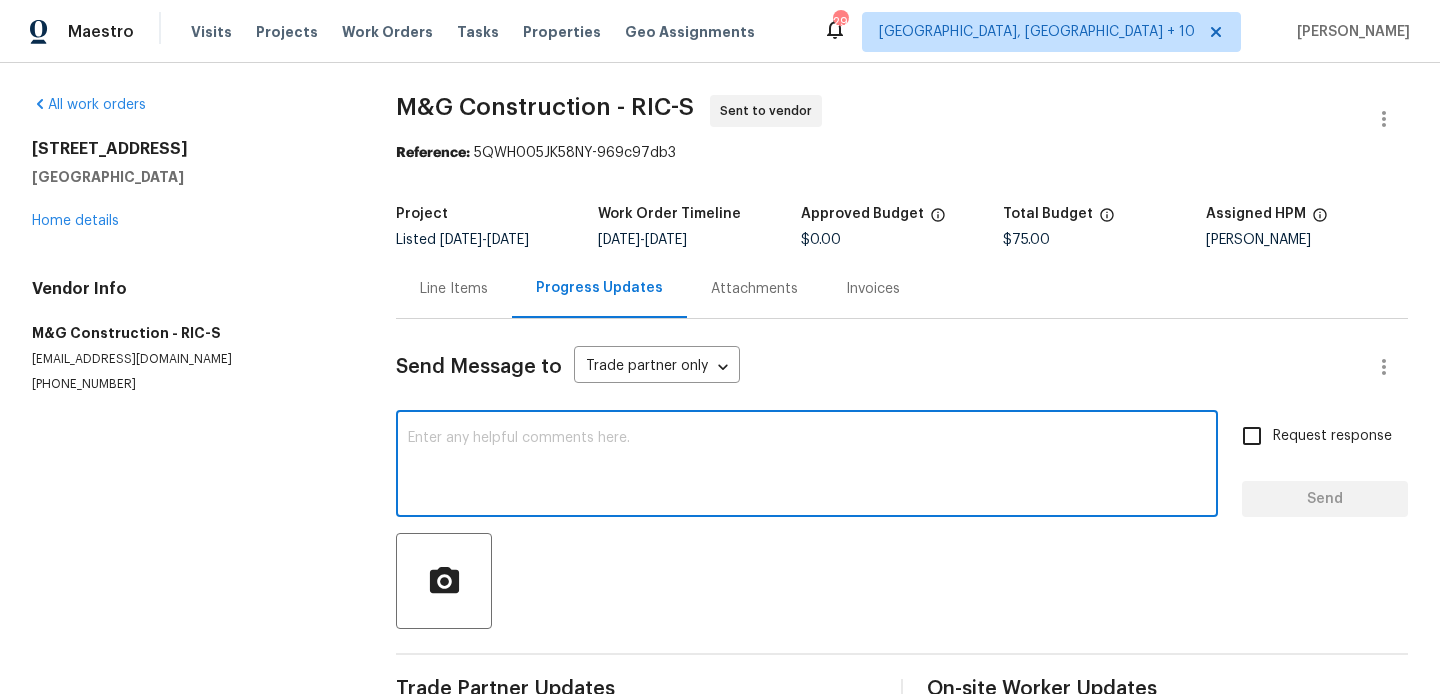 click at bounding box center (807, 466) 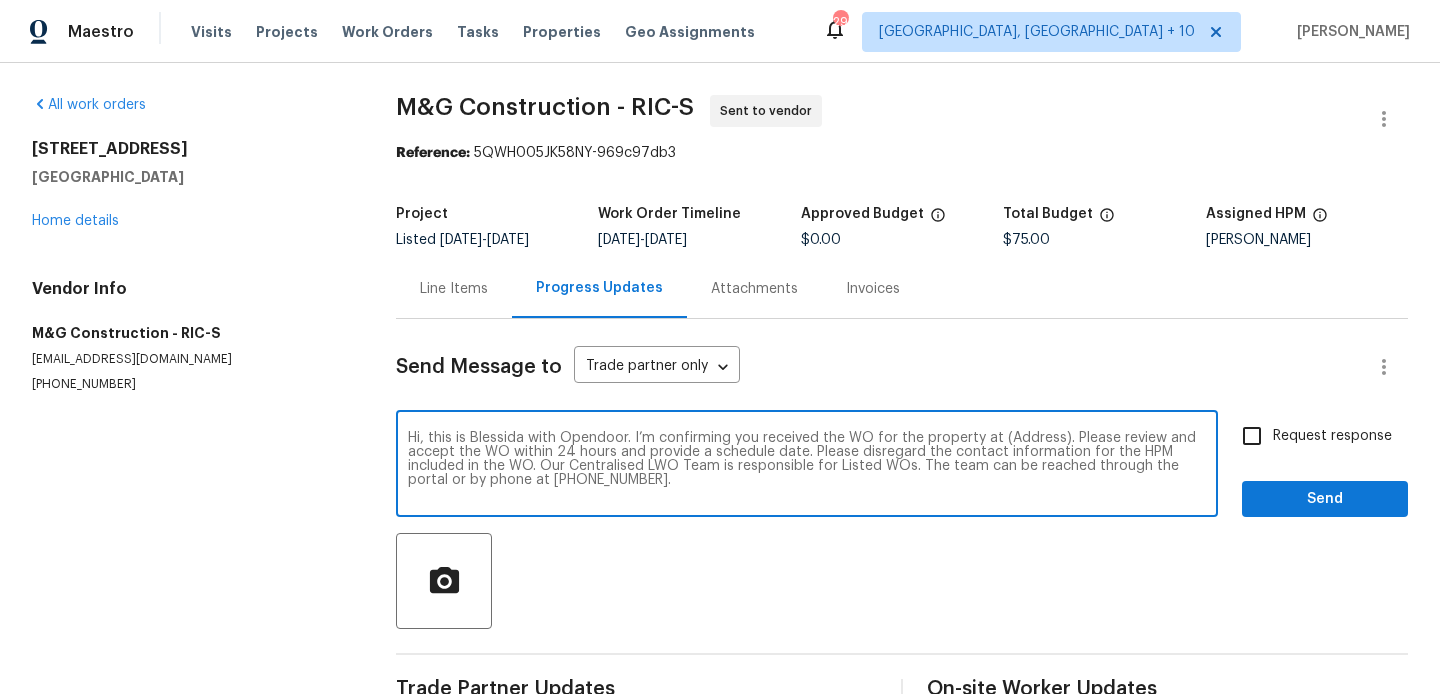 scroll, scrollTop: 0, scrollLeft: 0, axis: both 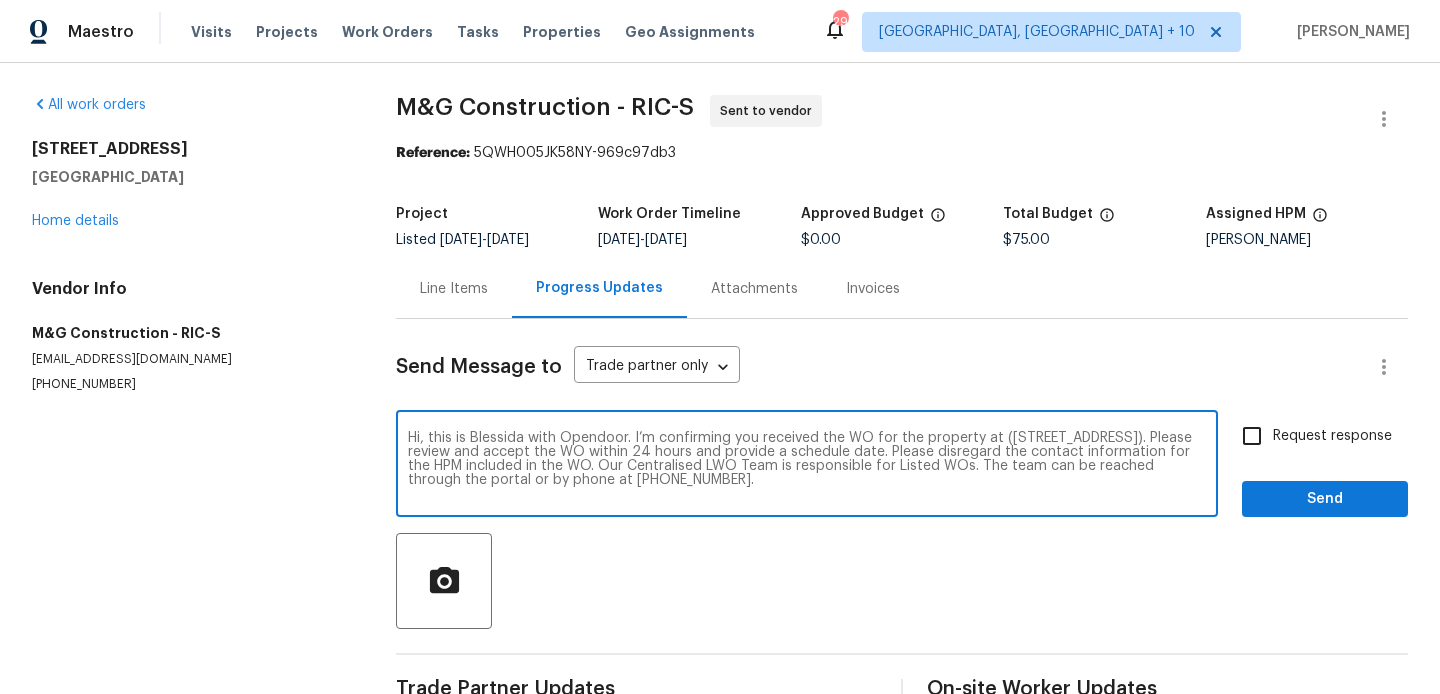 type on "Hi, this is Blessida with Opendoor. I’m confirming you received the WO for the property at (201 Winston Ave, Colonial Heights, VA 23834). Please review and accept the WO within 24 hours and provide a schedule date. Please disregard the contact information for the HPM included in the WO. Our Centralised LWO Team is responsible for Listed WOs. The team can be reached through the portal or by phone at (480) 478-0155." 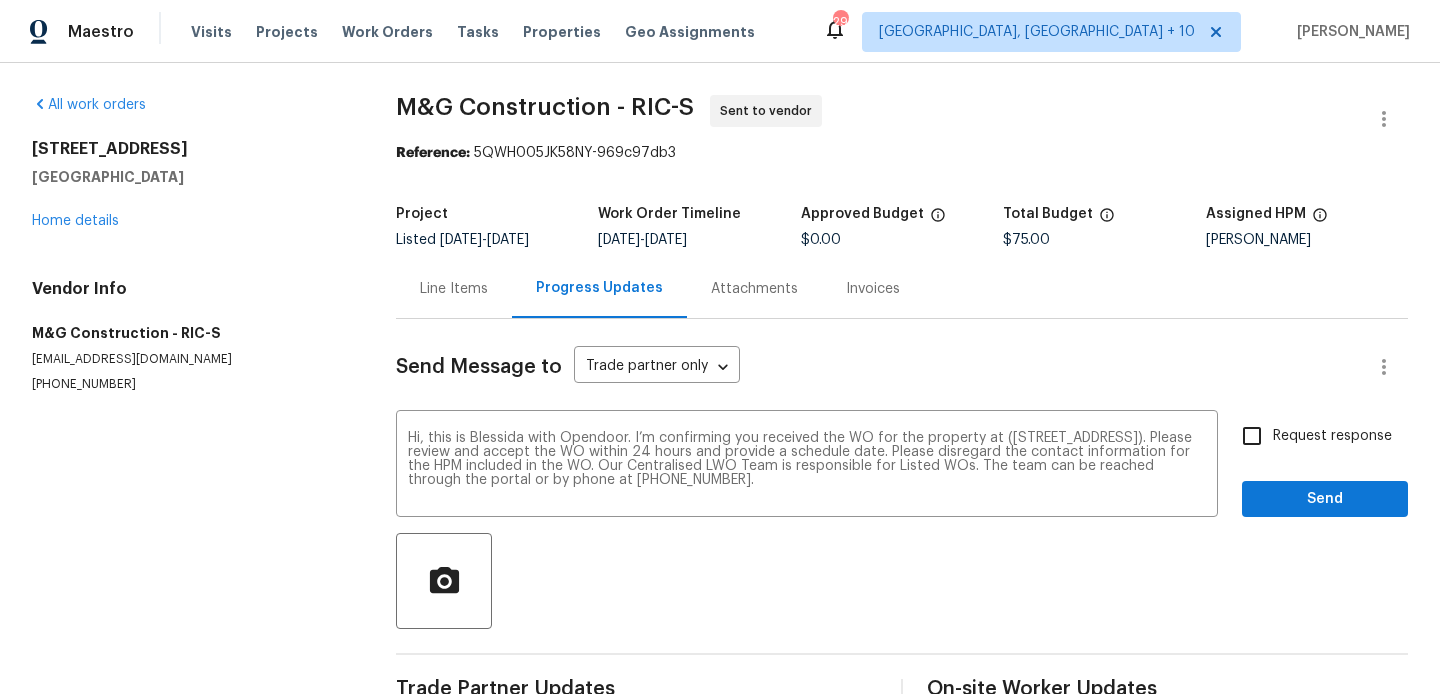 click on "Request response" at bounding box center (1332, 436) 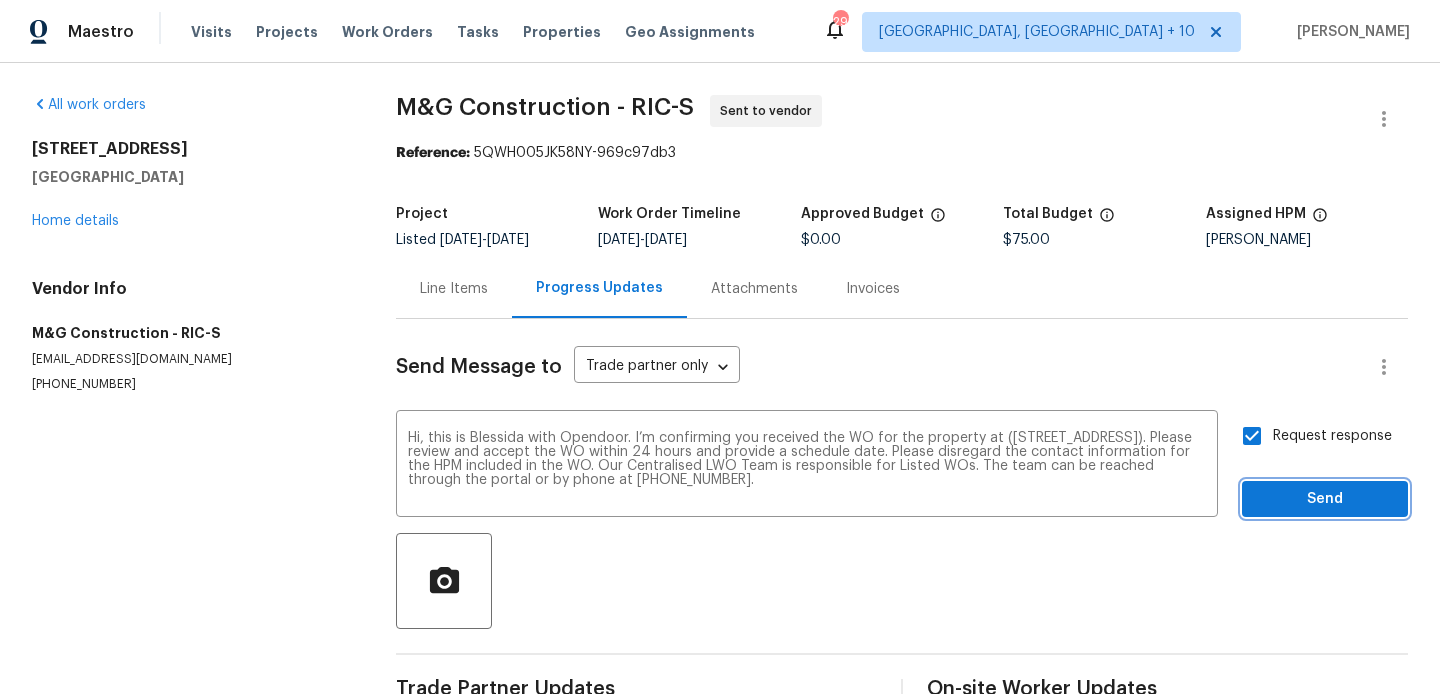 click on "Send" at bounding box center [1325, 499] 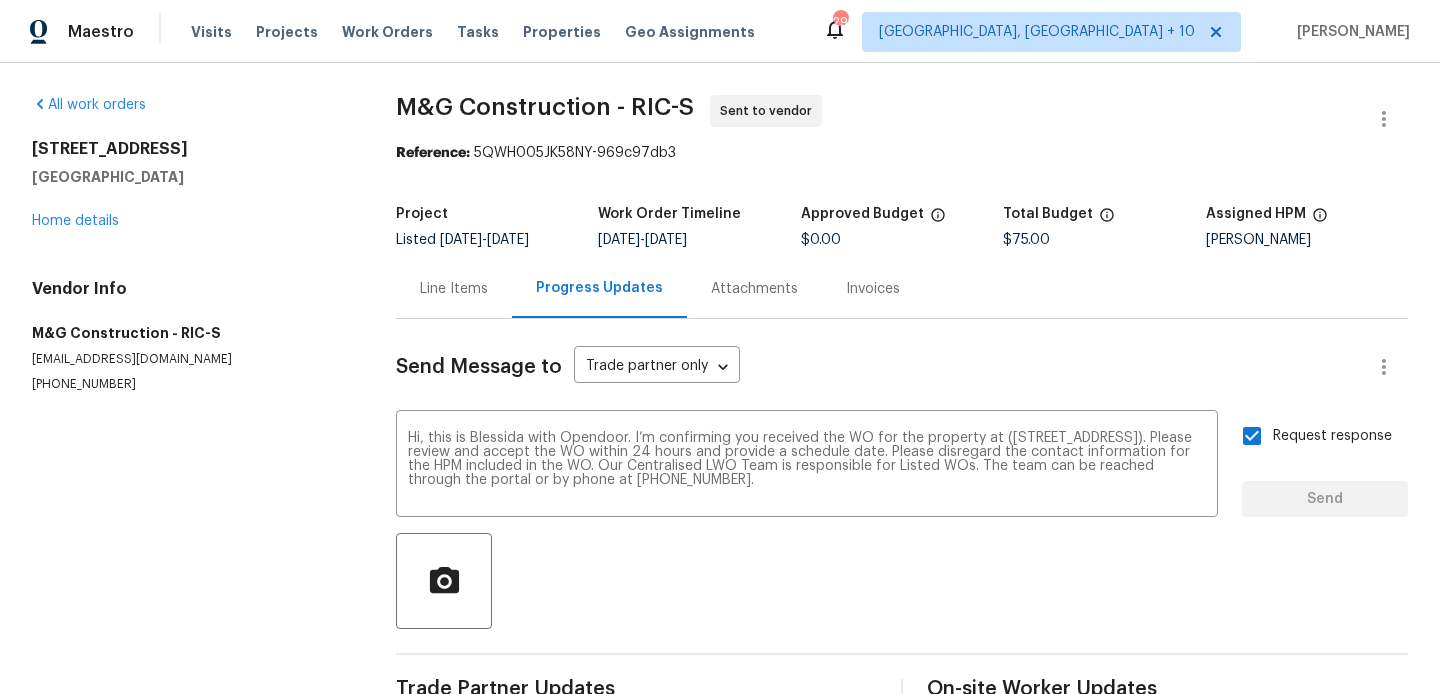 type 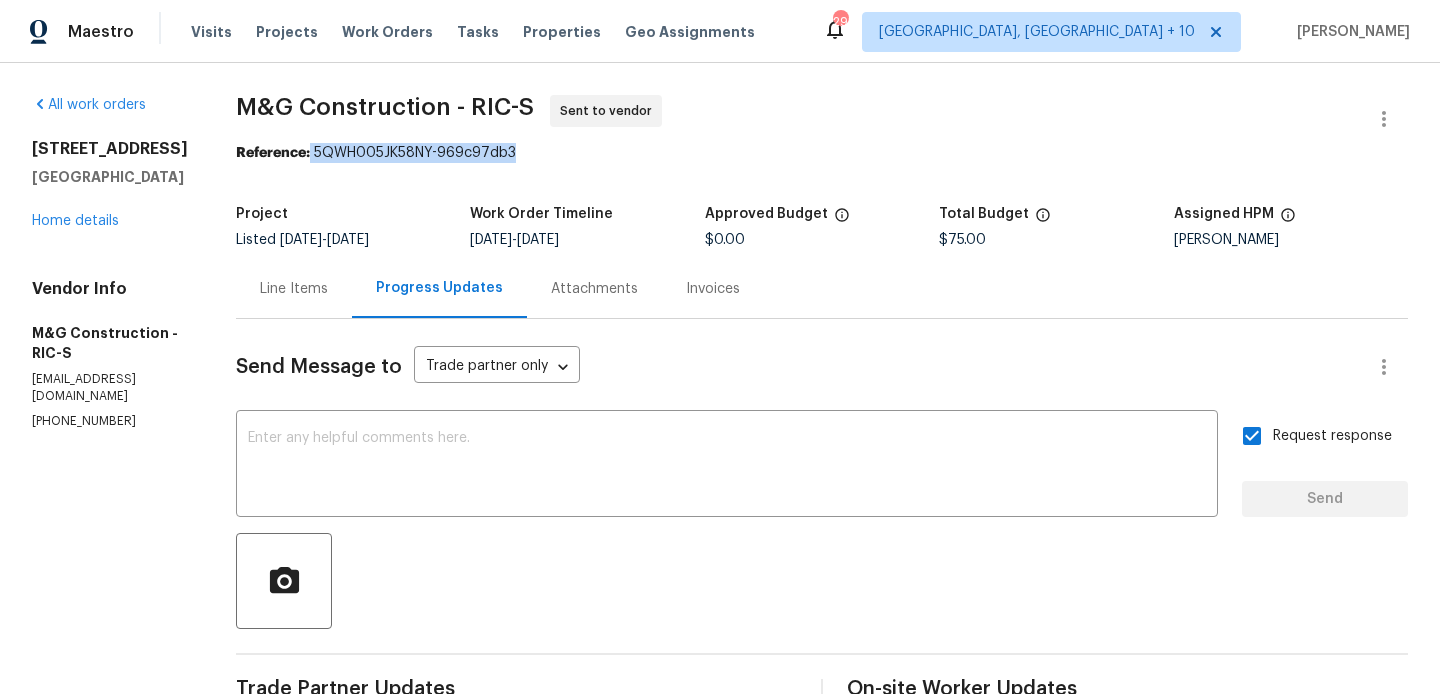 drag, startPoint x: 310, startPoint y: 150, endPoint x: 612, endPoint y: 152, distance: 302.00662 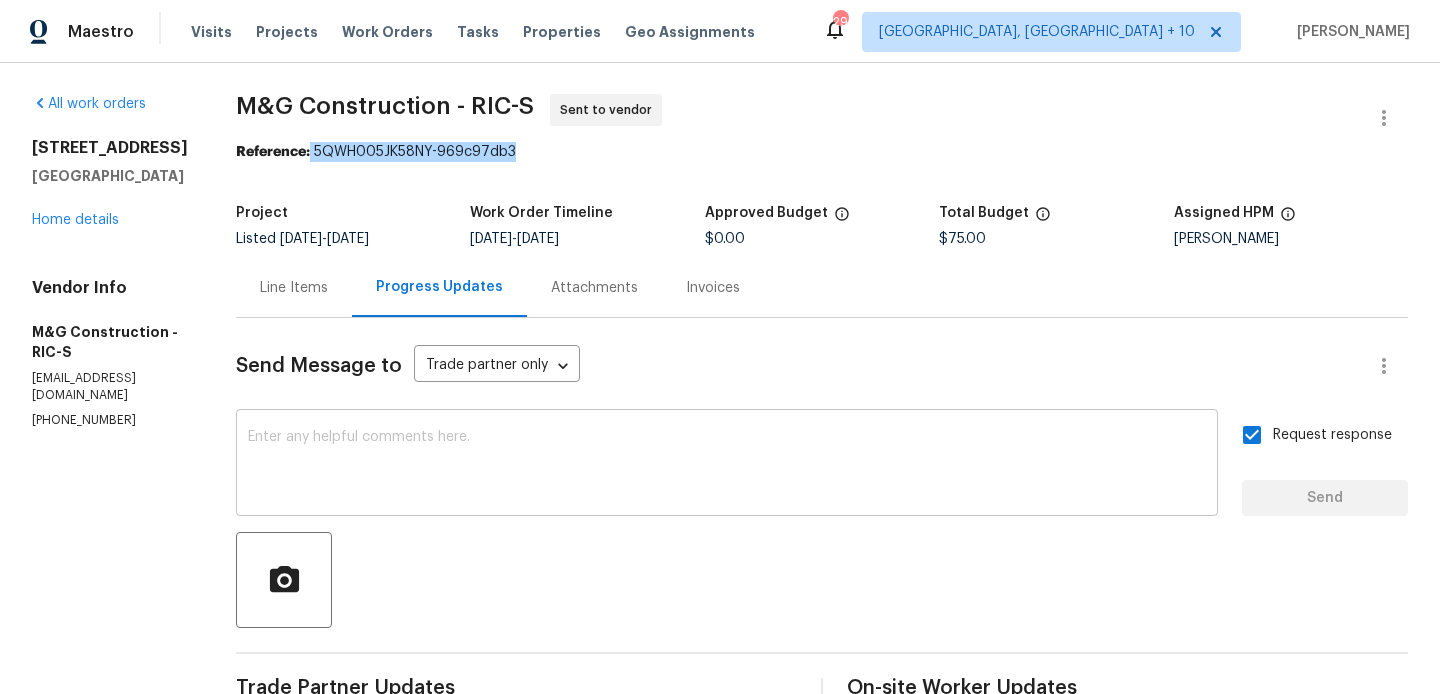 scroll, scrollTop: 0, scrollLeft: 0, axis: both 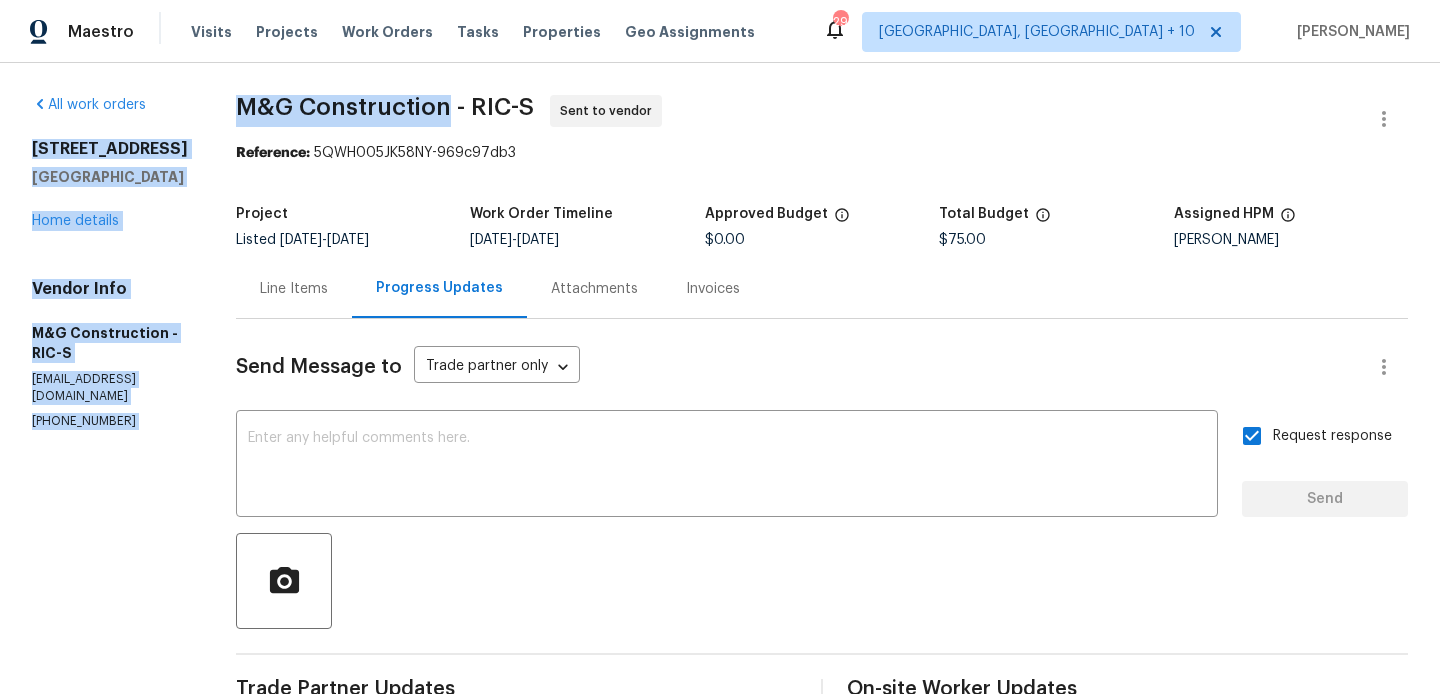 drag, startPoint x: 207, startPoint y: 111, endPoint x: 448, endPoint y: 111, distance: 241 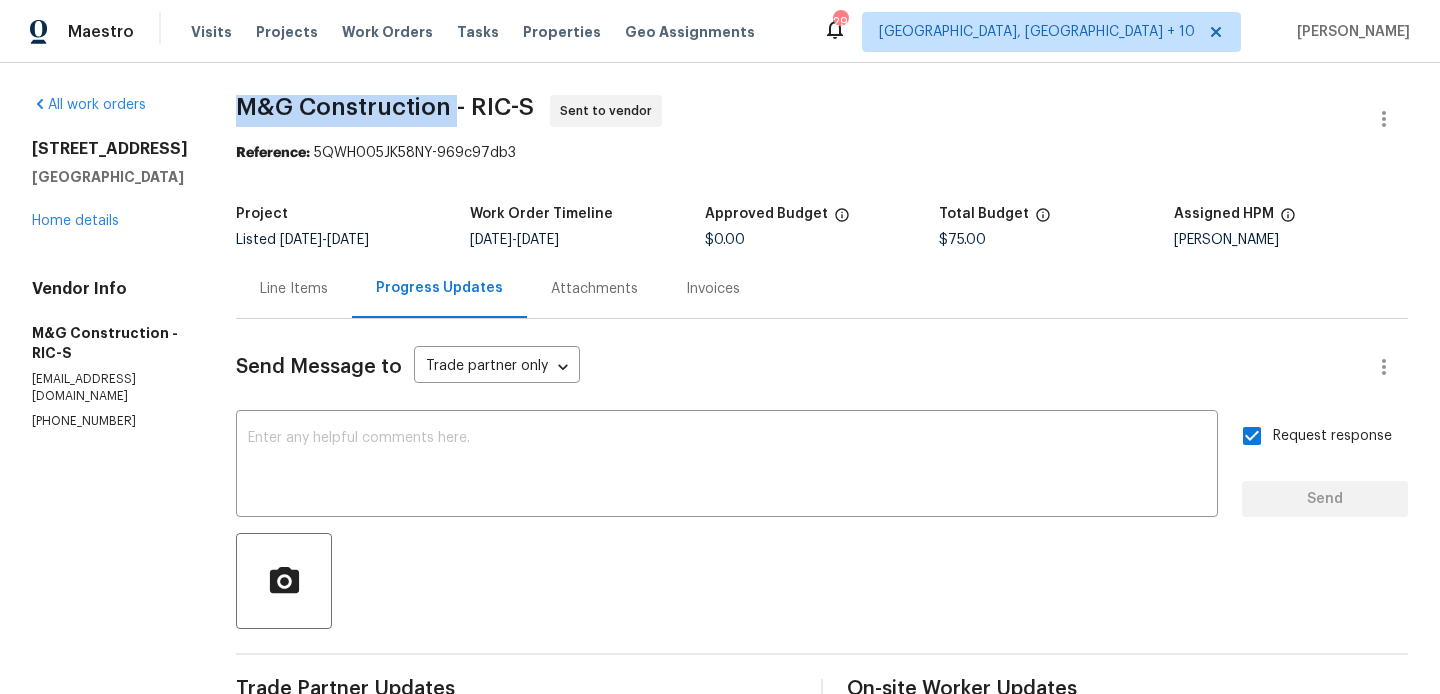 drag, startPoint x: 448, startPoint y: 111, endPoint x: 232, endPoint y: 110, distance: 216.00232 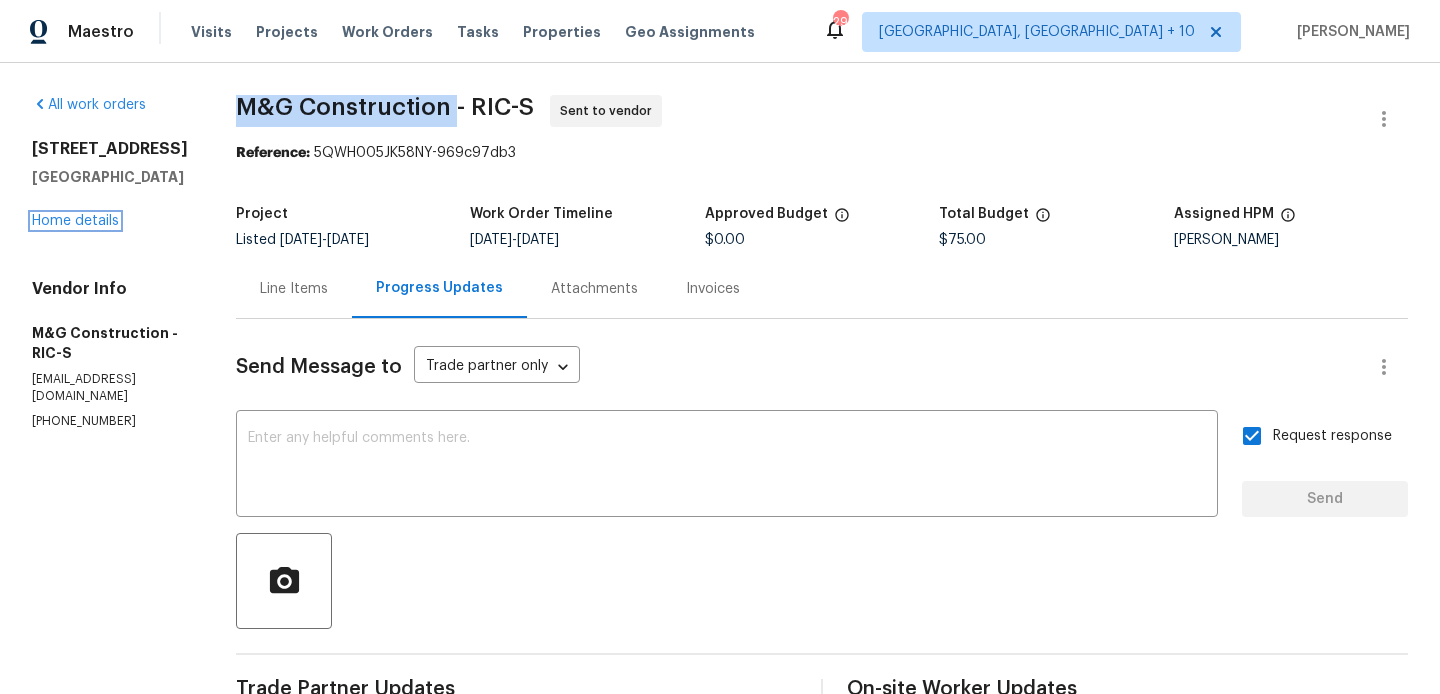 click on "Home details" at bounding box center (75, 221) 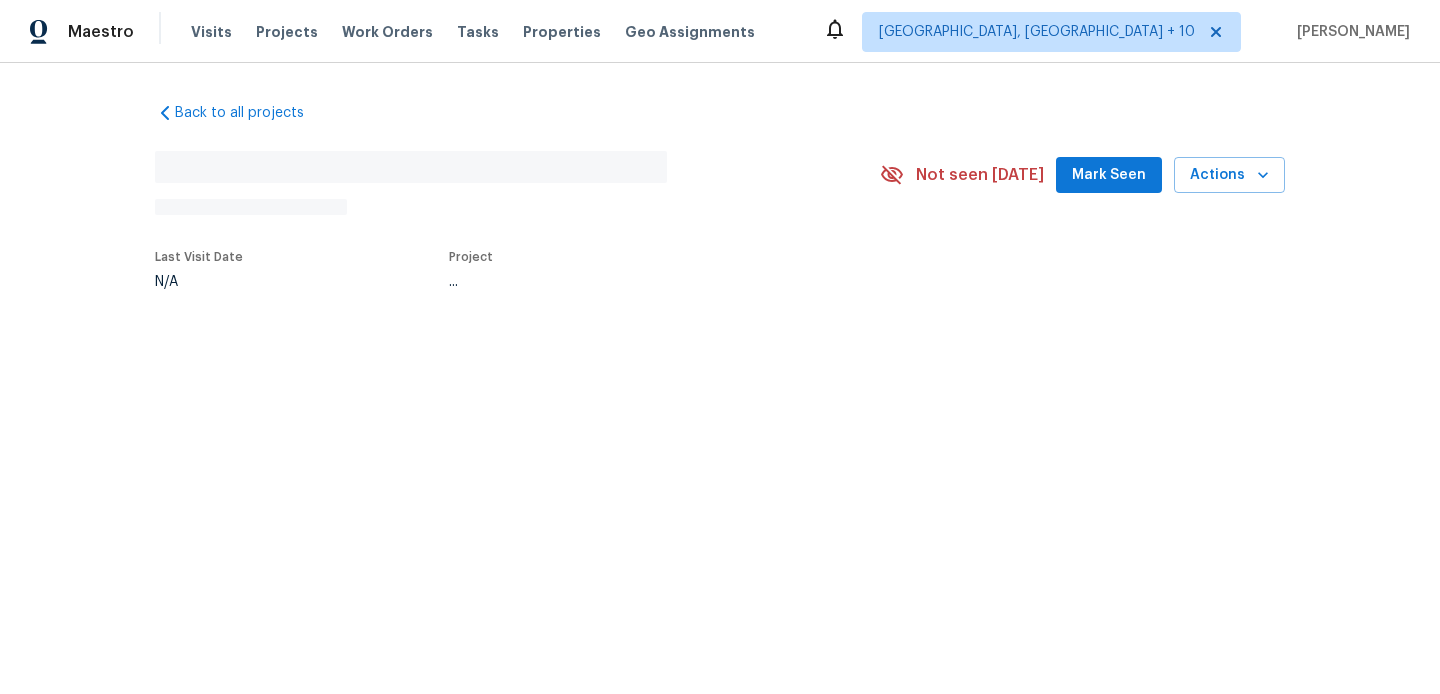 scroll, scrollTop: 0, scrollLeft: 0, axis: both 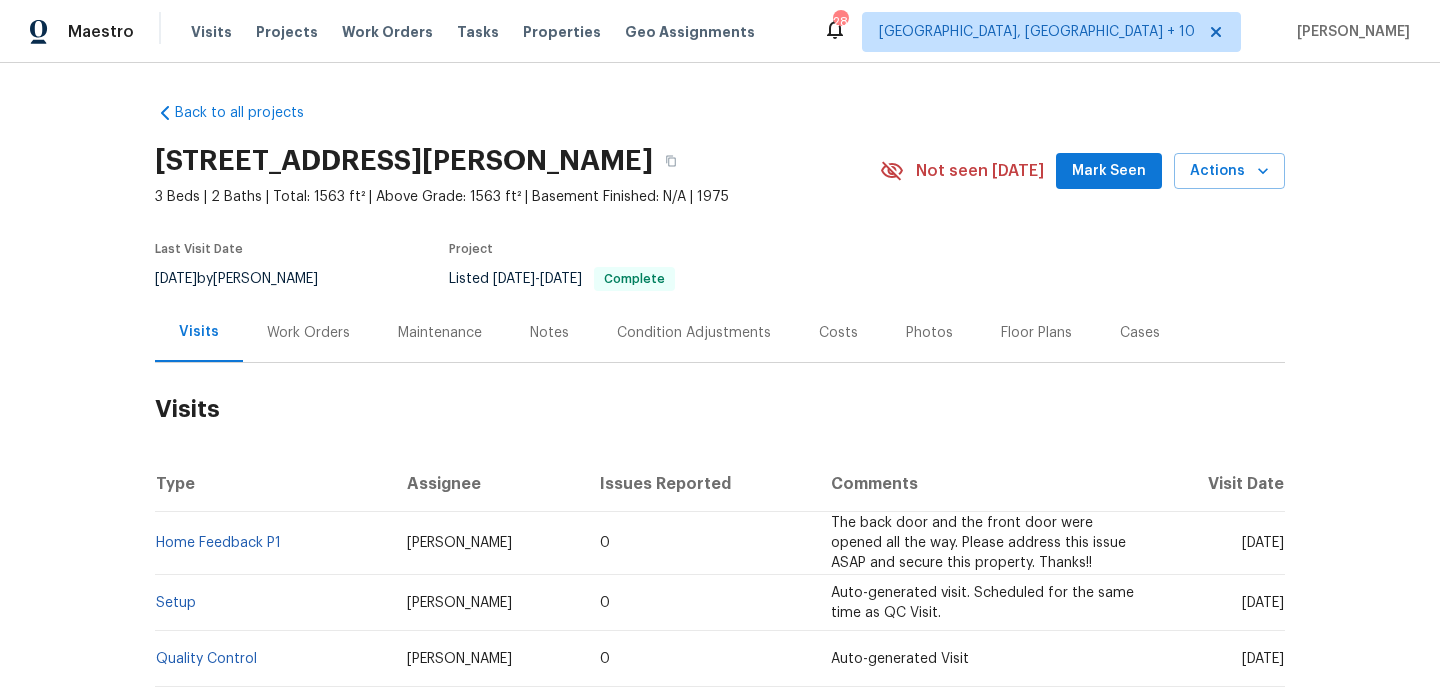 click on "Visits" at bounding box center [720, 409] 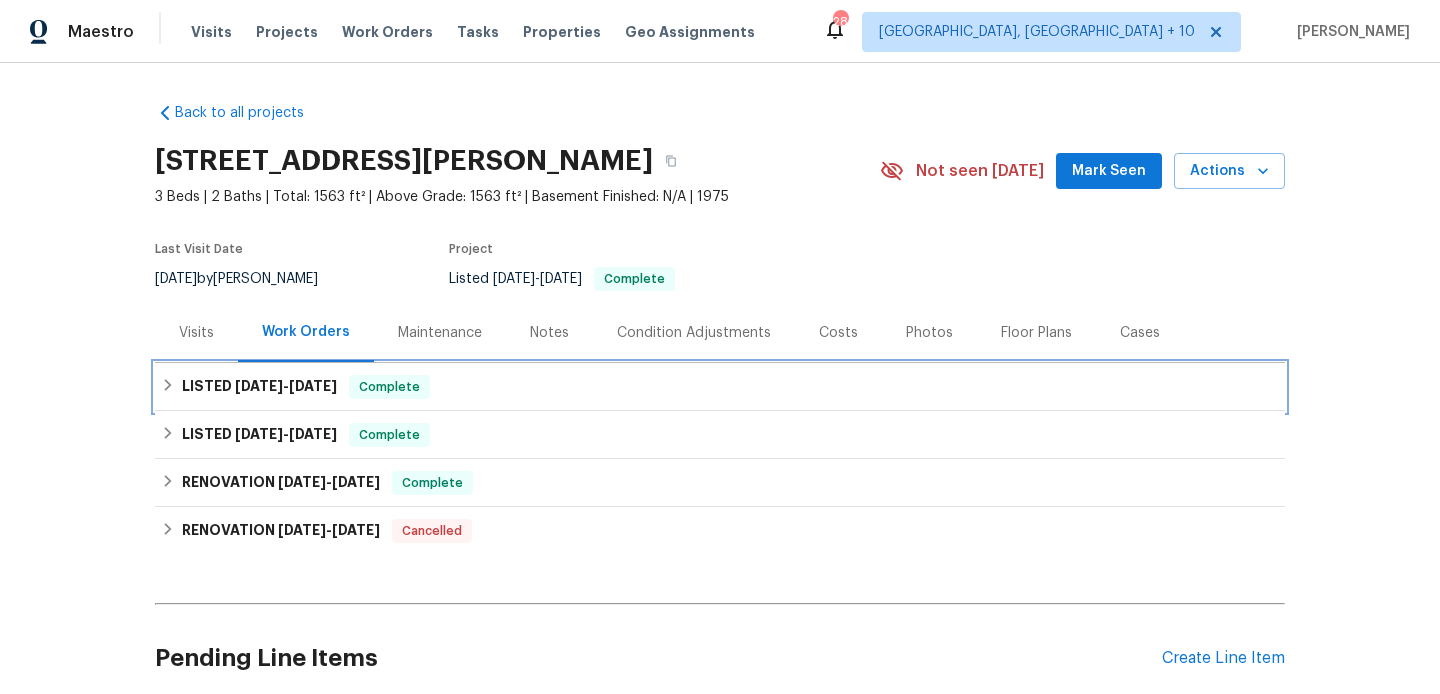 click on "LISTED   [DATE]  -  [DATE] Complete" at bounding box center [720, 387] 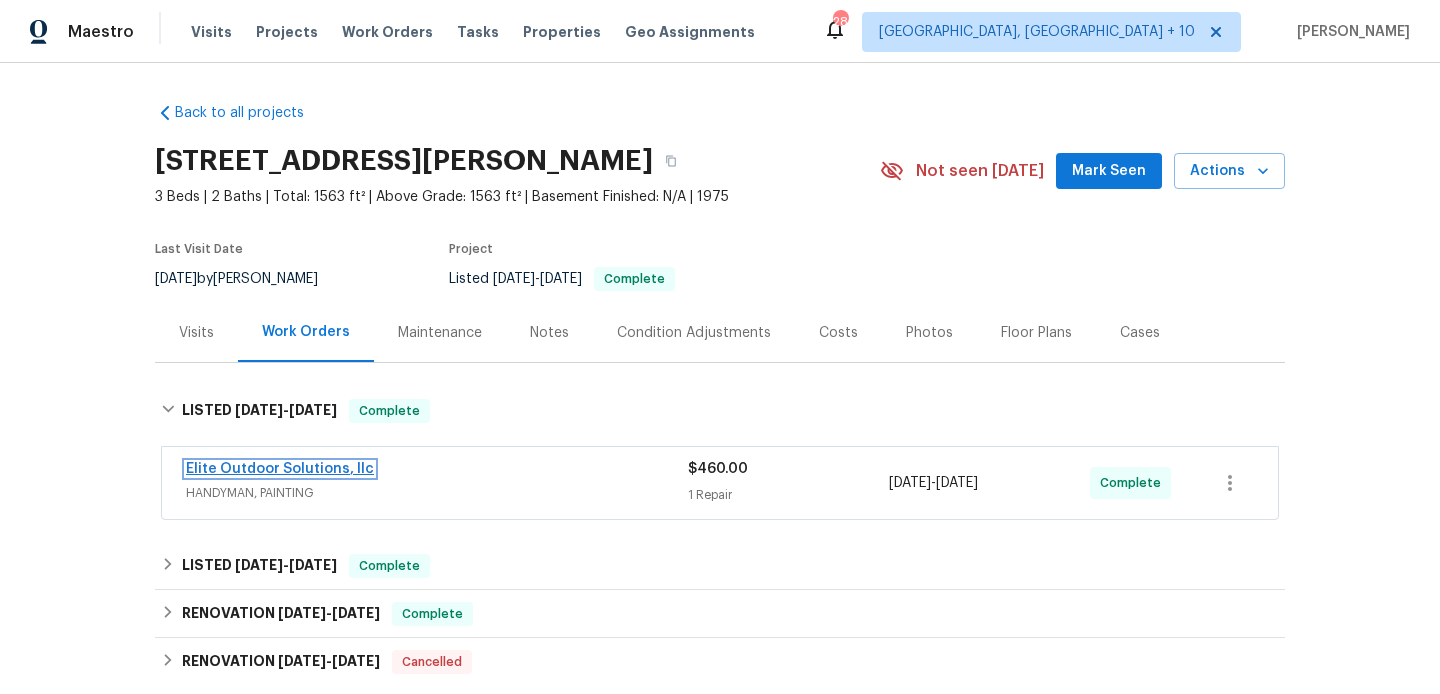 click on "Elite Outdoor Solutions, llc" at bounding box center (280, 469) 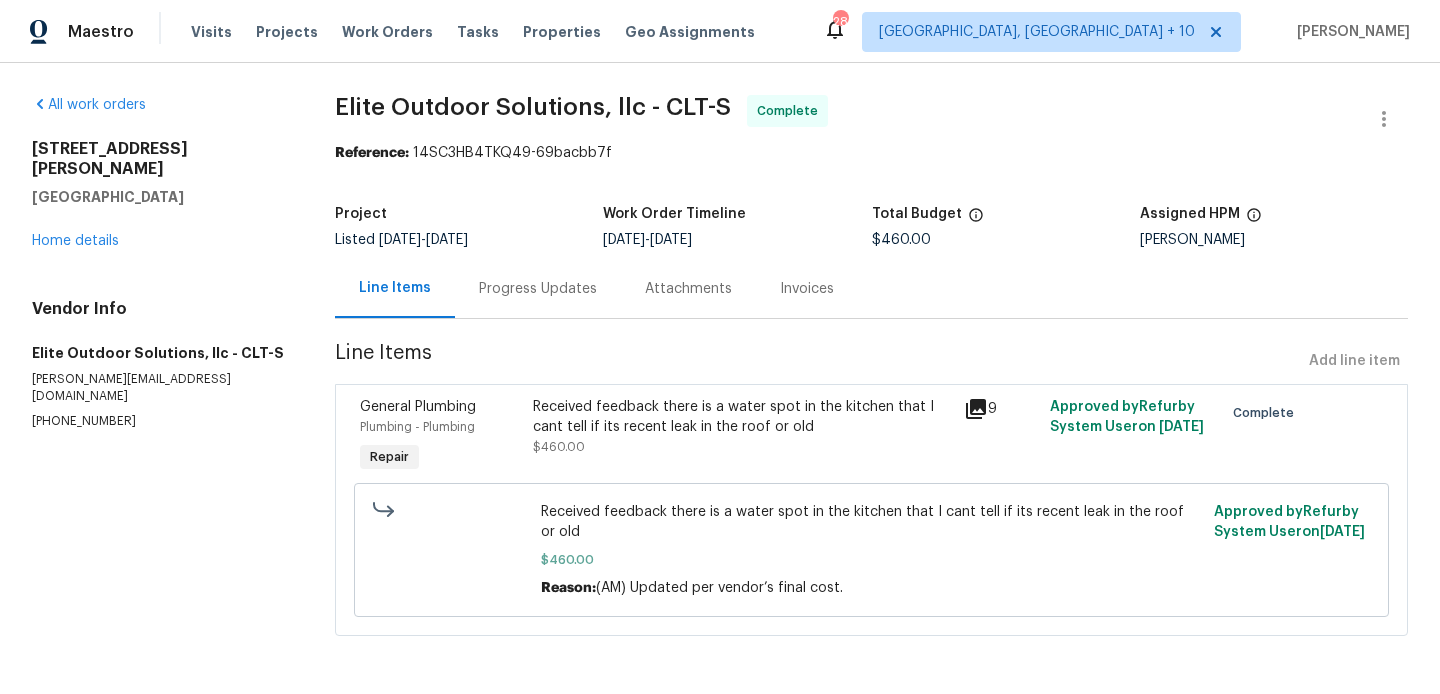 click on "Progress Updates" at bounding box center [538, 288] 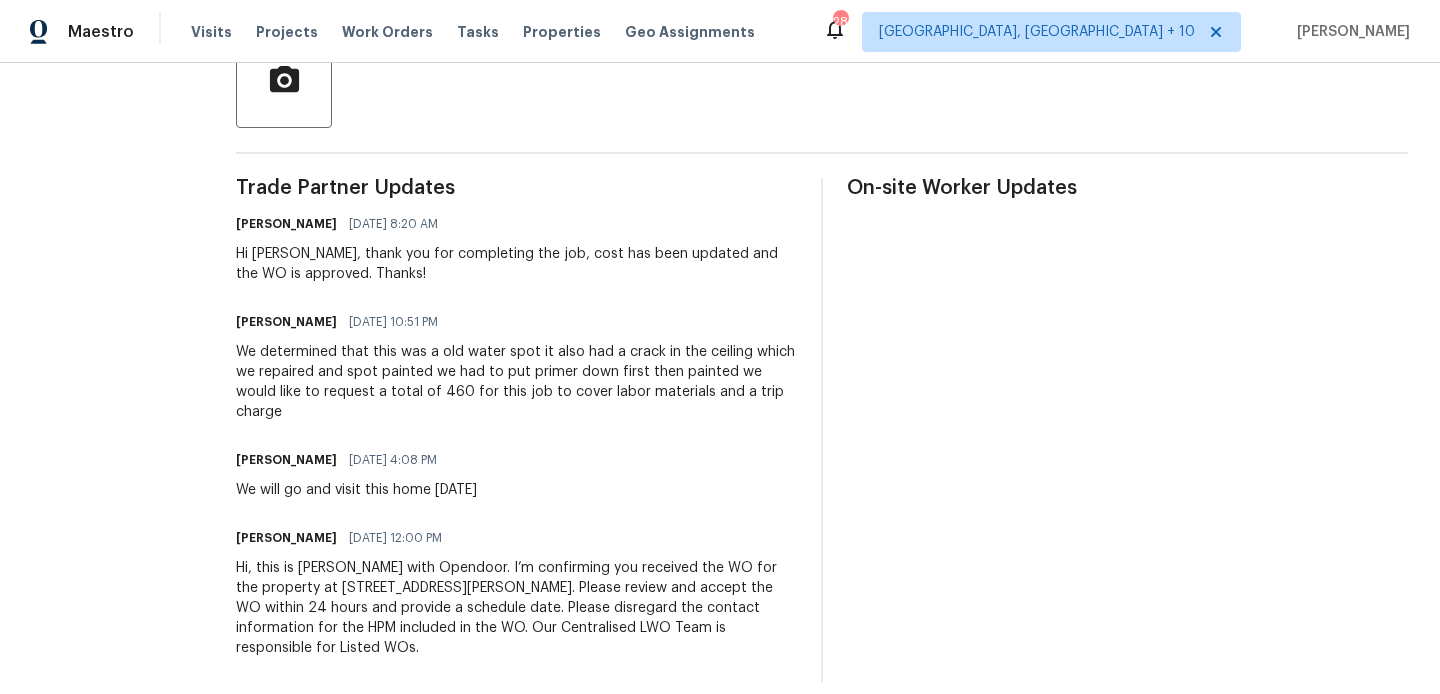 scroll, scrollTop: 0, scrollLeft: 0, axis: both 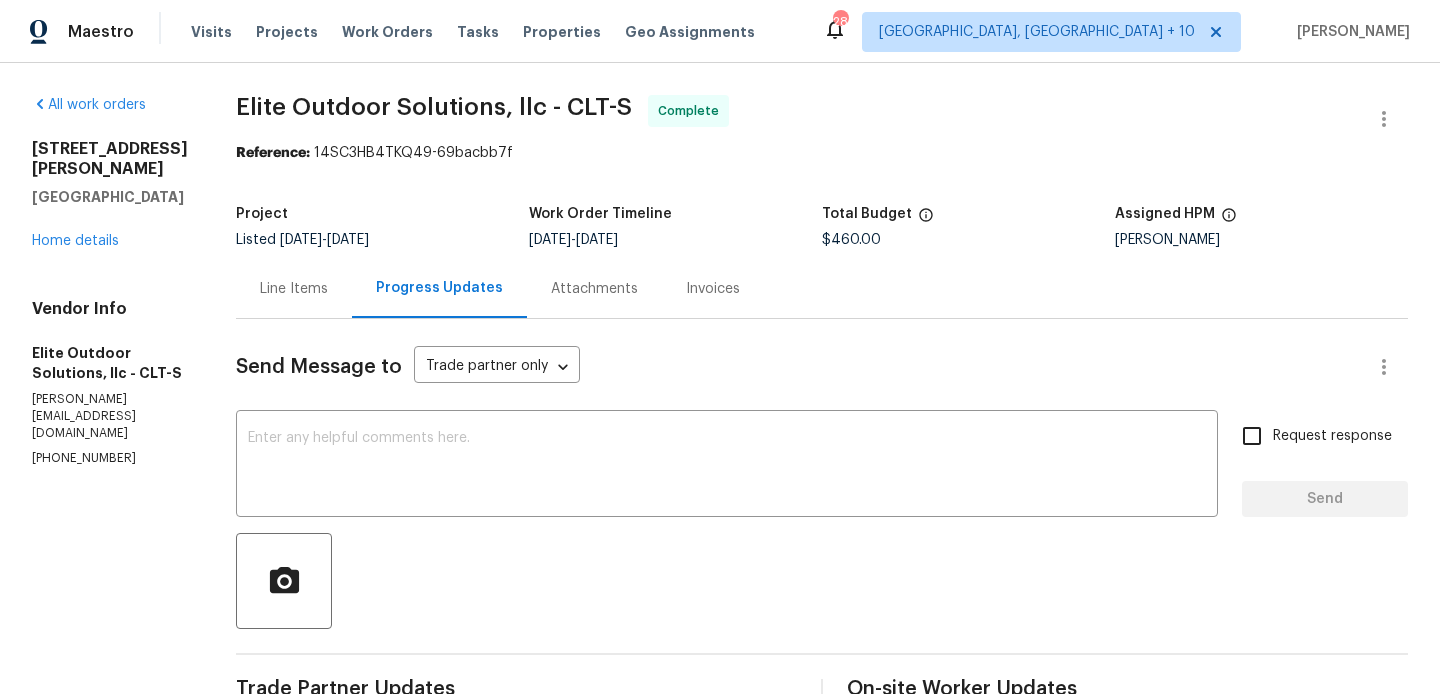click on "Line Items" at bounding box center (294, 288) 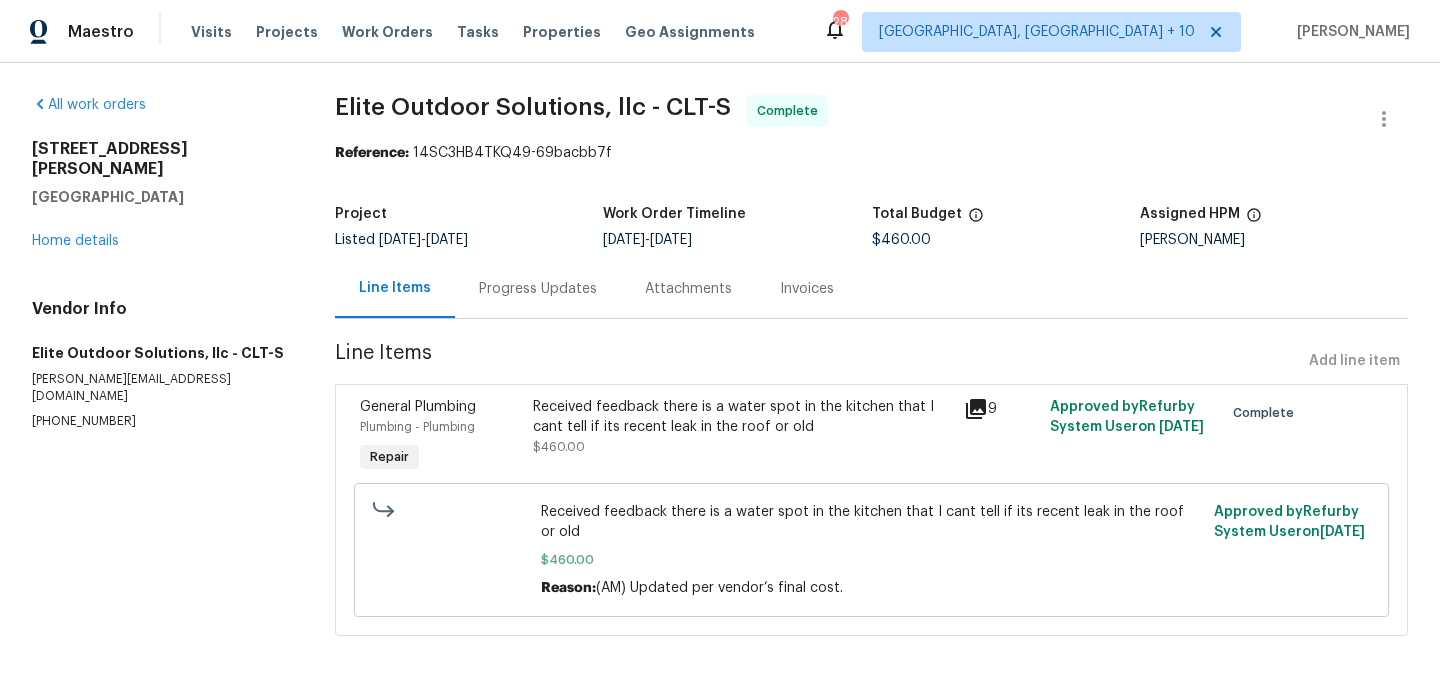 click on "Progress Updates" at bounding box center (538, 288) 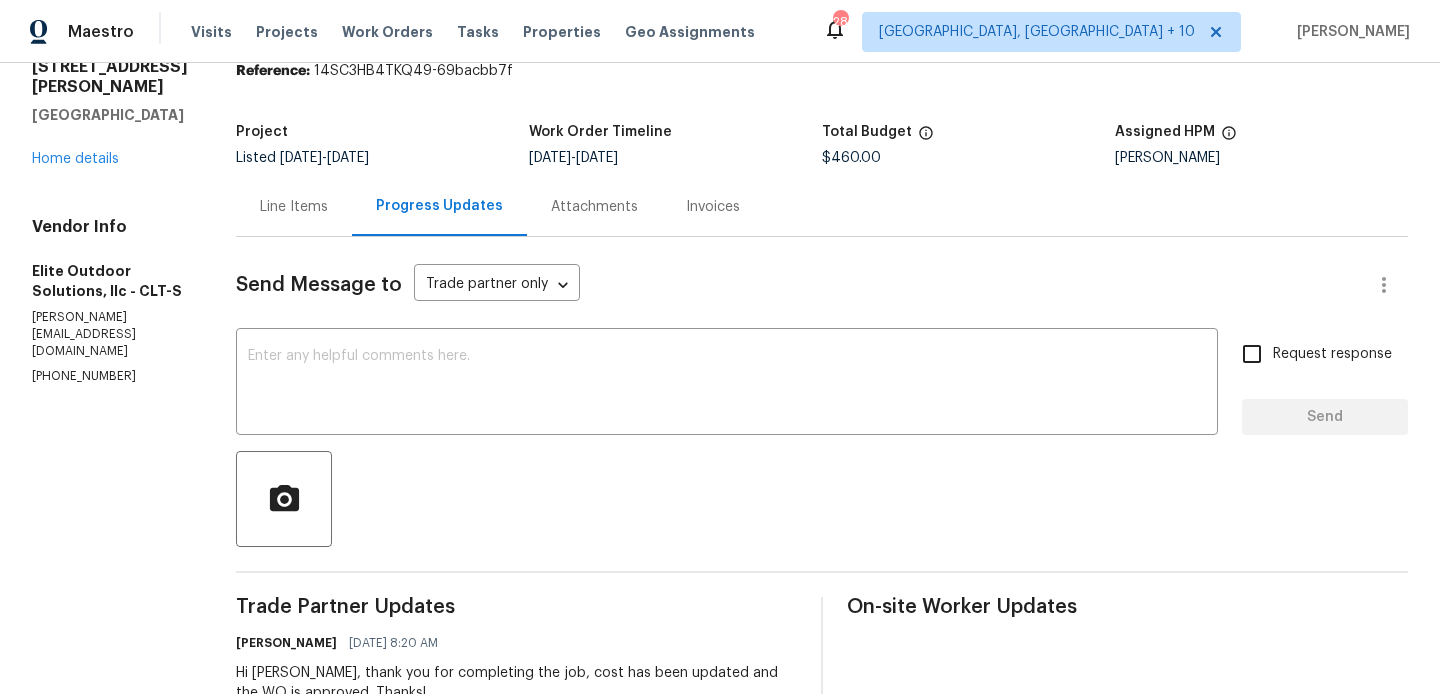 scroll, scrollTop: 0, scrollLeft: 0, axis: both 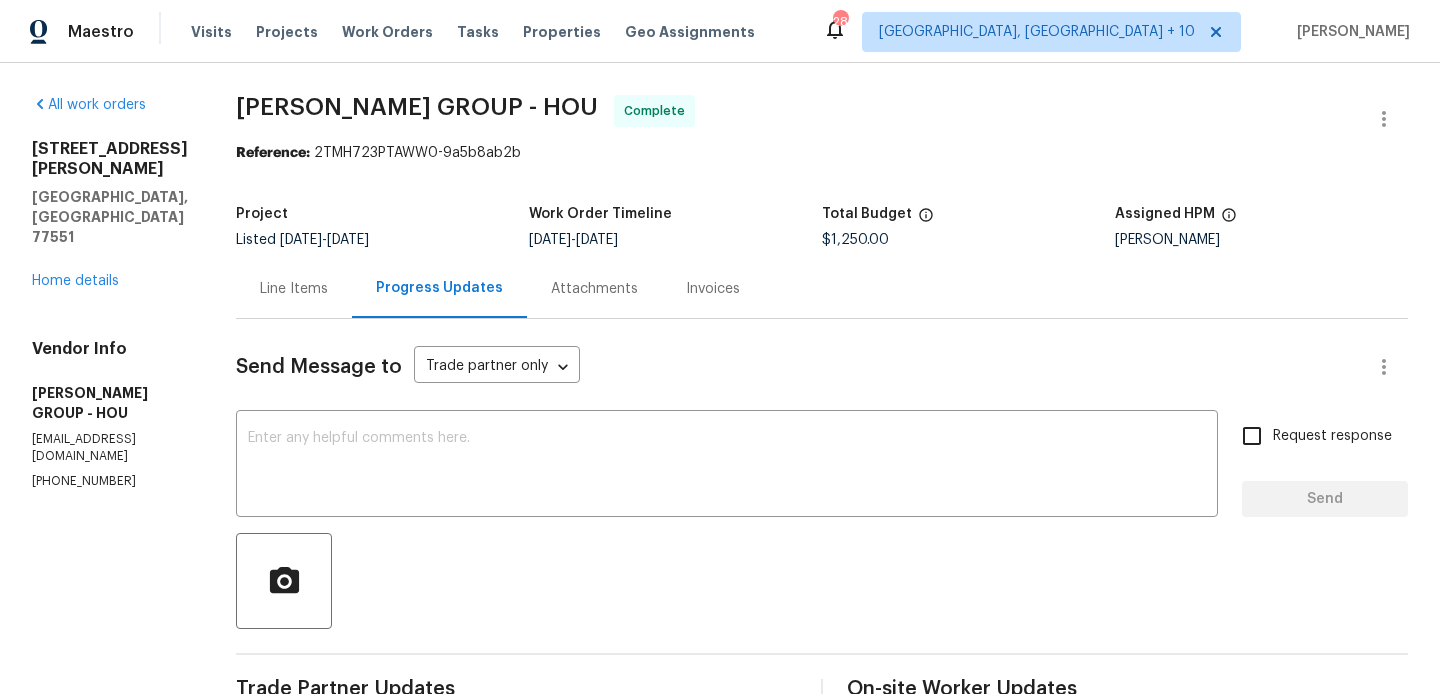 click on "Line Items" at bounding box center [294, 289] 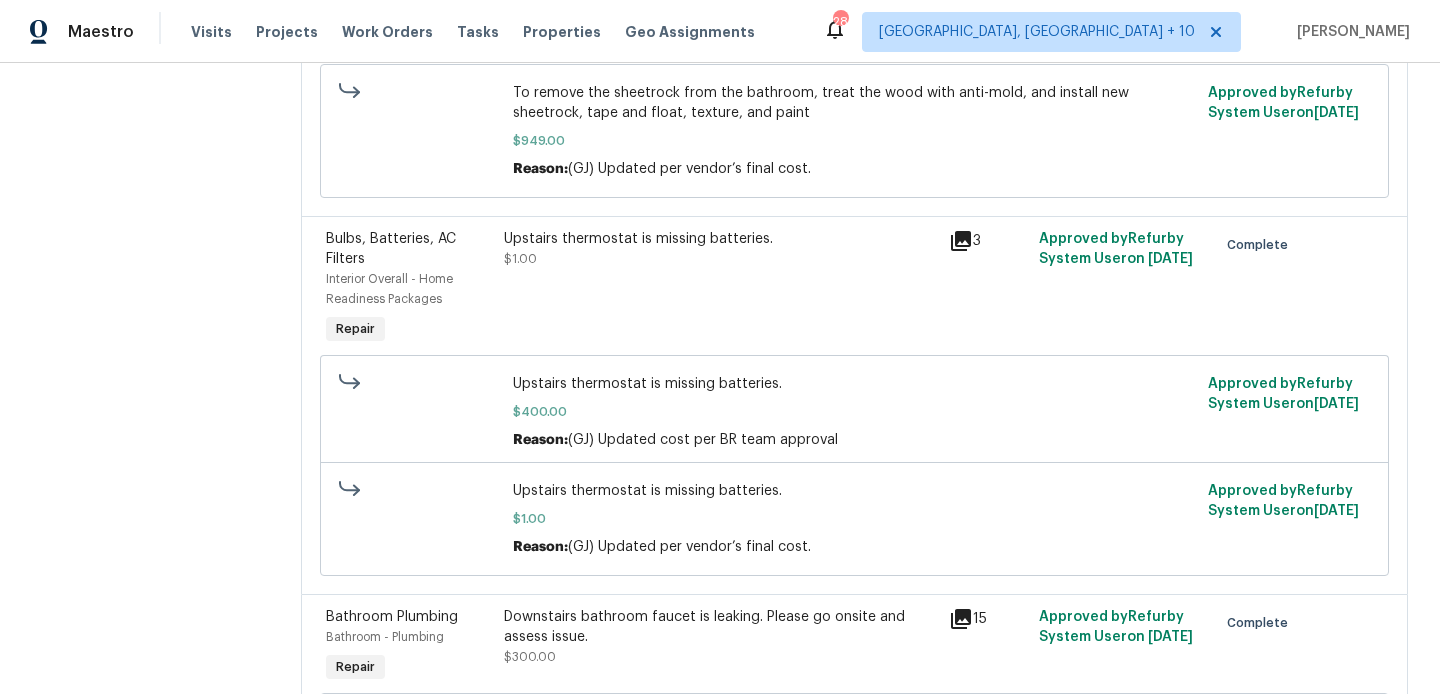 scroll, scrollTop: 0, scrollLeft: 0, axis: both 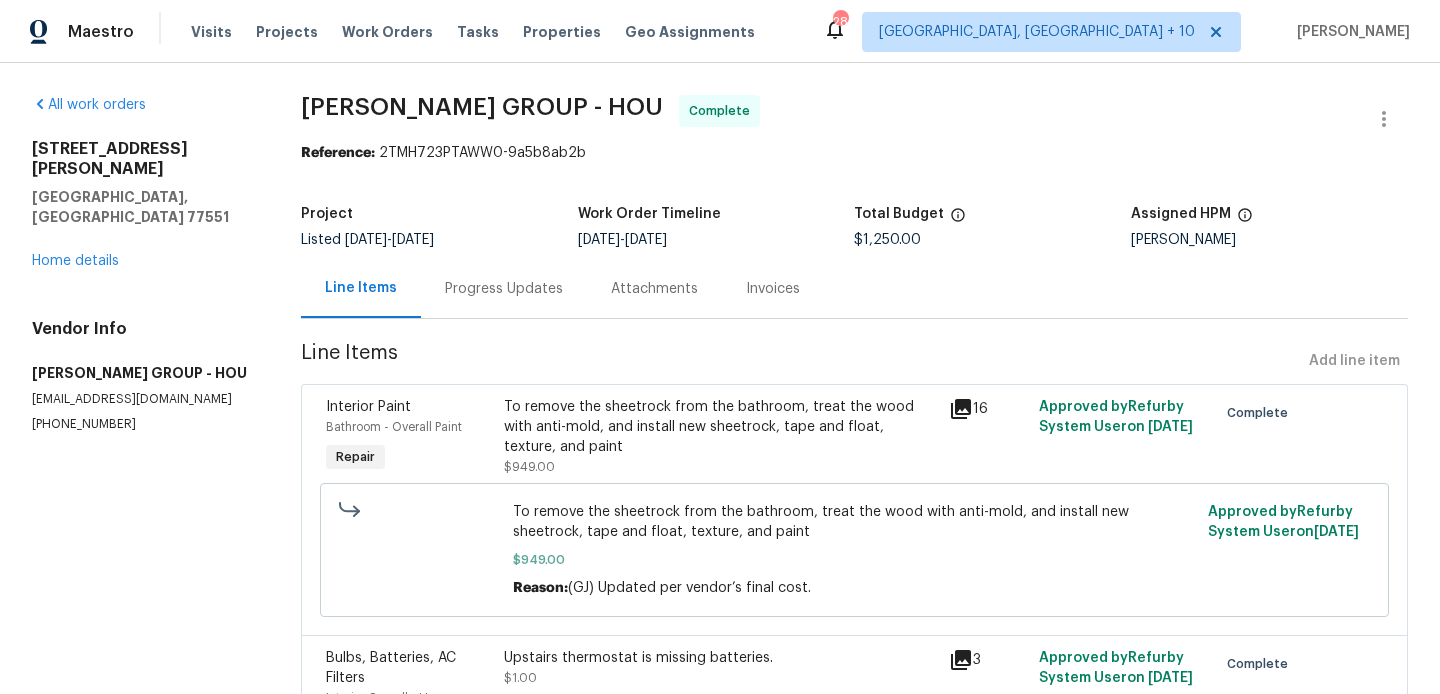 click on "Progress Updates" at bounding box center (504, 288) 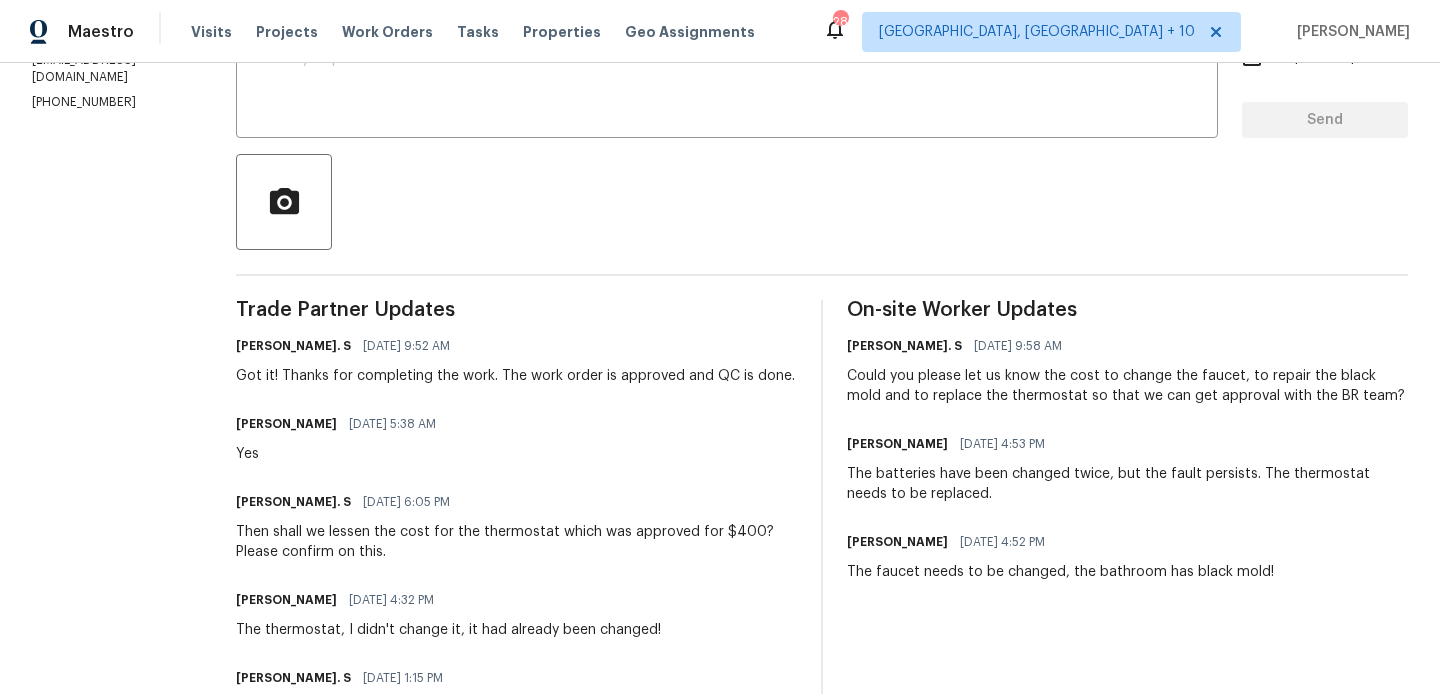 scroll, scrollTop: 255, scrollLeft: 0, axis: vertical 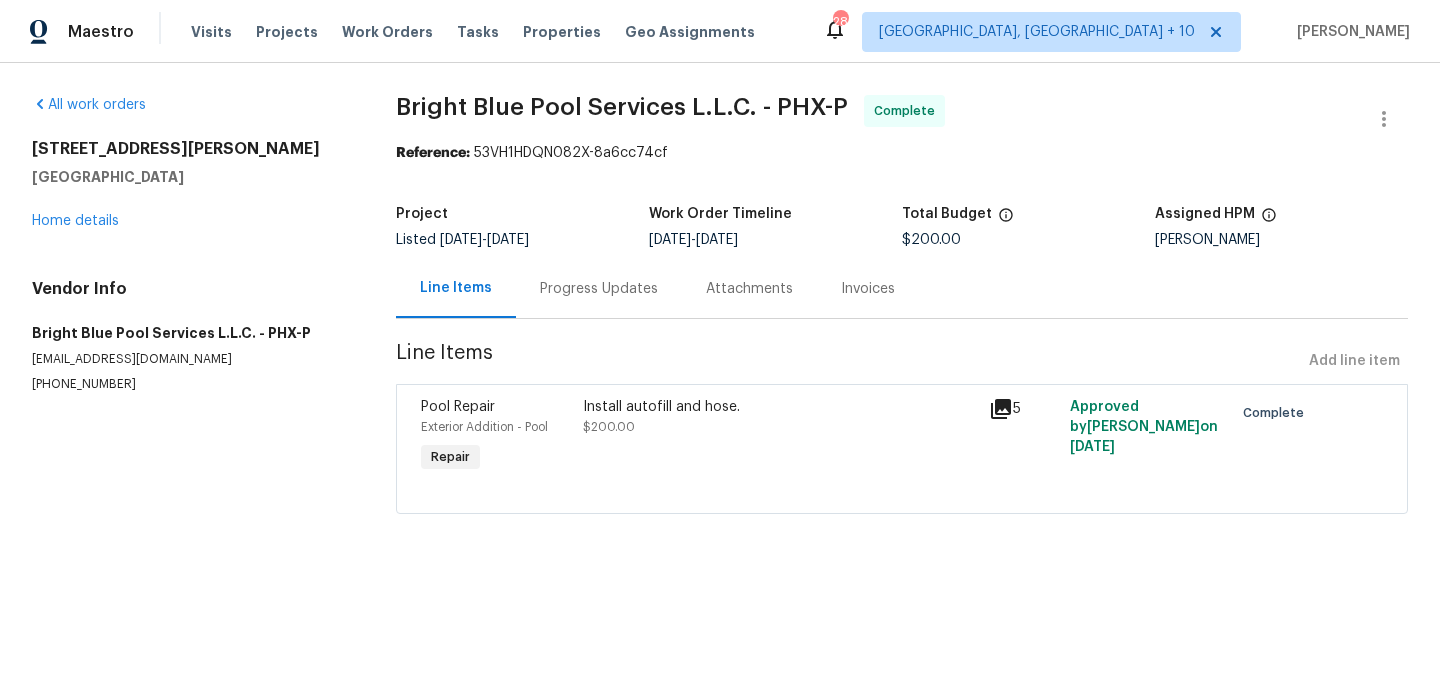 click on "Progress Updates" at bounding box center (599, 288) 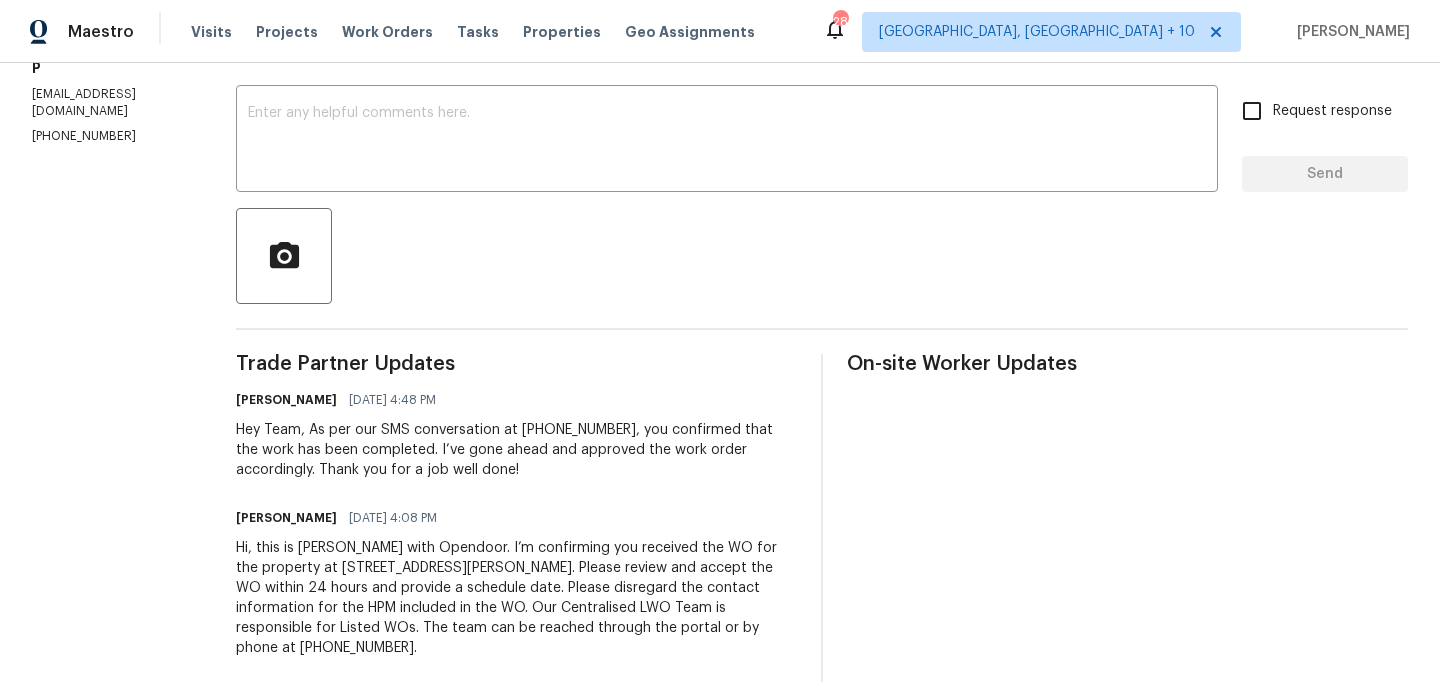 scroll, scrollTop: 0, scrollLeft: 0, axis: both 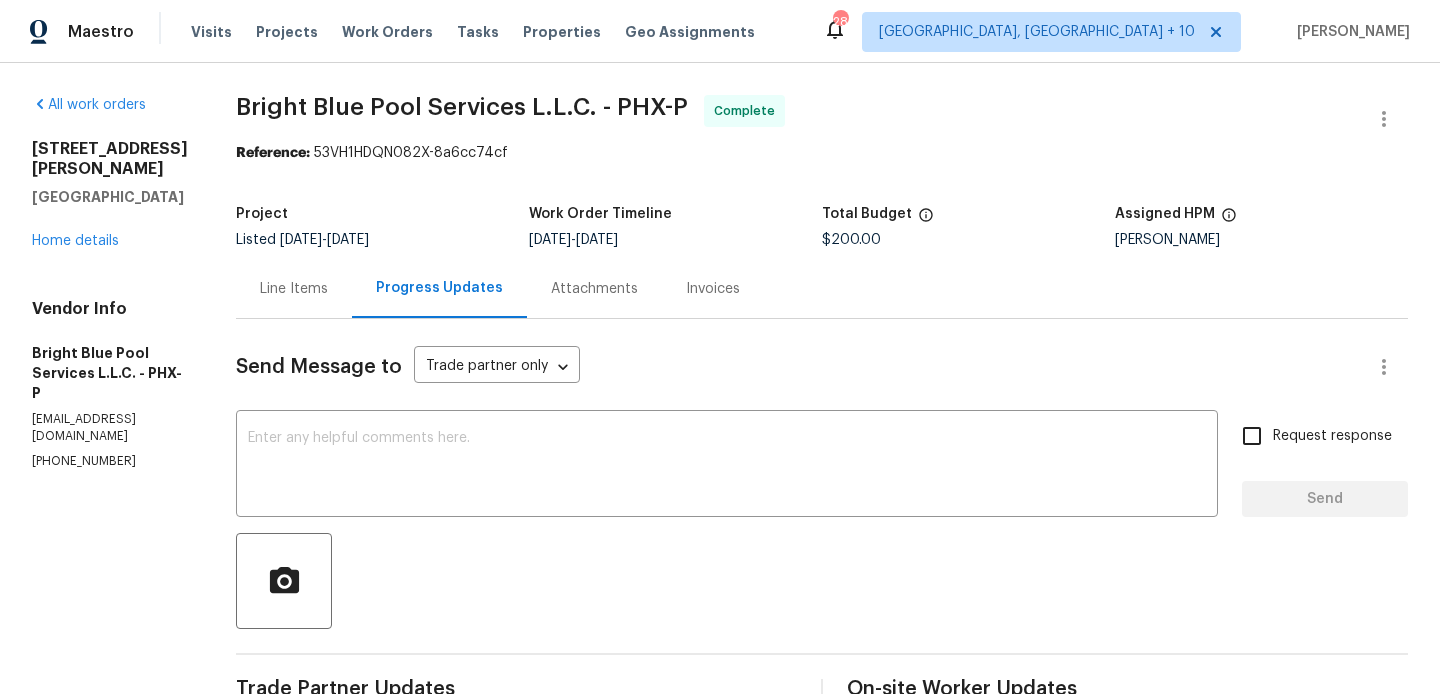click on "Line Items" at bounding box center [294, 289] 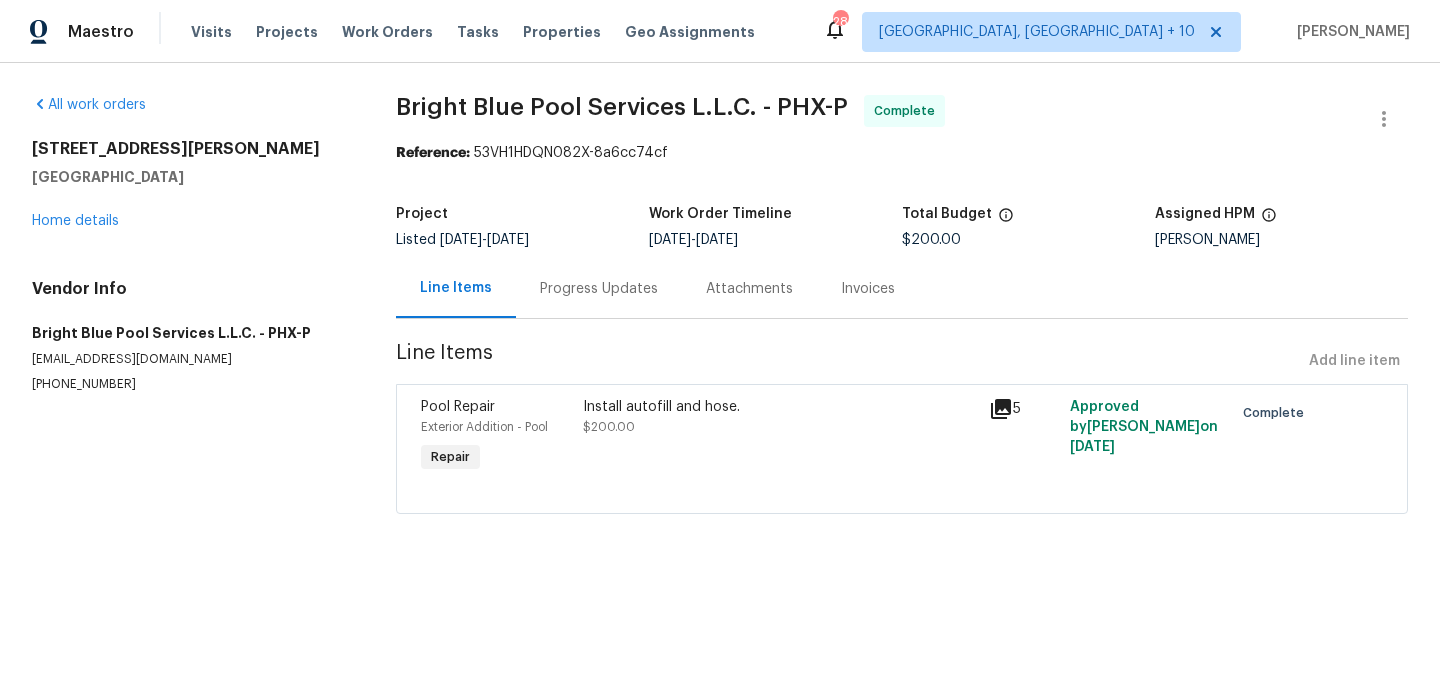 click on "Install autofill and hose." at bounding box center [780, 407] 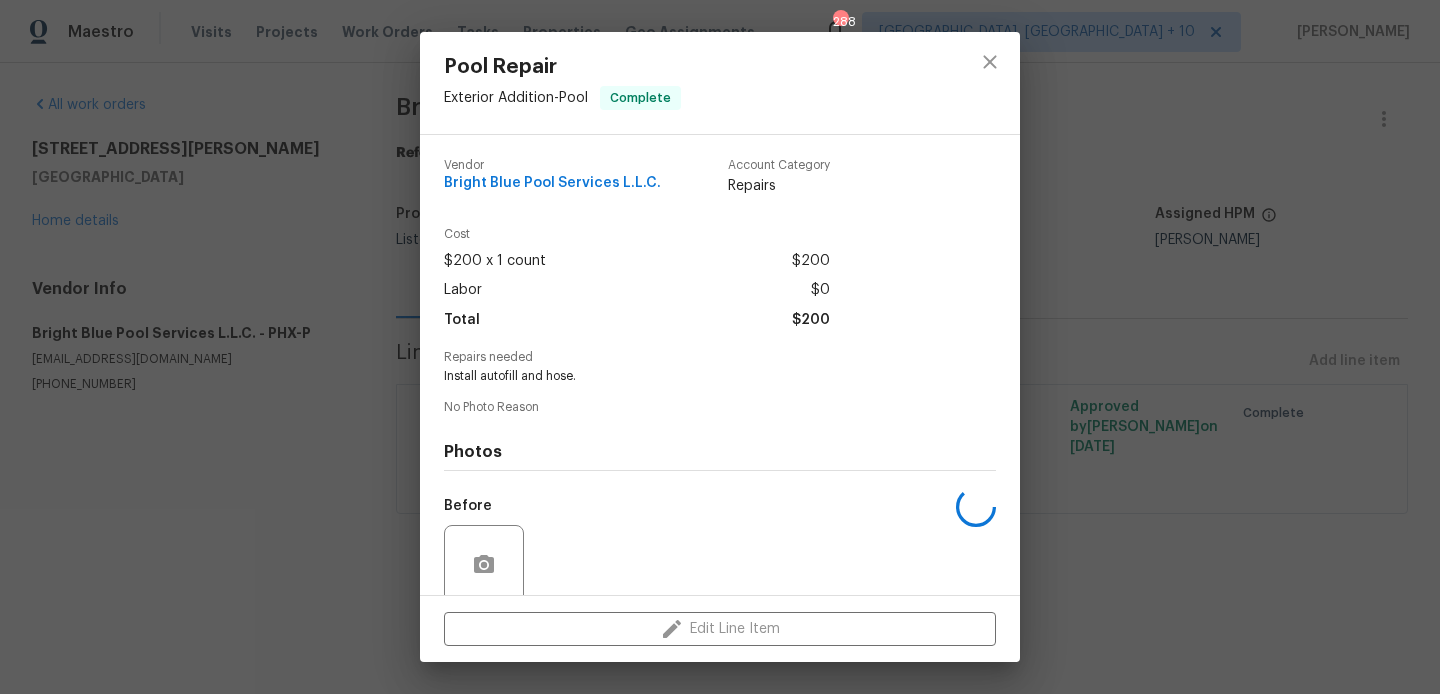 scroll, scrollTop: 159, scrollLeft: 0, axis: vertical 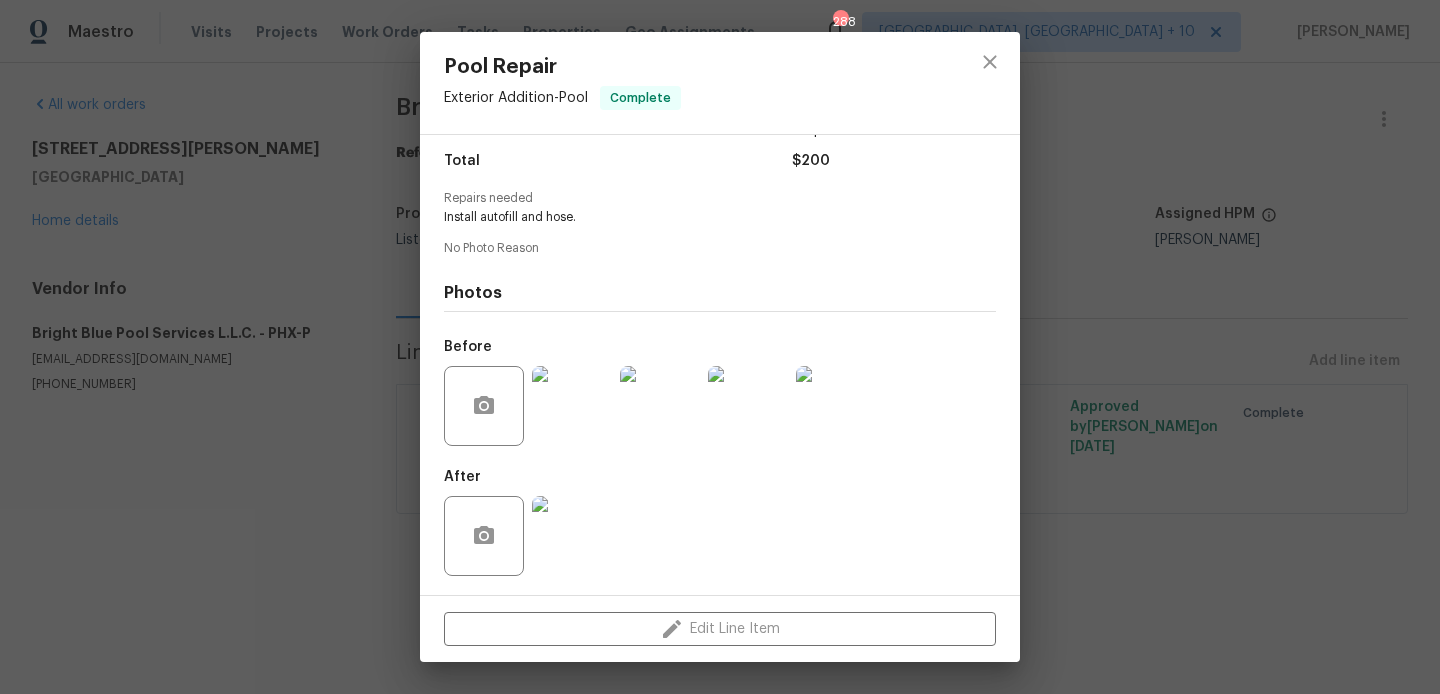 click on "Pool Repair Exterior Addition  -  Pool Complete Vendor Bright Blue Pool Services L.L.C. Account Category Repairs Cost $200 x 1 count $200 Labor $0 Total $200 Repairs needed Install autofill and hose. No Photo Reason   Photos Before After  Edit Line Item" at bounding box center [720, 347] 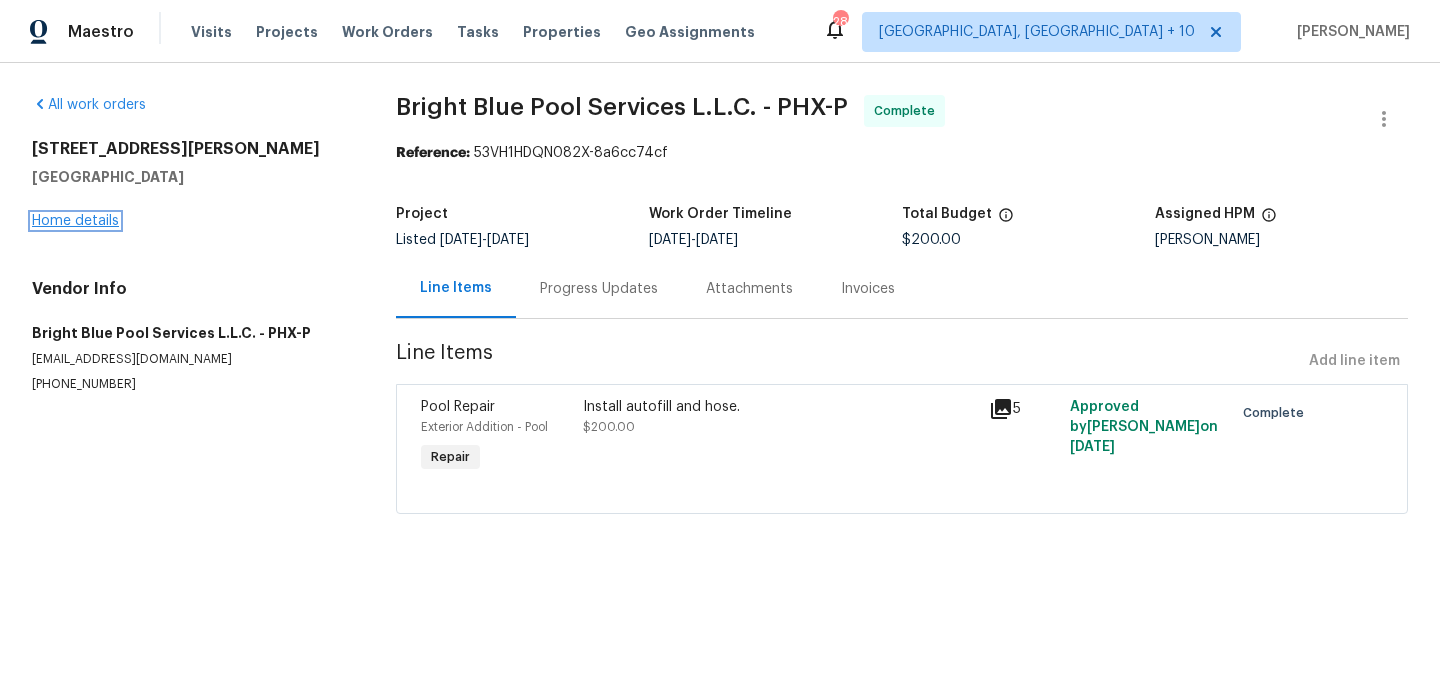 click on "Home details" at bounding box center [75, 221] 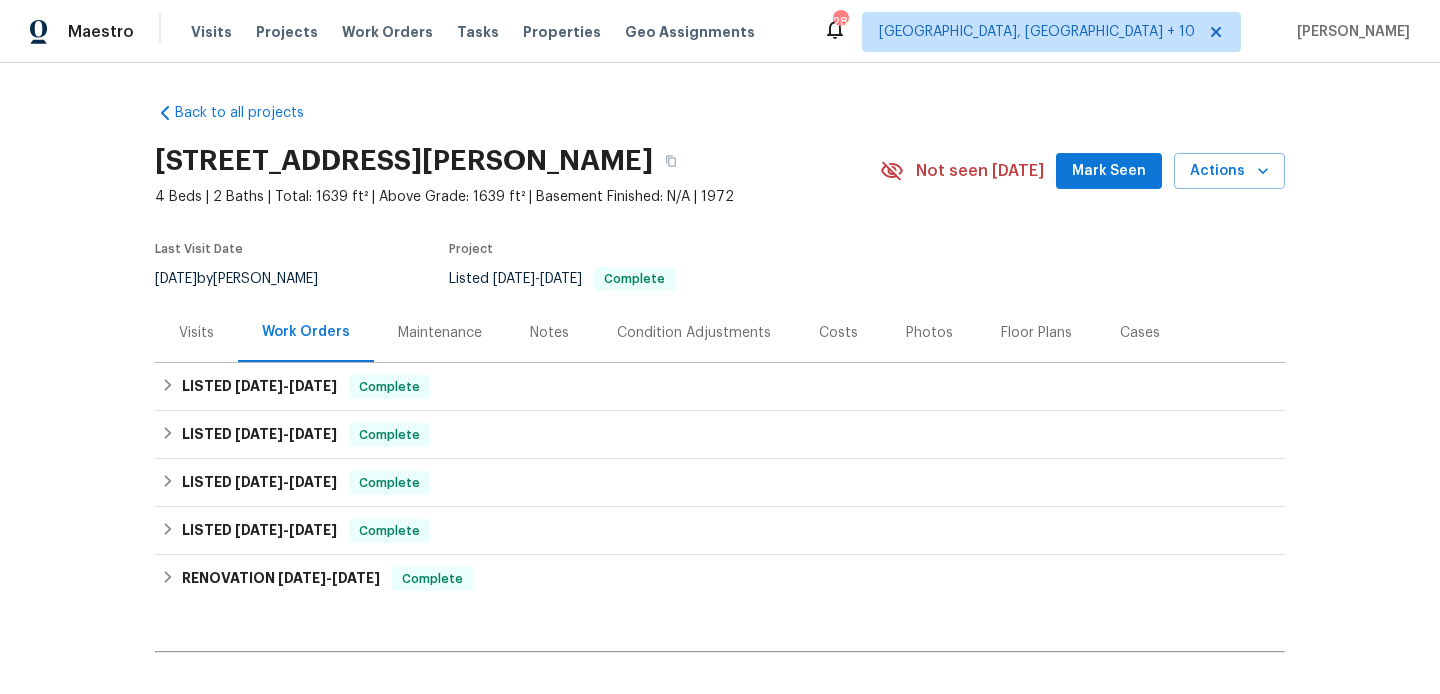 click on "Cases" at bounding box center [1140, 332] 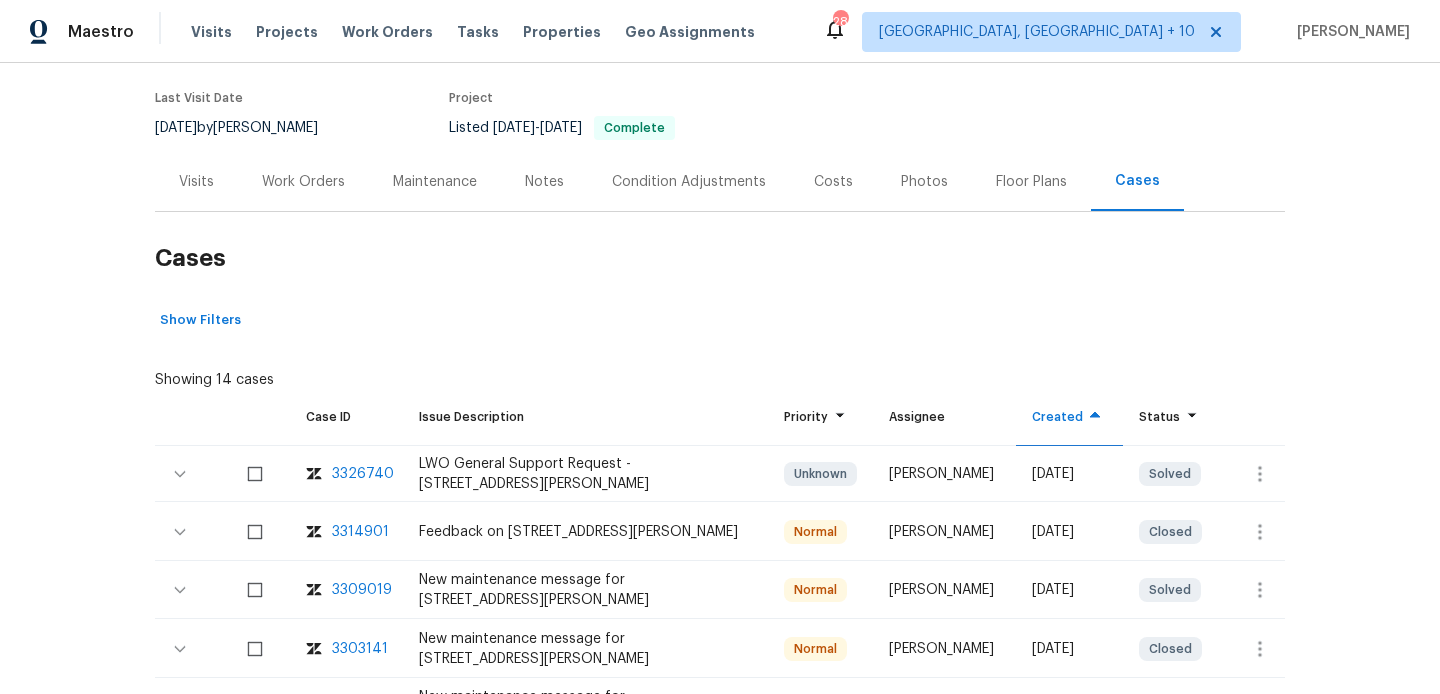 scroll, scrollTop: 224, scrollLeft: 0, axis: vertical 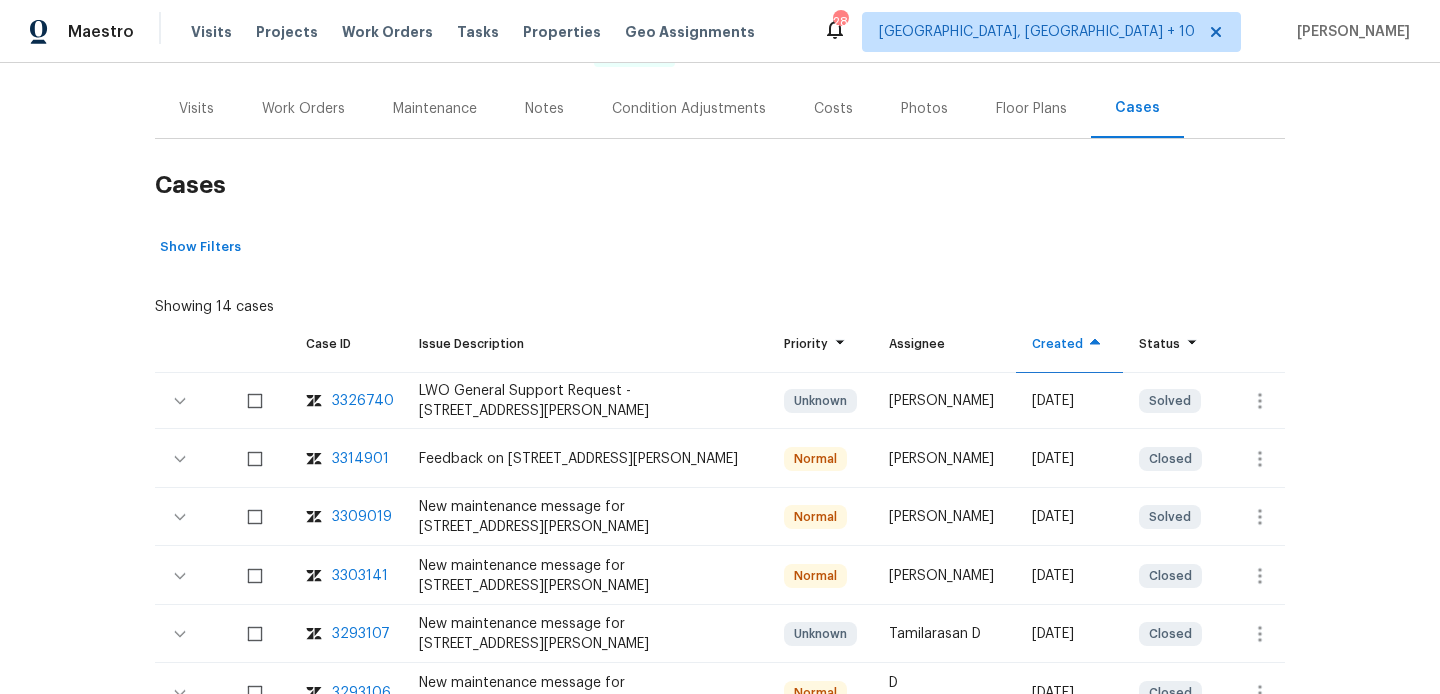 click on "3326740" at bounding box center (363, 401) 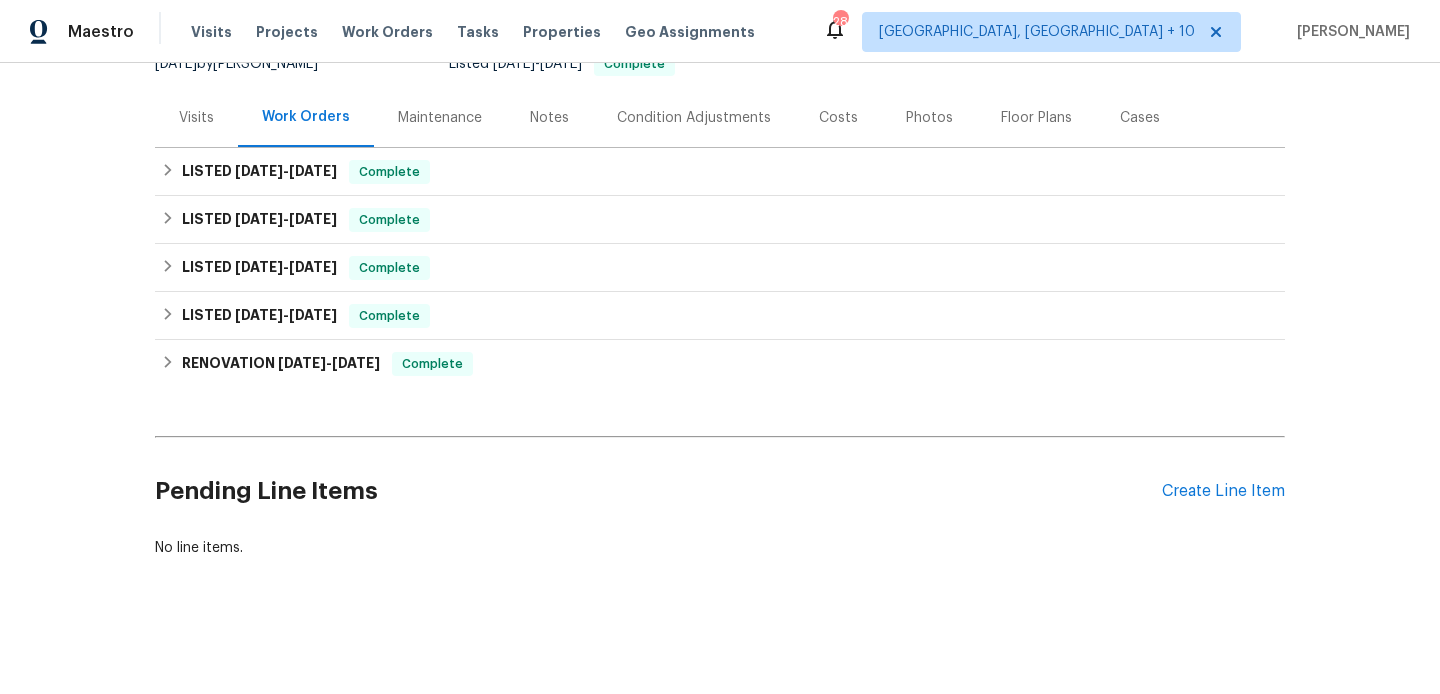 scroll, scrollTop: 215, scrollLeft: 0, axis: vertical 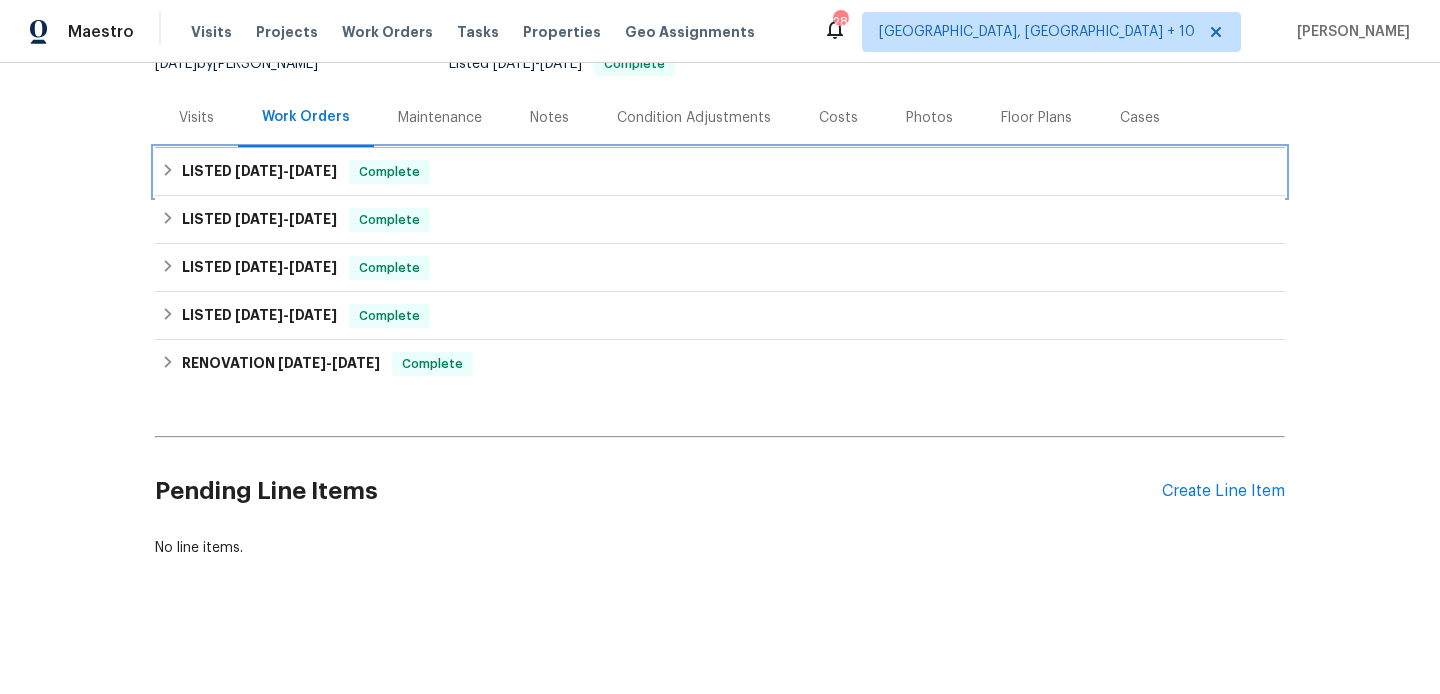 click on "LISTED   7/9/25  -  7/11/25 Complete" at bounding box center [720, 172] 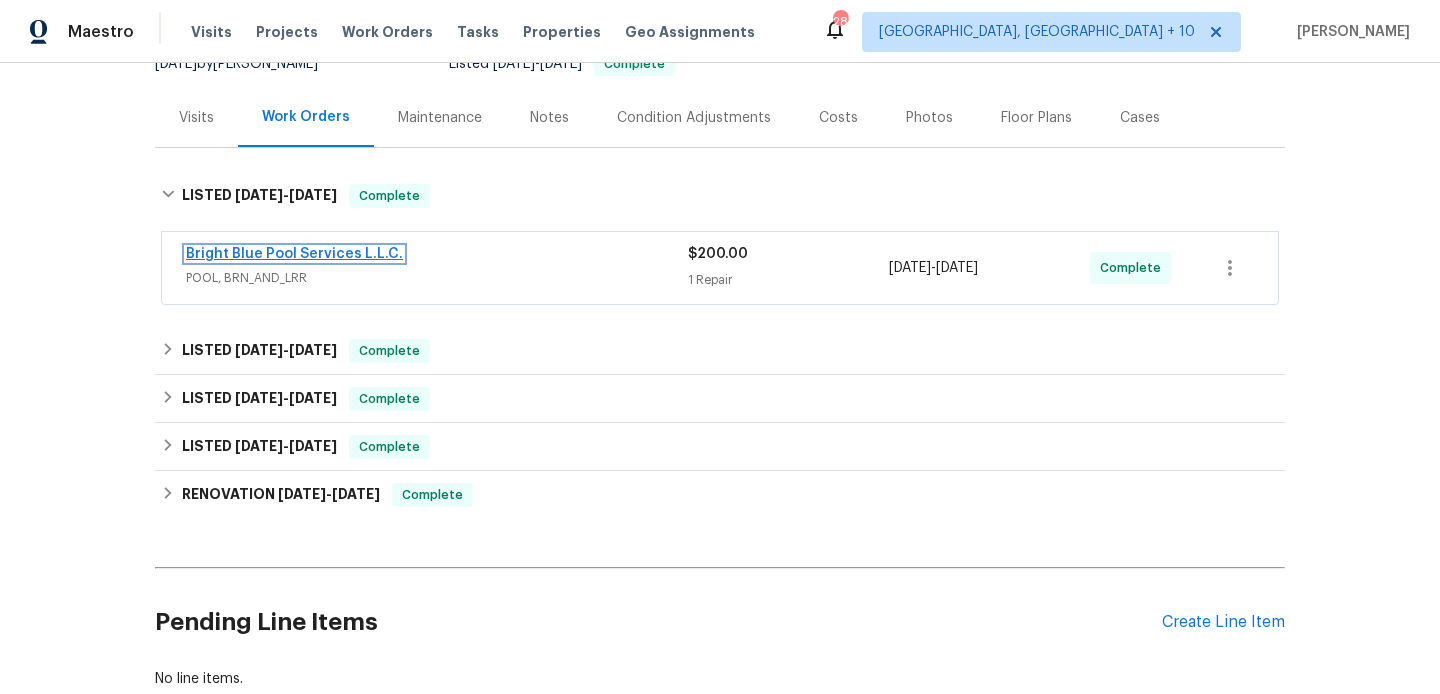 click on "Bright Blue Pool Services L.L.C." at bounding box center (294, 254) 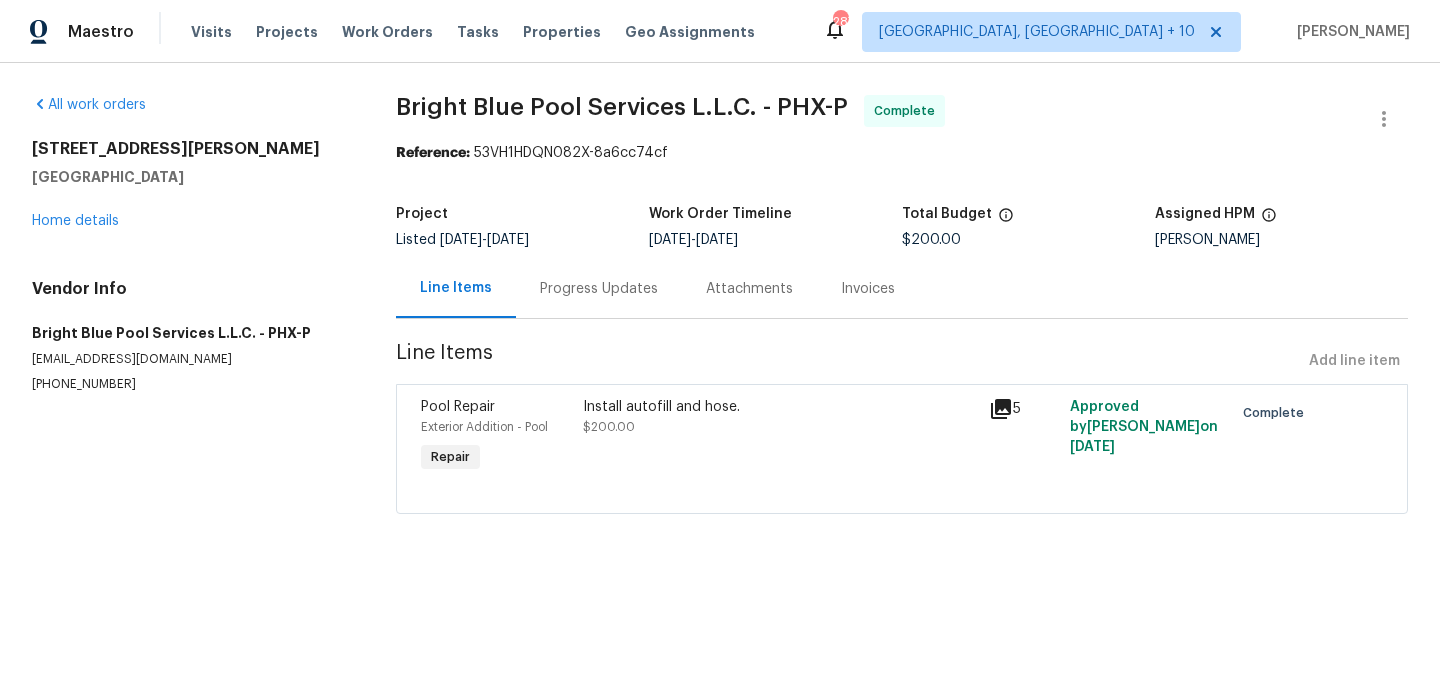 click on "Progress Updates" at bounding box center [599, 289] 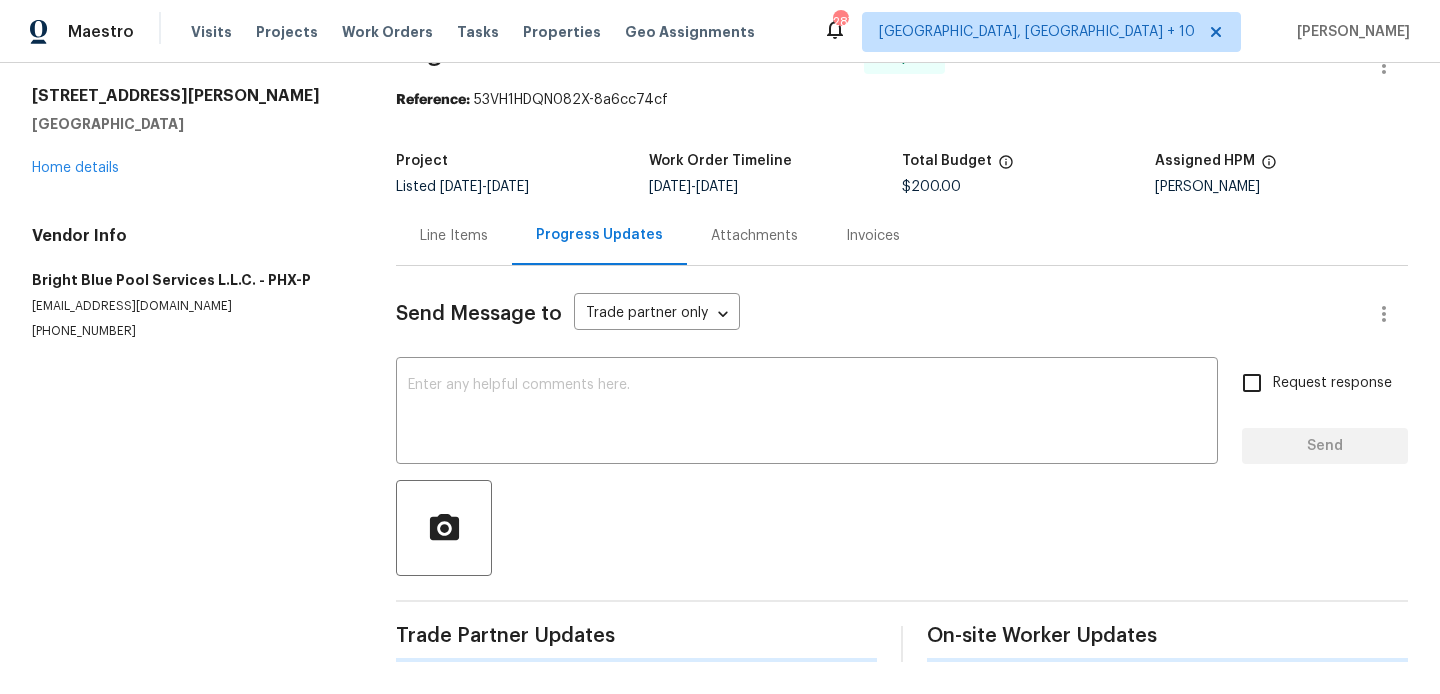 scroll, scrollTop: 311, scrollLeft: 0, axis: vertical 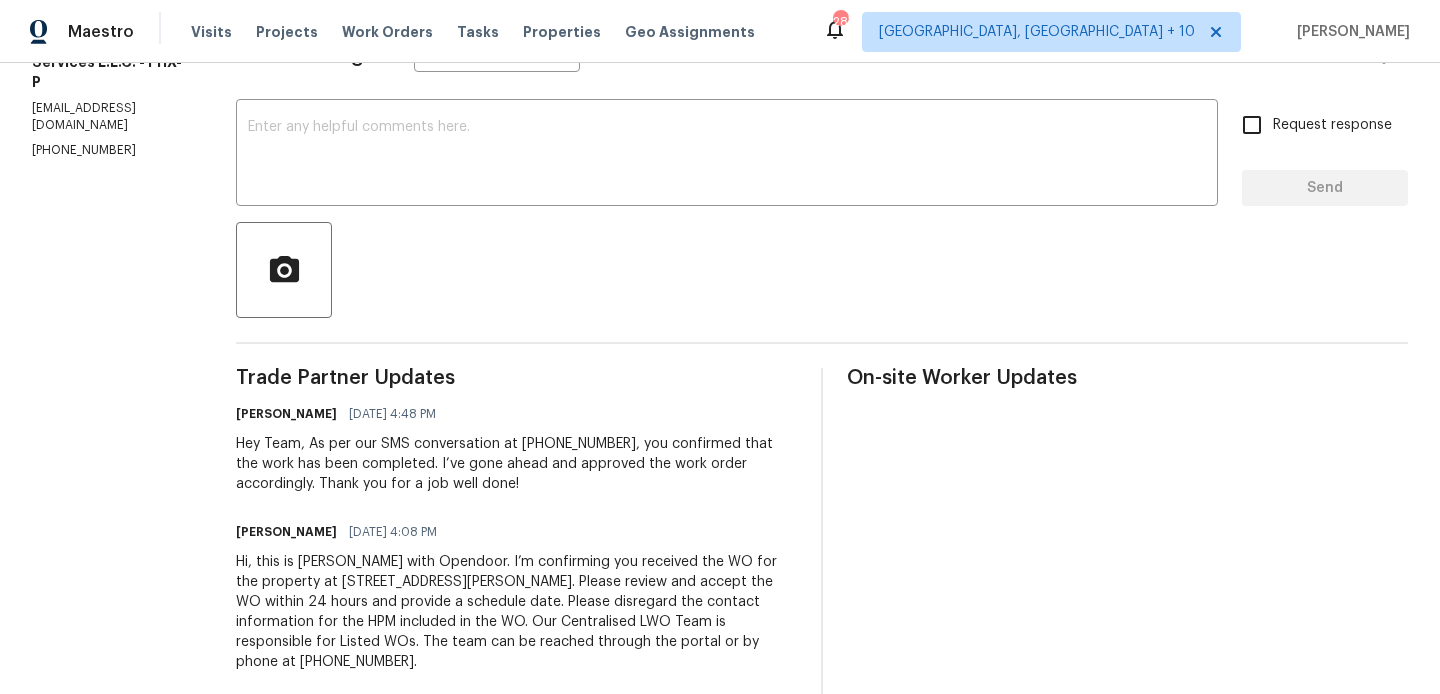 drag, startPoint x: 352, startPoint y: 410, endPoint x: 222, endPoint y: 412, distance: 130.01538 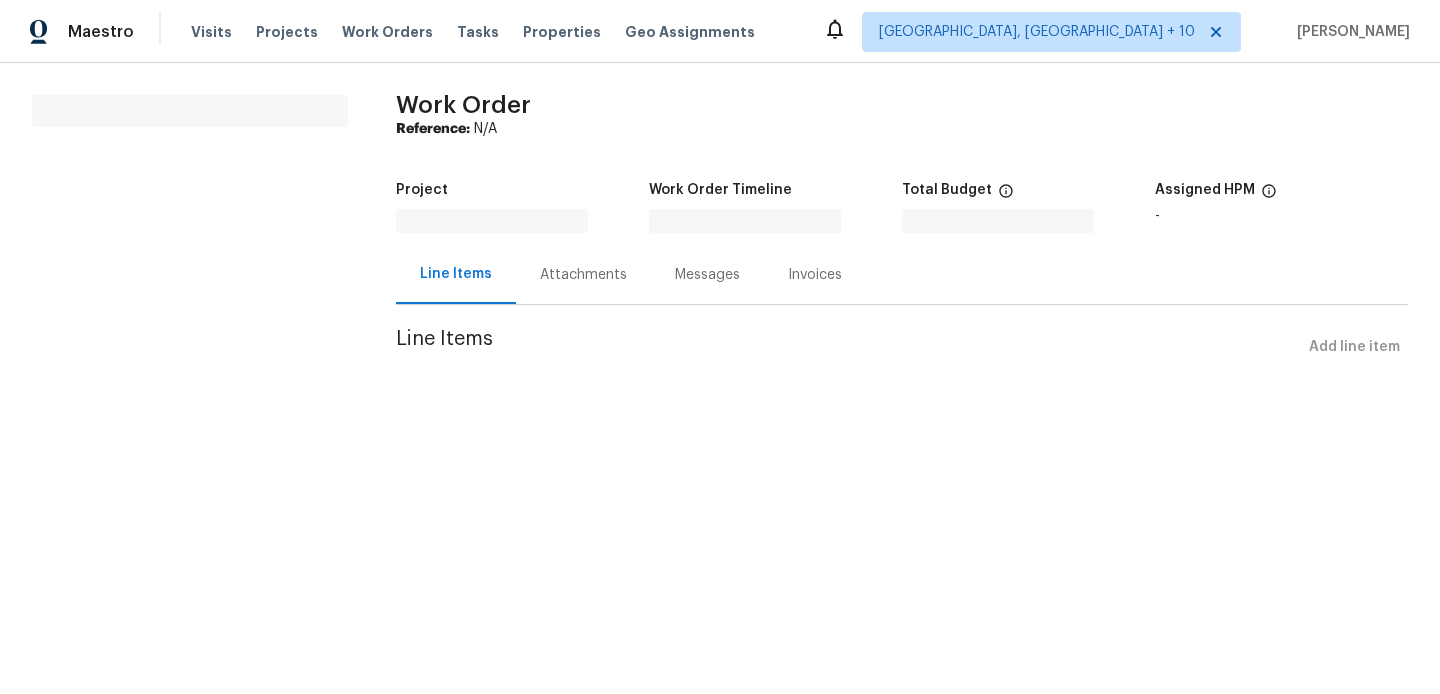 scroll, scrollTop: 0, scrollLeft: 0, axis: both 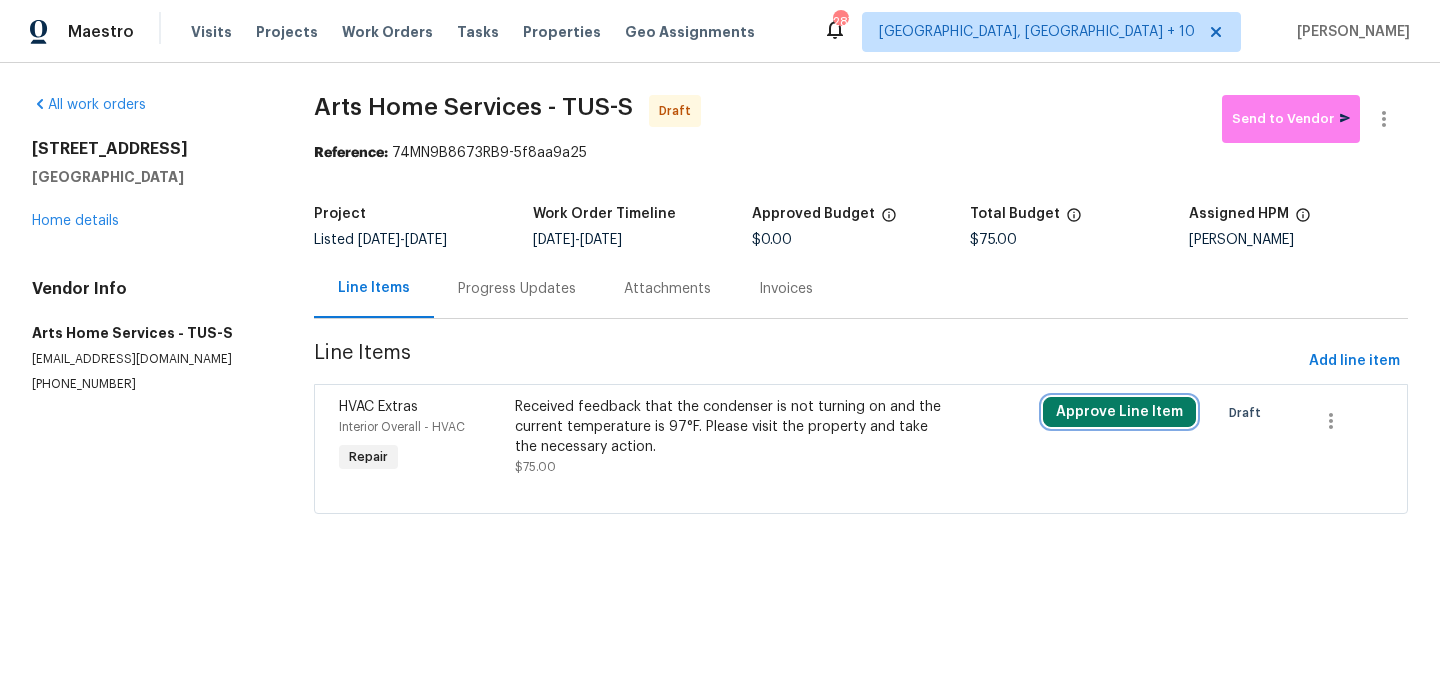 click on "Approve Line Item" at bounding box center (1119, 412) 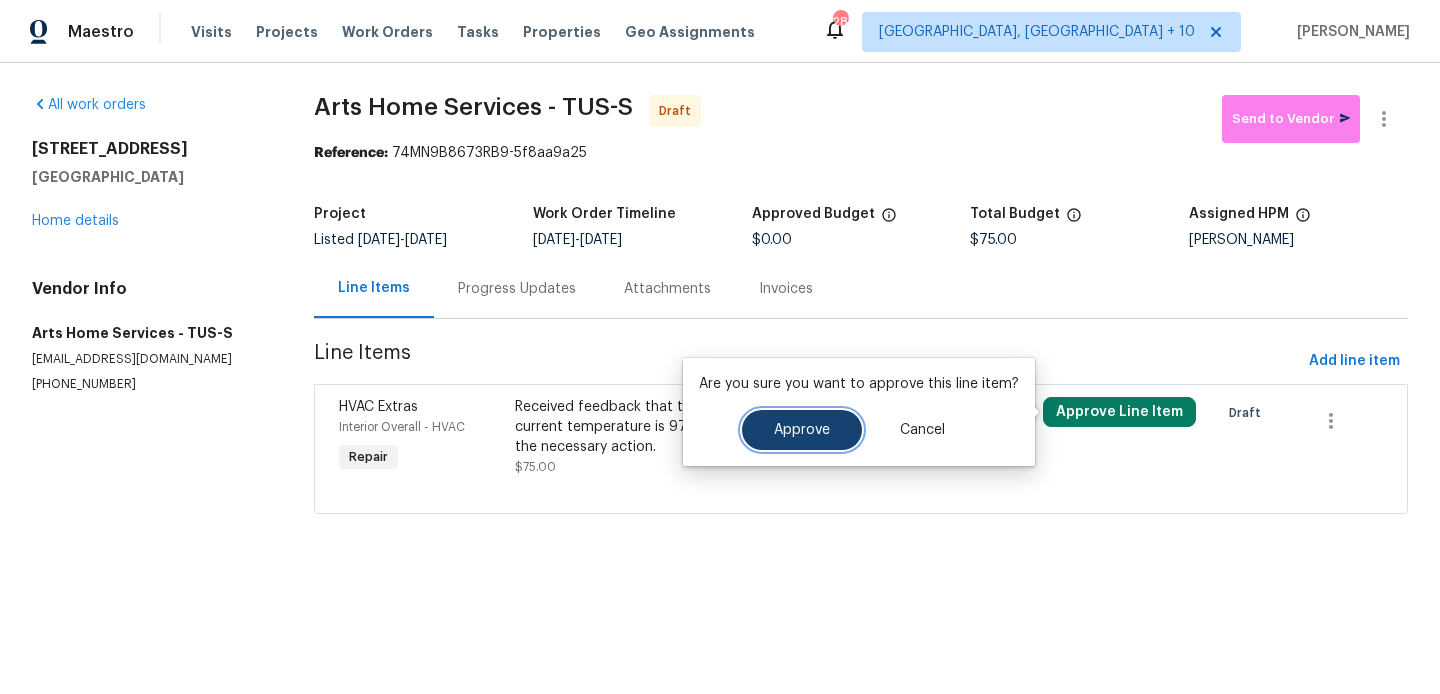 click on "Approve" at bounding box center [802, 430] 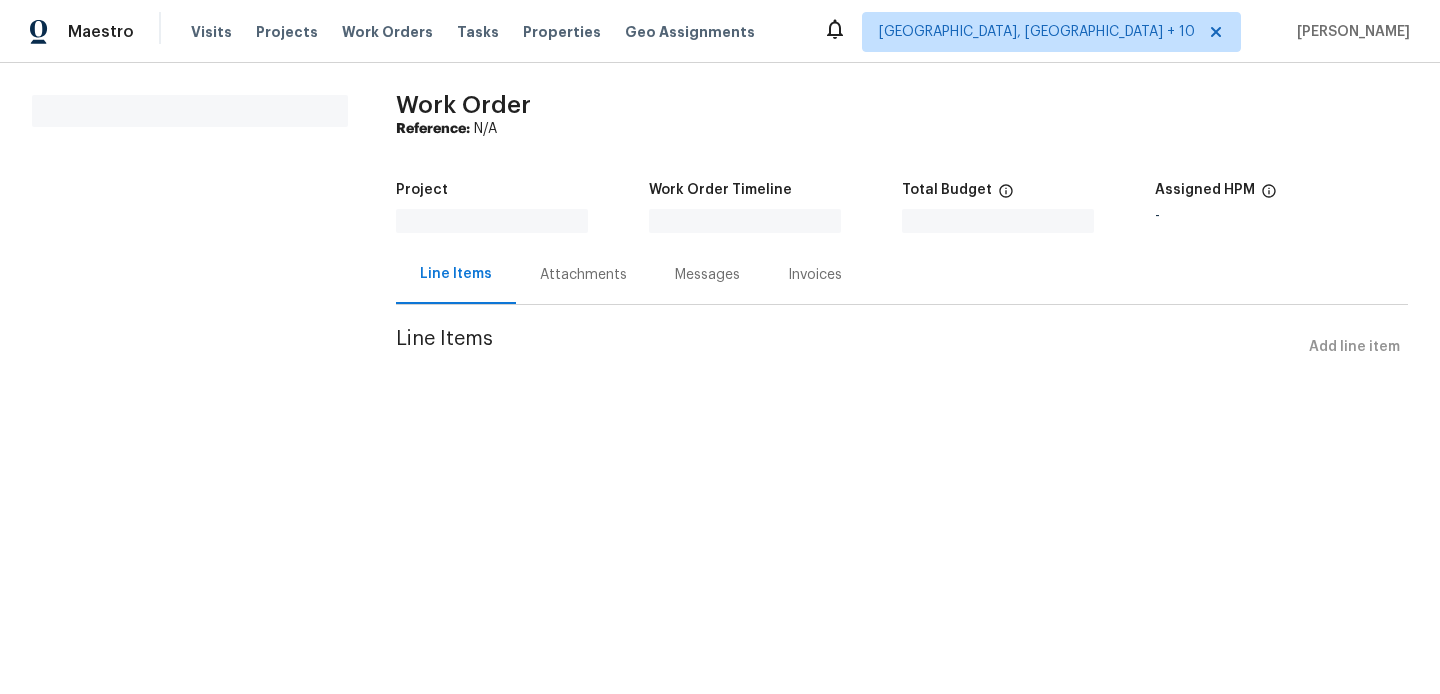 scroll, scrollTop: 0, scrollLeft: 0, axis: both 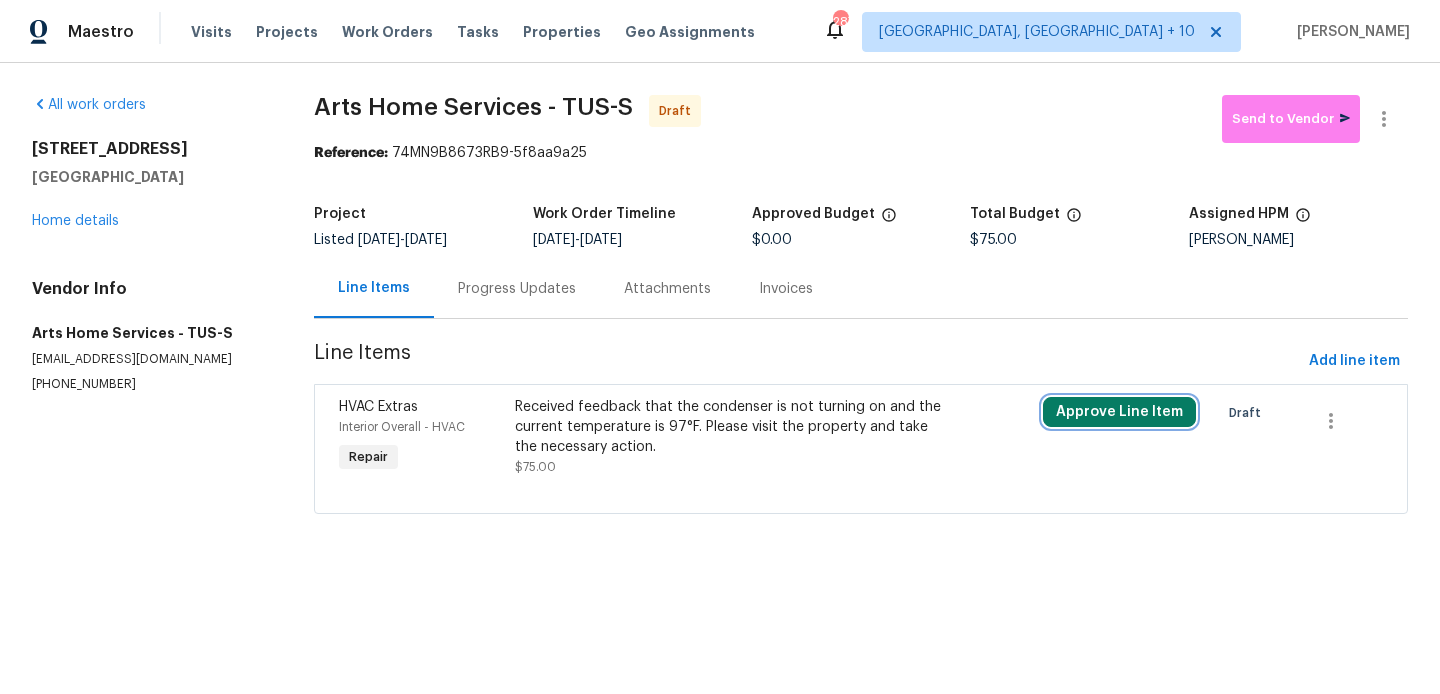 click on "Approve Line Item" at bounding box center [1119, 412] 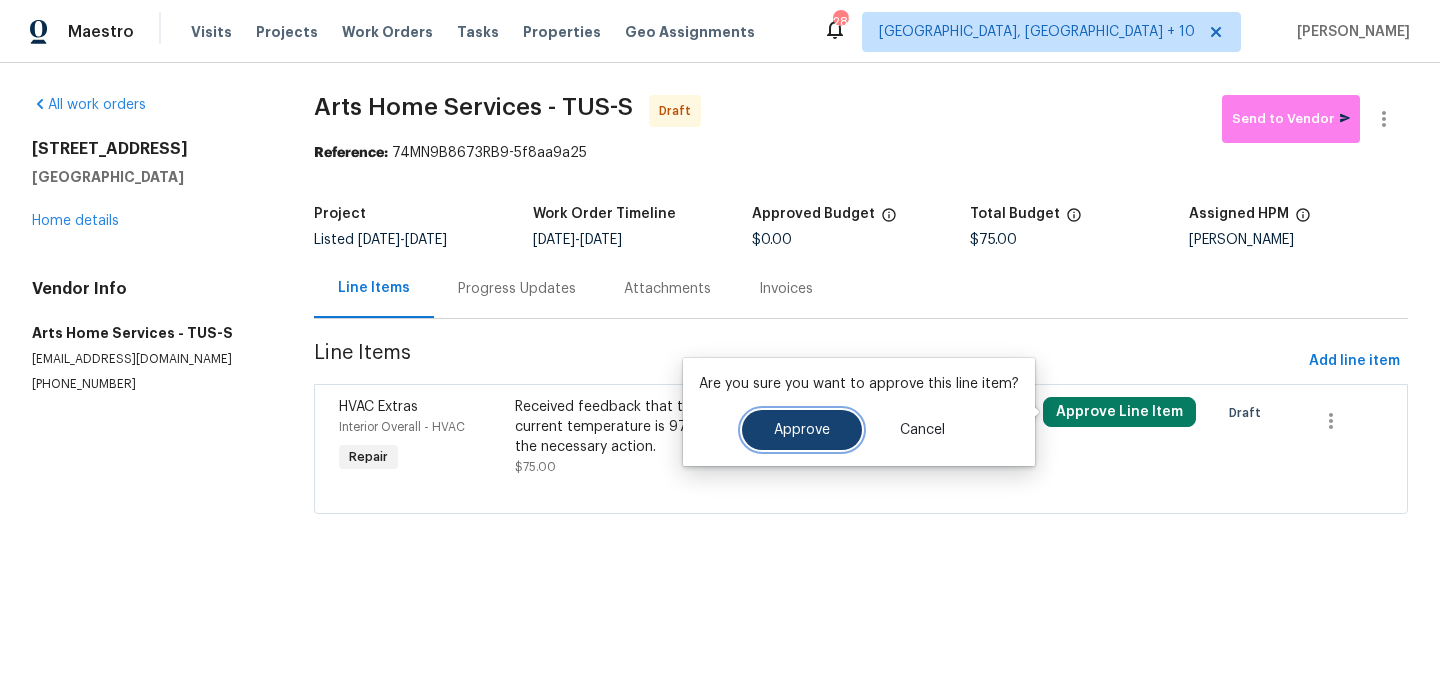 click on "Approve" at bounding box center (802, 430) 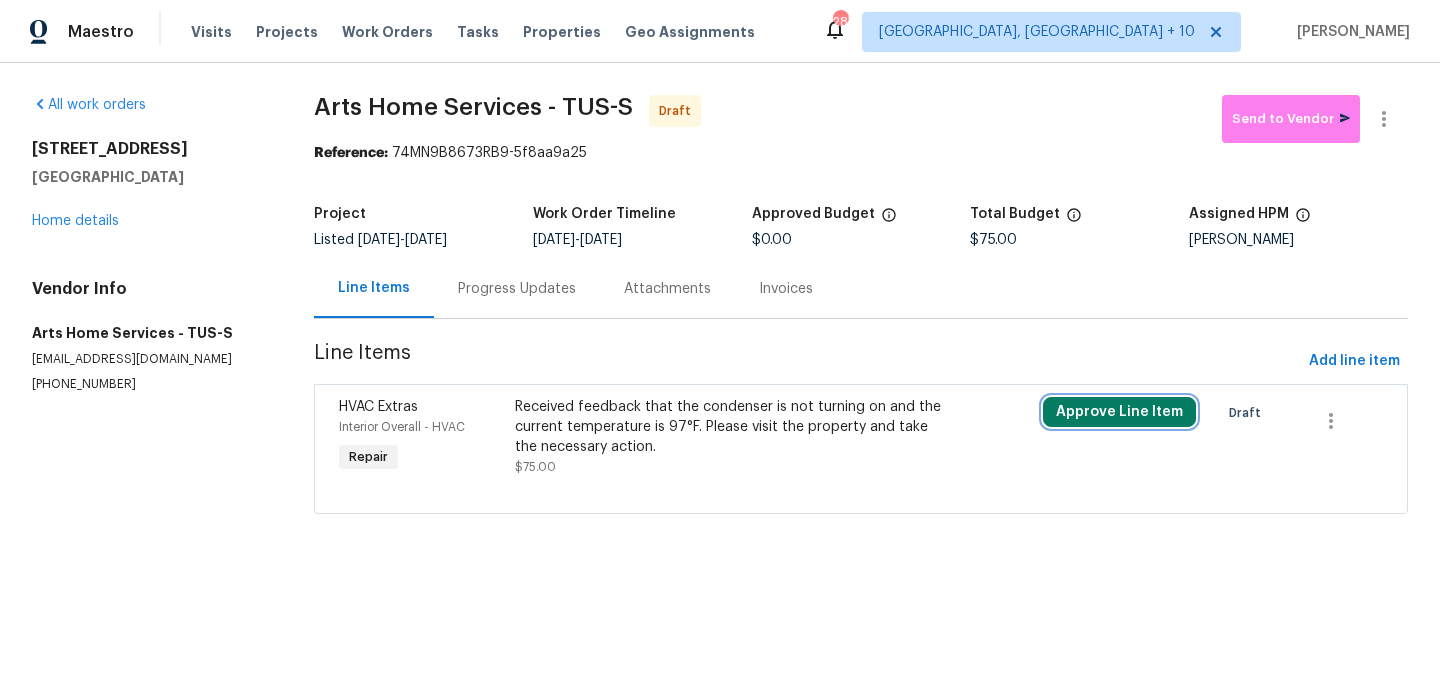 click on "Approve Line Item" at bounding box center [1119, 412] 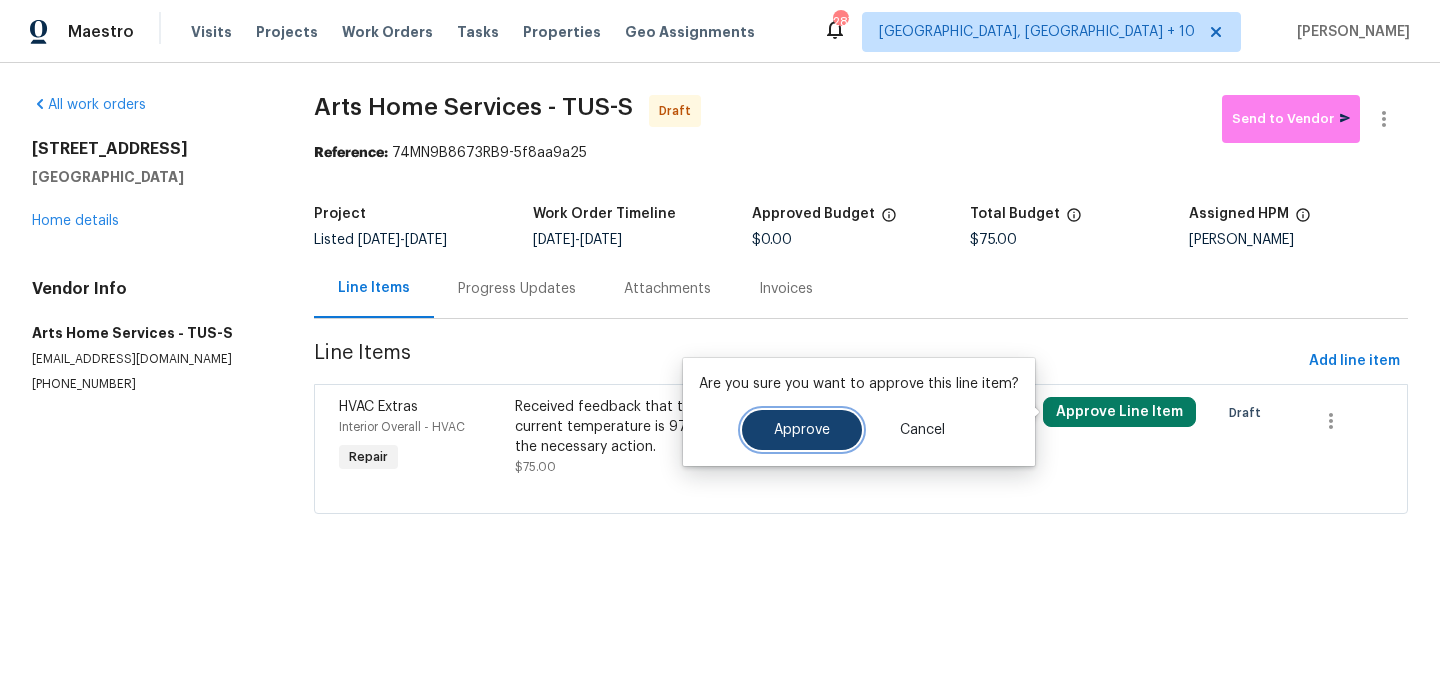 click on "Approve" at bounding box center (802, 430) 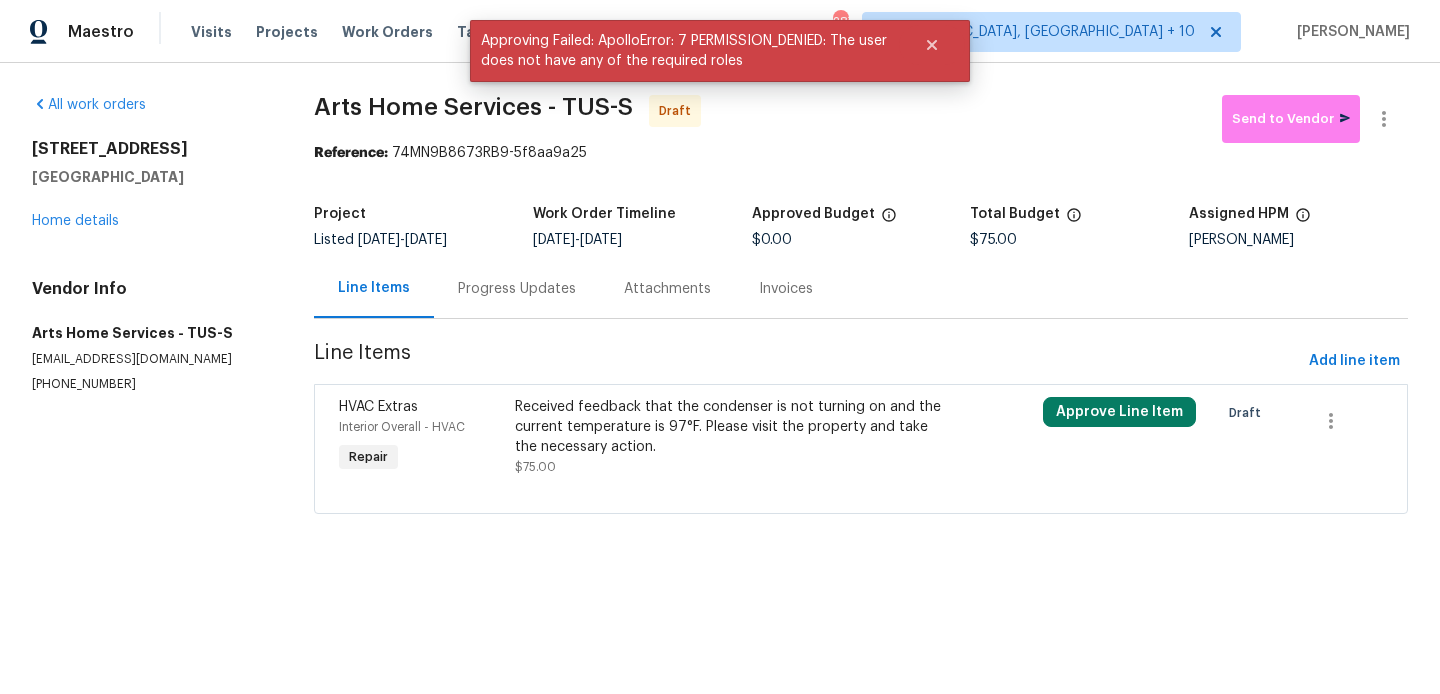 click on "Progress Updates" at bounding box center [517, 289] 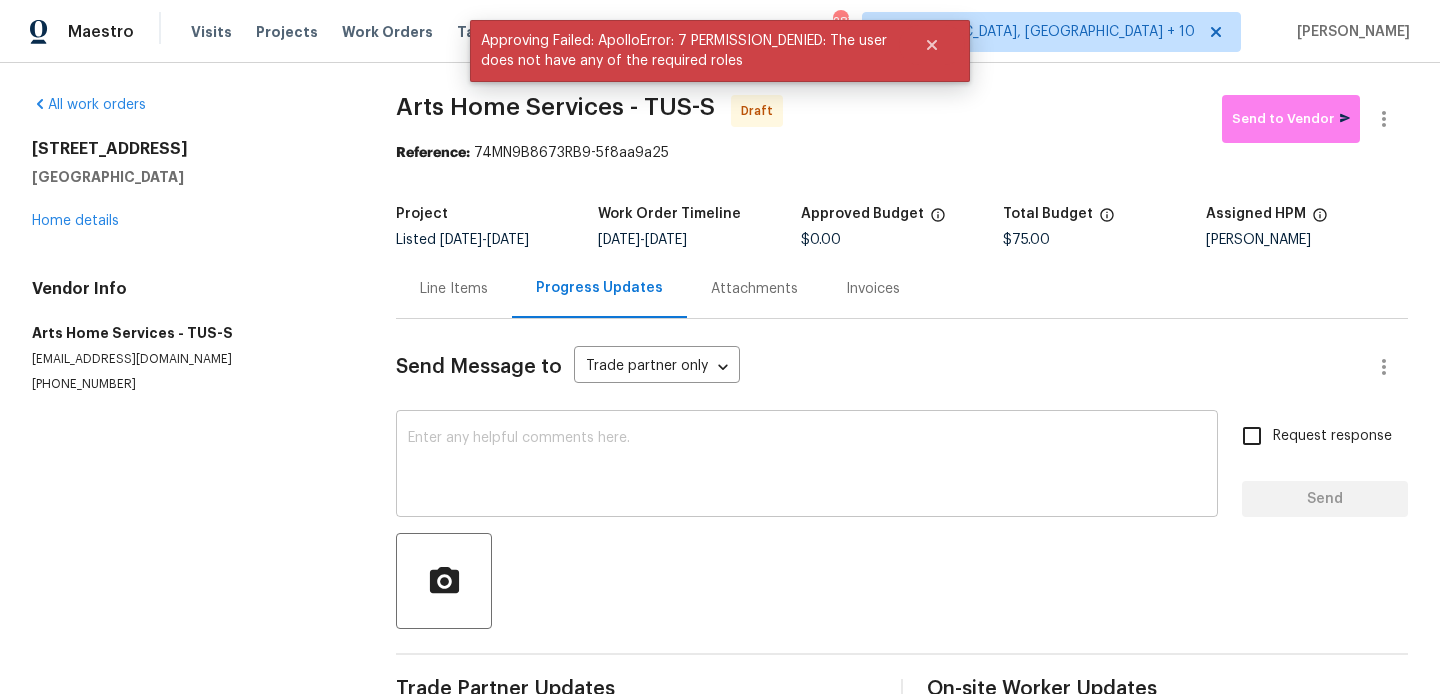 scroll, scrollTop: 49, scrollLeft: 0, axis: vertical 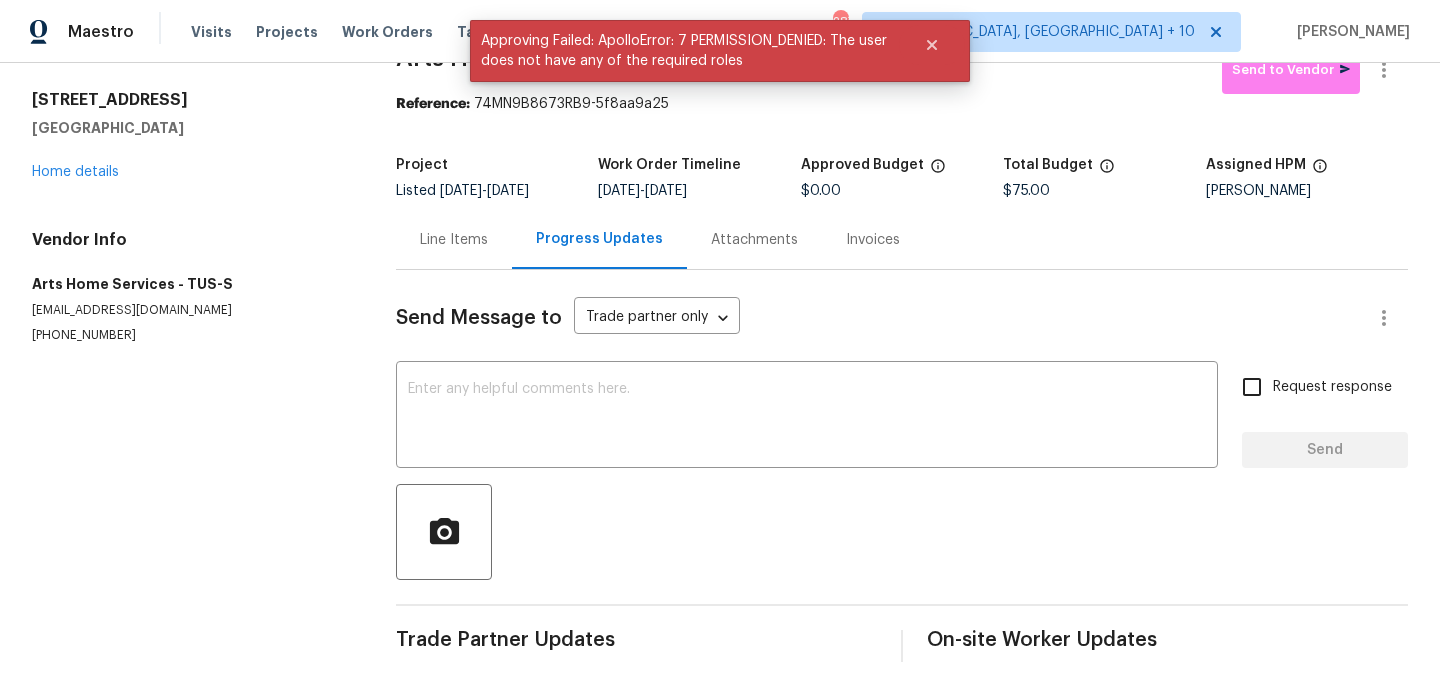 click on "Line Items" at bounding box center (454, 239) 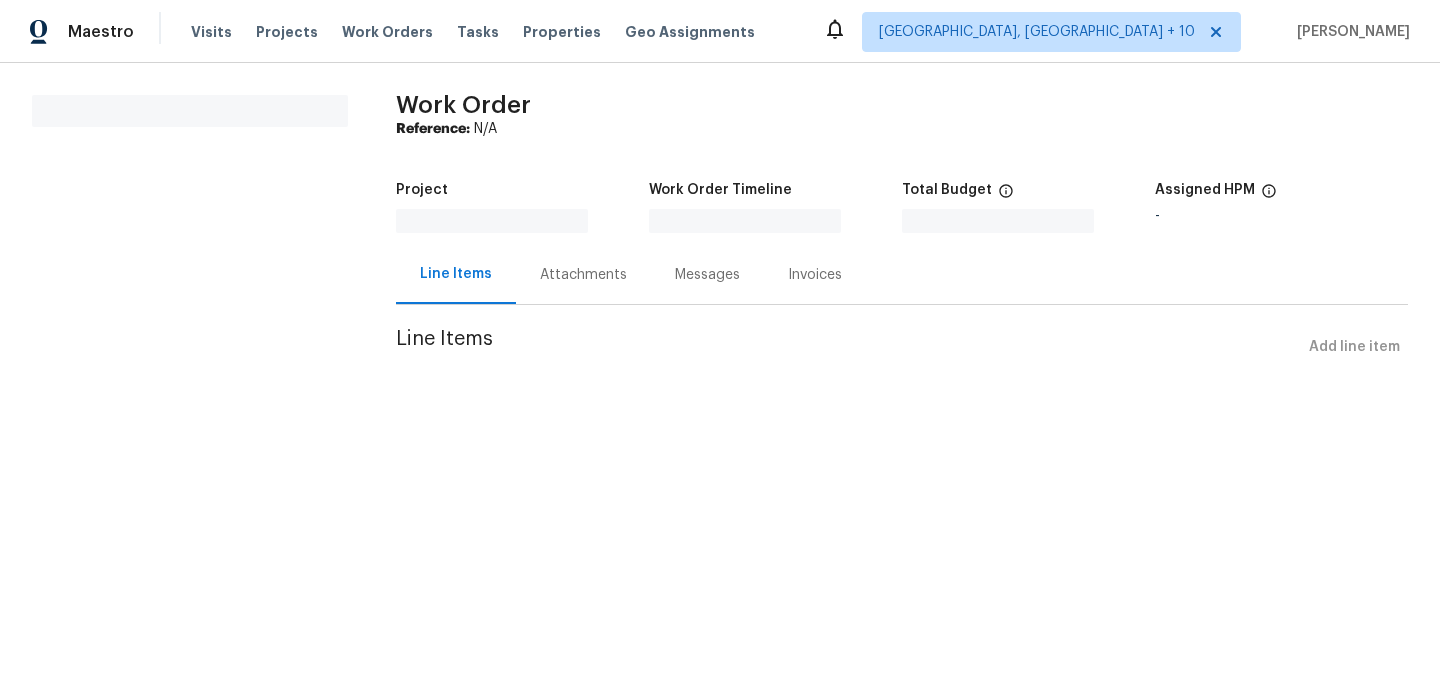 scroll, scrollTop: 0, scrollLeft: 0, axis: both 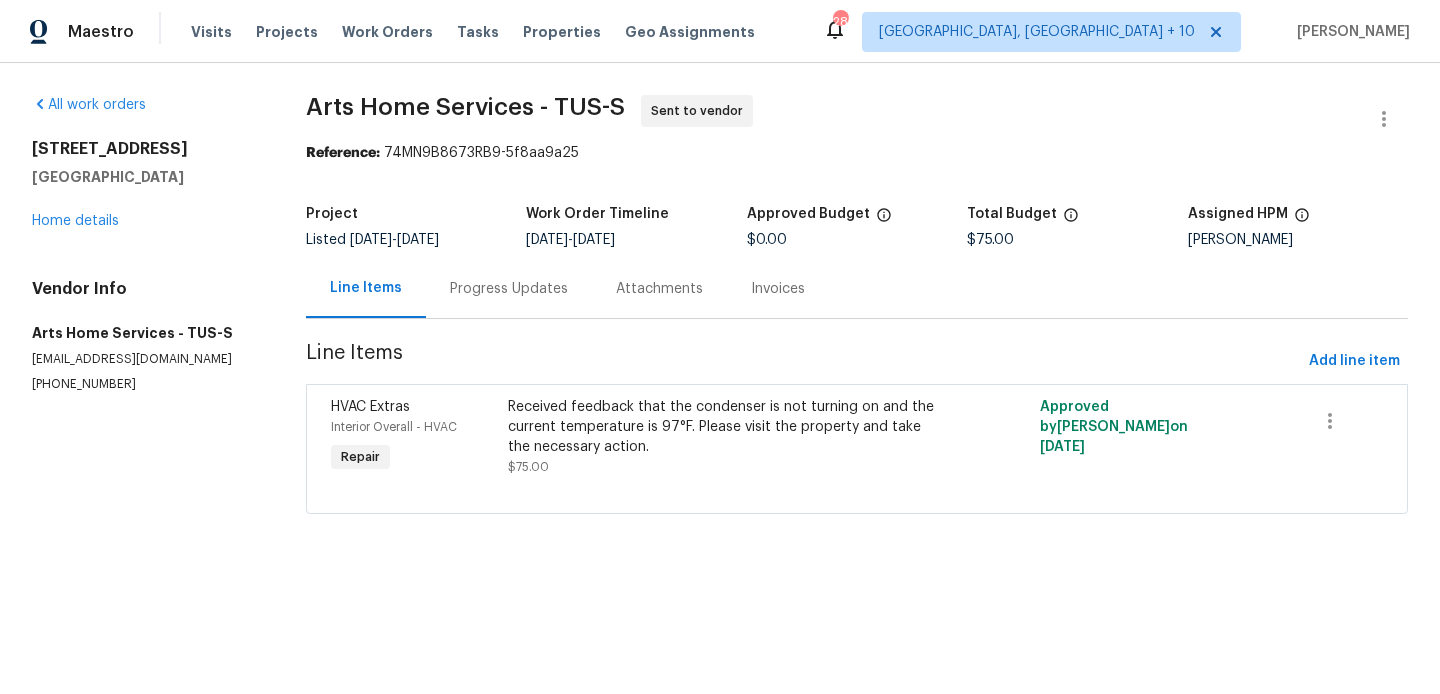 click on "Progress Updates" at bounding box center (509, 288) 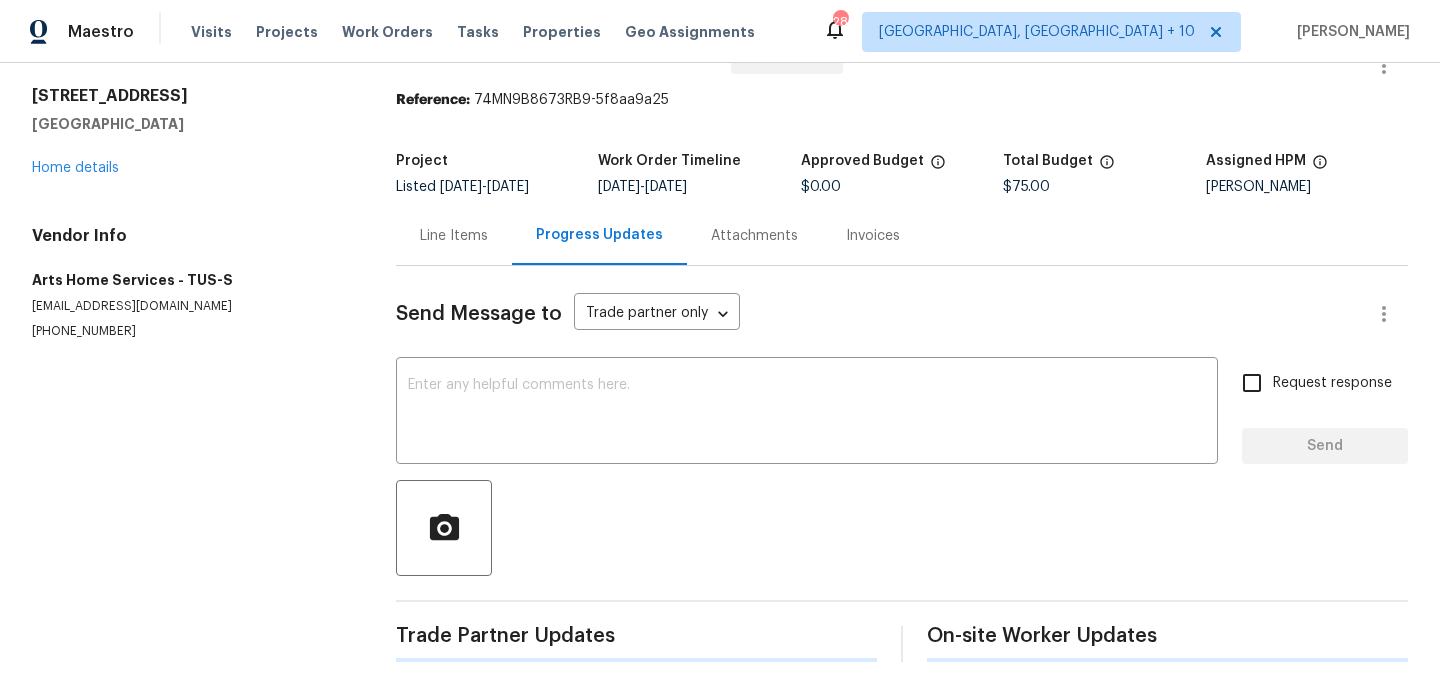 scroll, scrollTop: 49, scrollLeft: 0, axis: vertical 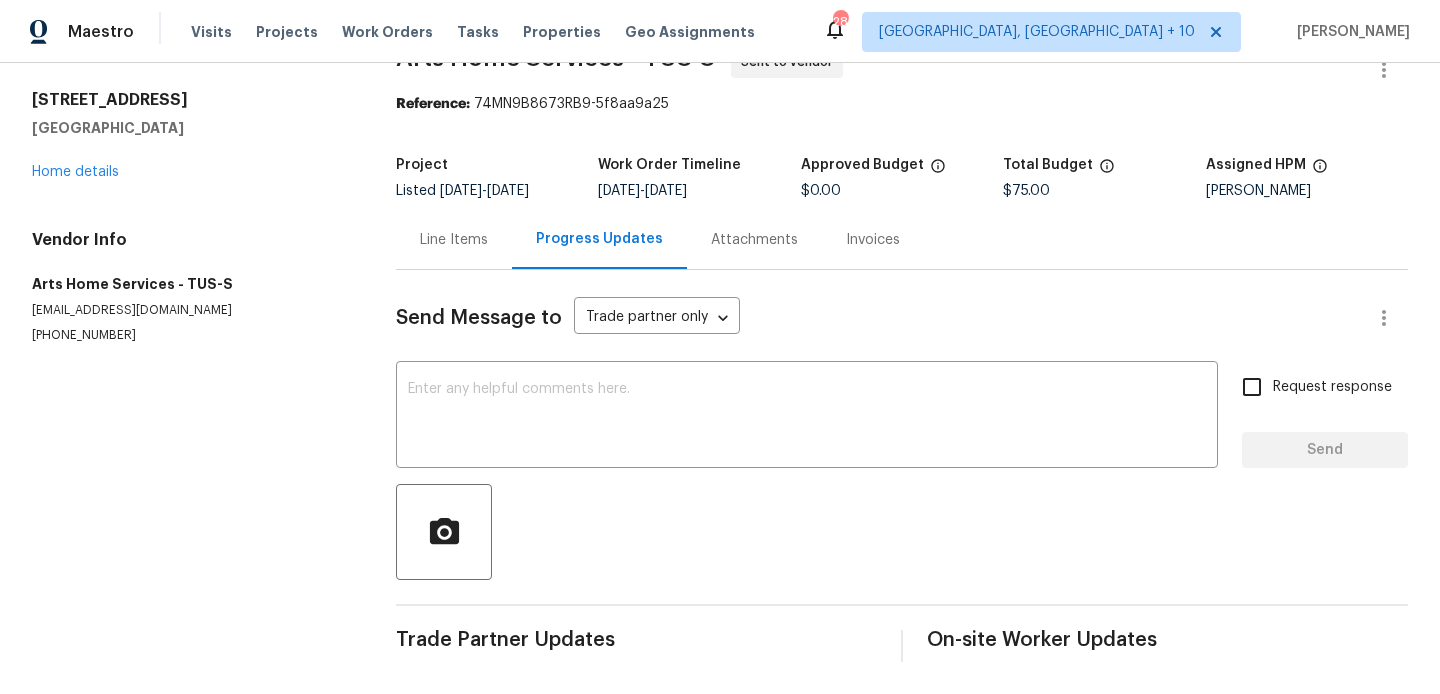 click on "Line Items" at bounding box center (454, 239) 